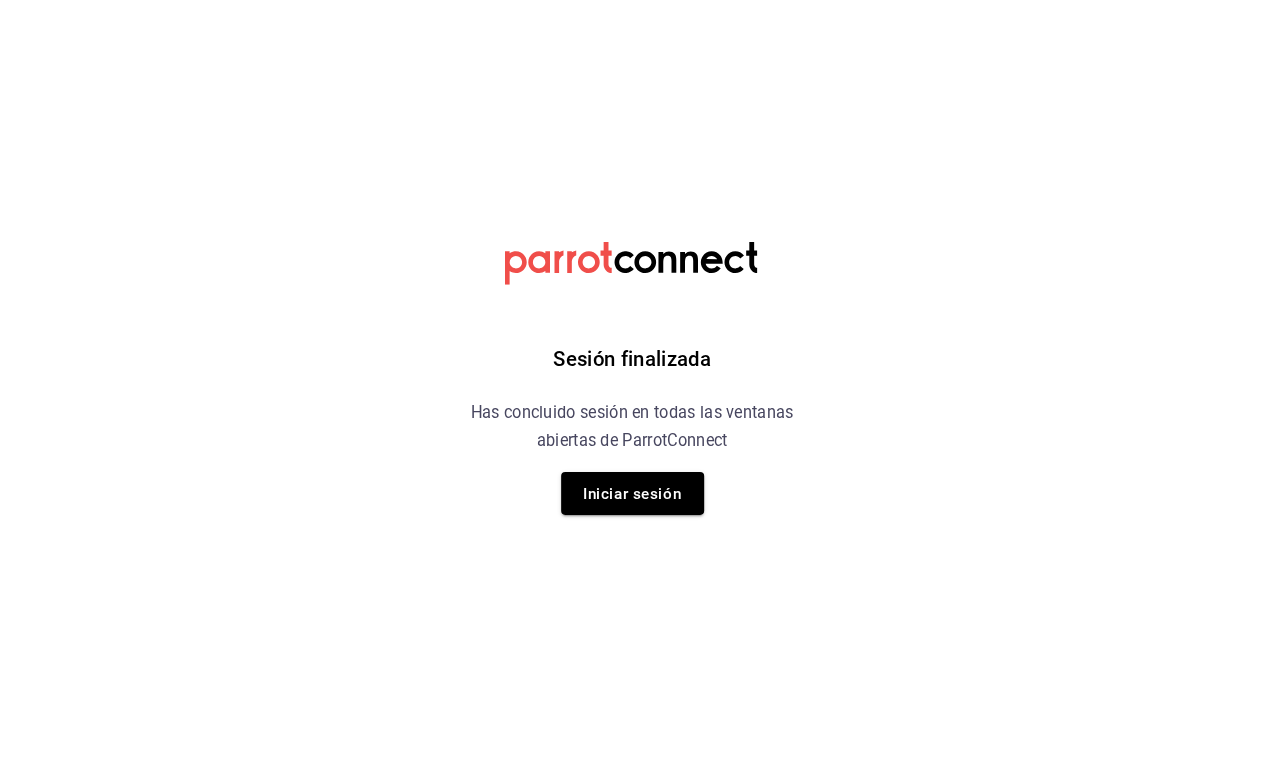 scroll, scrollTop: 21, scrollLeft: 0, axis: vertical 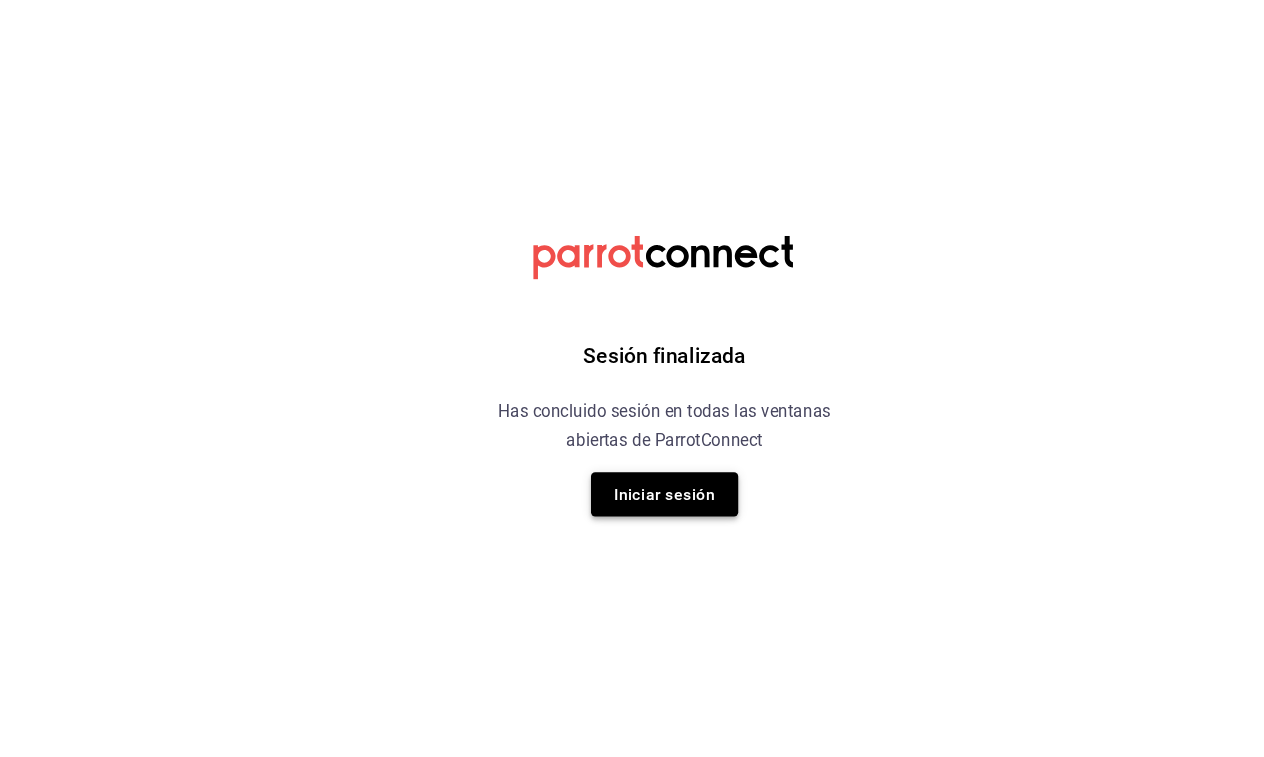 click on "Iniciar sesión" at bounding box center (632, 491) 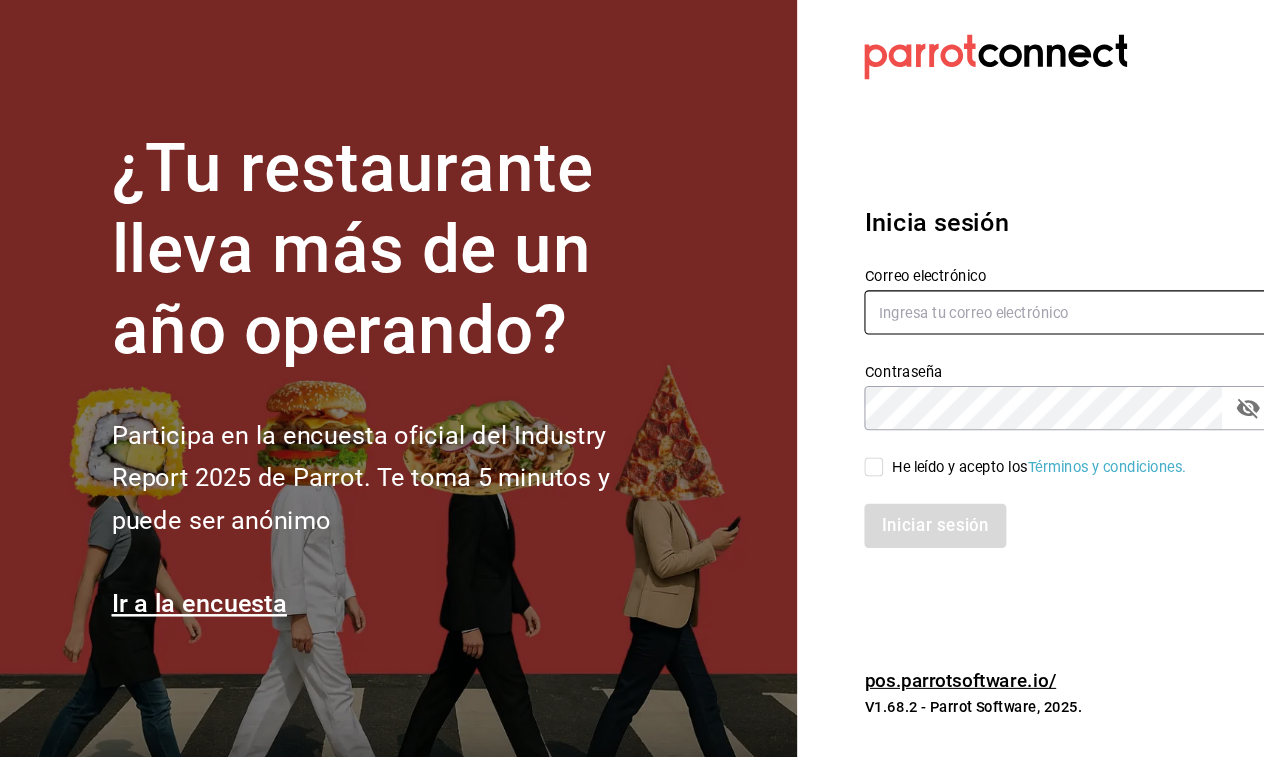 type on "[EMAIL]" 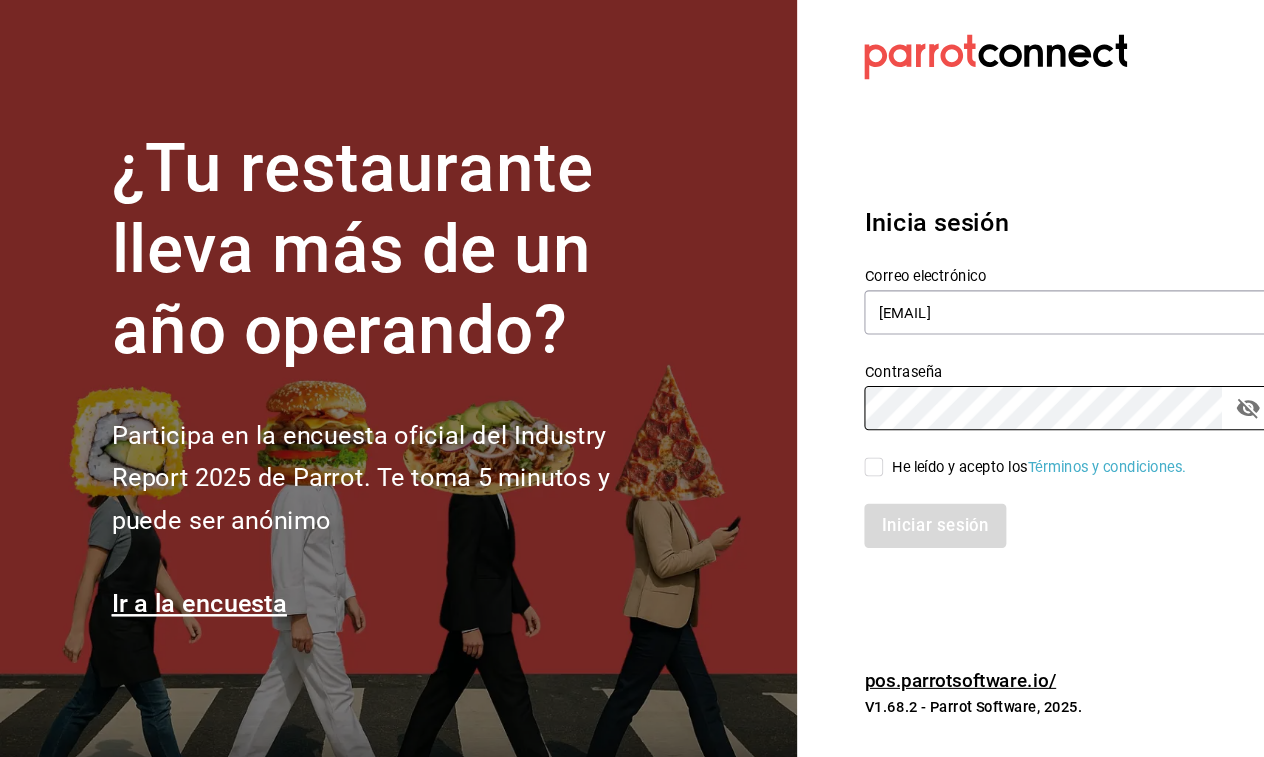 click on "He leído y acepto los  Términos y condiciones." at bounding box center (831, 465) 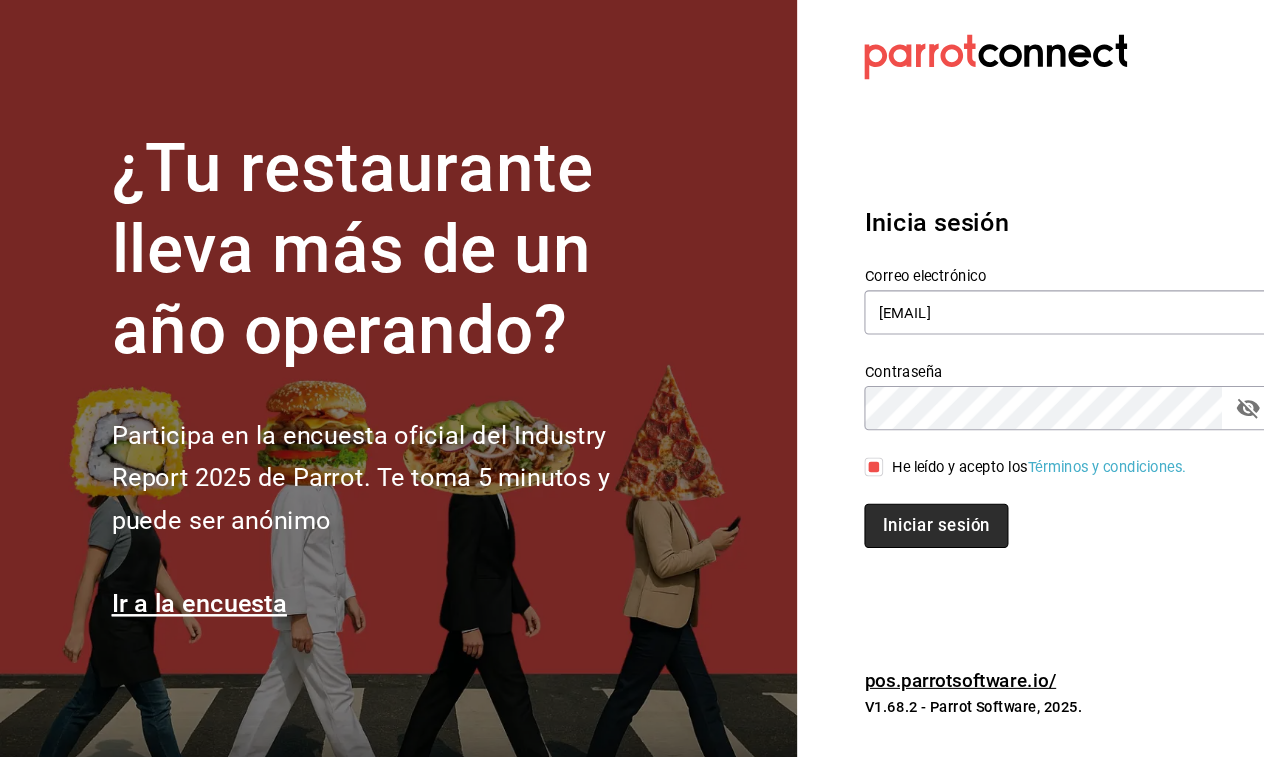 click on "Iniciar sesión" at bounding box center (890, 521) 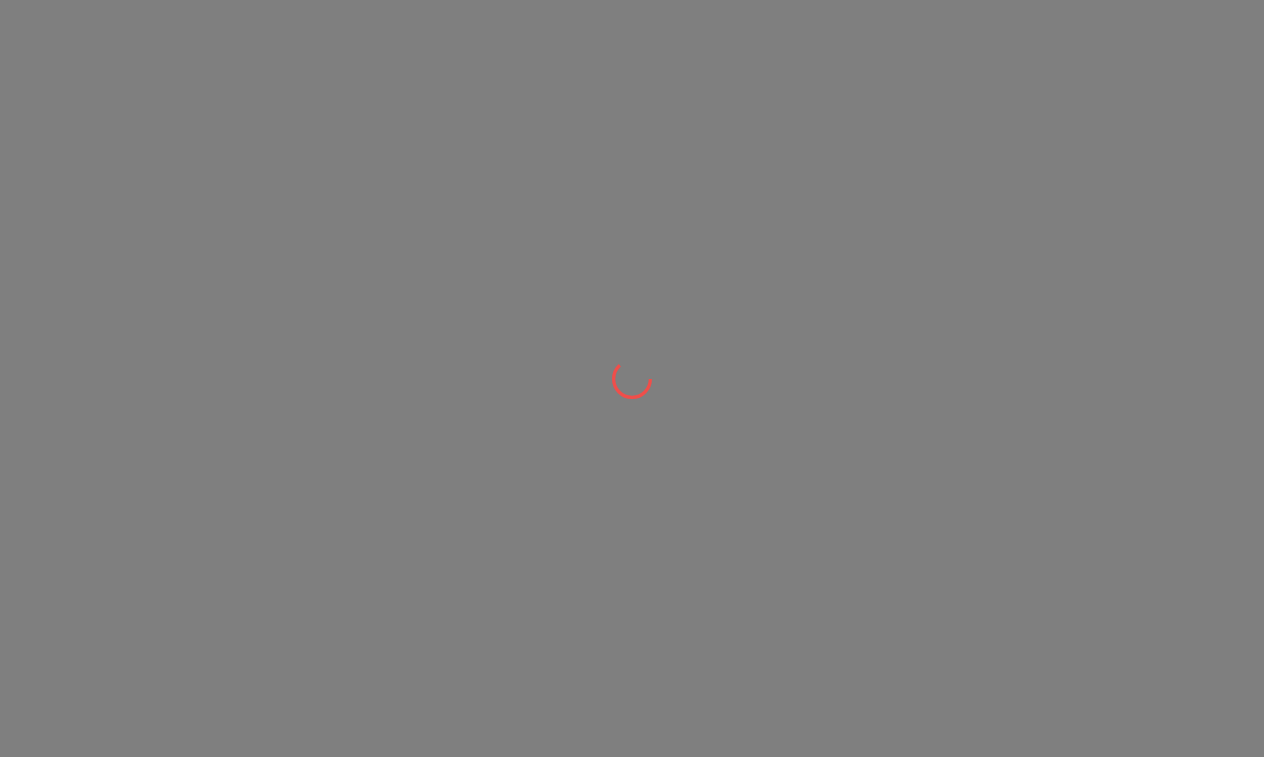 scroll, scrollTop: 0, scrollLeft: 0, axis: both 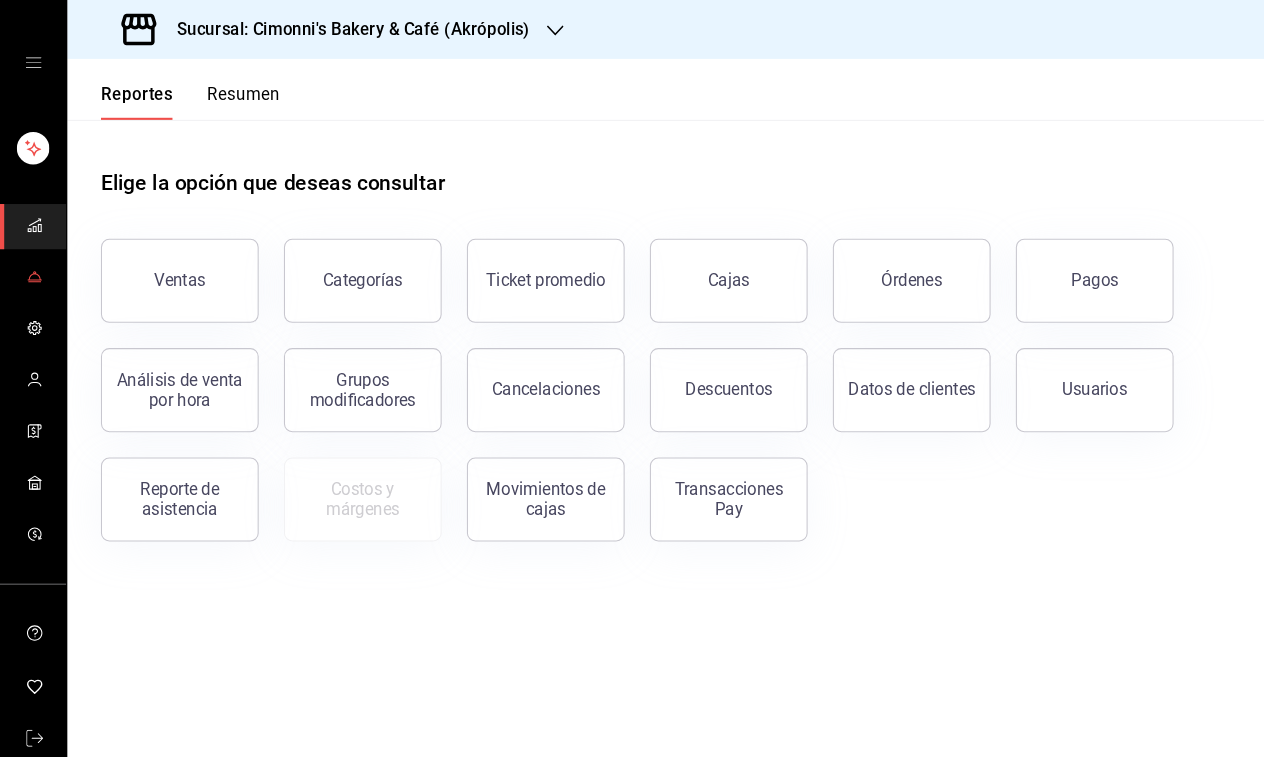 click at bounding box center (31, 264) 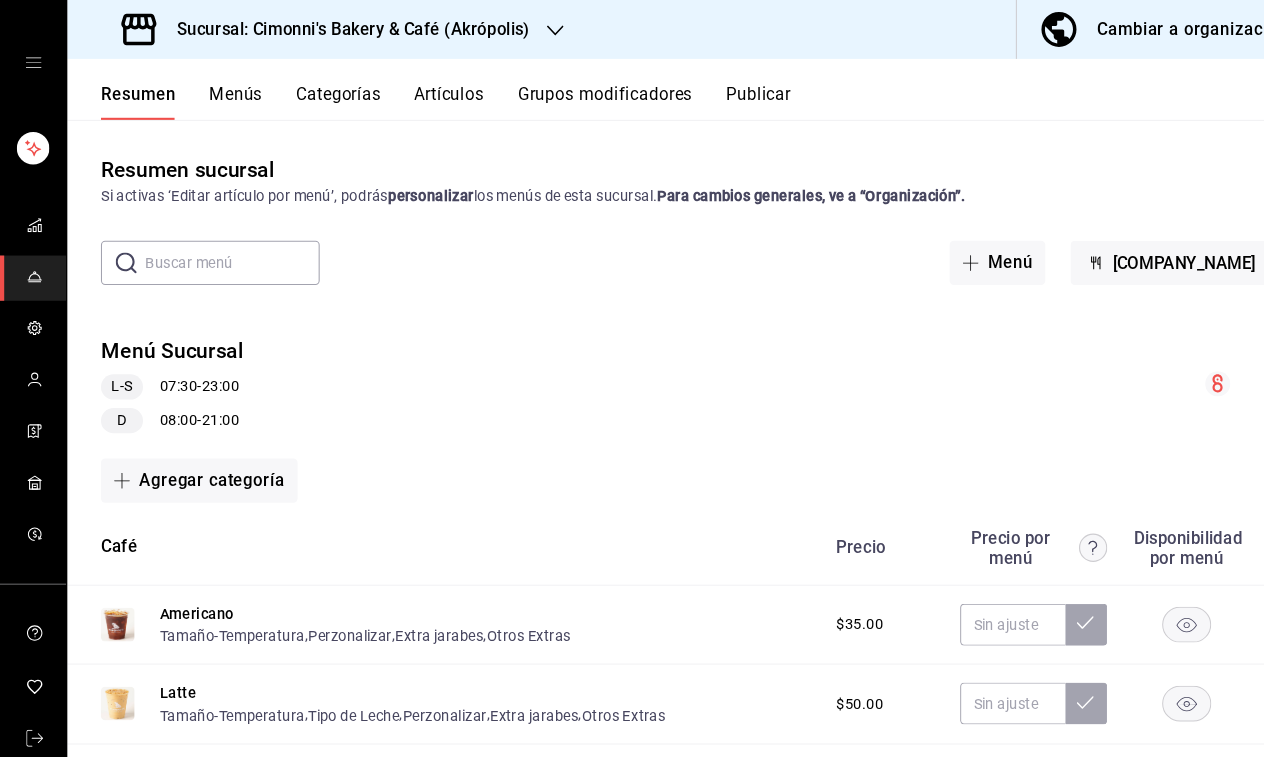 click on "Cambiar a organización" at bounding box center (1133, 28) 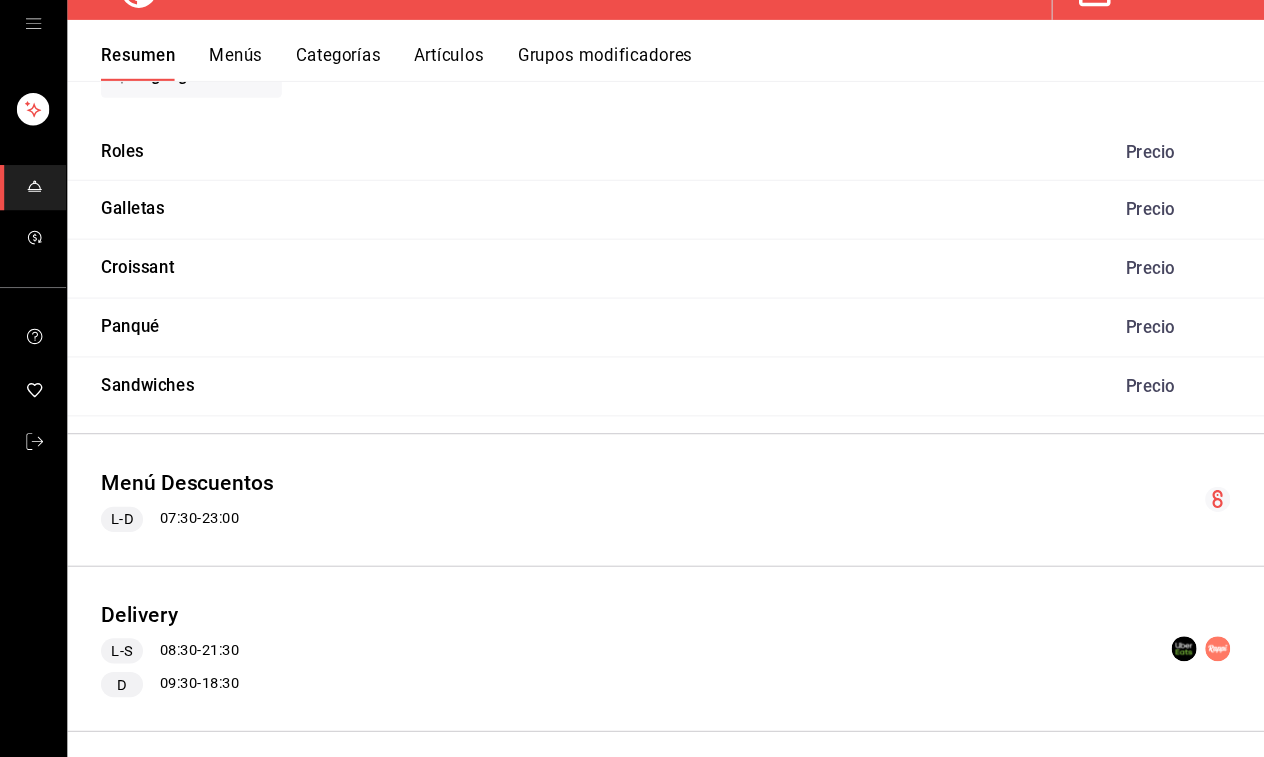 scroll, scrollTop: 3078, scrollLeft: 0, axis: vertical 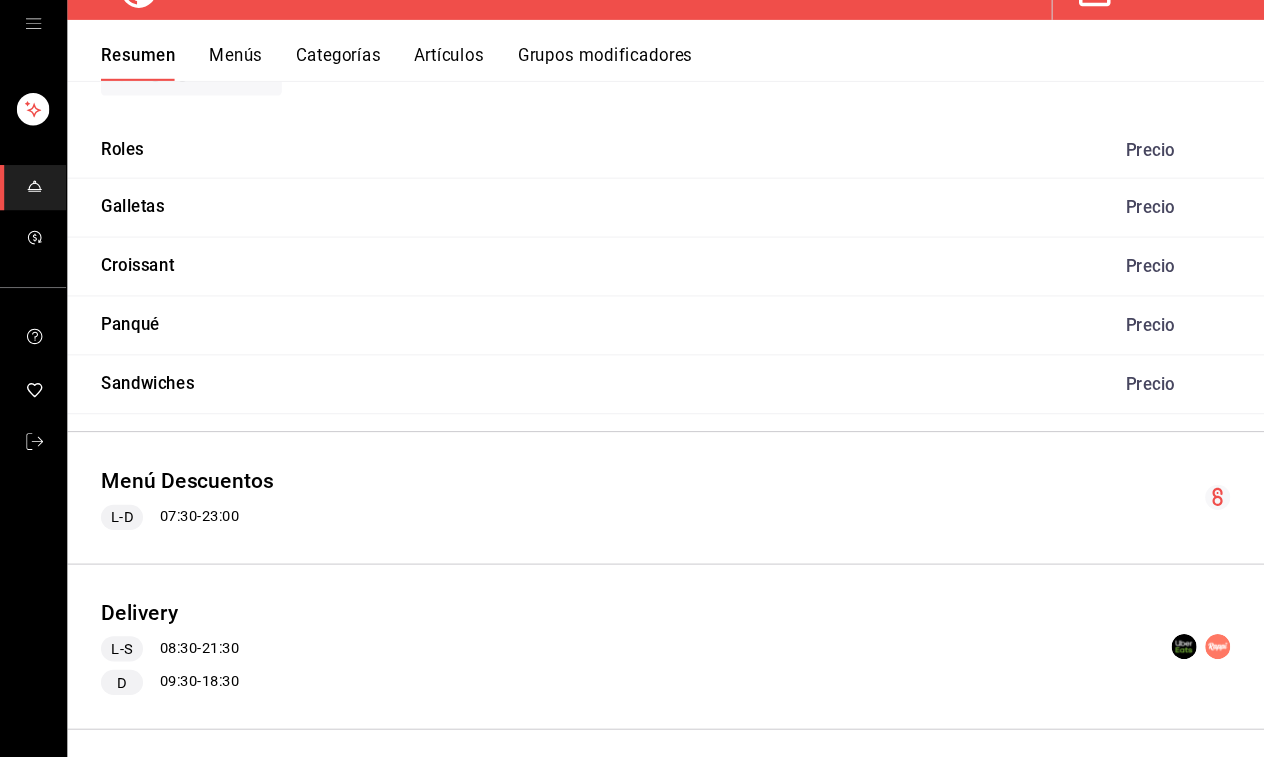 click on "Artículos" at bounding box center (427, 97) 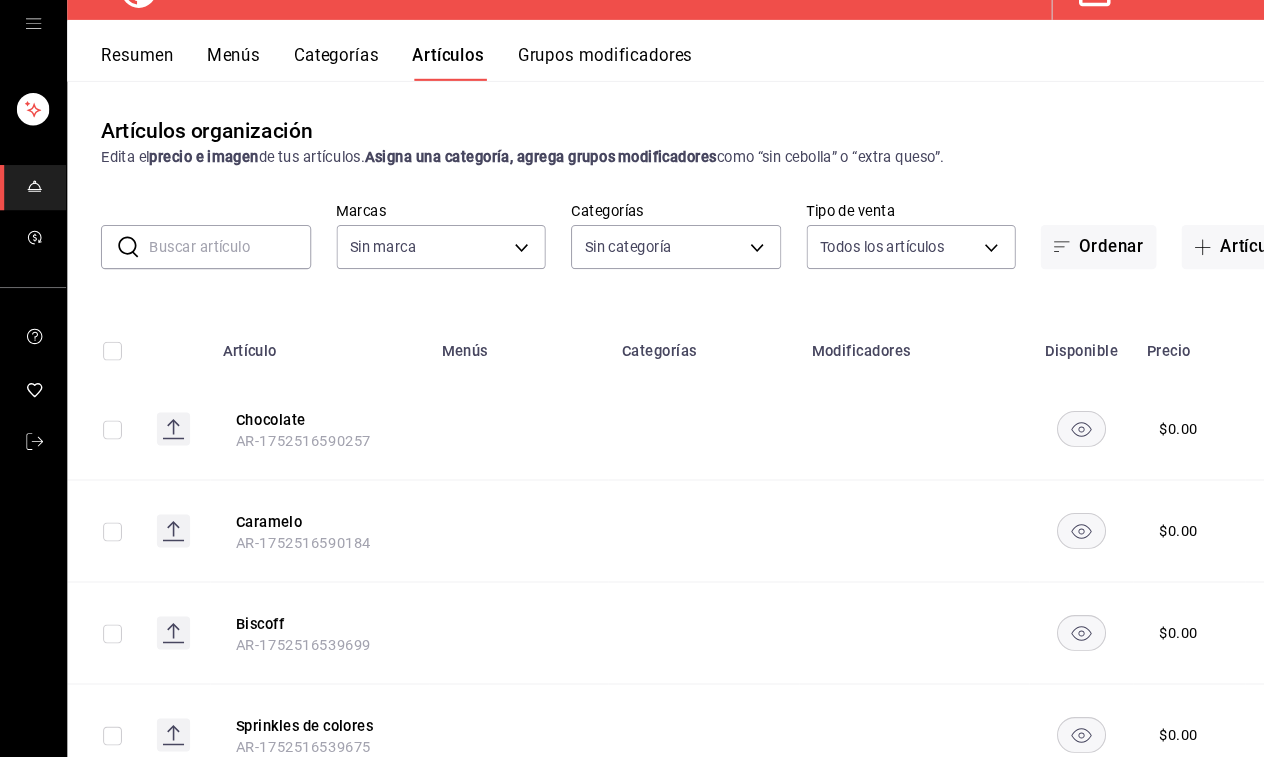 type on "[UUID]" 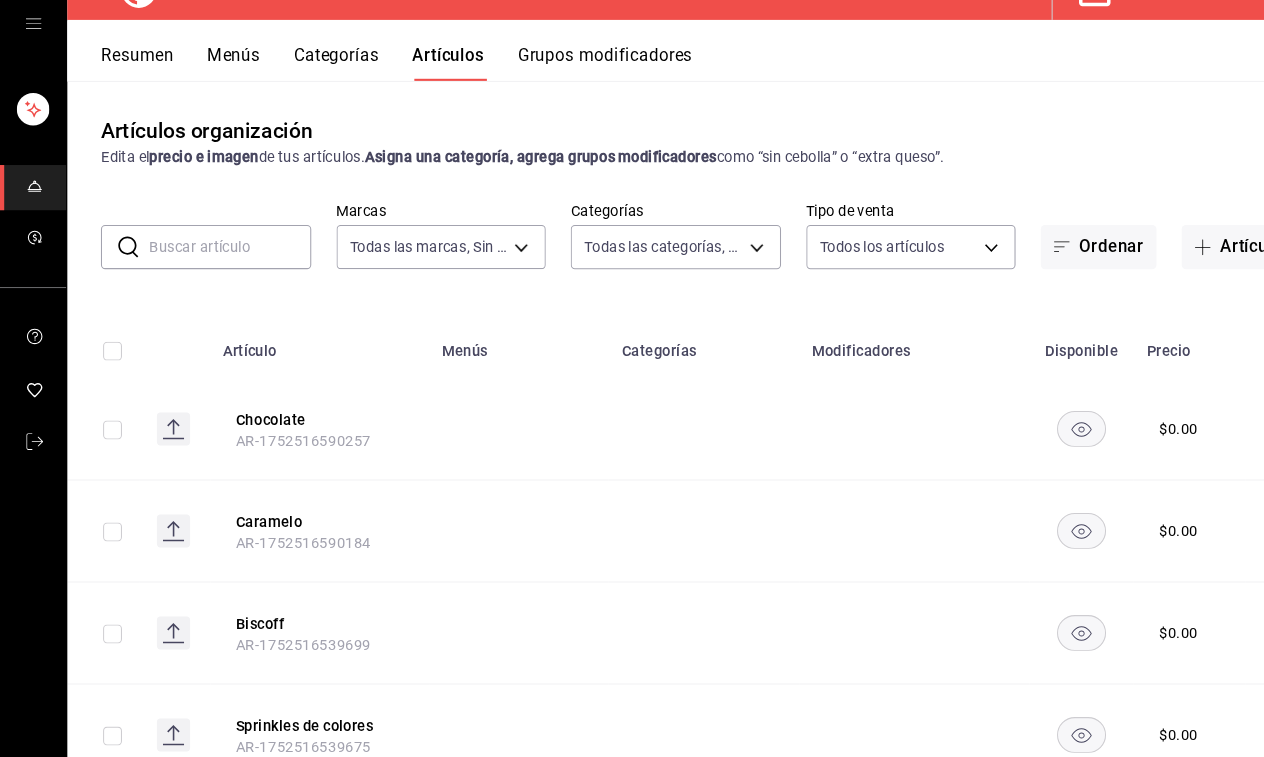 click at bounding box center (669, 445) 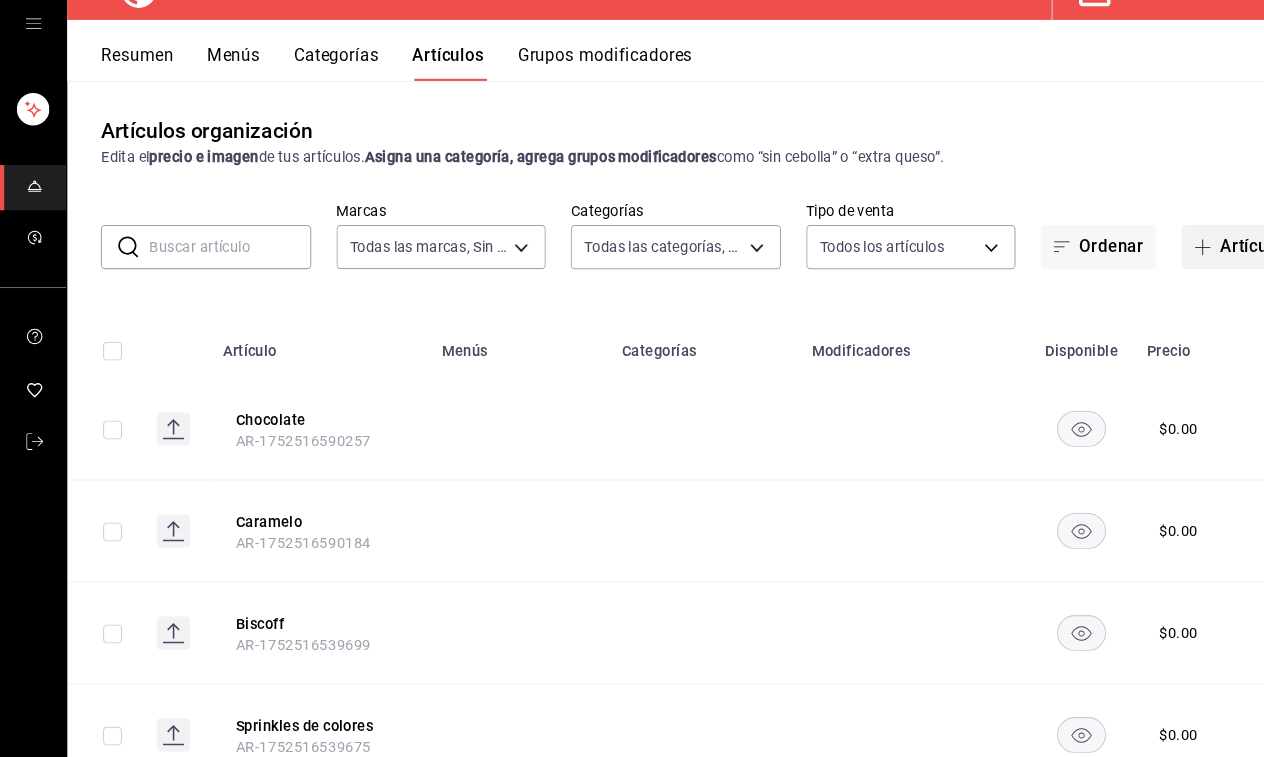 click at bounding box center (1148, 272) 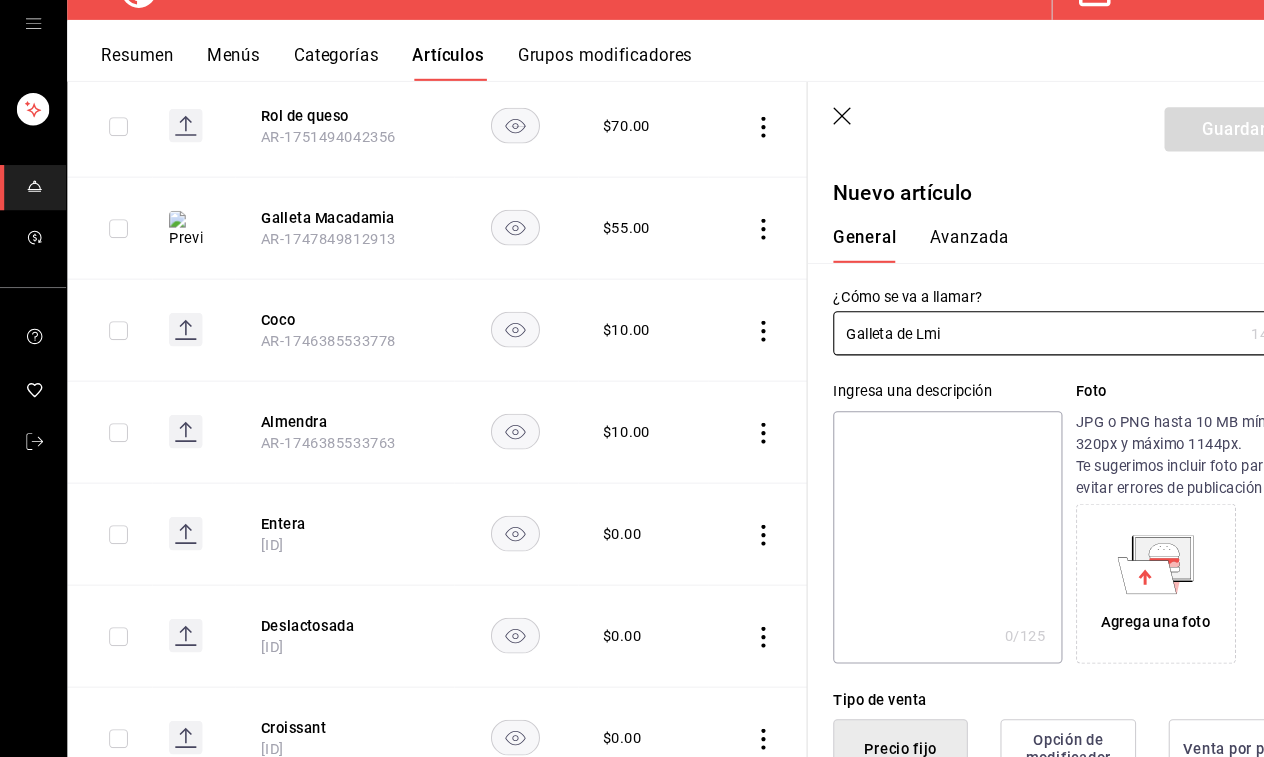 scroll, scrollTop: 748, scrollLeft: 0, axis: vertical 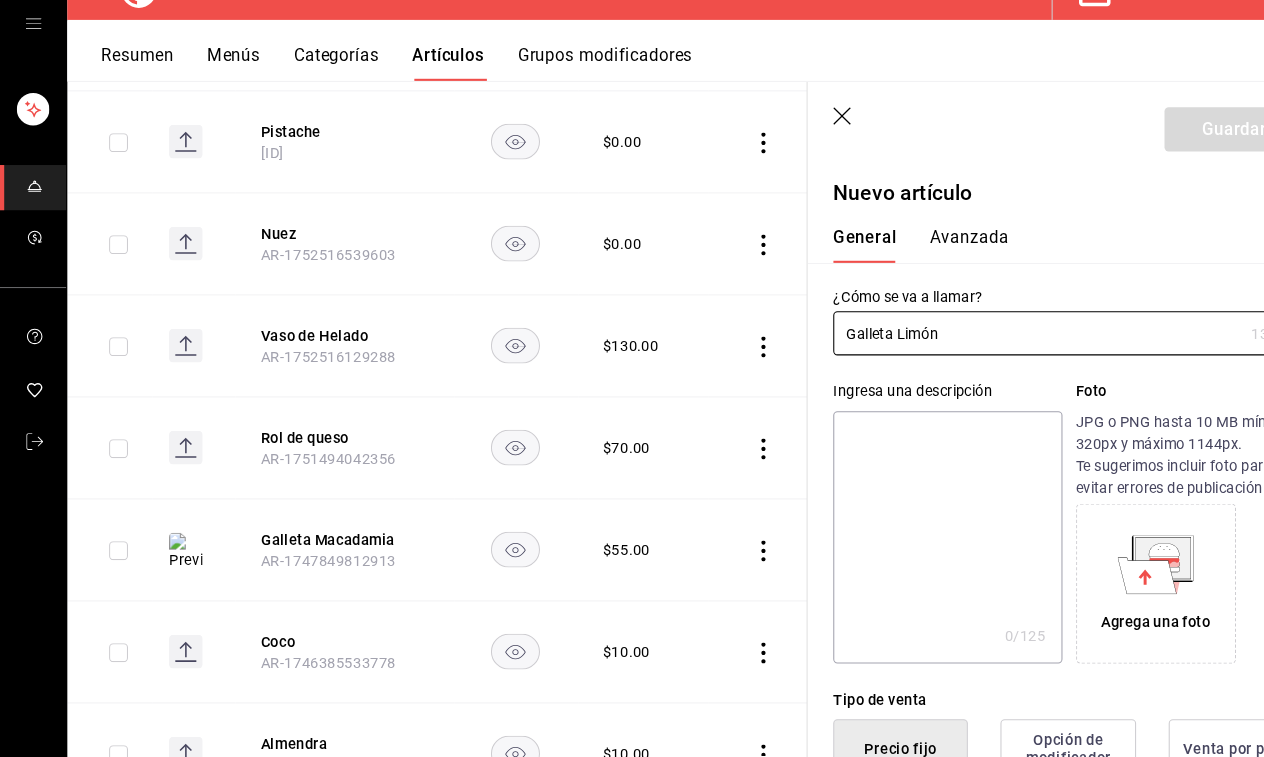 type on "Galleta Limón" 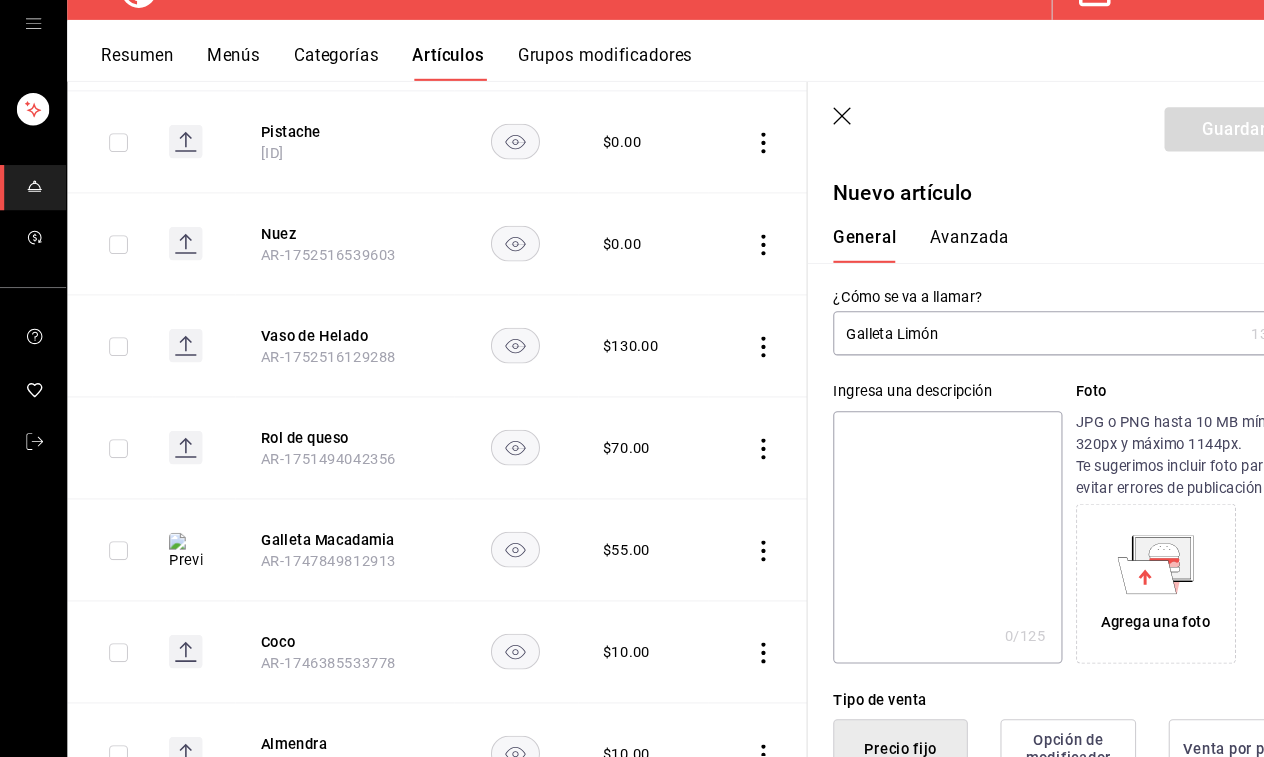 type on "d" 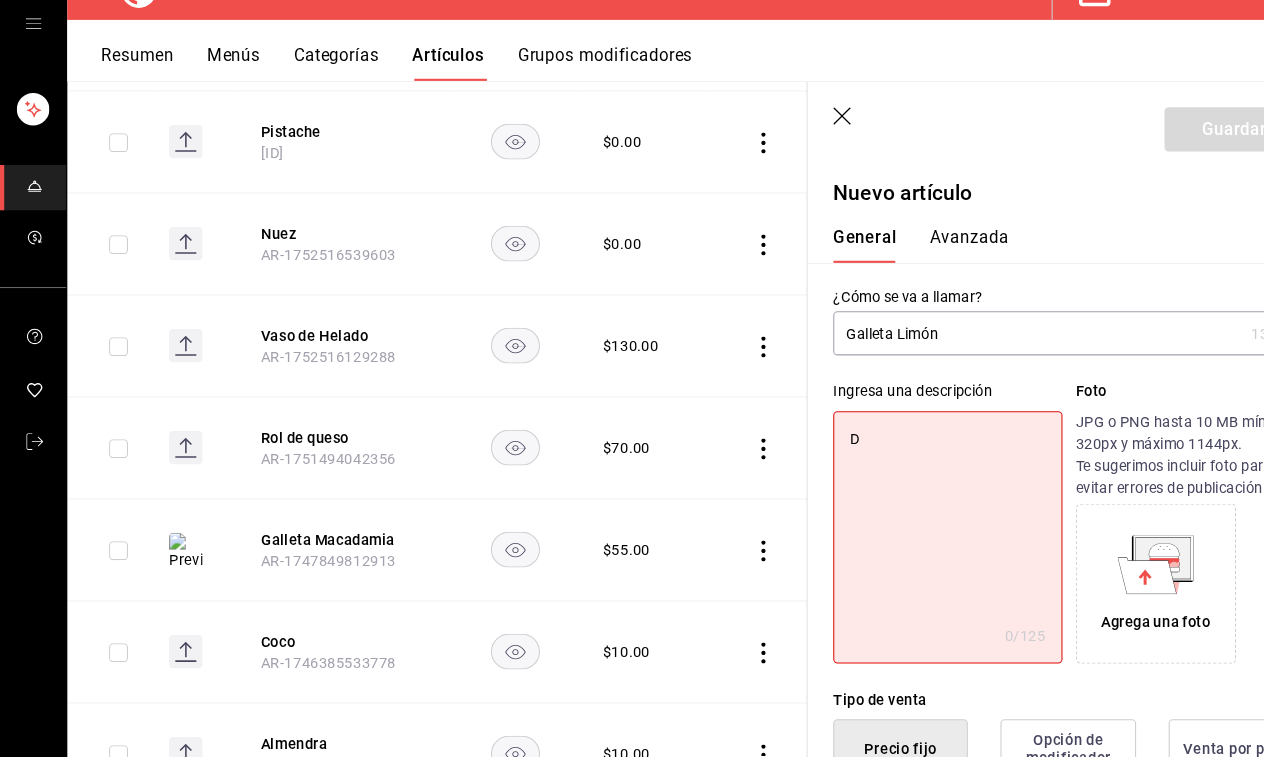 type on "De" 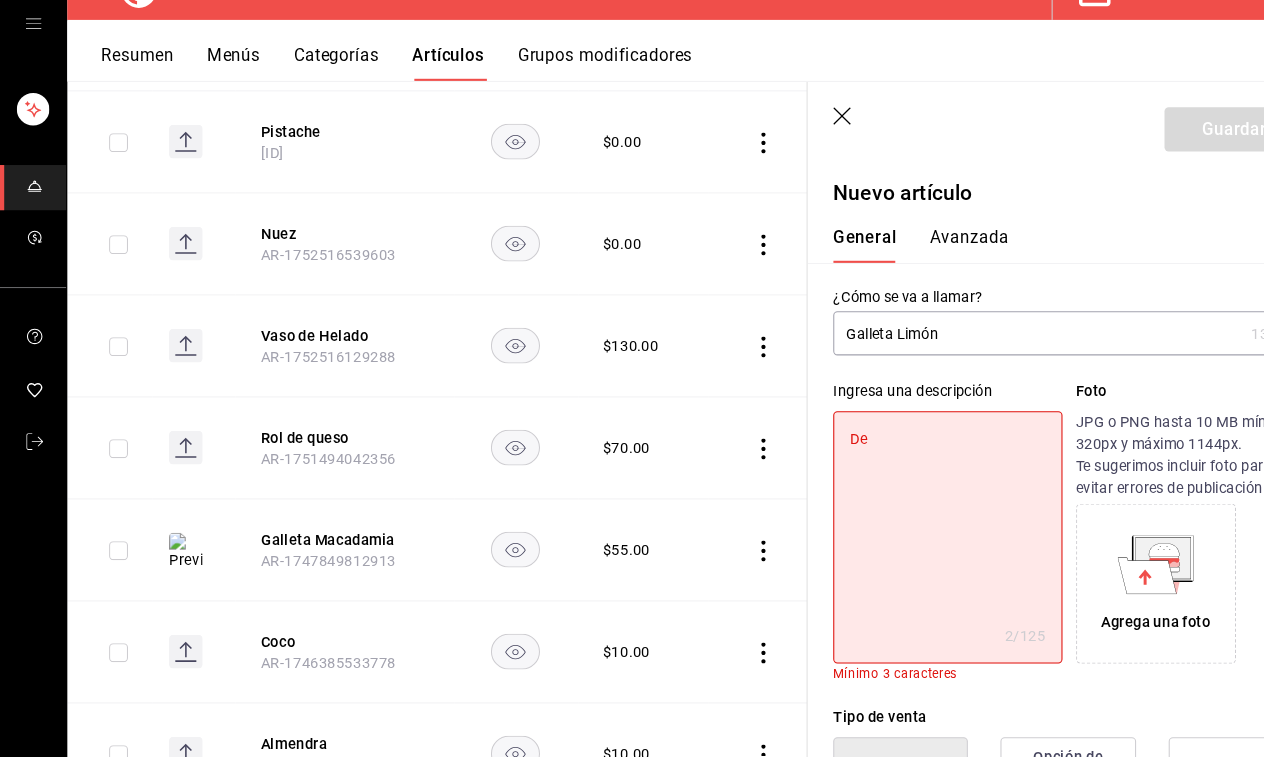 type on "Del" 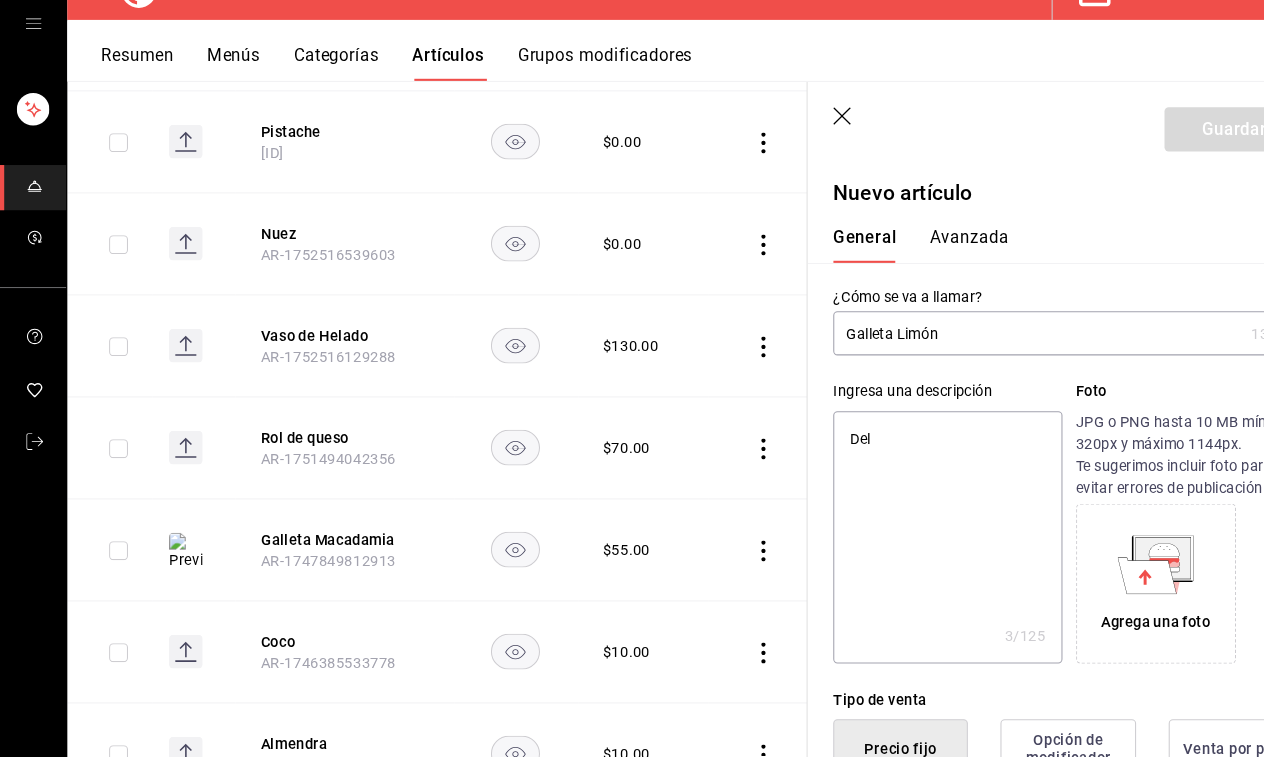 type on "Deli" 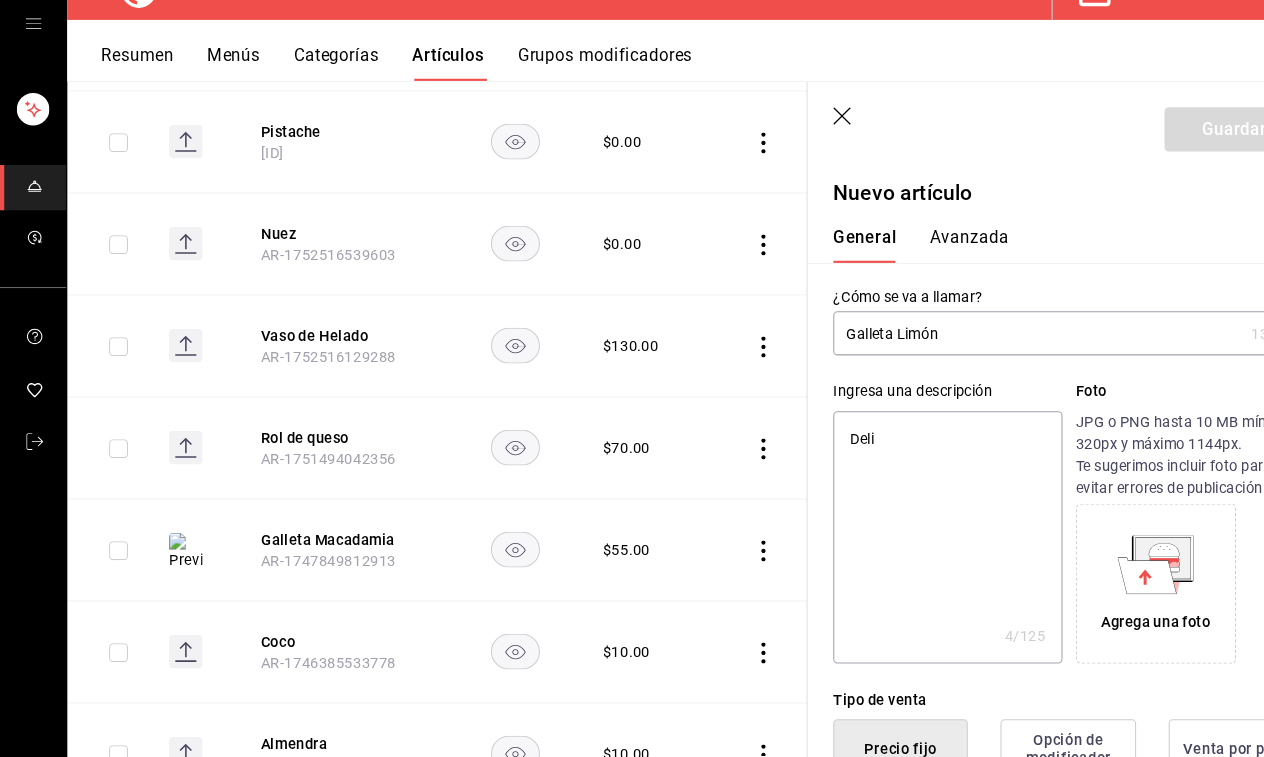type on "Delic" 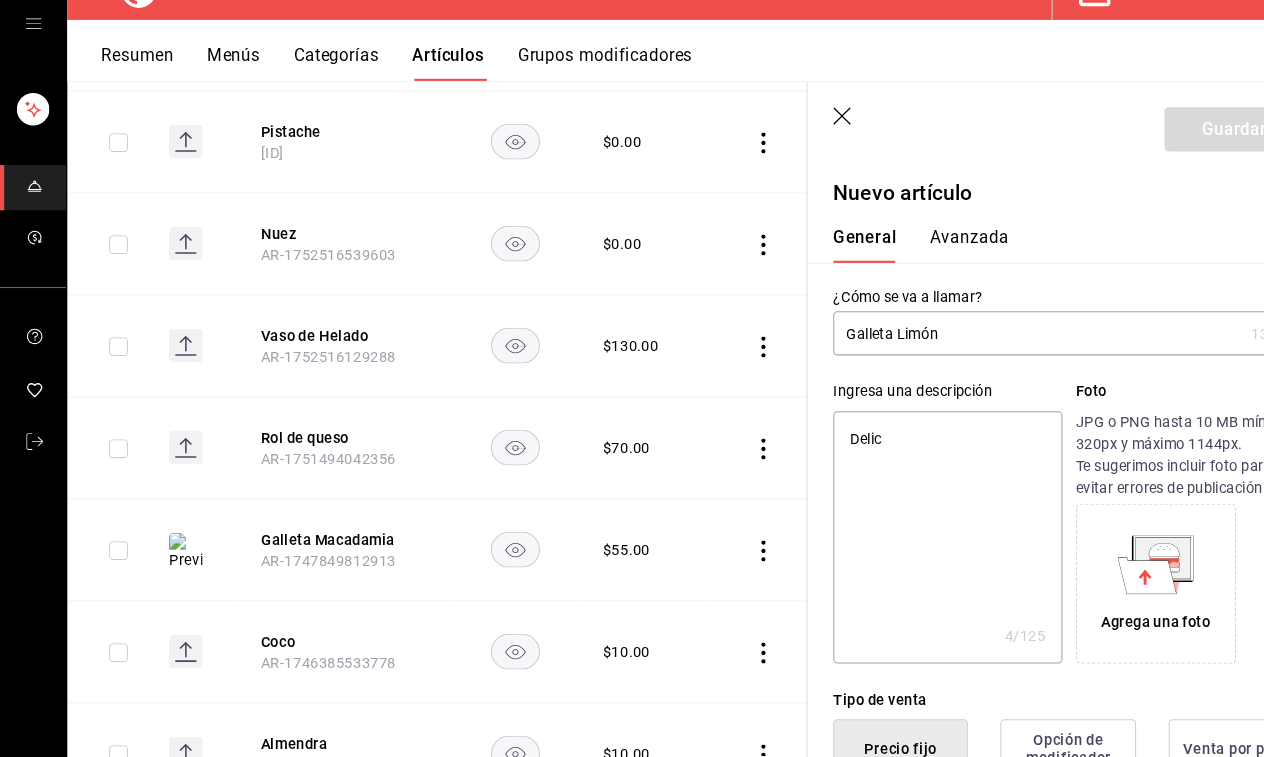type on "Delici" 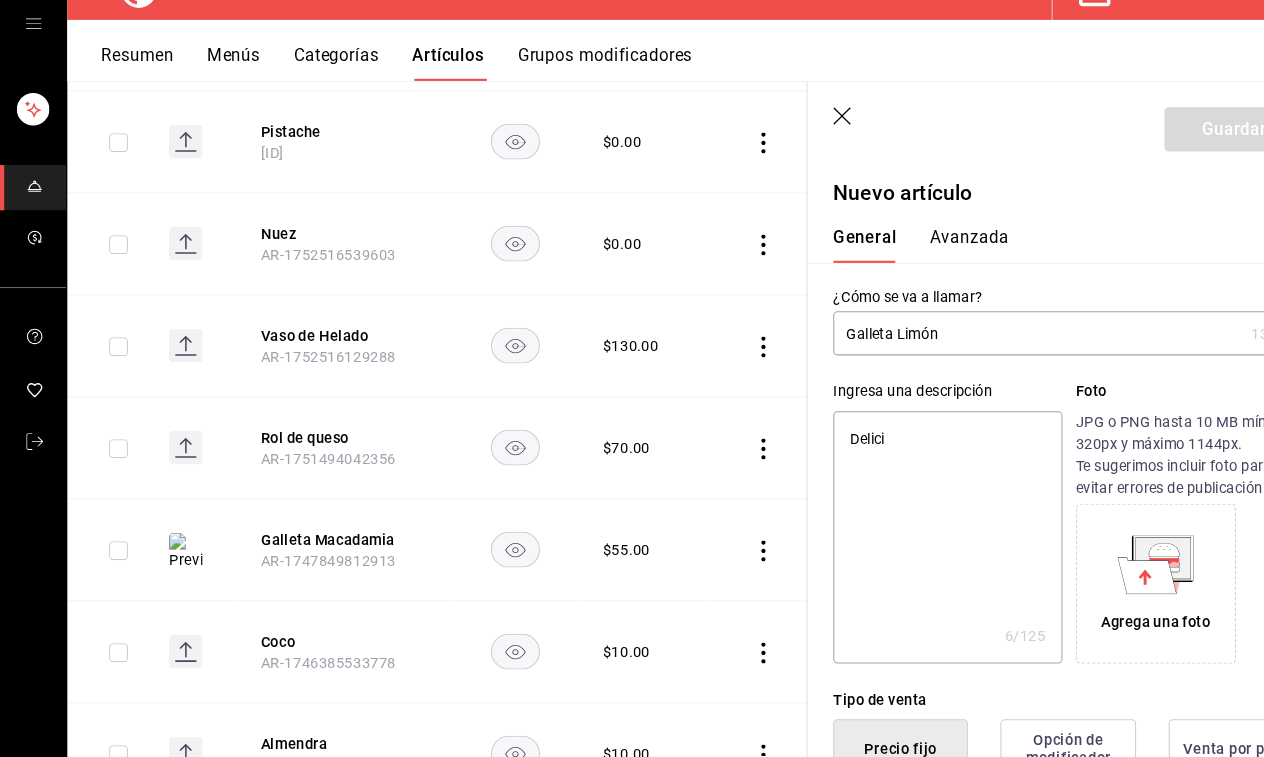 type on "Delicio" 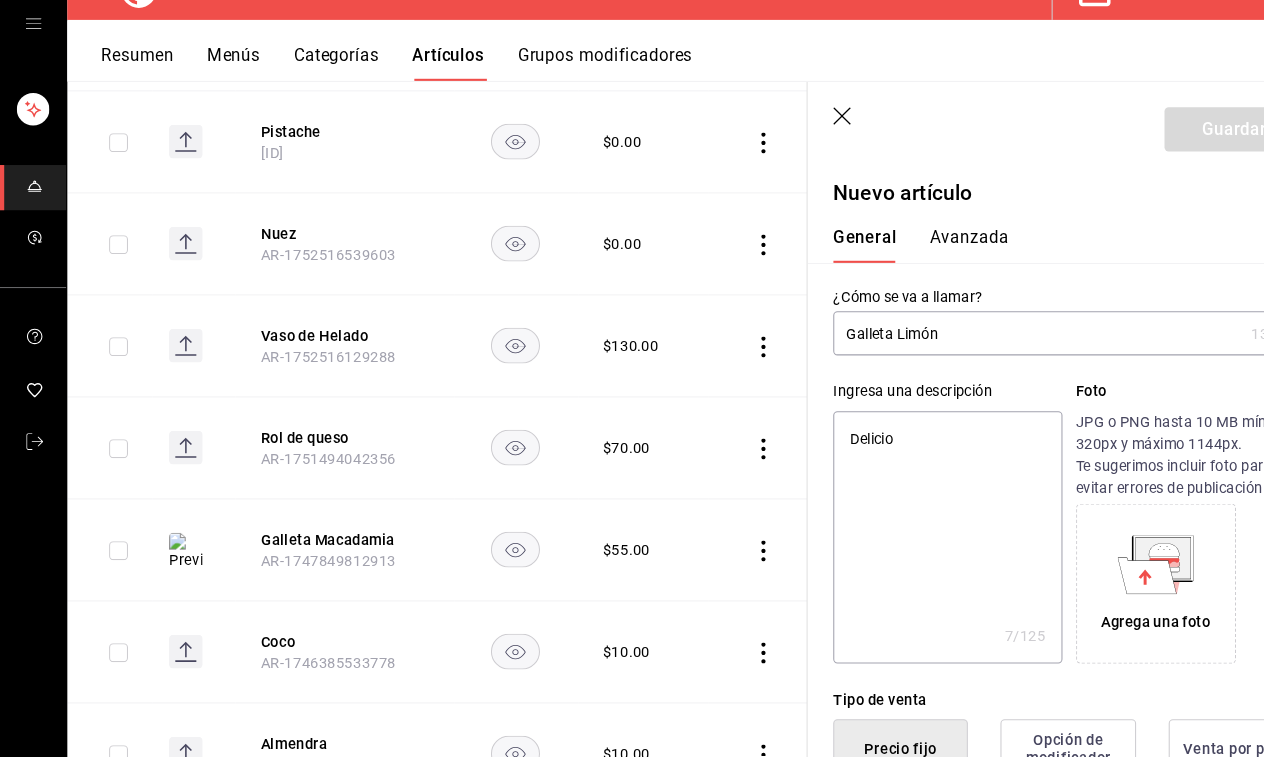 type on "Delicios" 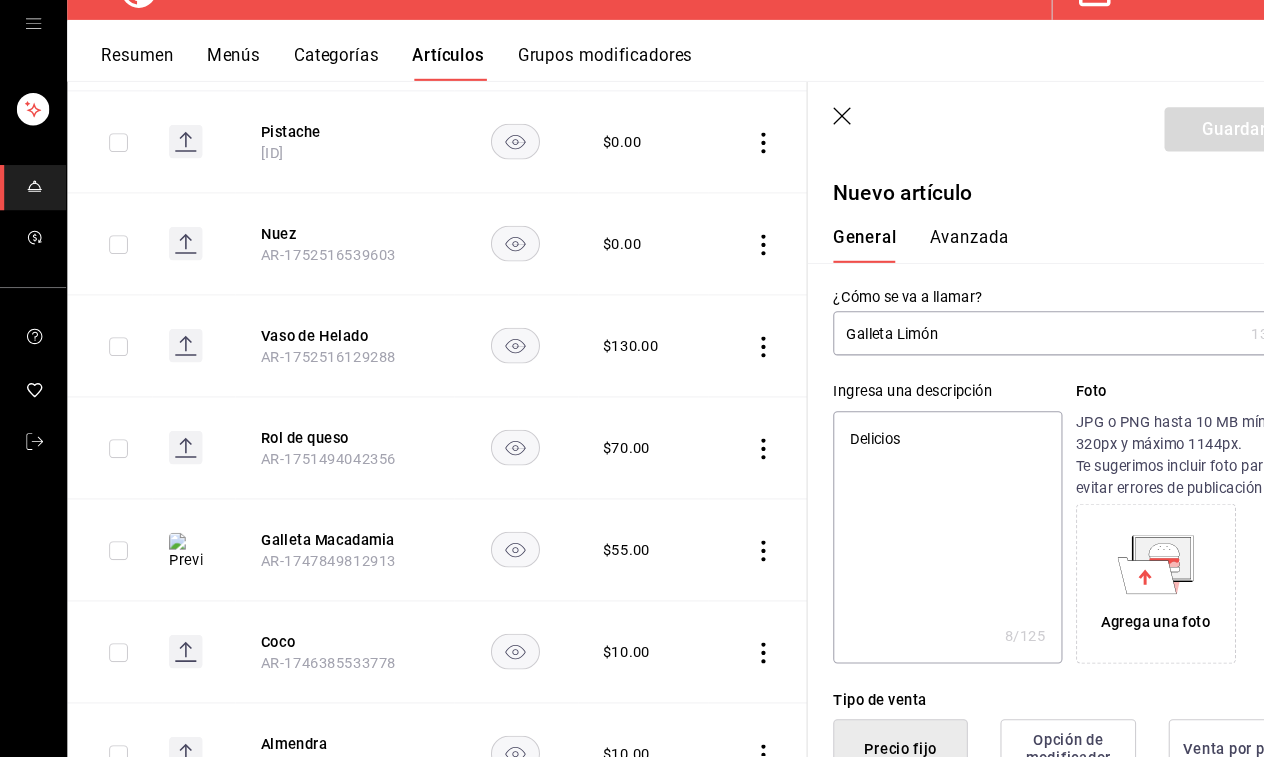 type on "Deliciosa" 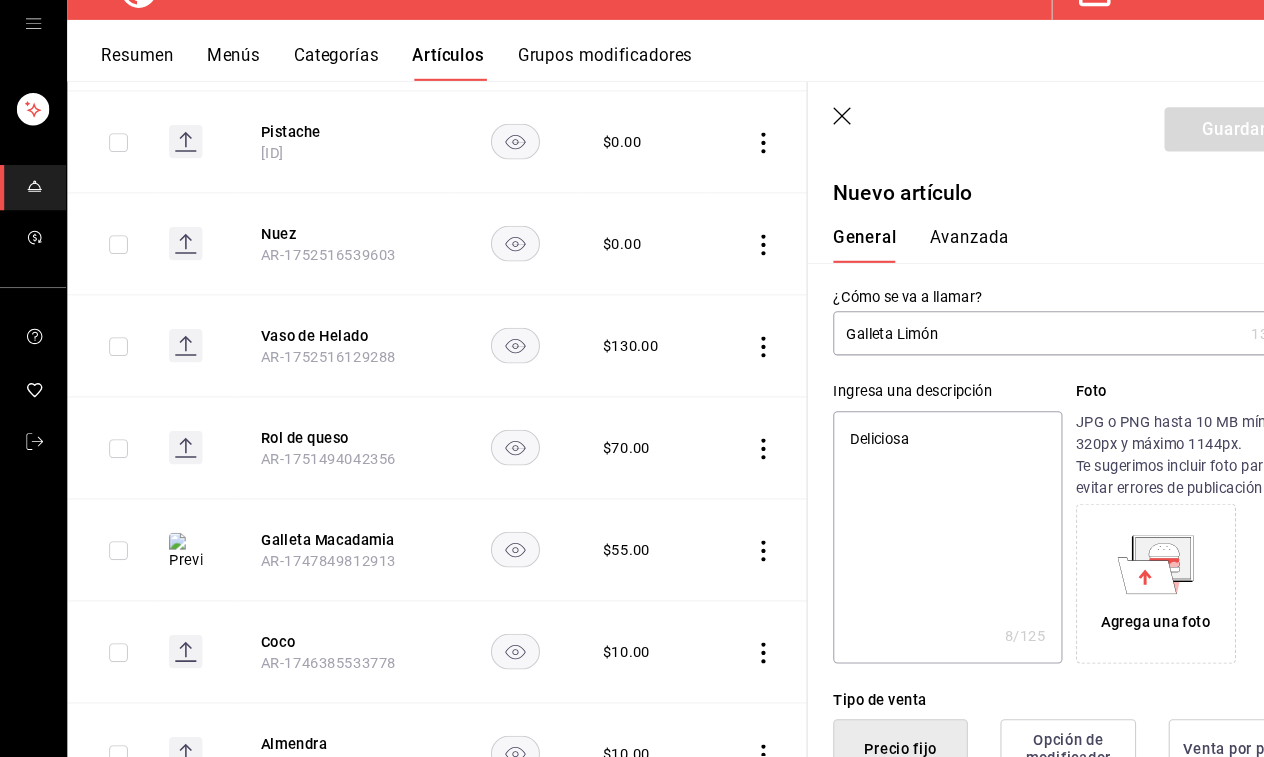 type on "Deliciosa" 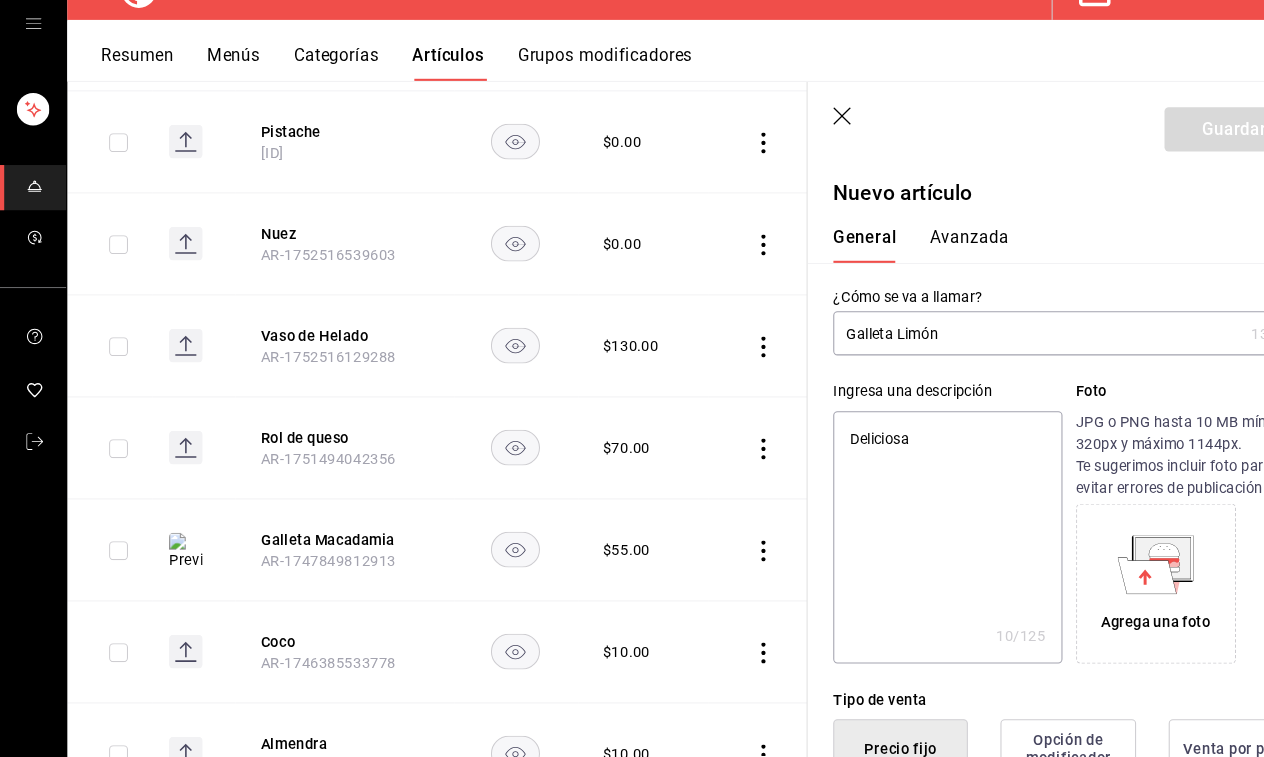 type on "Deliciosa g" 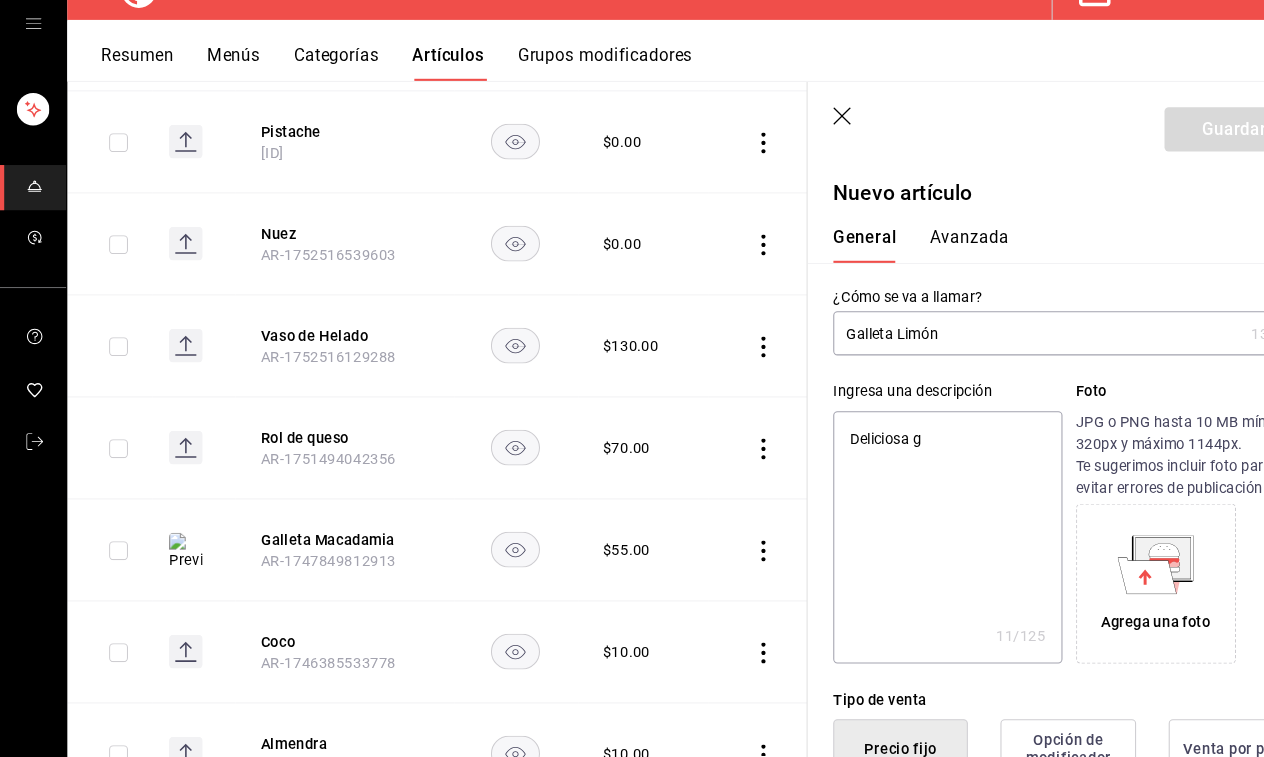 type on "Deliciosa ga" 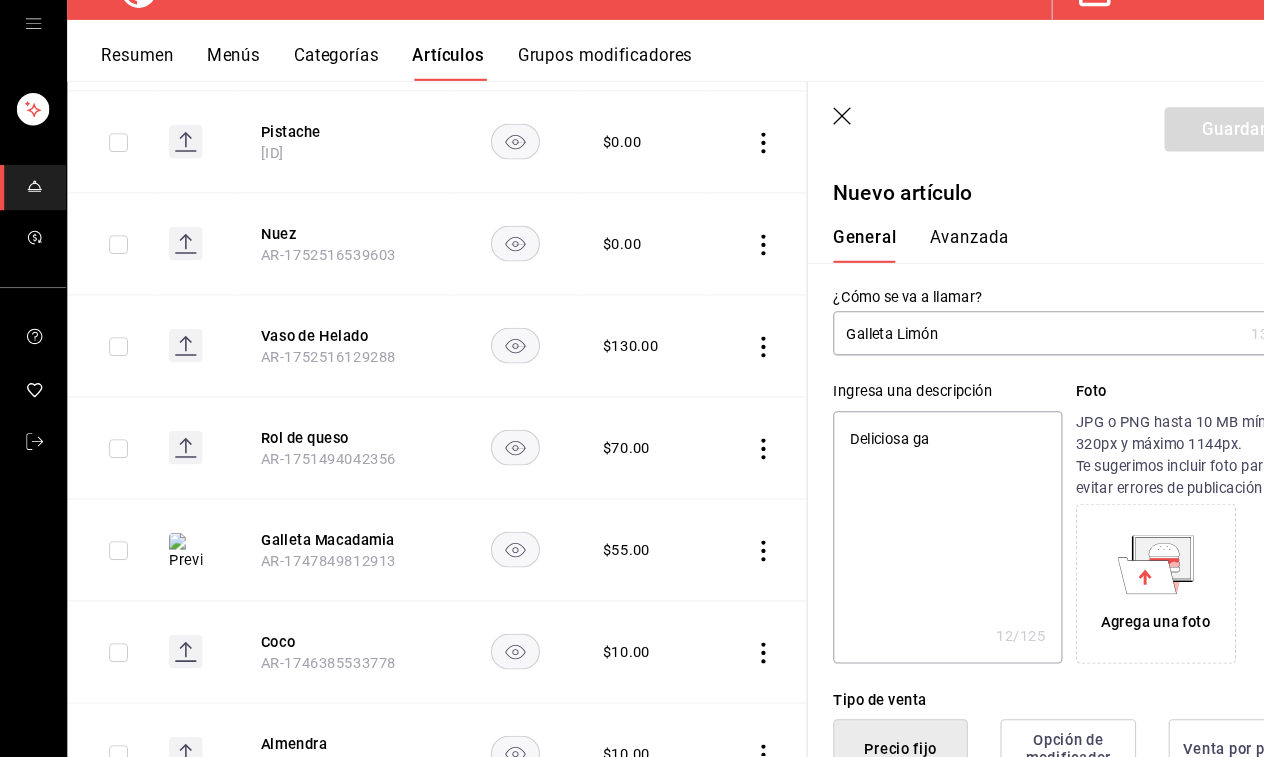 type on "Deliciosa gal" 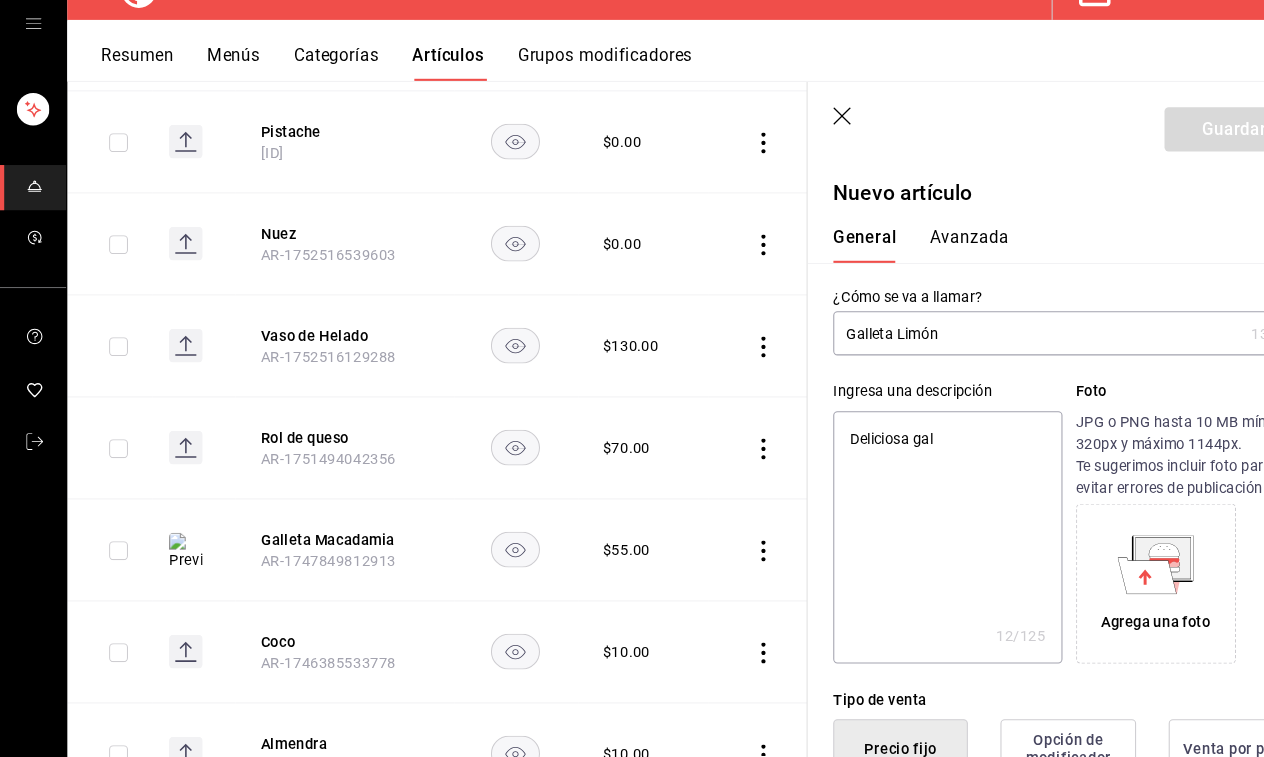 type on "Deliciosa gall" 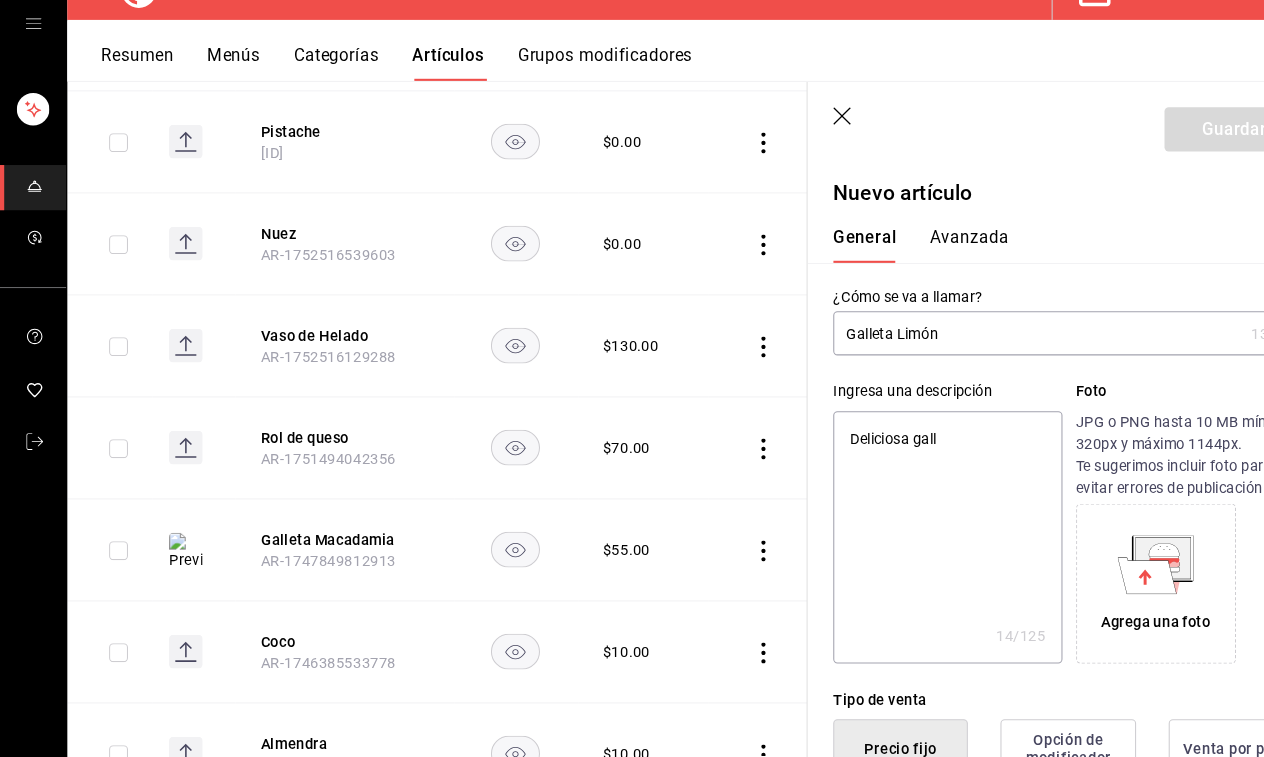 type on "Deliciosa galle" 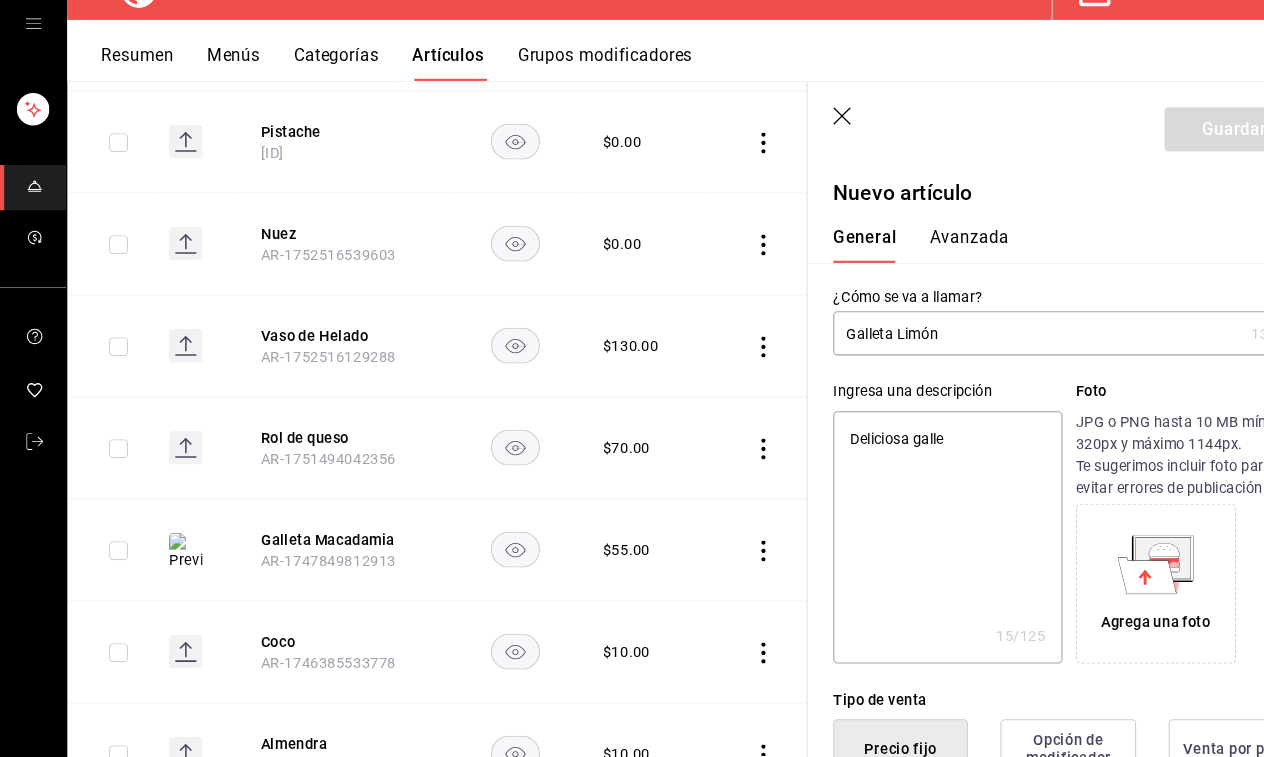 type on "Deliciosa gallet" 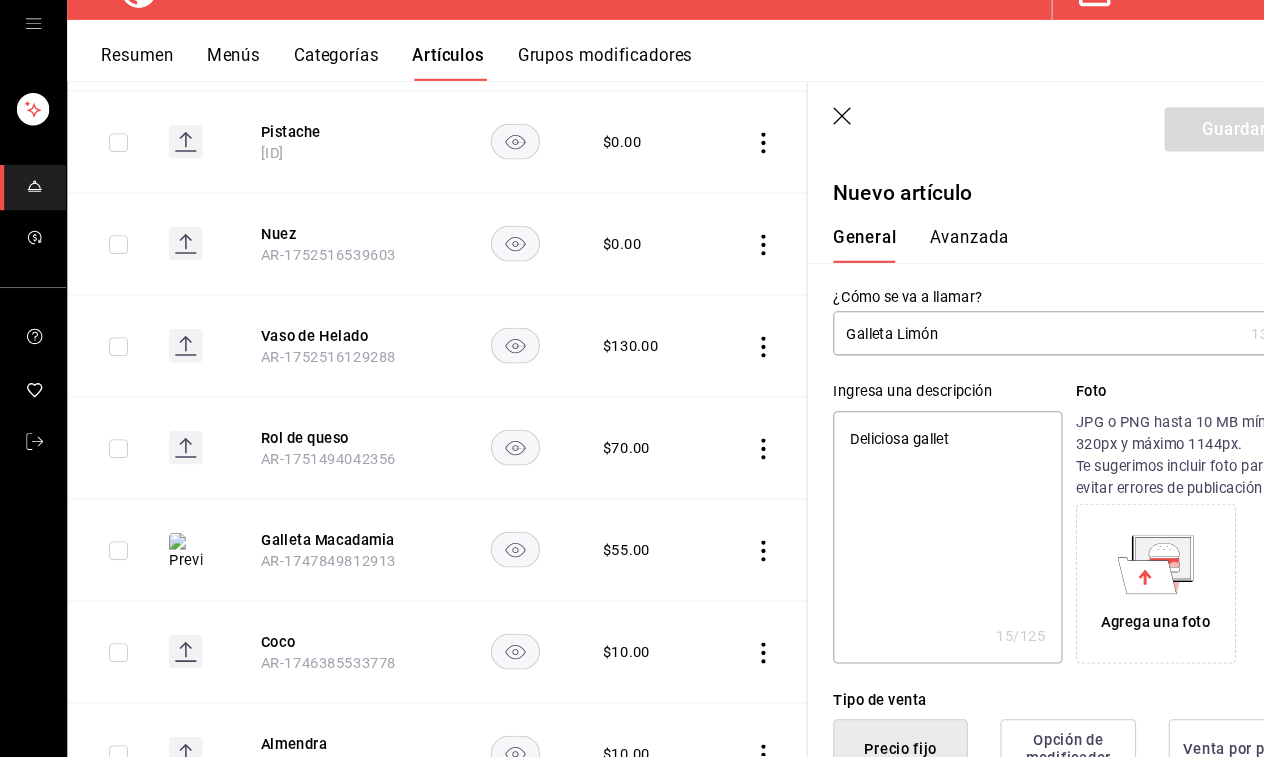 type on "Deliciosa galleta" 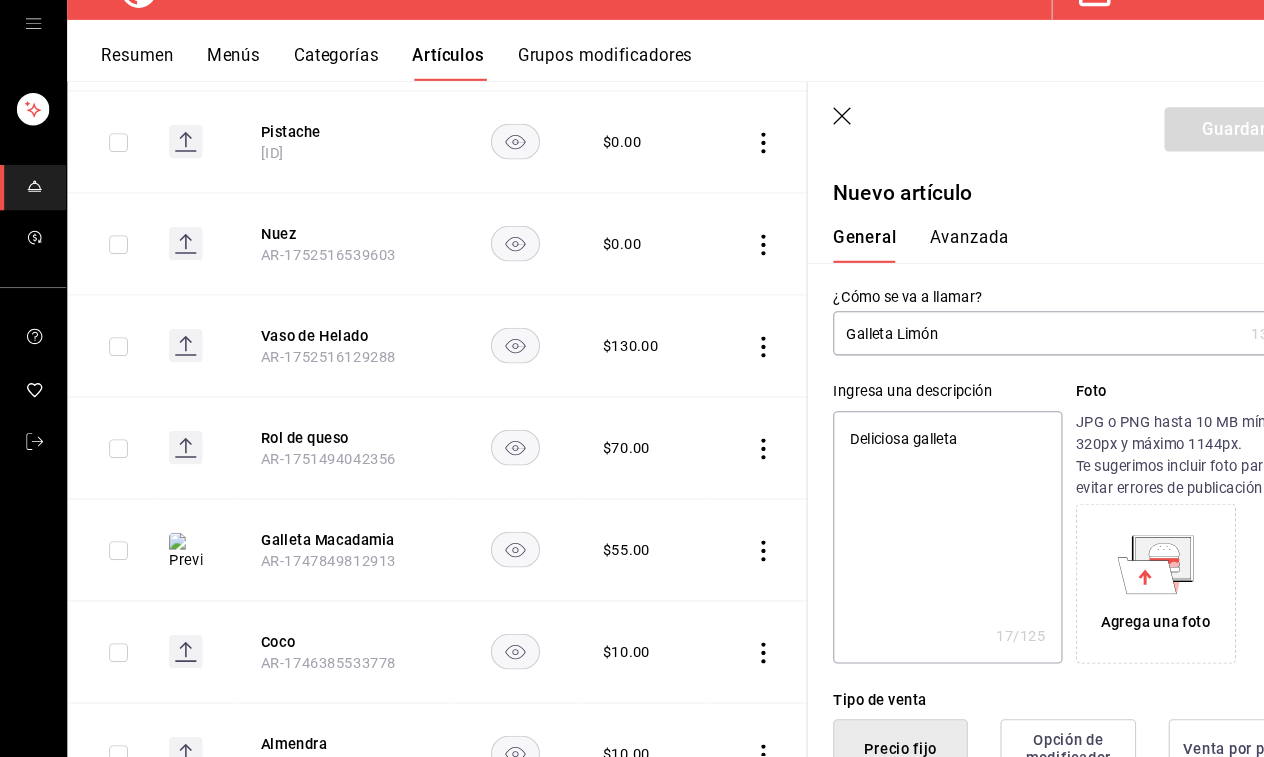 type on "Deliciosa galleta" 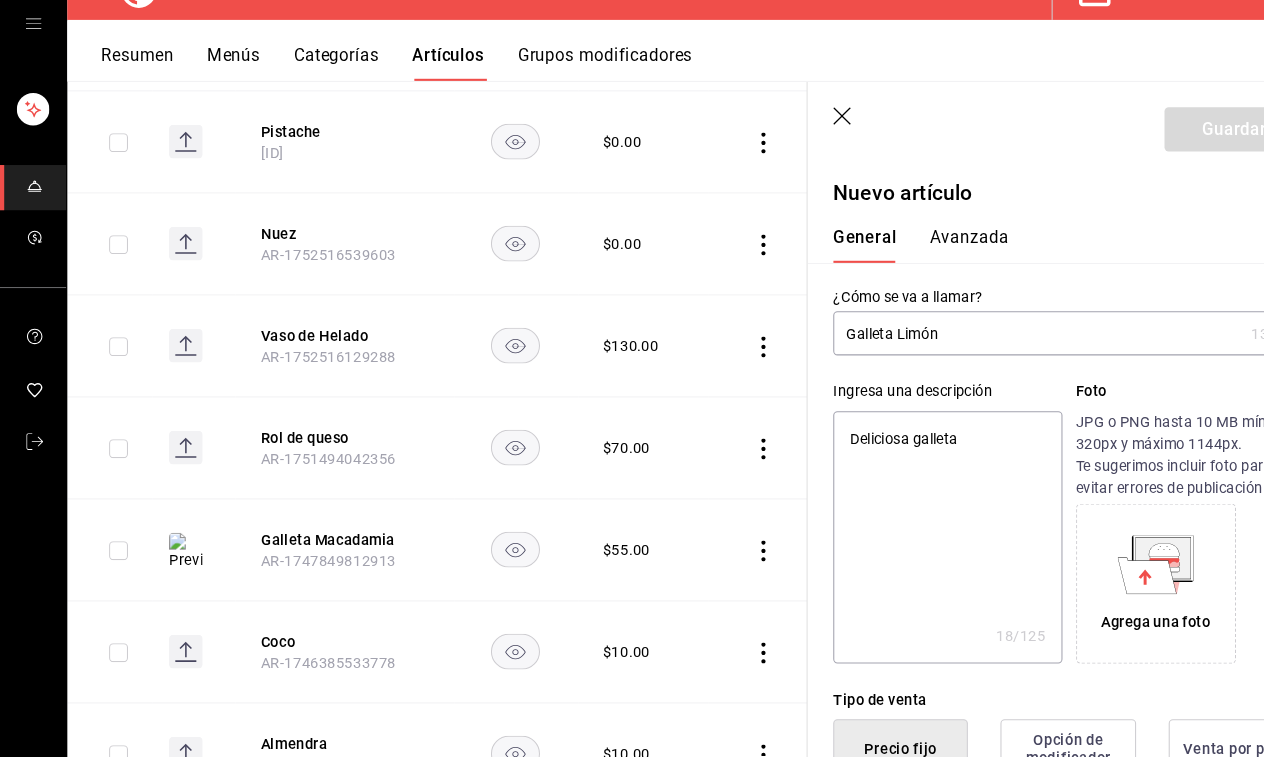 type on "Deliciosa galleta d" 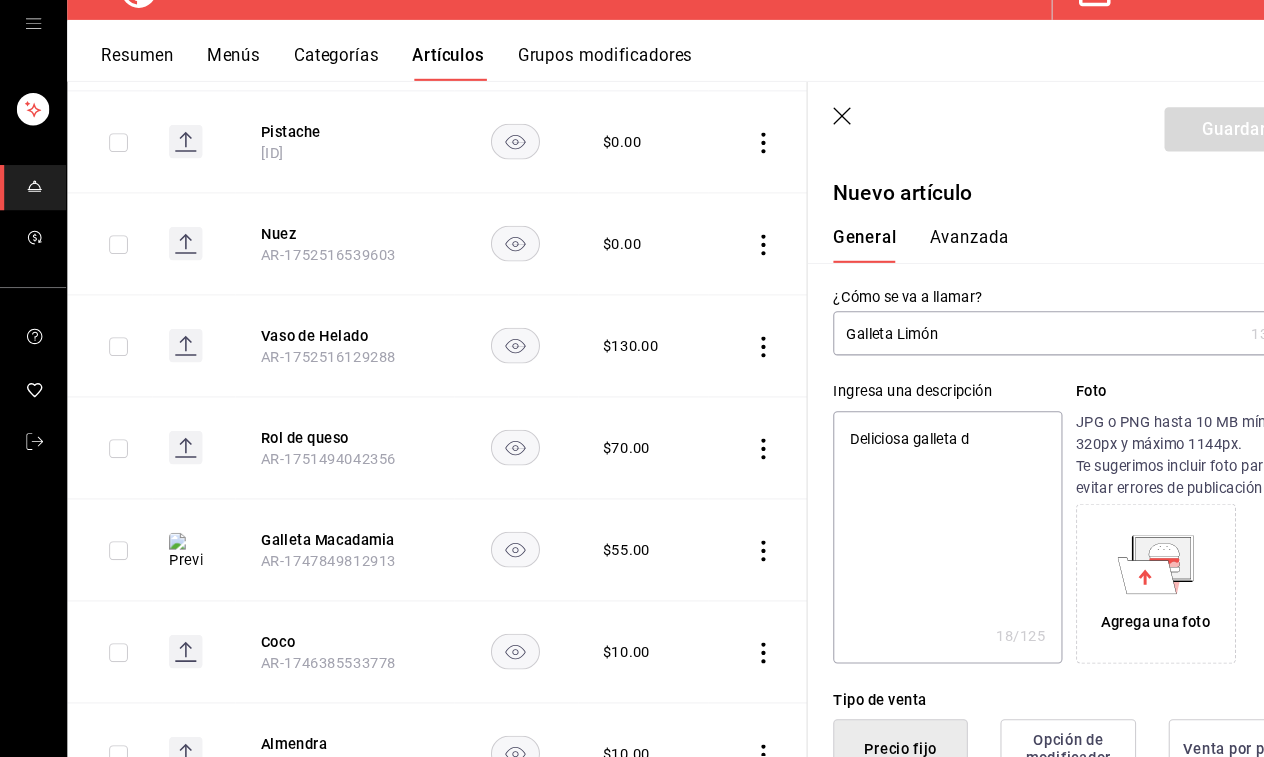 type on "Deliciosa galleta de" 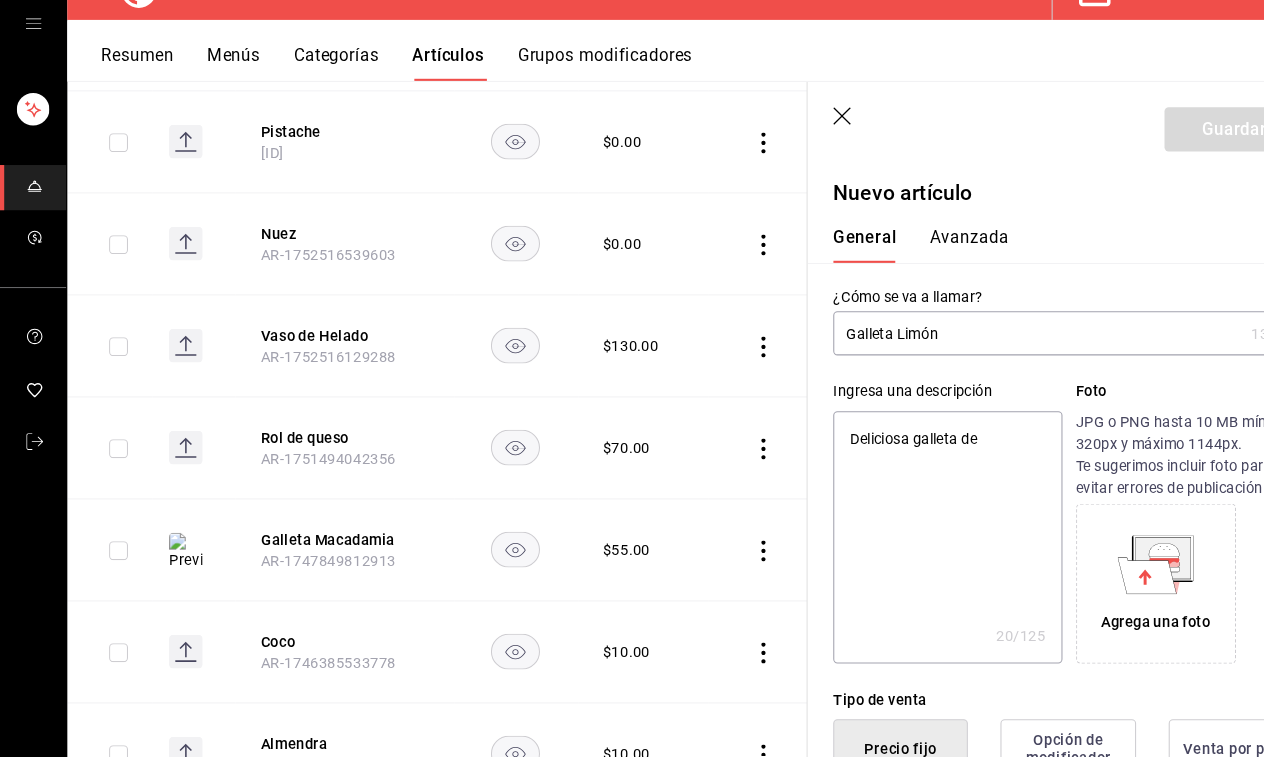 type on "Deliciosa galleta de" 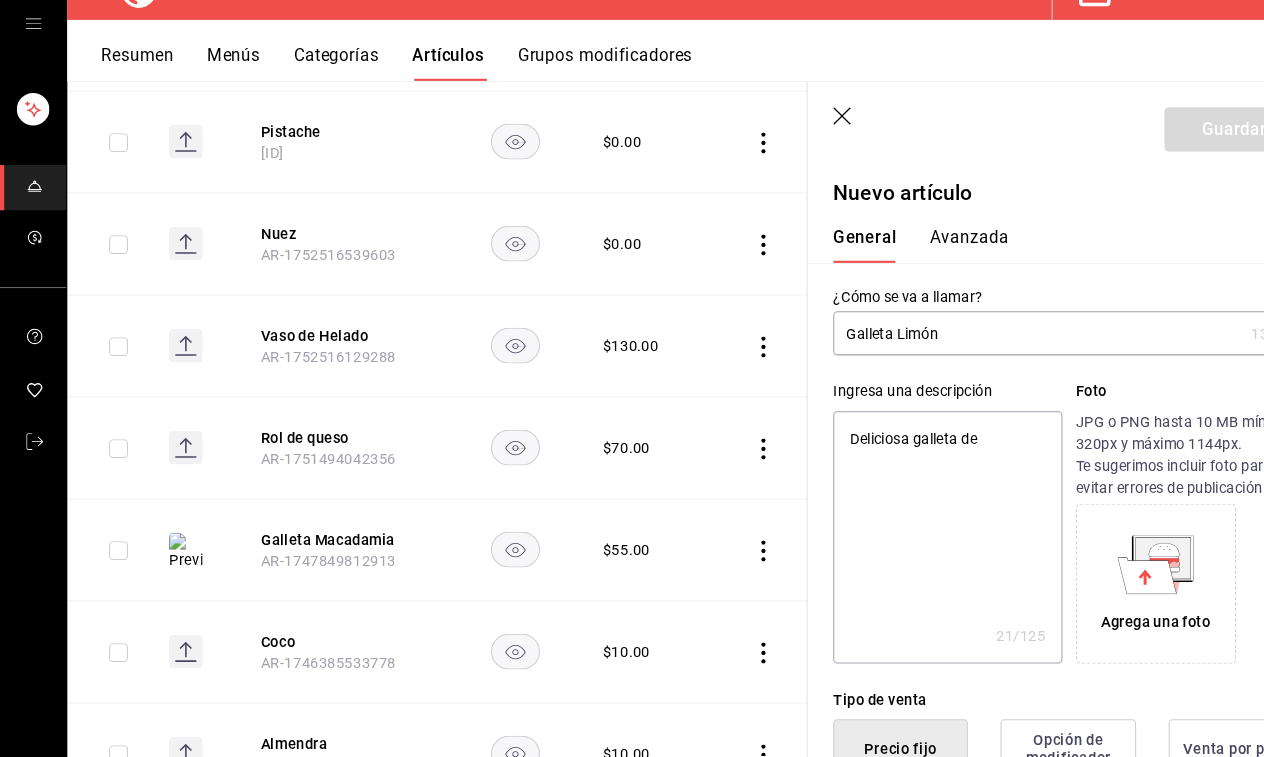 type on "Deliciosa galleta de l" 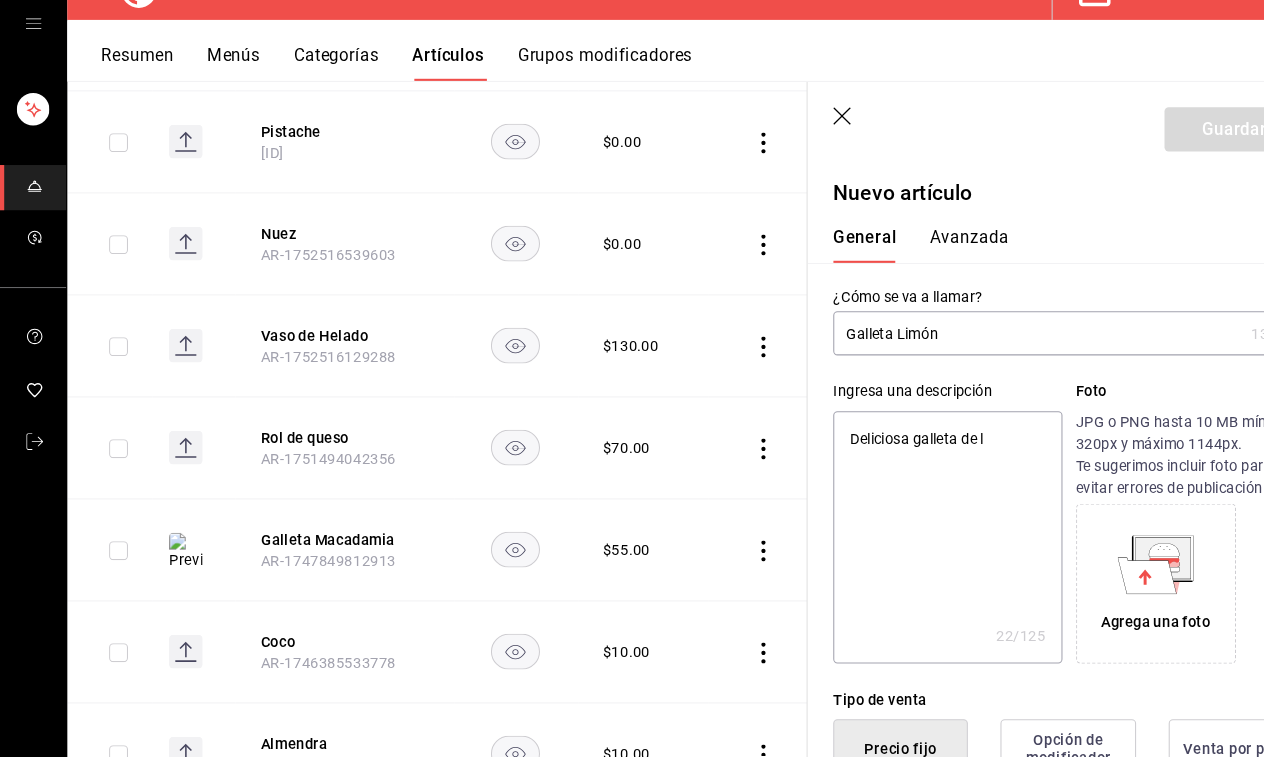 type on "Deliciosa galleta de li" 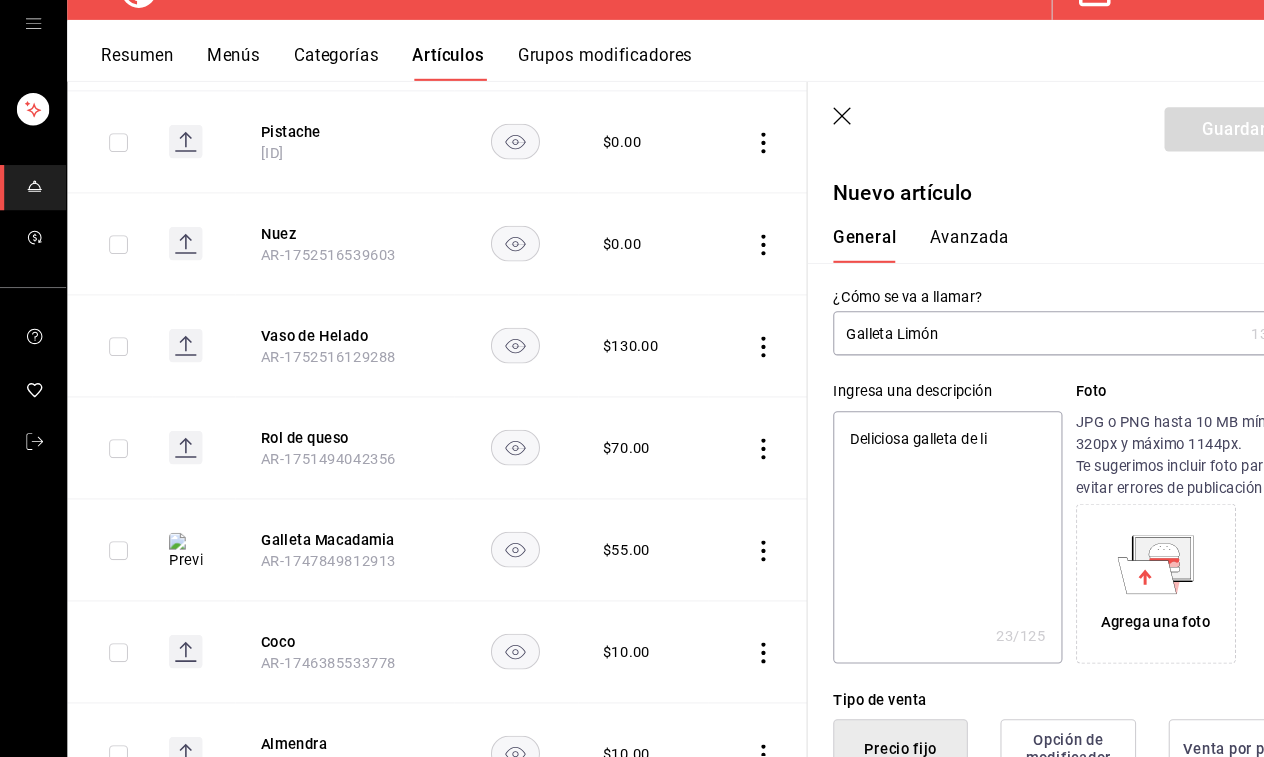 type on "Deliciosa galleta de lim" 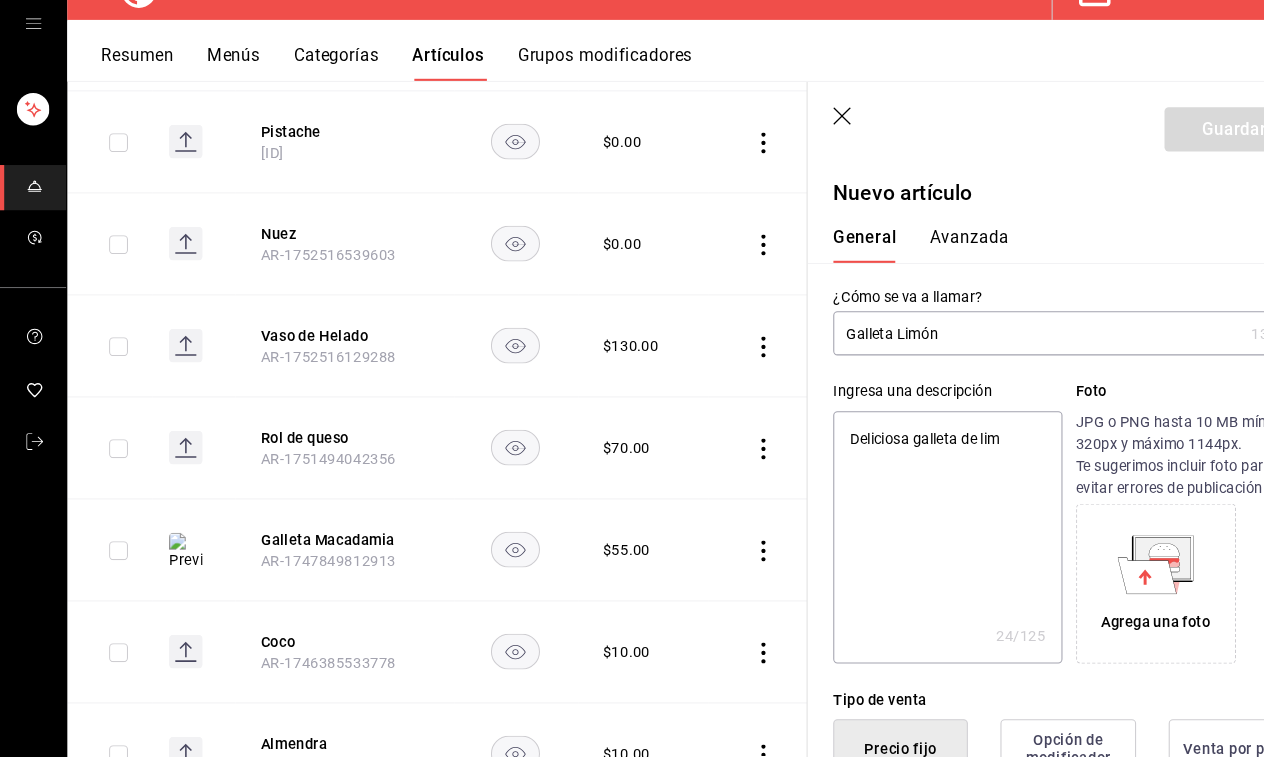 type on "Deliciosa galleta de lim´" 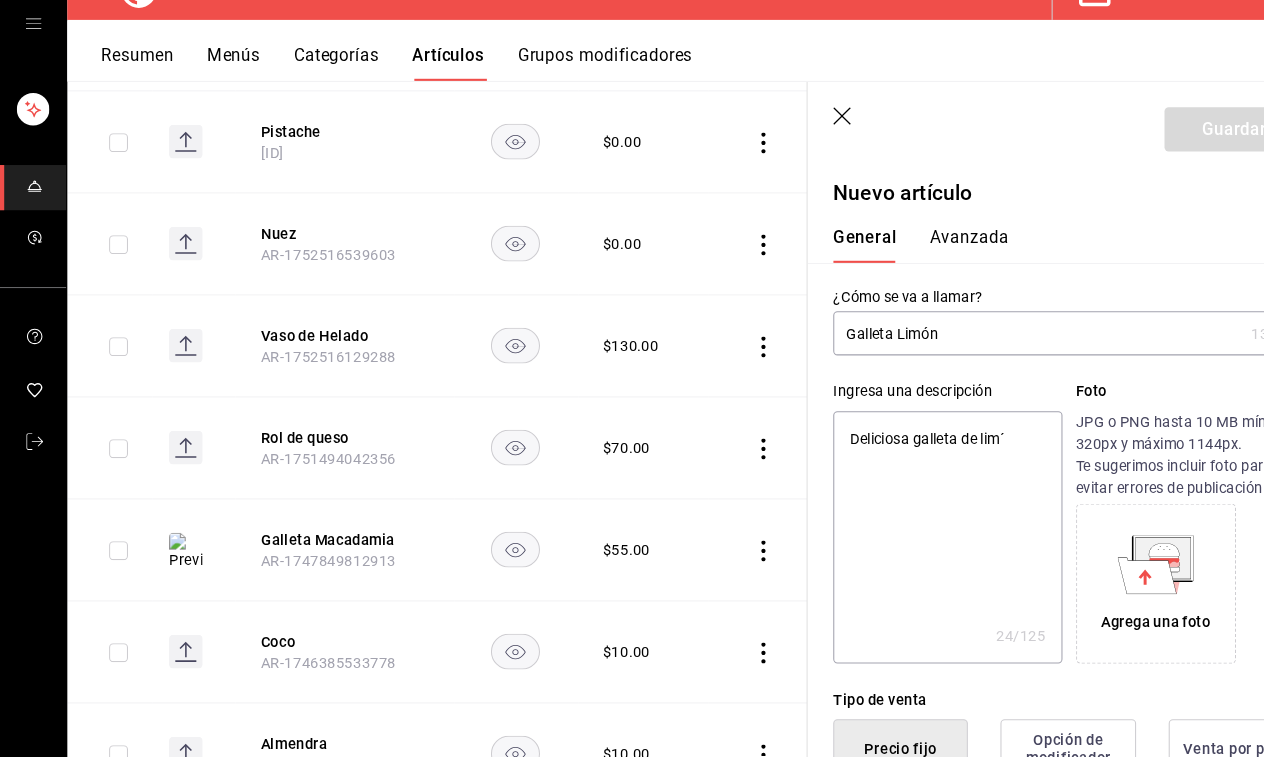 type on "x" 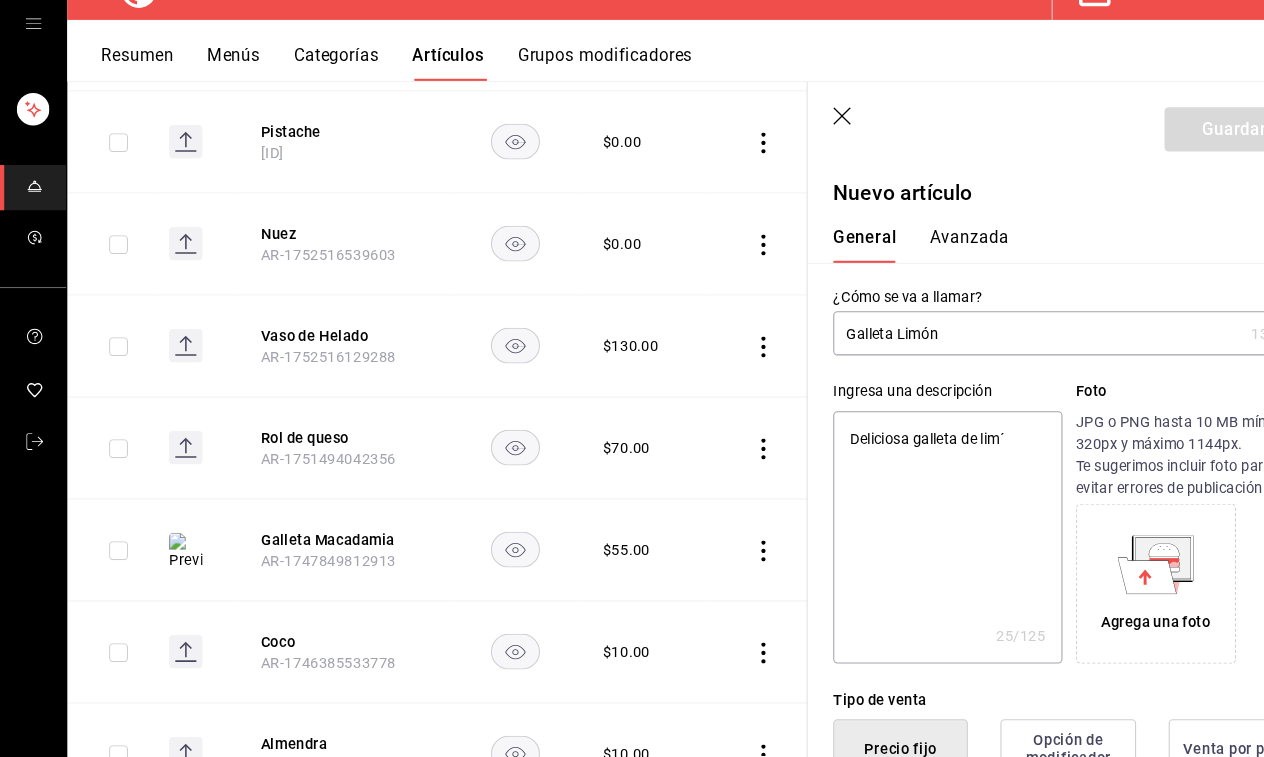 type on "Deliciosa galleta de limó" 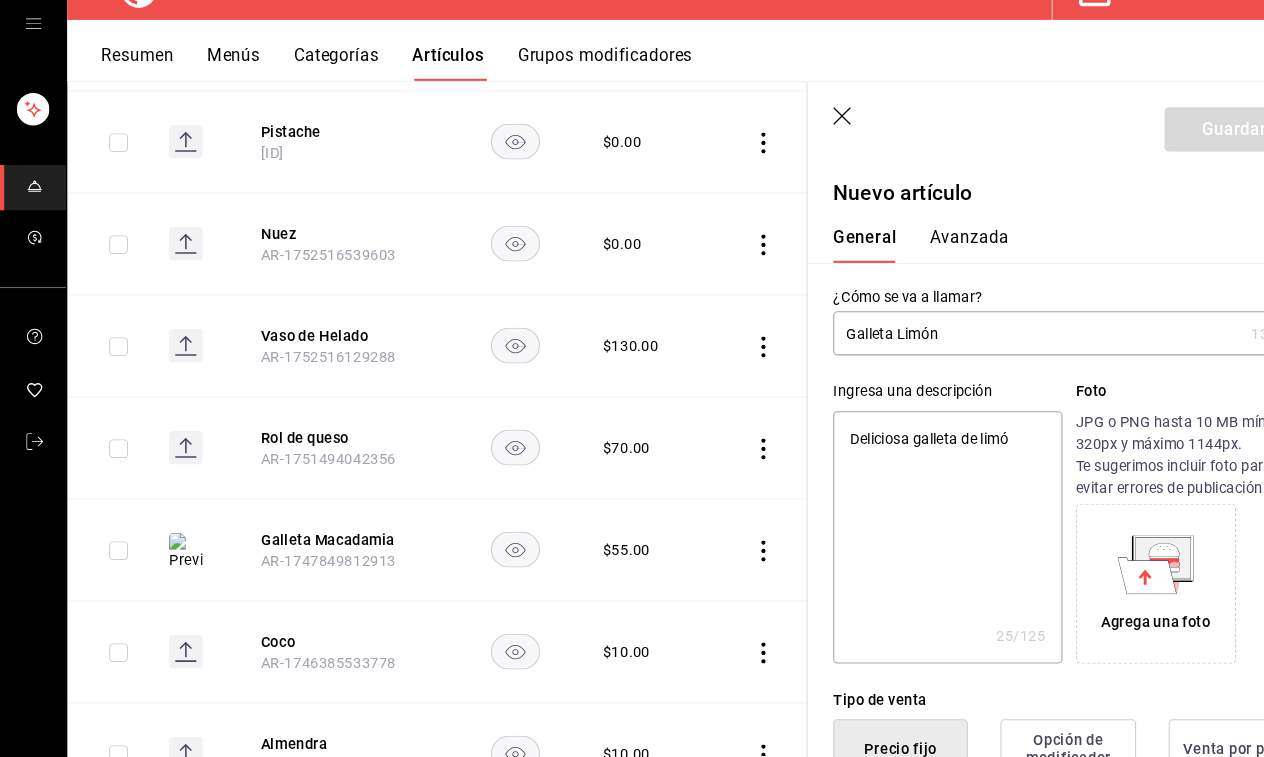 type on "Deliciosa galleta de limón" 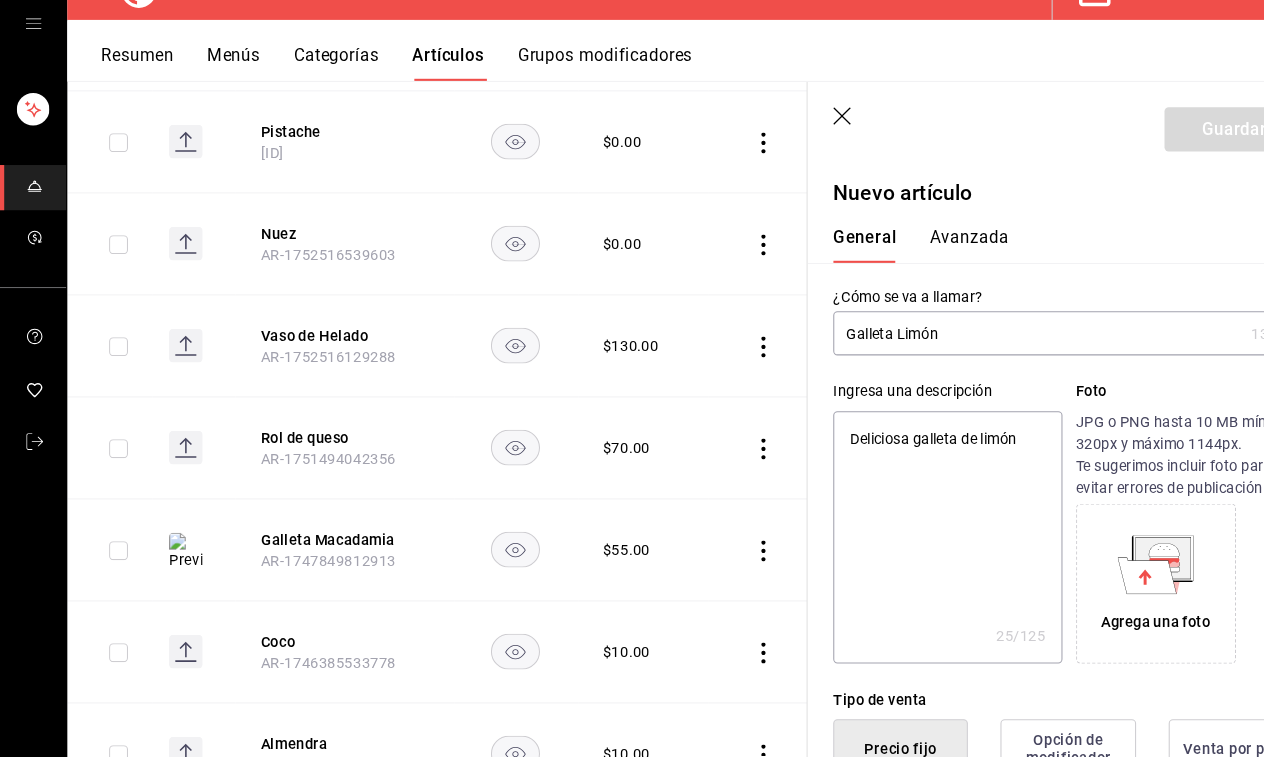 type on "Deliciosa galleta de limón" 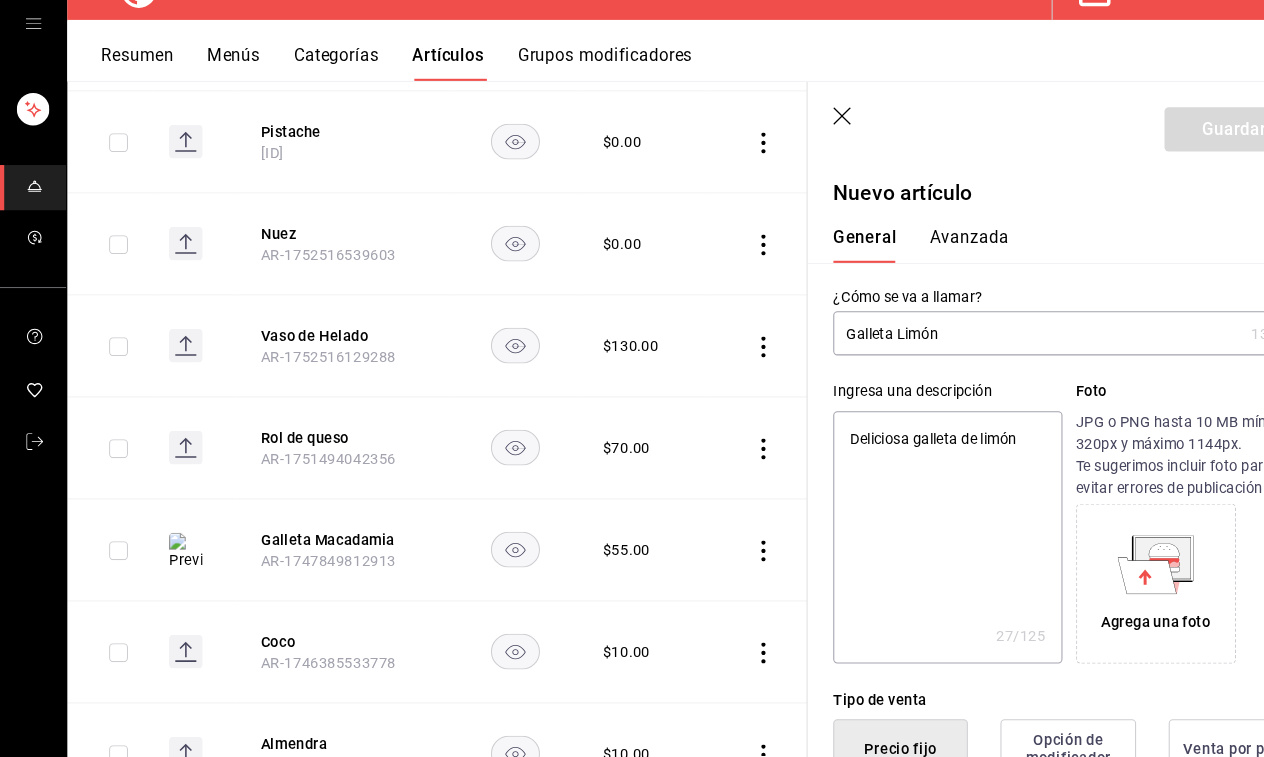 type on "Deliciosa galleta de limón o" 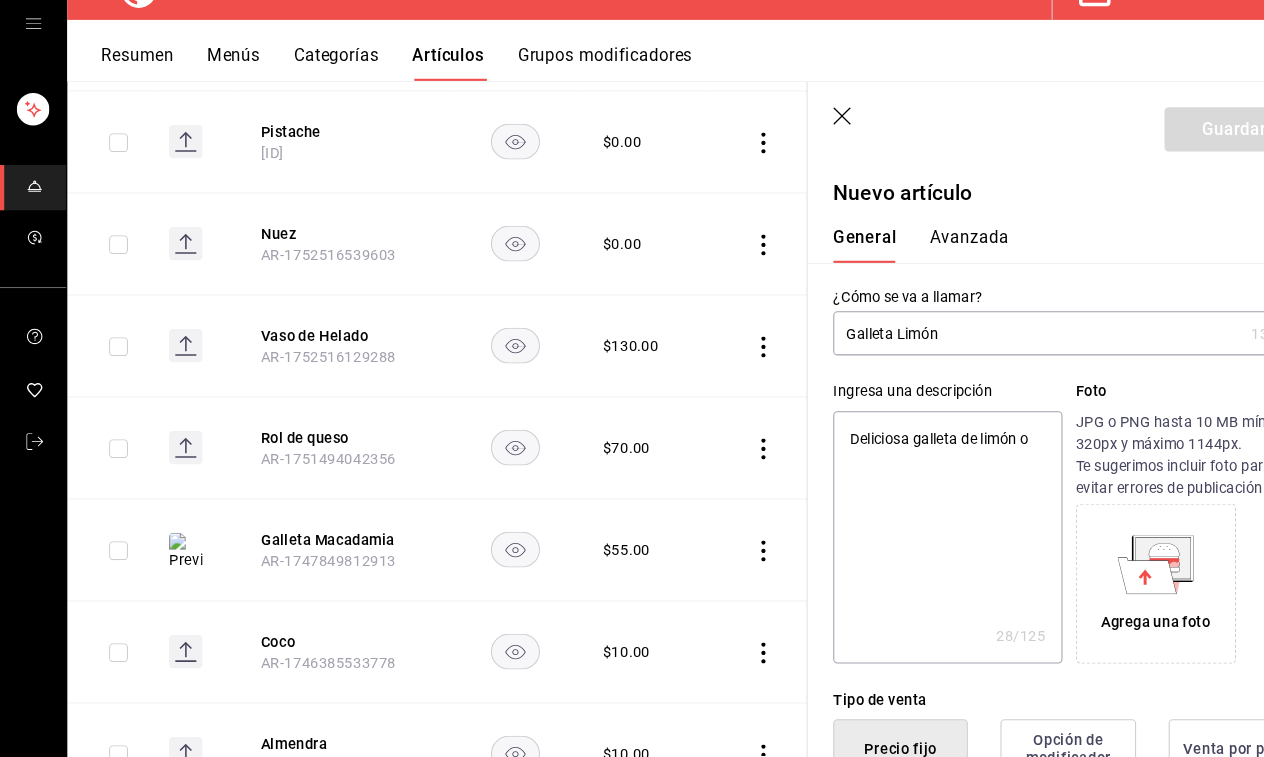 type on "Deliciosa galleta de limón" 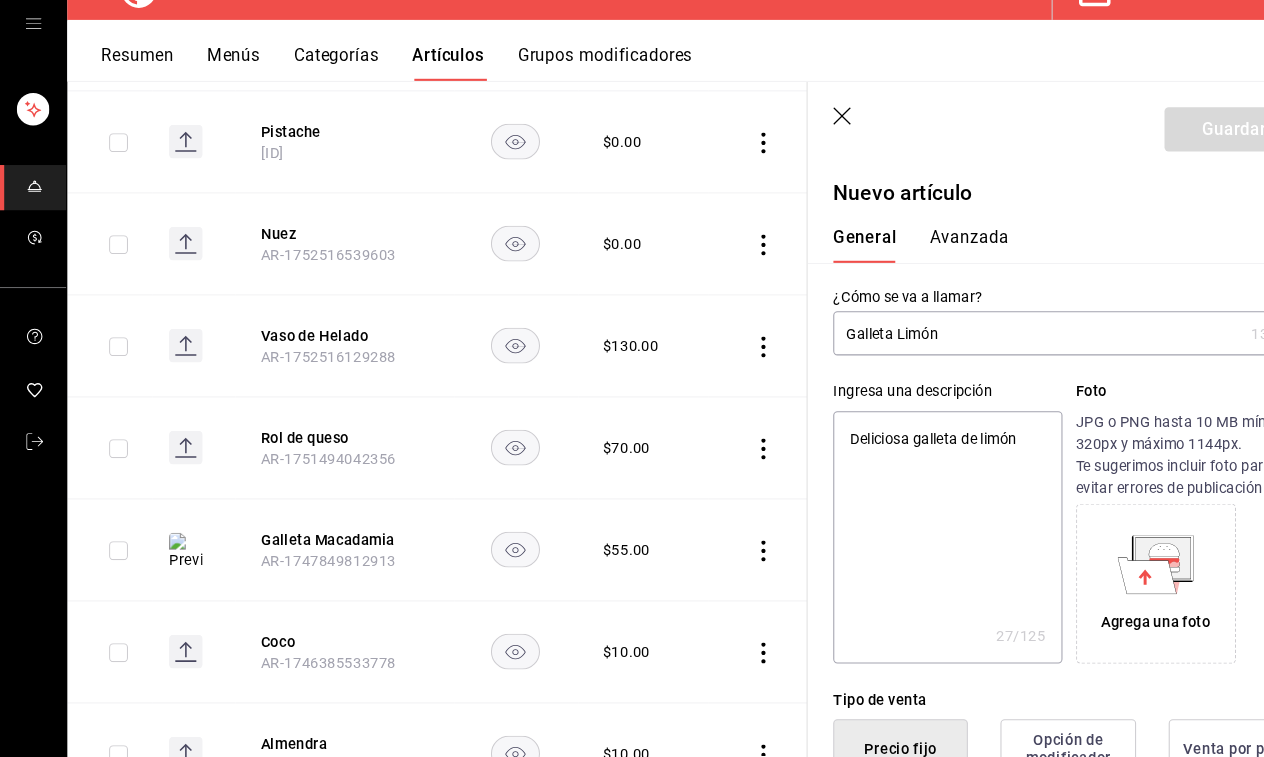 type on "Deliciosa galleta de limón c" 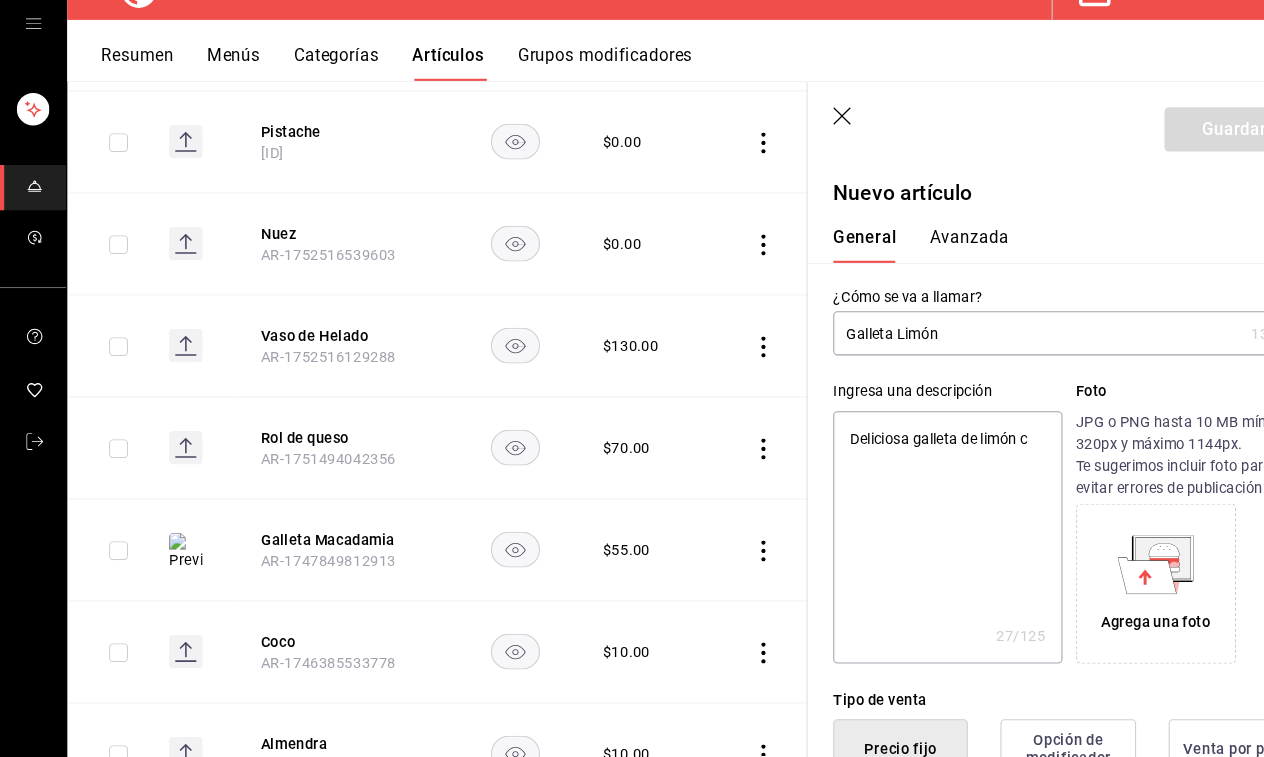 type on "Deliciosa galleta de limón co" 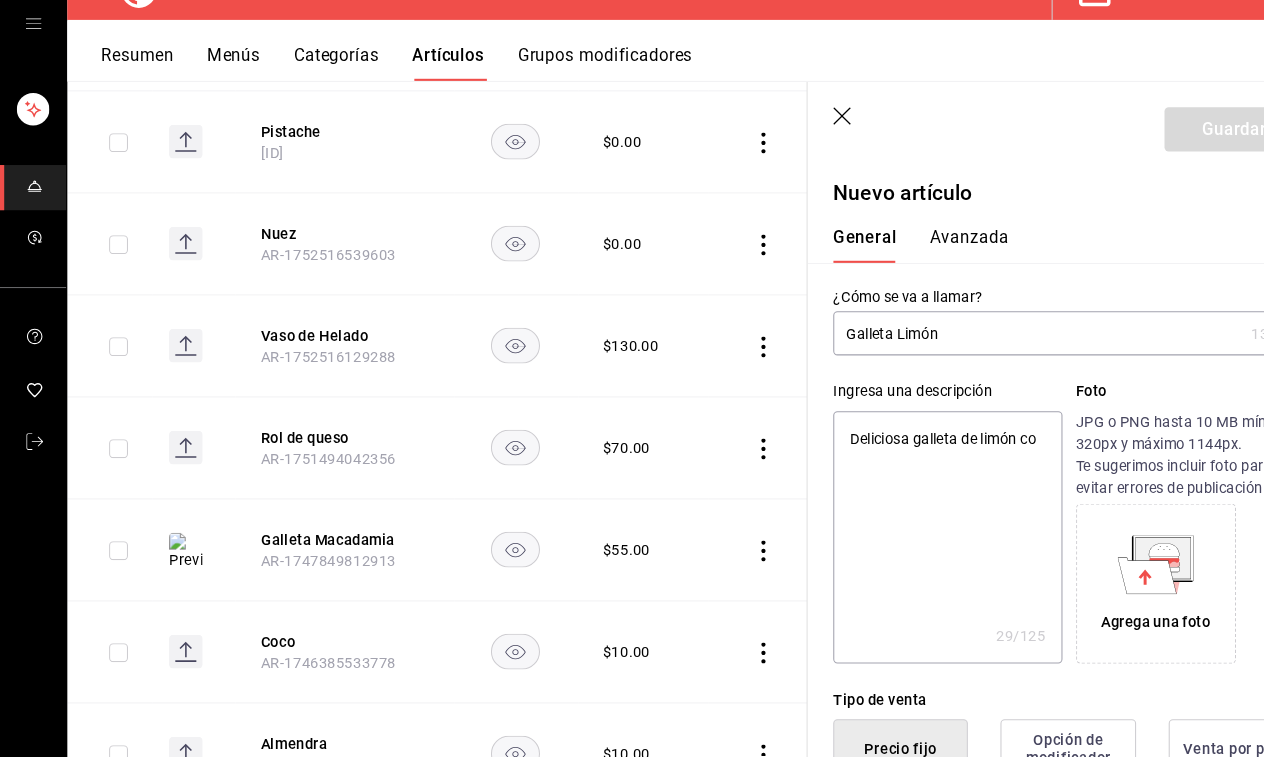 type on "Deliciosa galleta de limón con" 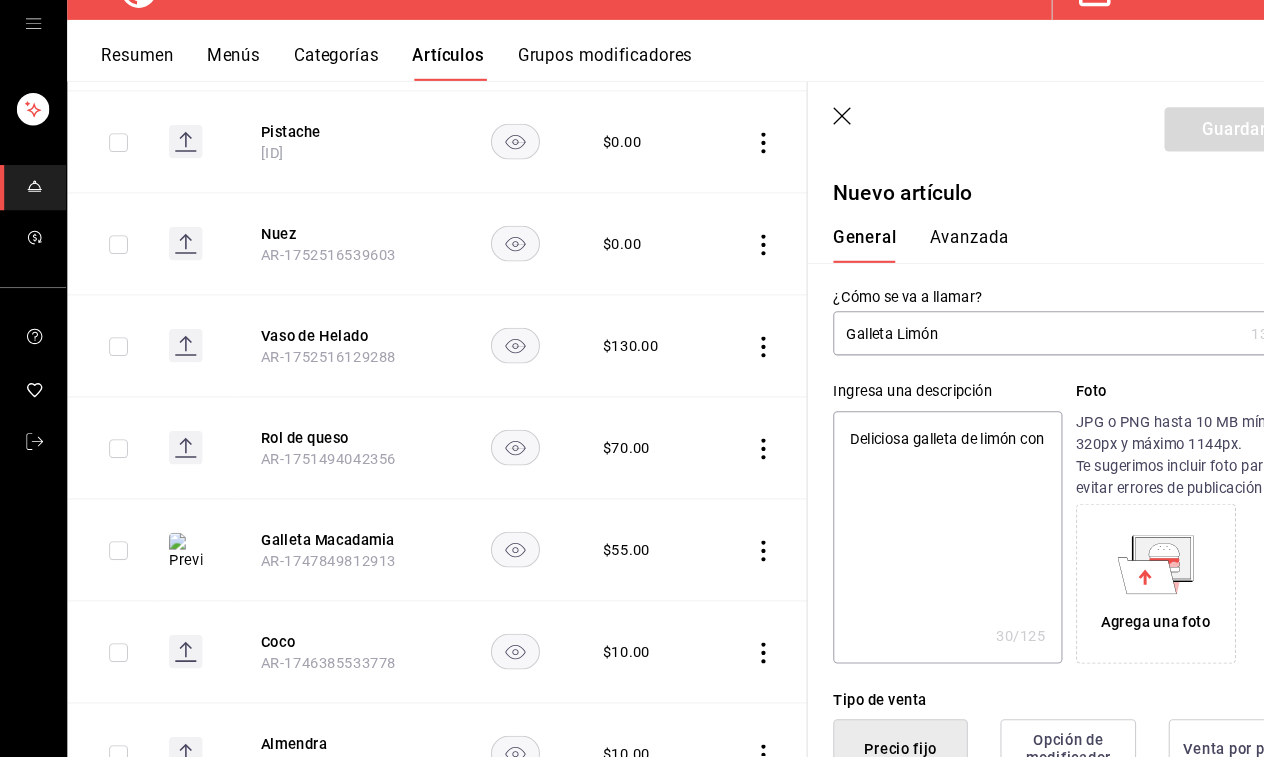 type on "Deliciosa galleta de limón con" 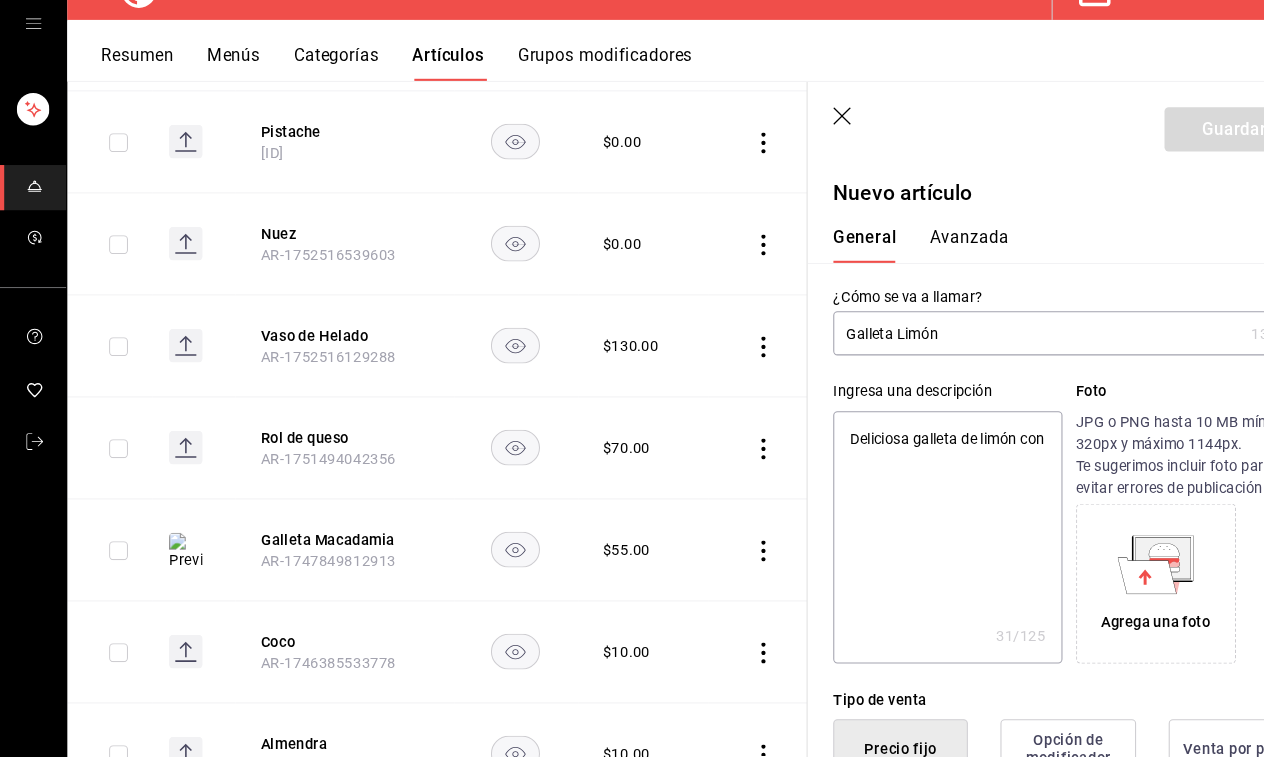 type on "Deliciosa galleta de limón con c" 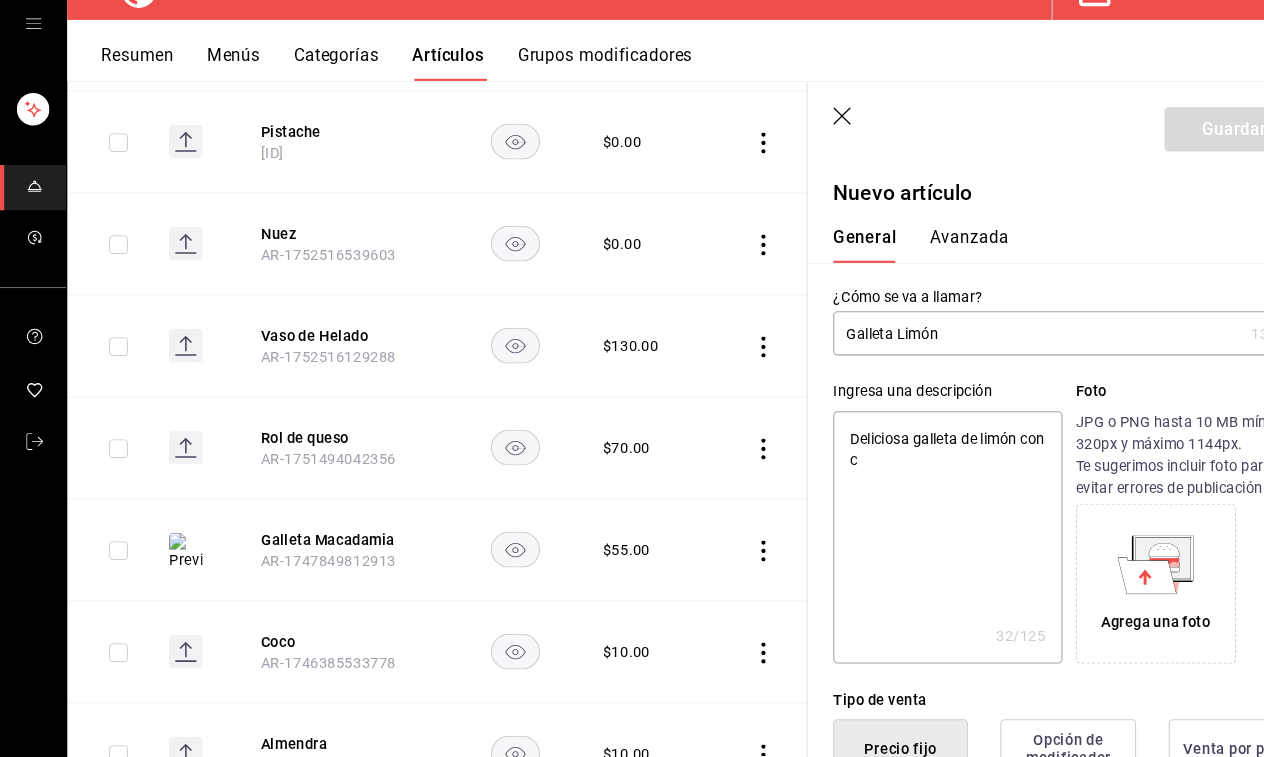 type on "Deliciosa galleta de limón con ch" 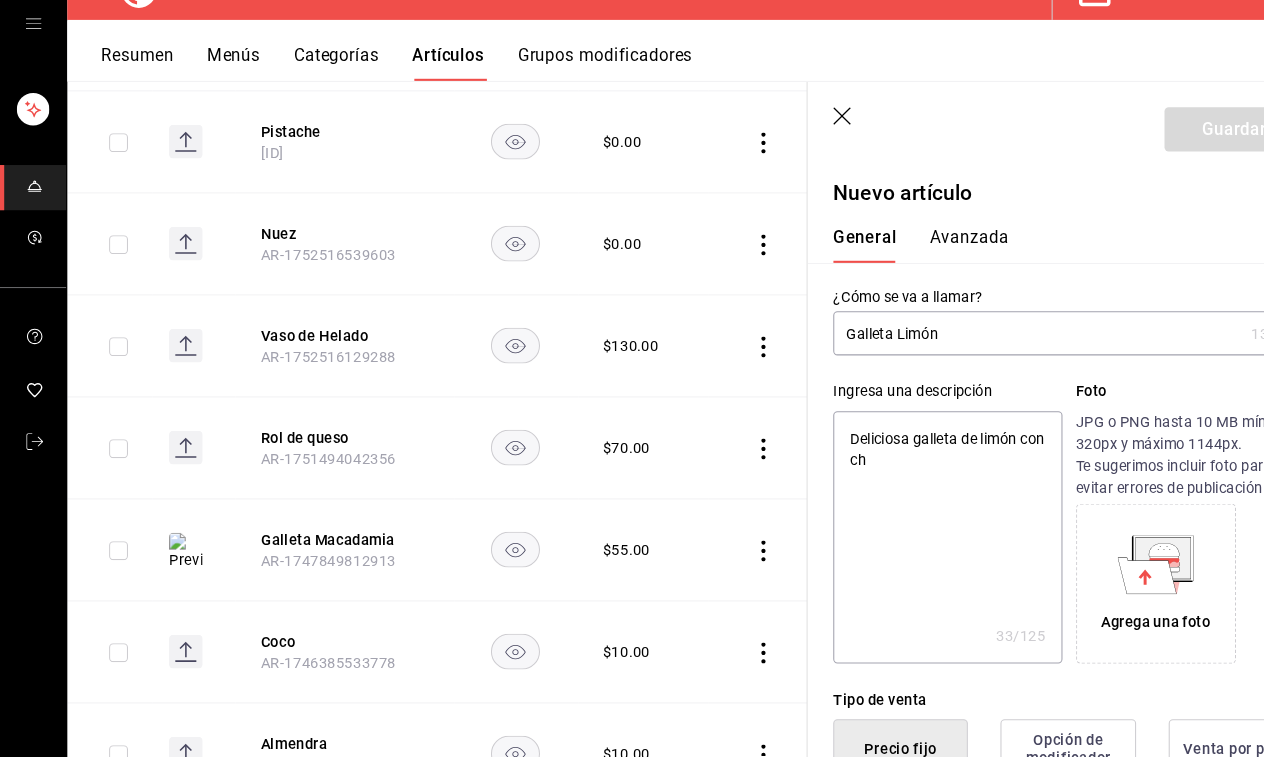 type on "Deliciosa galleta de limón con cho" 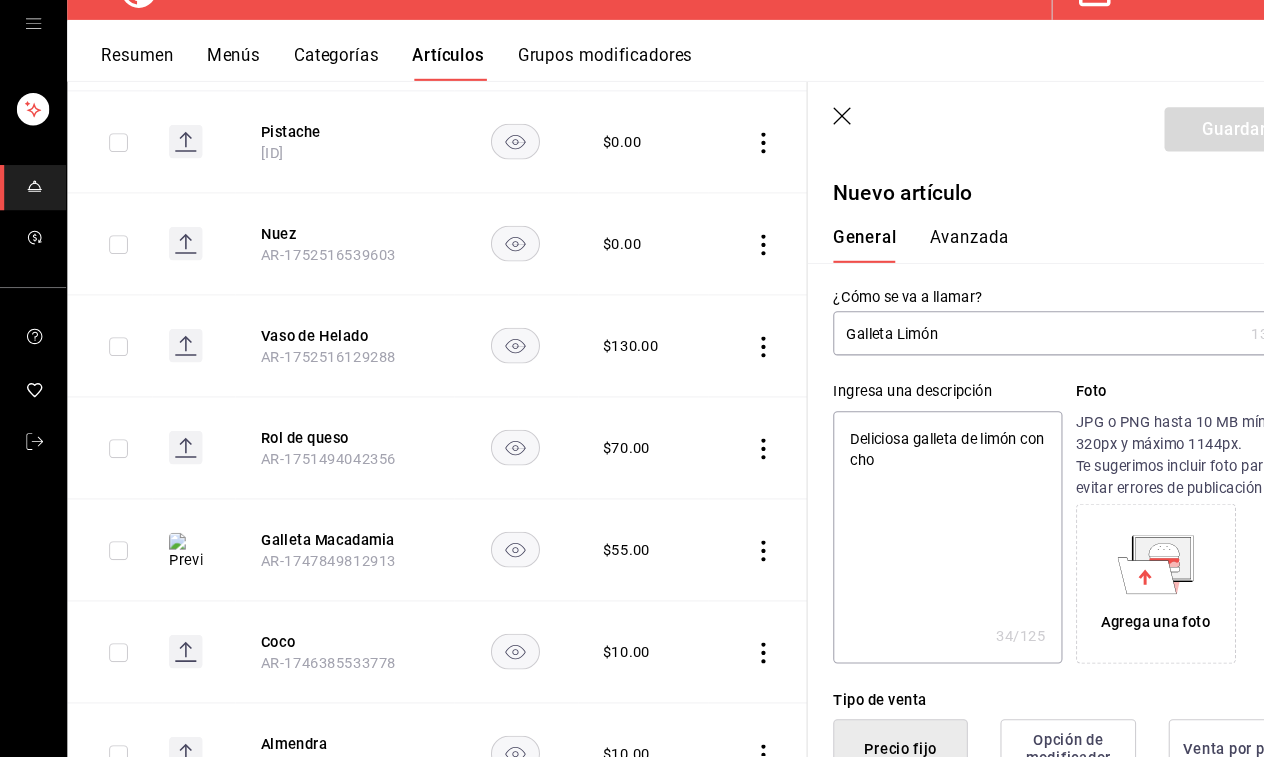 type on "Deliciosa galleta de limón con choc" 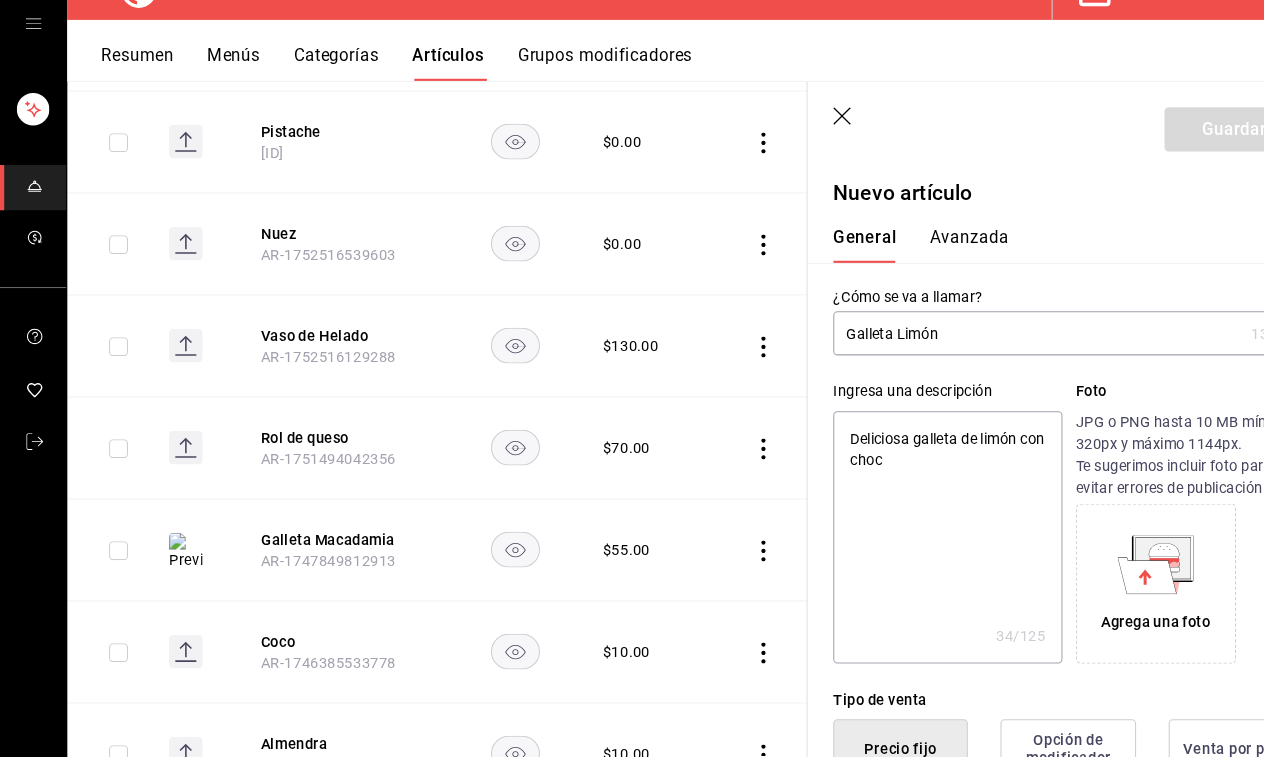 type on "Deliciosa galleta de limón con choco" 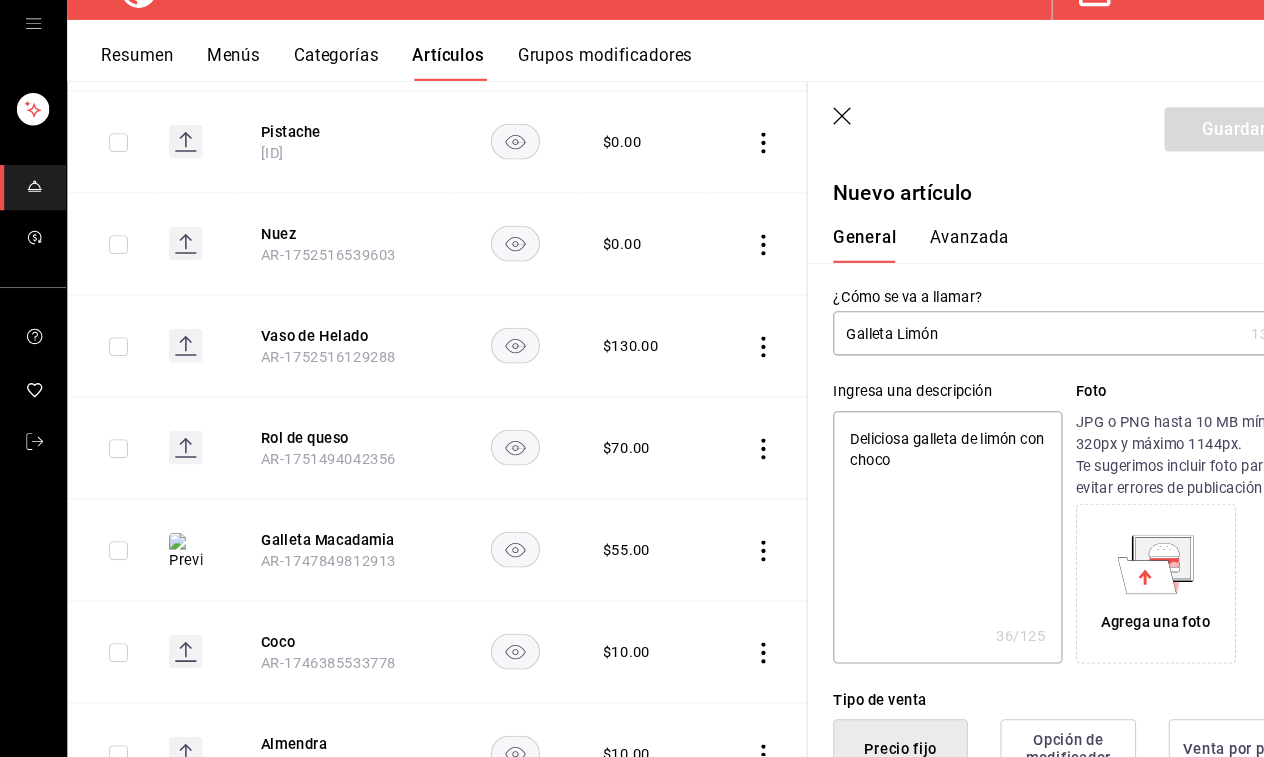 type on "Deliciosa galleta de limón con chocol" 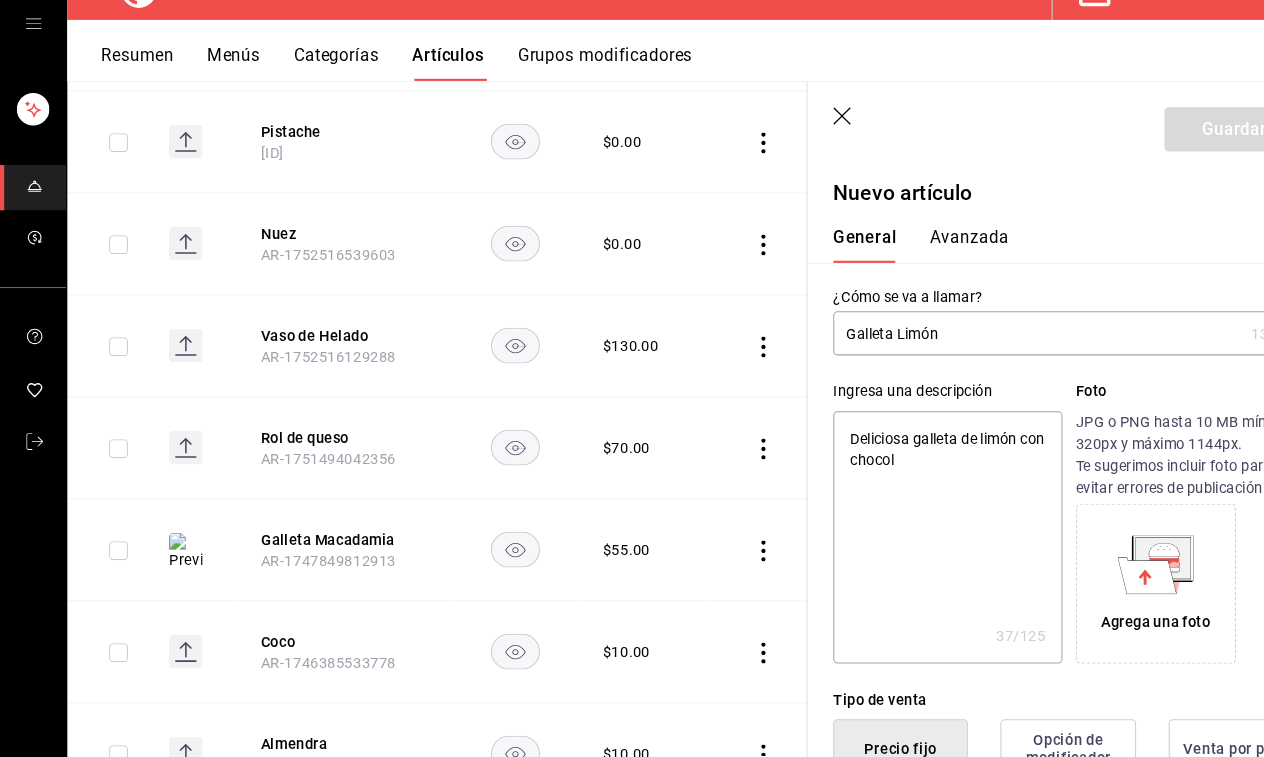 type on "Deliciosa galleta de limón con chocolate" 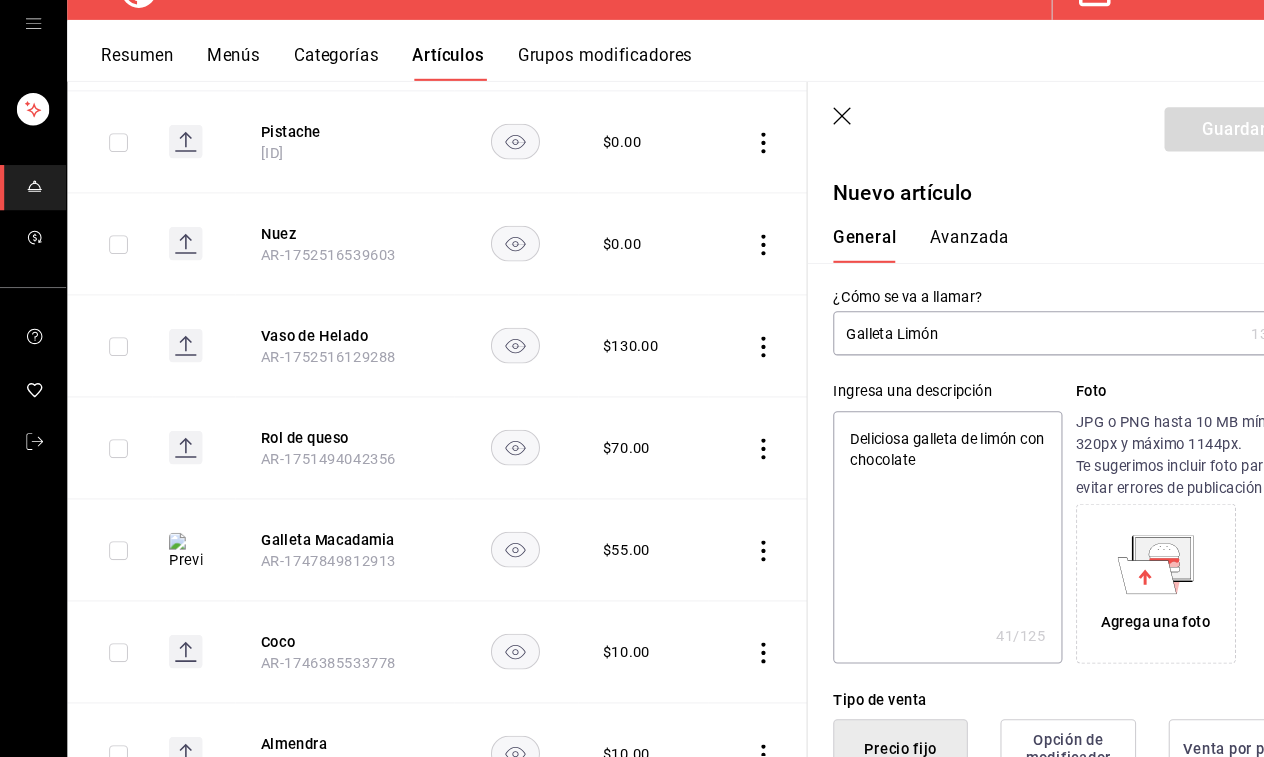 type on "Deliciosa galleta de limón con chocolate b" 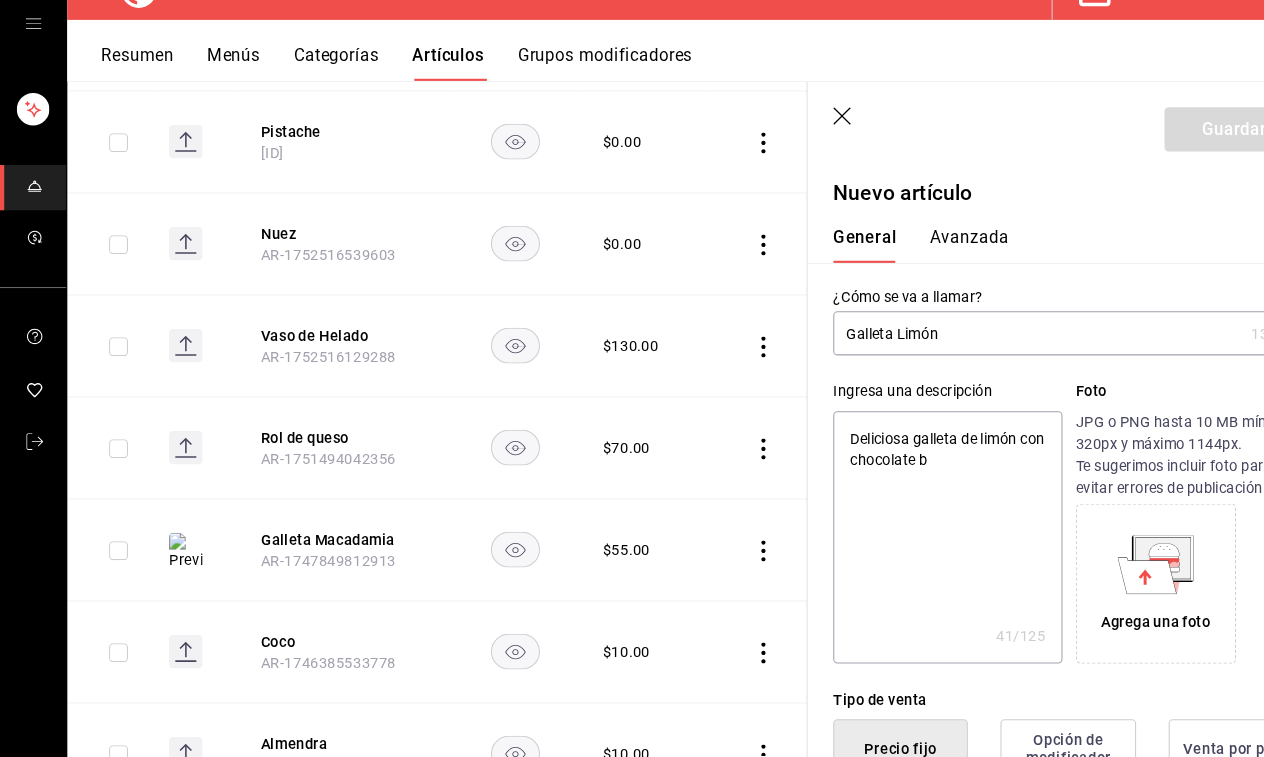 type on "Deliciosa galleta de limón con chocolate bl" 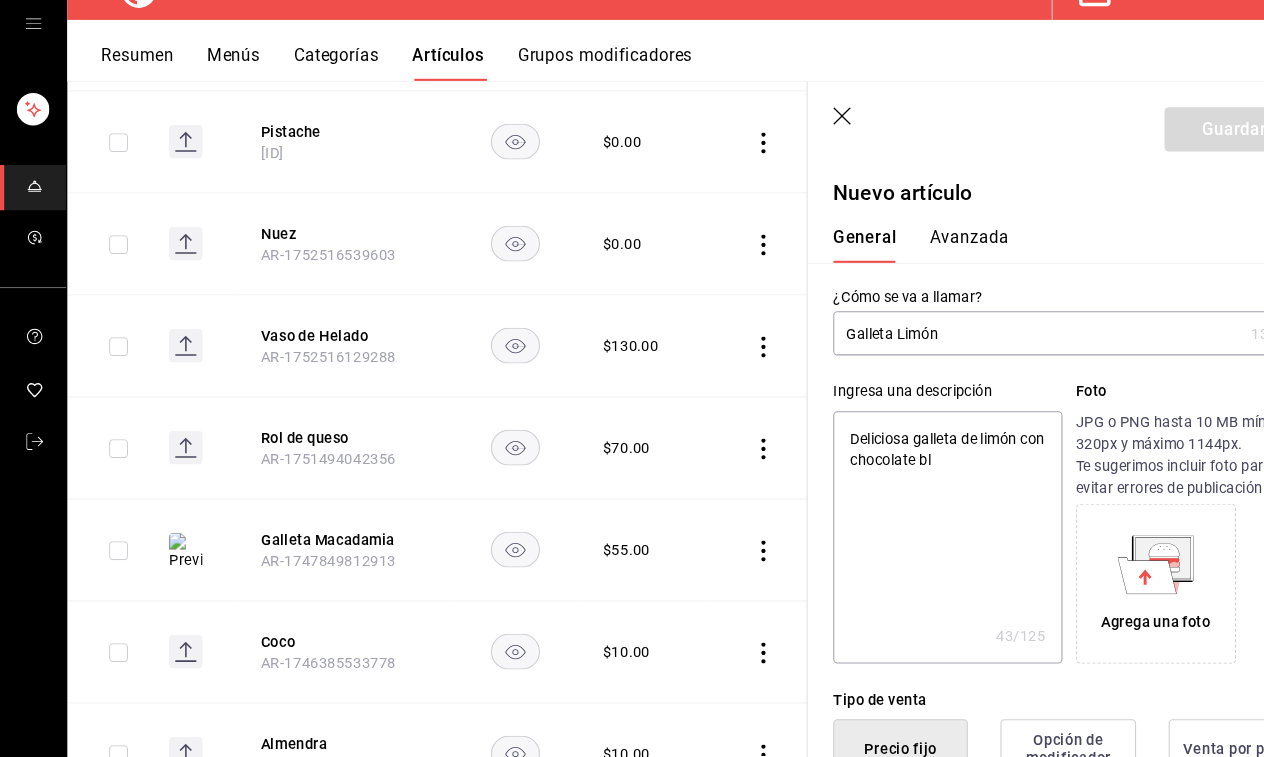type on "Deliciosa galleta de limón con chocolate bla" 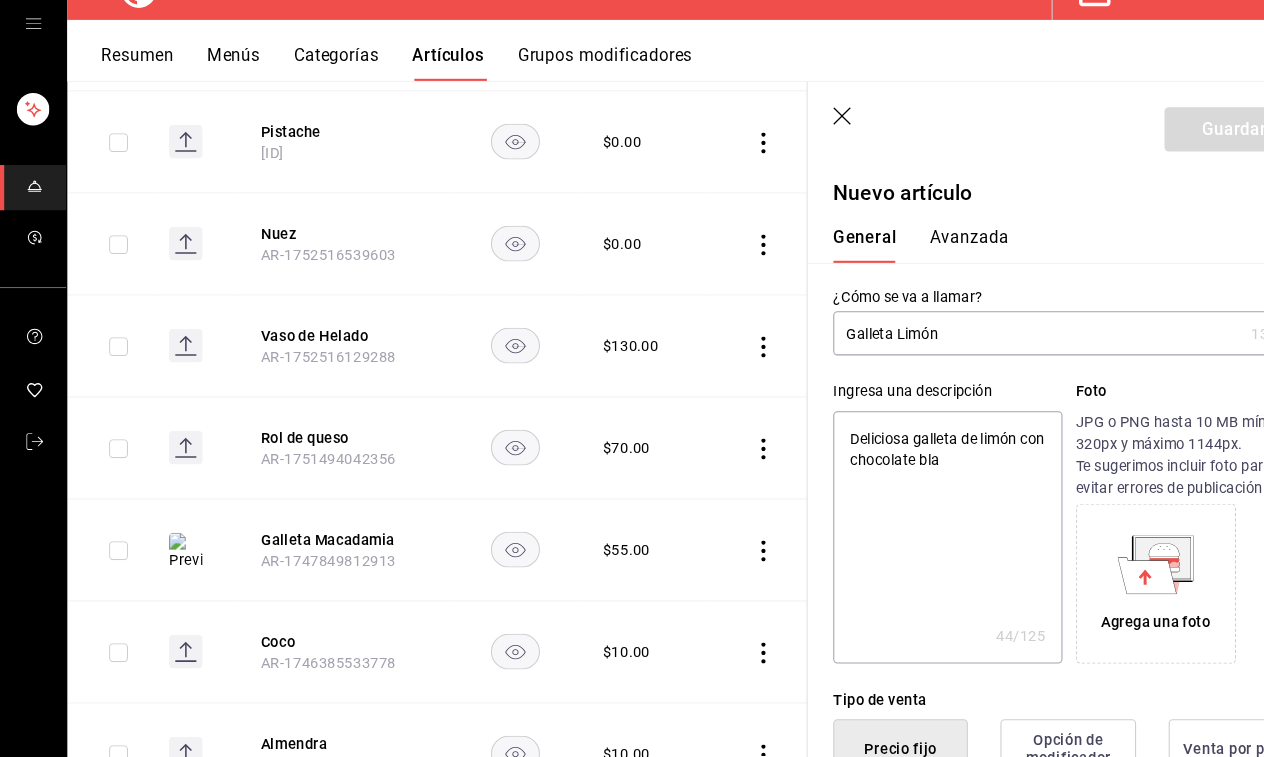 type on "Deliciosa galleta de limón con chocolate blan" 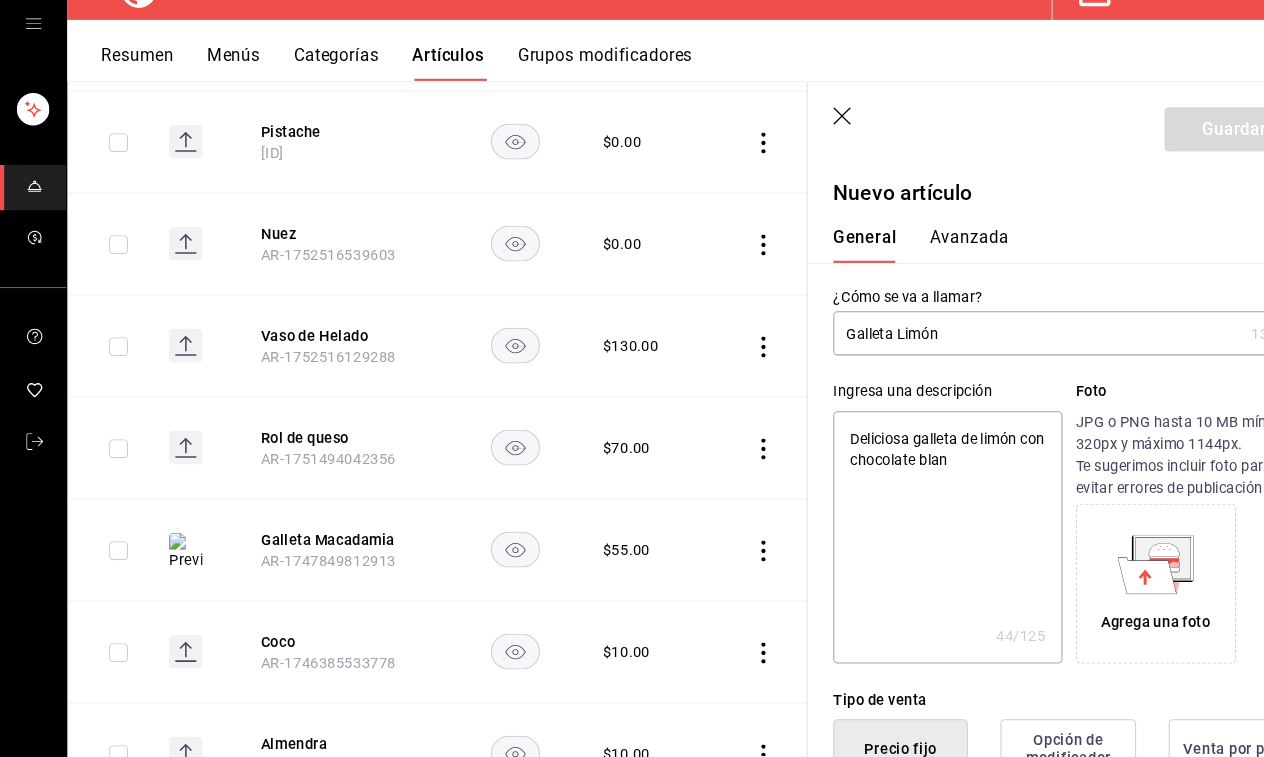 type on "Deliciosa galleta de limón con chocolate blanc" 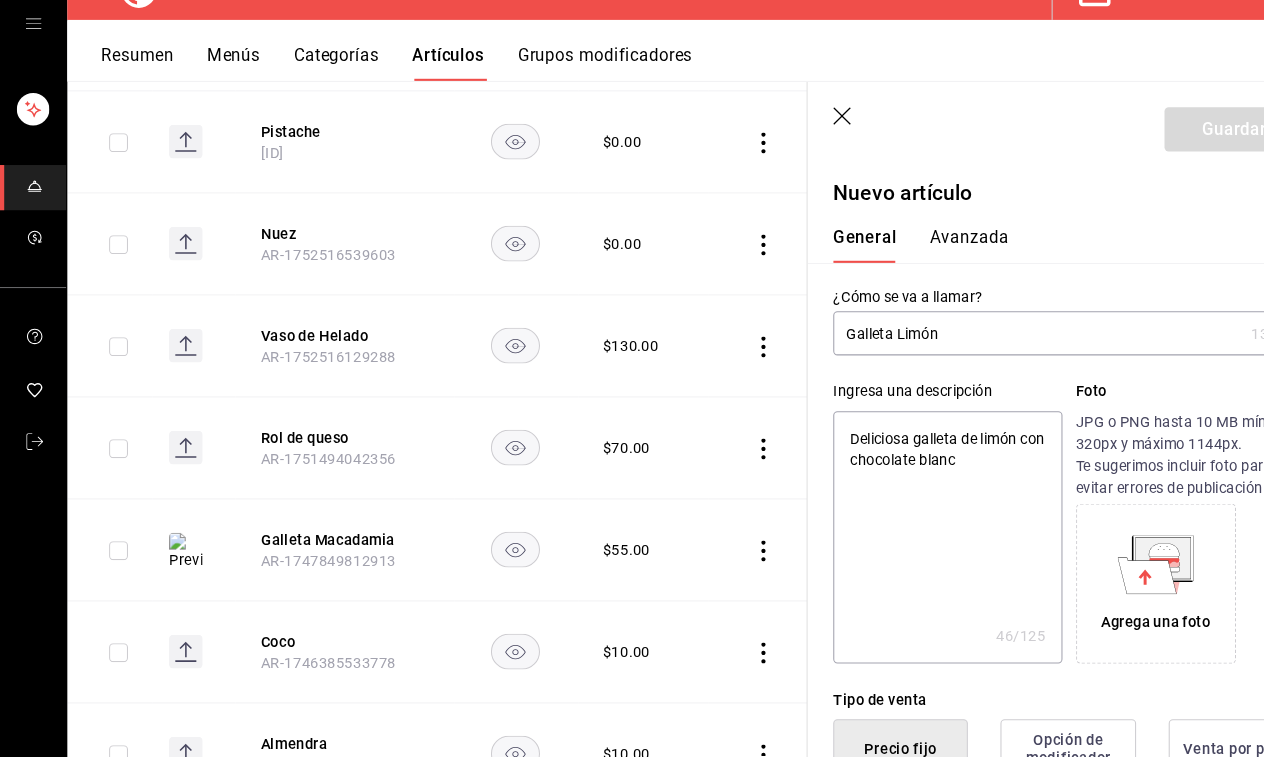 type on "Deliciosa galleta de limón con chocolate blanco" 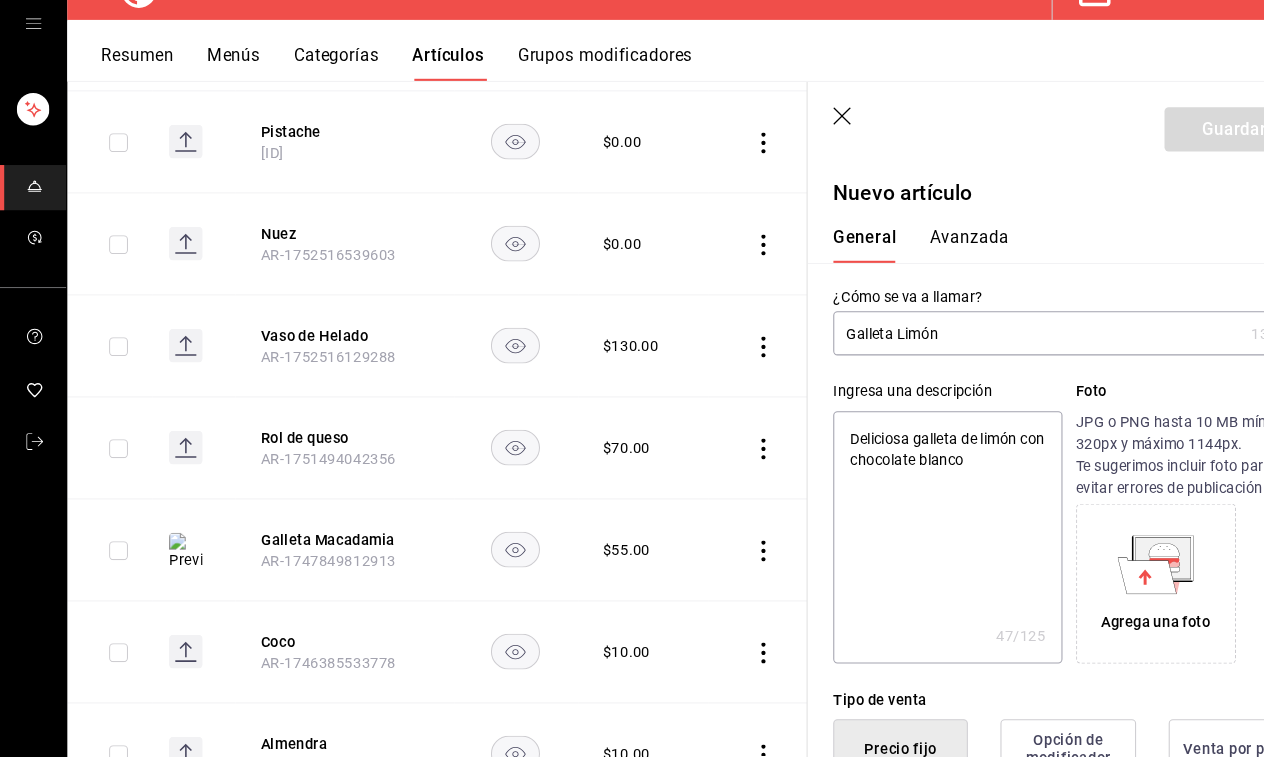 type on "Deliciosa galleta de limón con chocolate blanco" 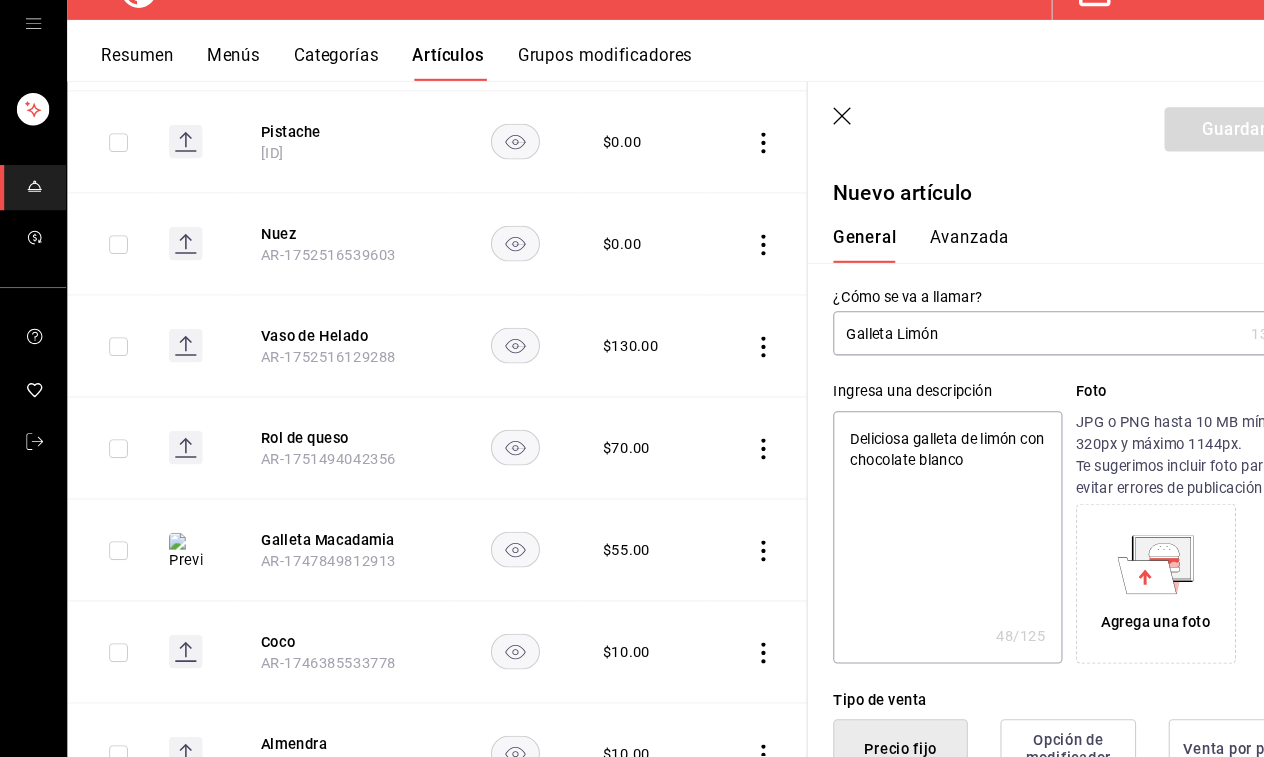 type on "Deliciosa galleta de limón con chocolate blanco" 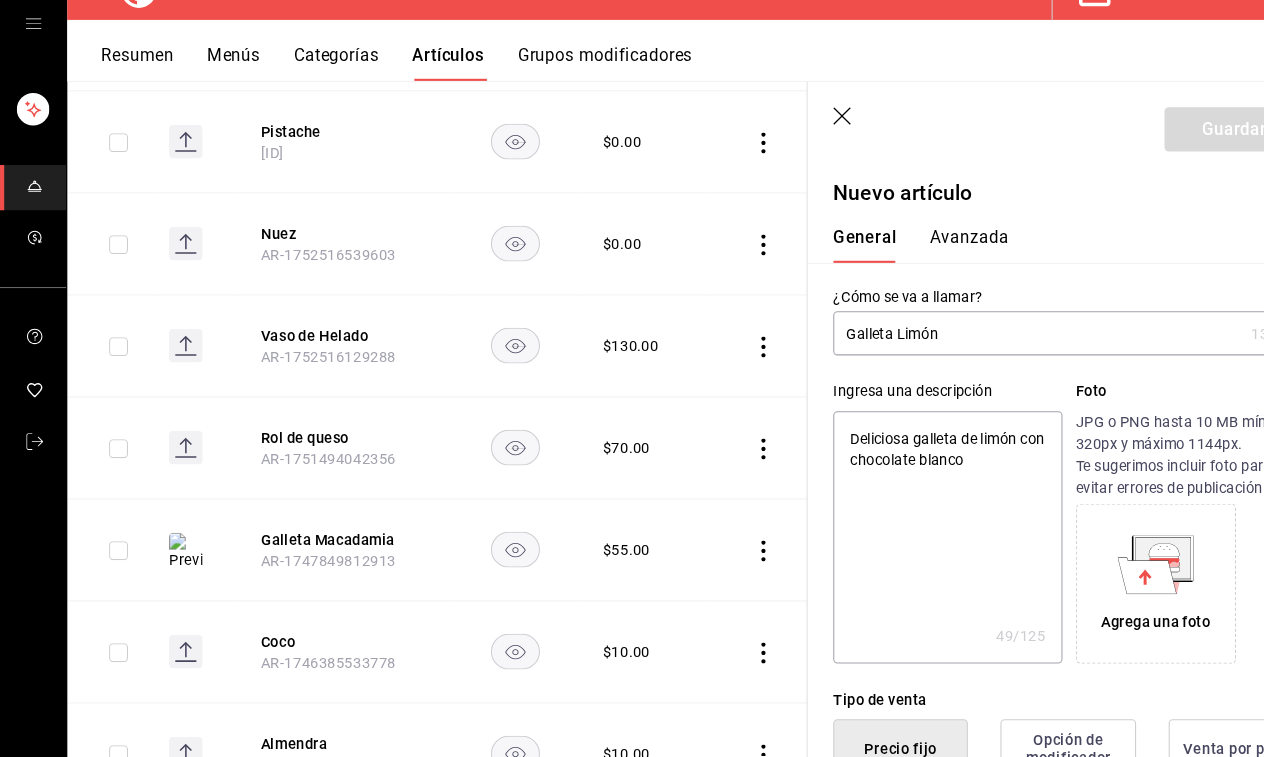 type on "Deliciosa galleta de limón con chocolate blanco" 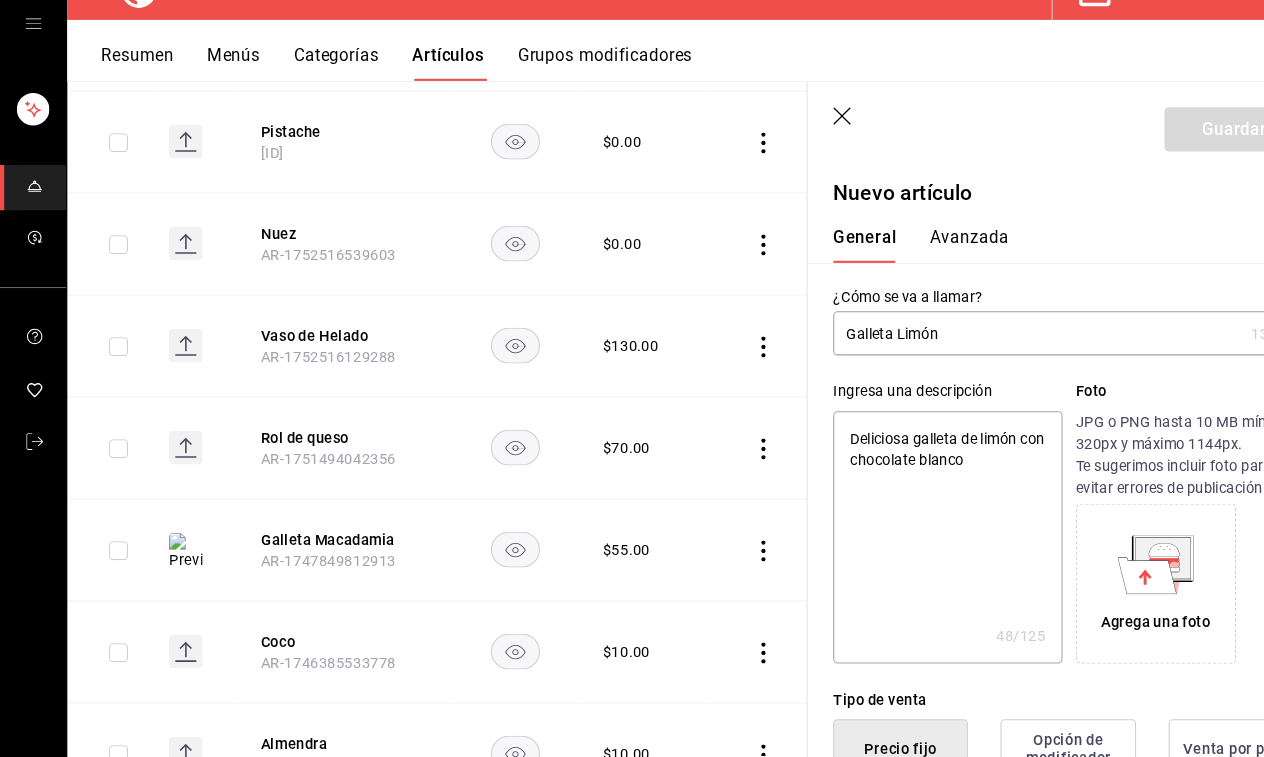 type on "Deliciosa galleta de limón con chocolate blanco" 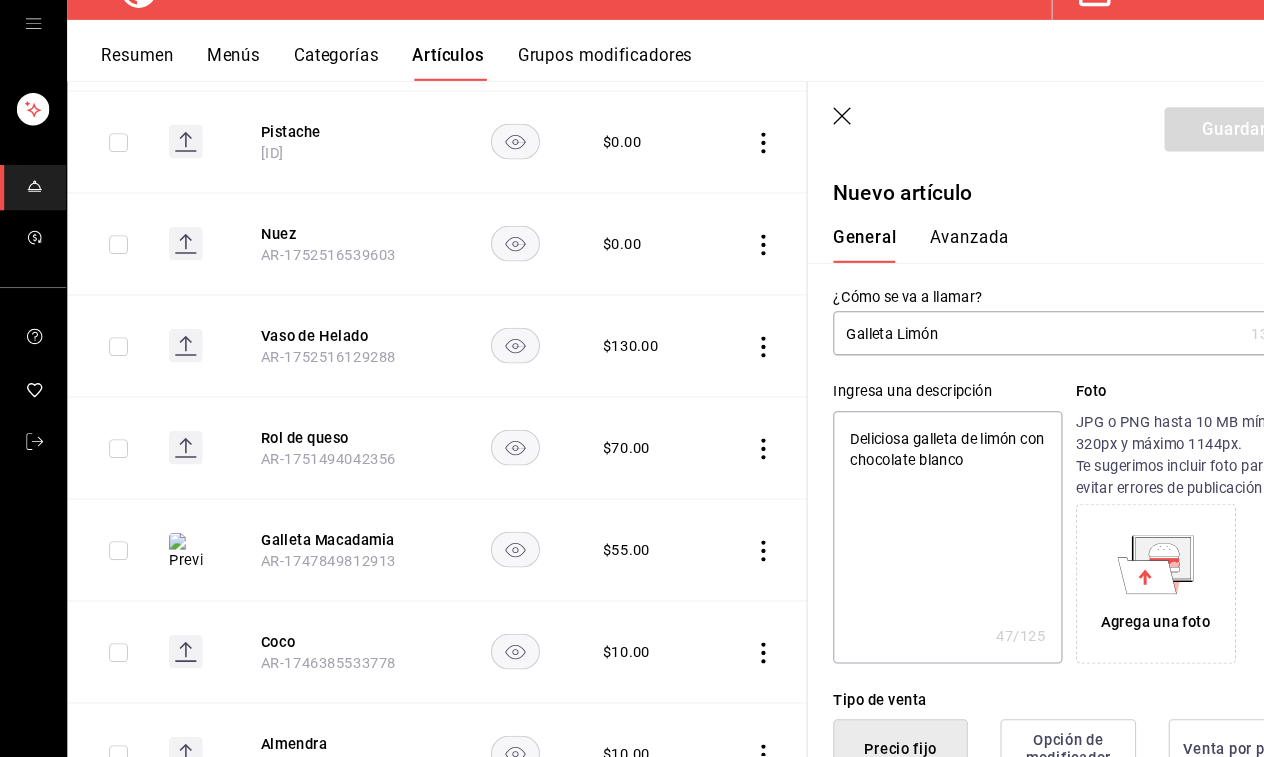 type on "Deliciosa galleta de limón con chocolate blanco." 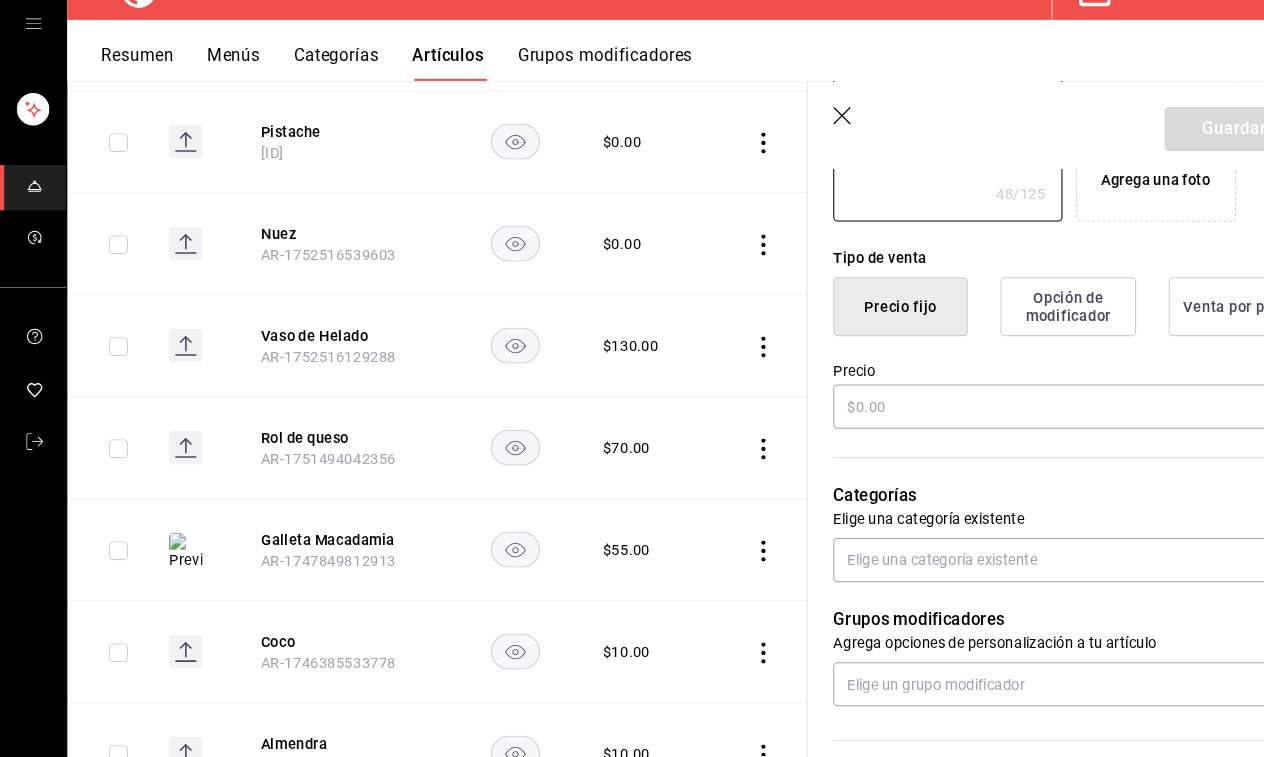 scroll, scrollTop: 421, scrollLeft: 0, axis: vertical 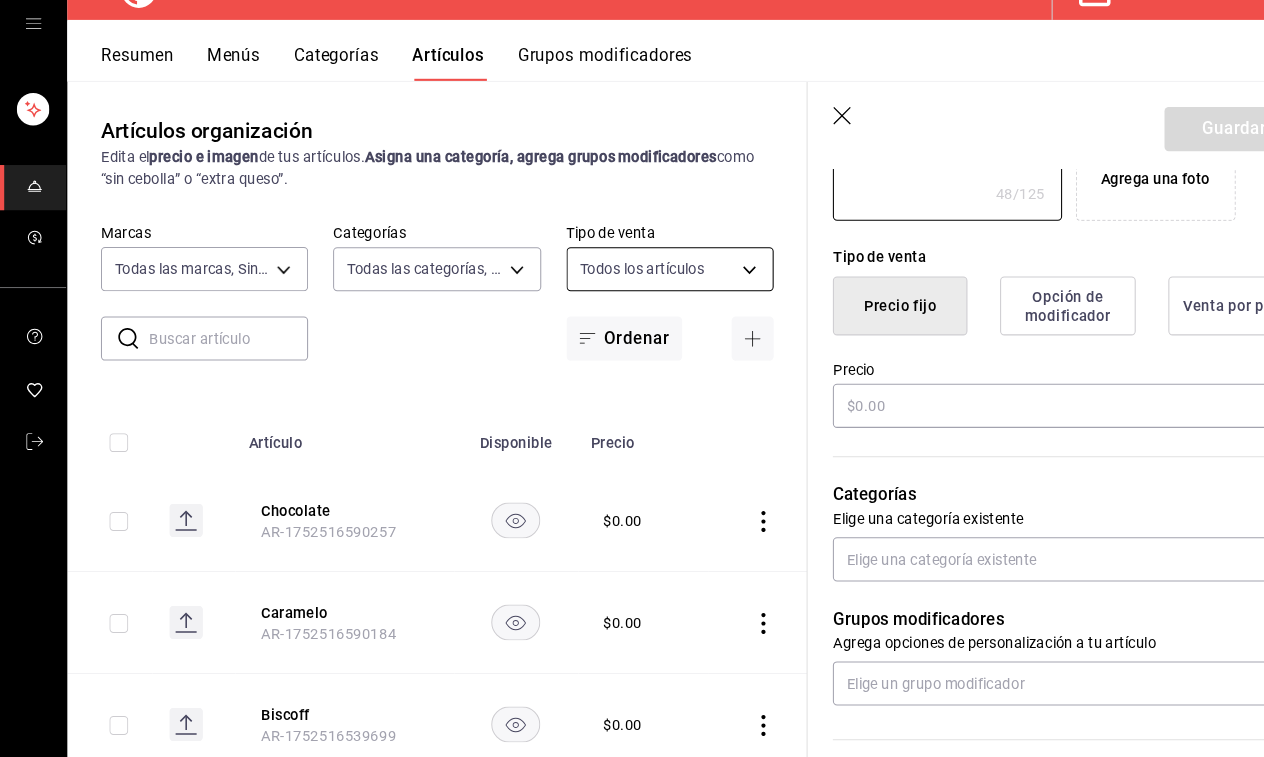type on "Deliciosa galleta de limón con chocolate blanco." 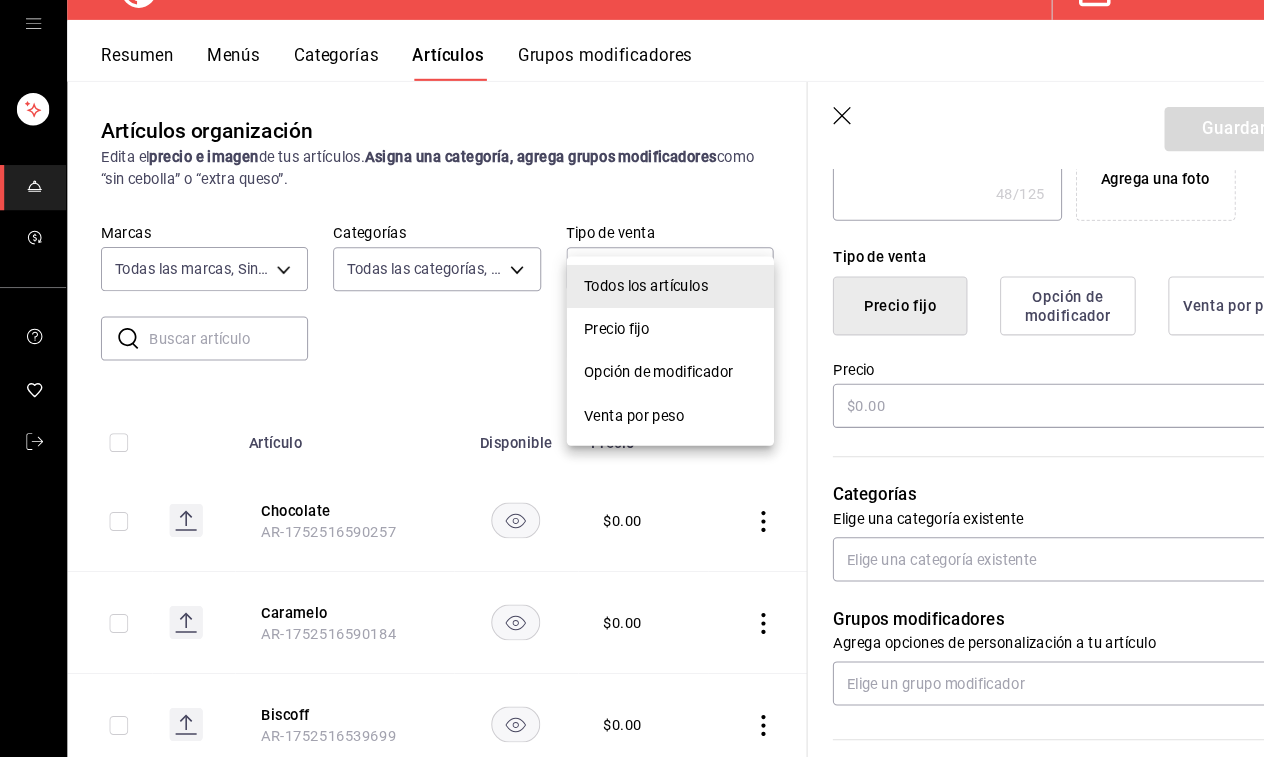 click at bounding box center [632, 378] 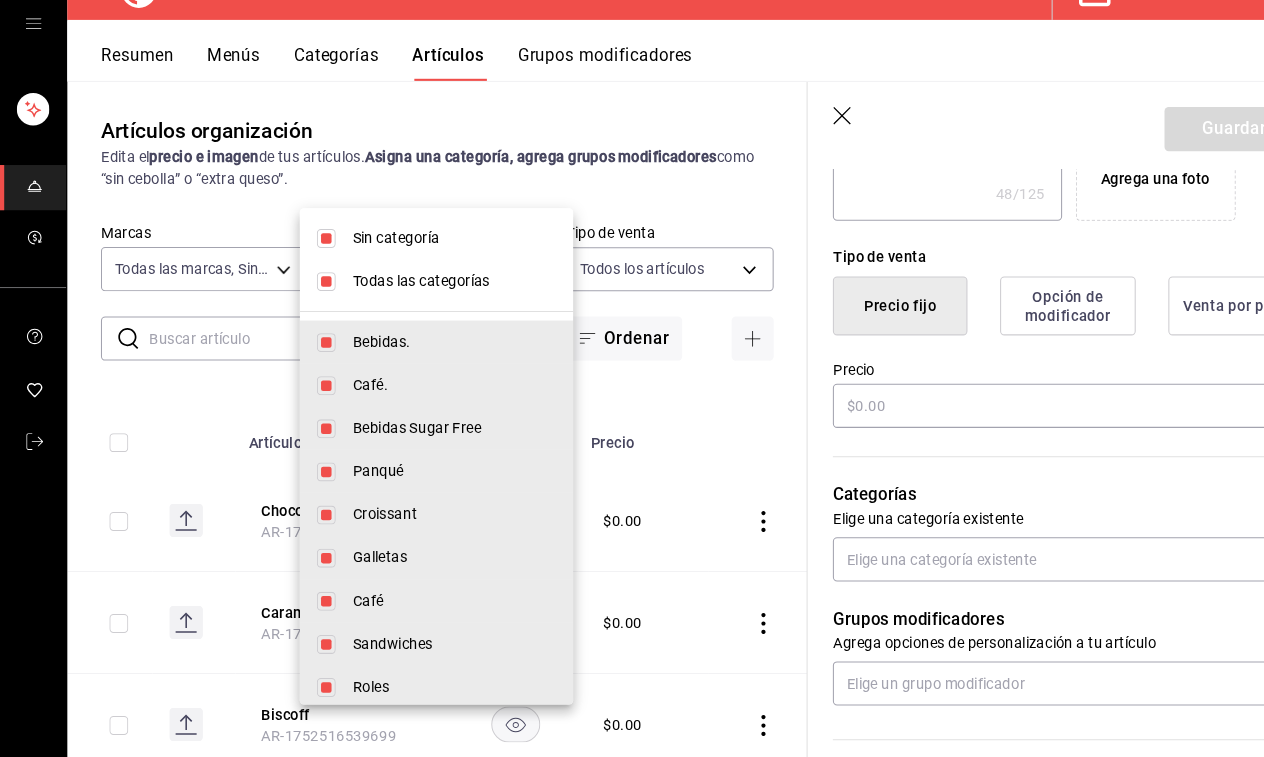 click on "Organización - Cimonnis Bakery Cambiar a sucursal Resumen Menús Categorías Artículos Grupos modificadores Artículos organización Edita el precio e imagen de tus artículos. Asigna una categoría, agrega grupos modificadores como “sin cebolla” o “extra queso”. Marcas Todas las marcas, Sin marca [UUID] Categorías Todas las categorías, Sin categoría [UUID],[UUID],[UUID],[UUID],[UUID],[UUID],[UUID],[UUID],[UUID],[UUID] Tipo de venta Todos los artículos ALL Ordenar Artículo Disponible Precio Chocolate [ID] $ 0.00 Caramelo [ID] $ 0.00 Biscoff [ID] $ 0.00 Sprinkles de colores [ID] $ 0.00 Pistache [ID] $" at bounding box center [632, 378] 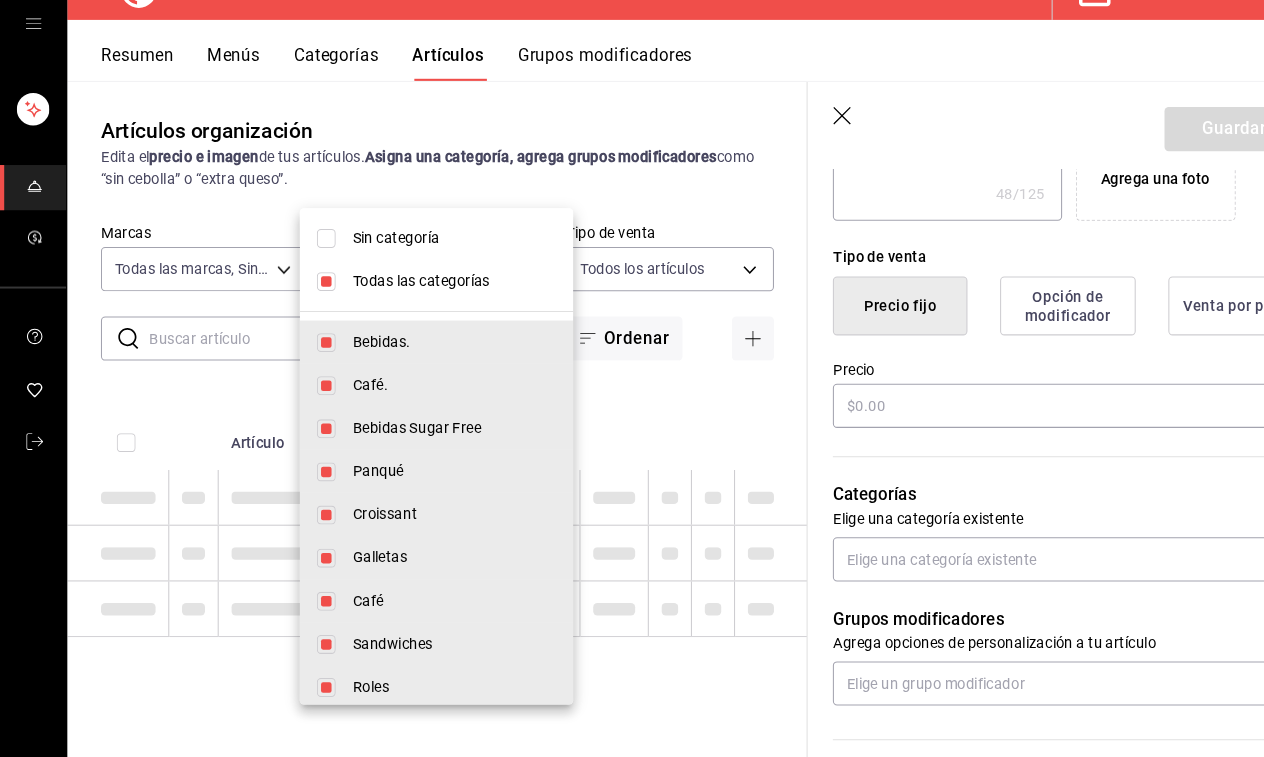 type on "x" 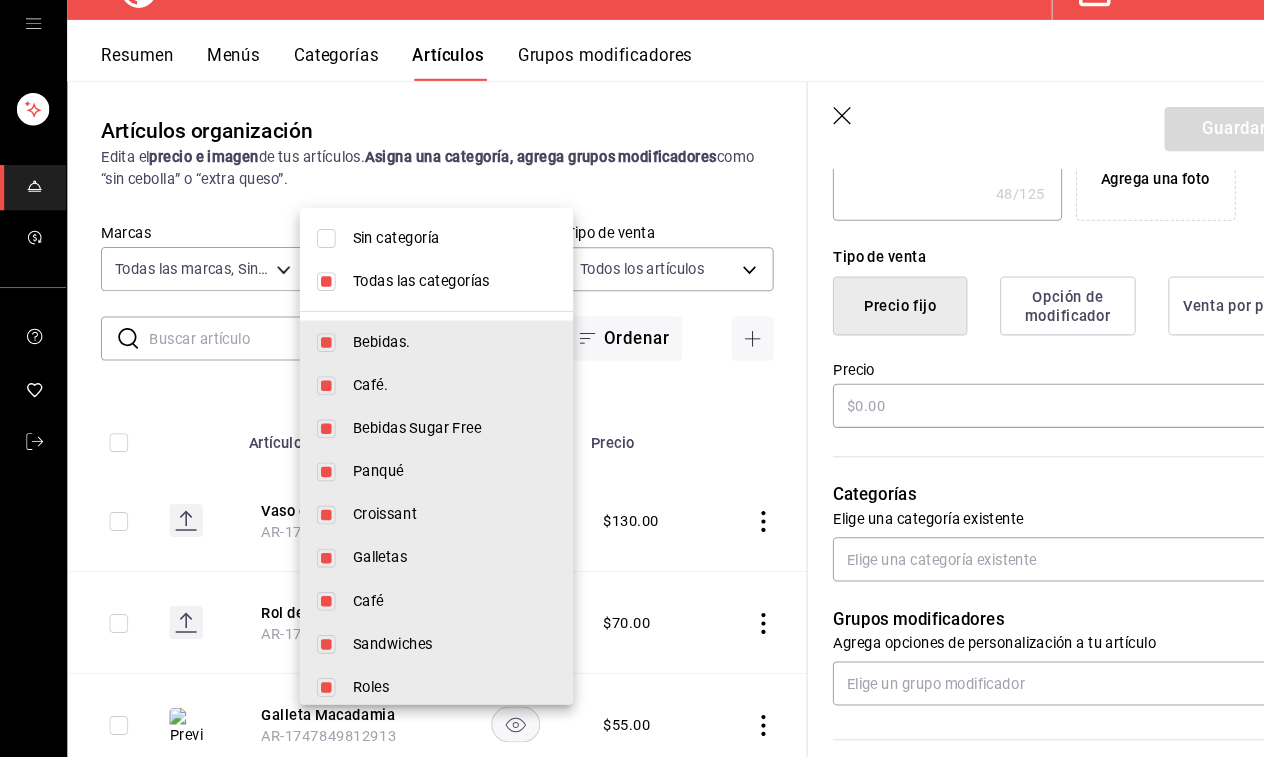 click at bounding box center (310, 305) 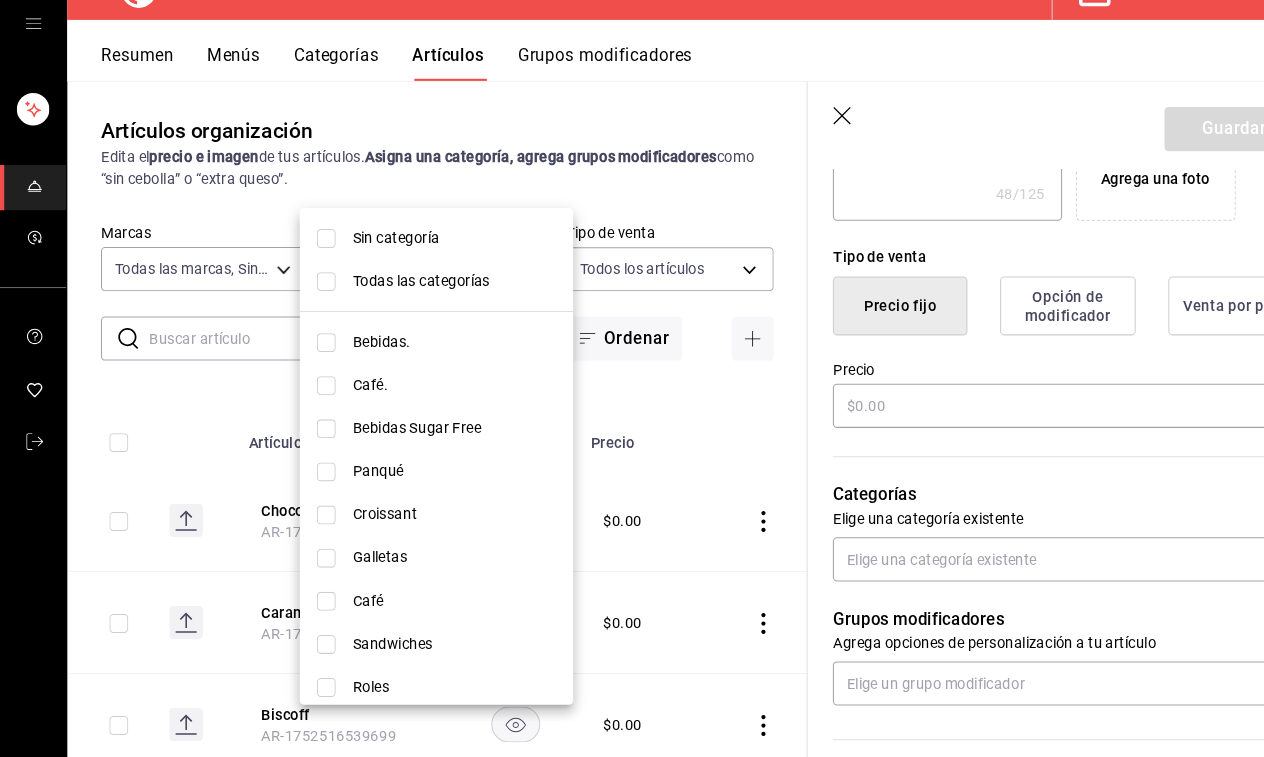 type on "x" 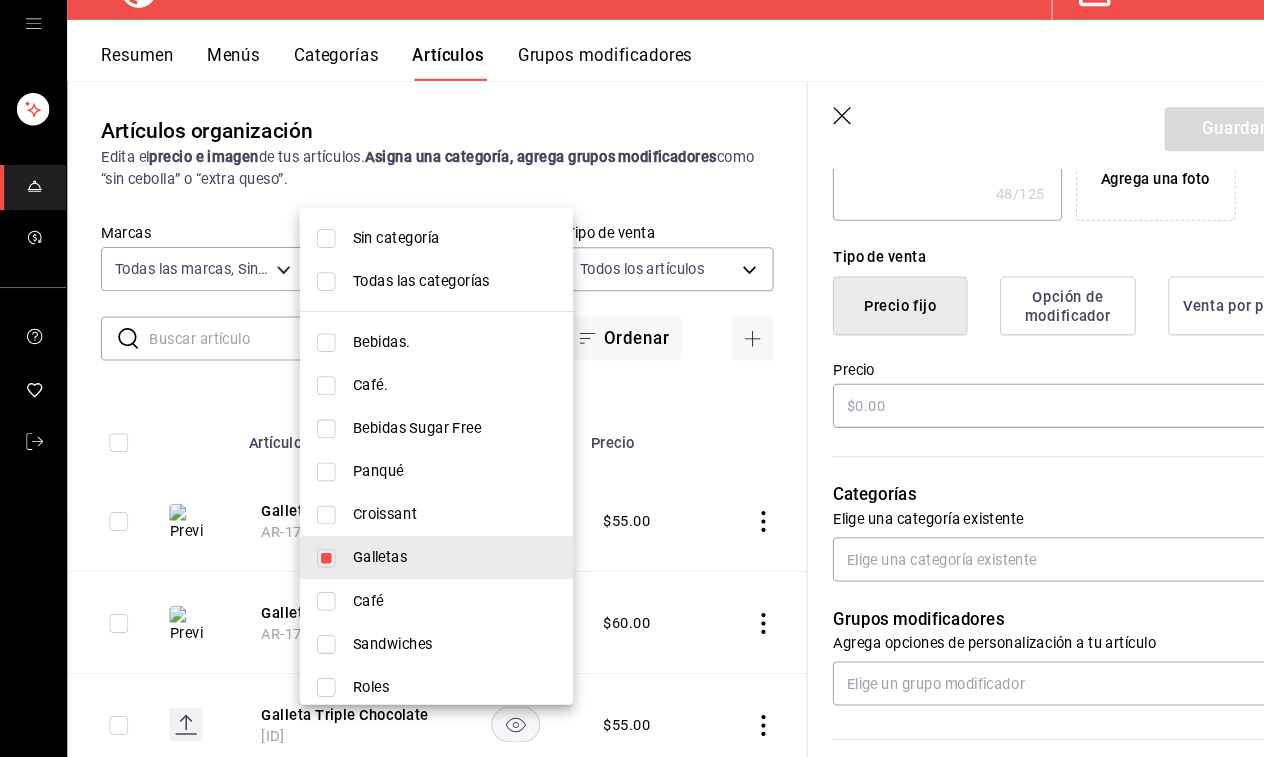 click at bounding box center (632, 378) 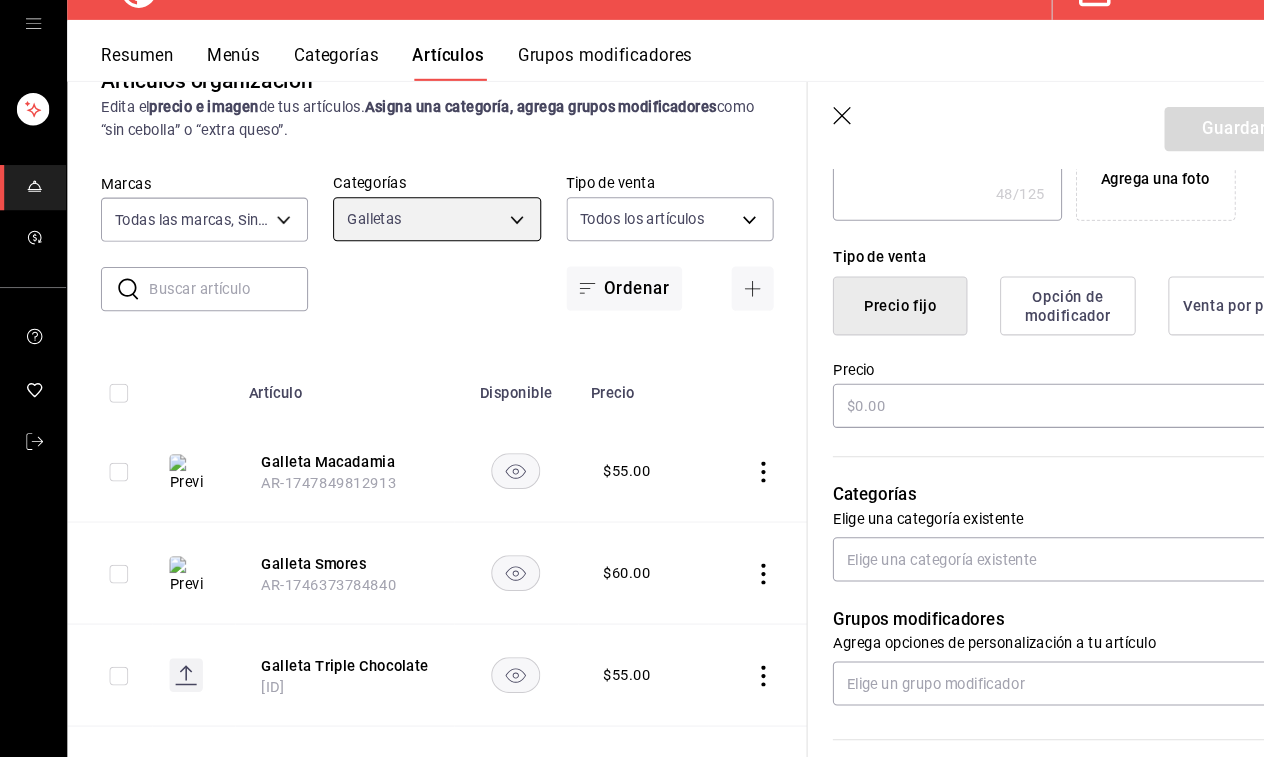 scroll, scrollTop: 79, scrollLeft: 0, axis: vertical 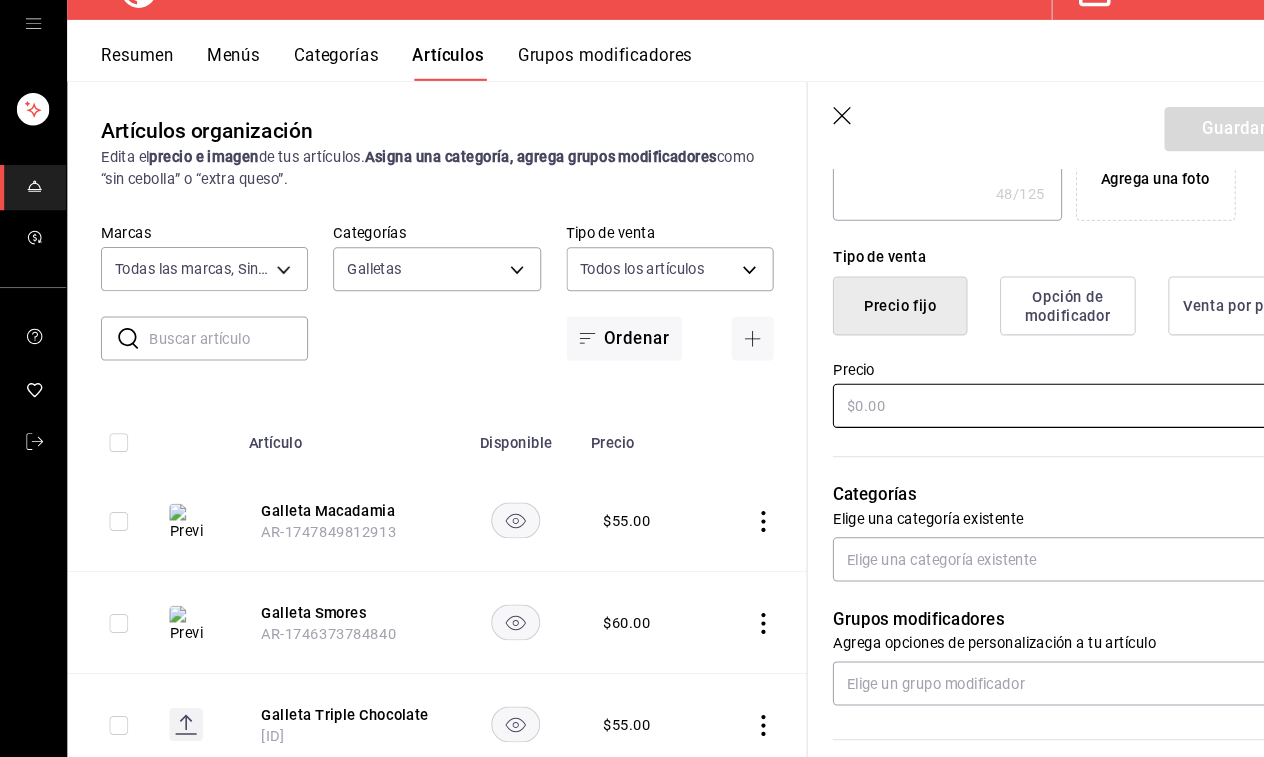 click at bounding box center [1016, 423] 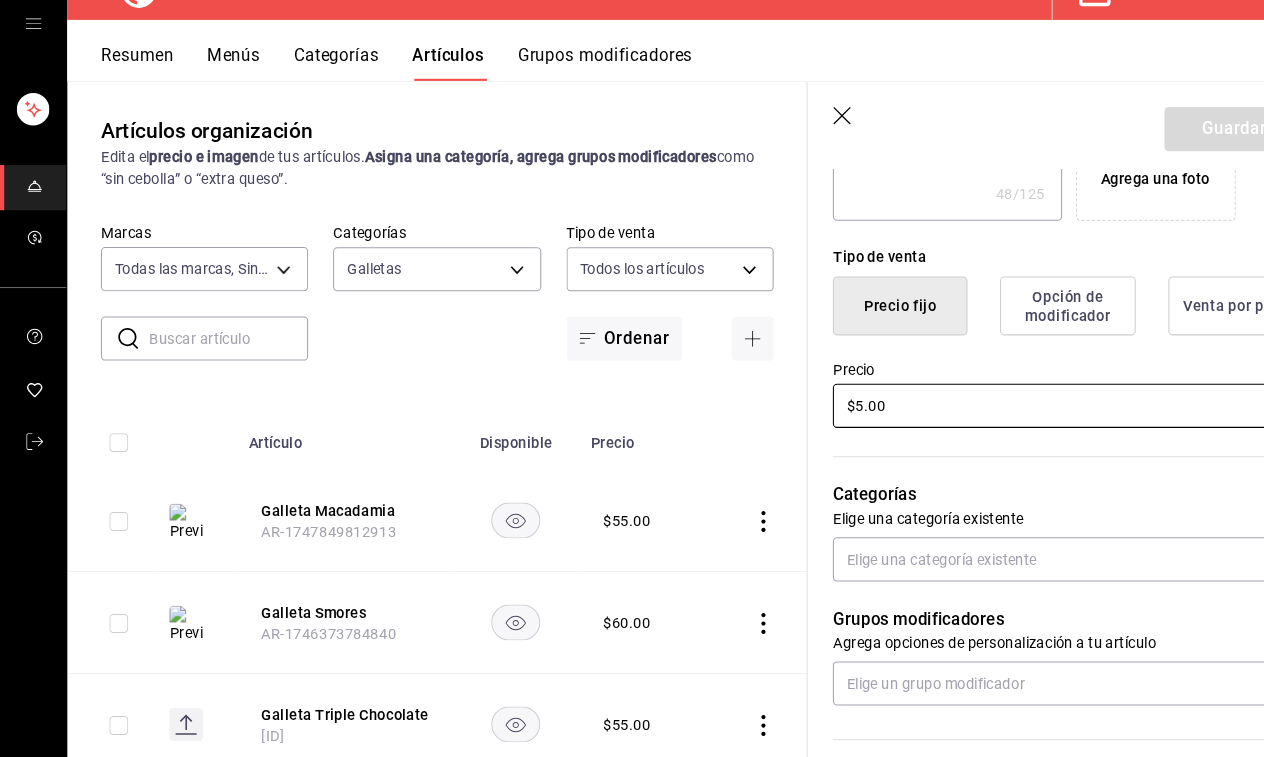 type on "x" 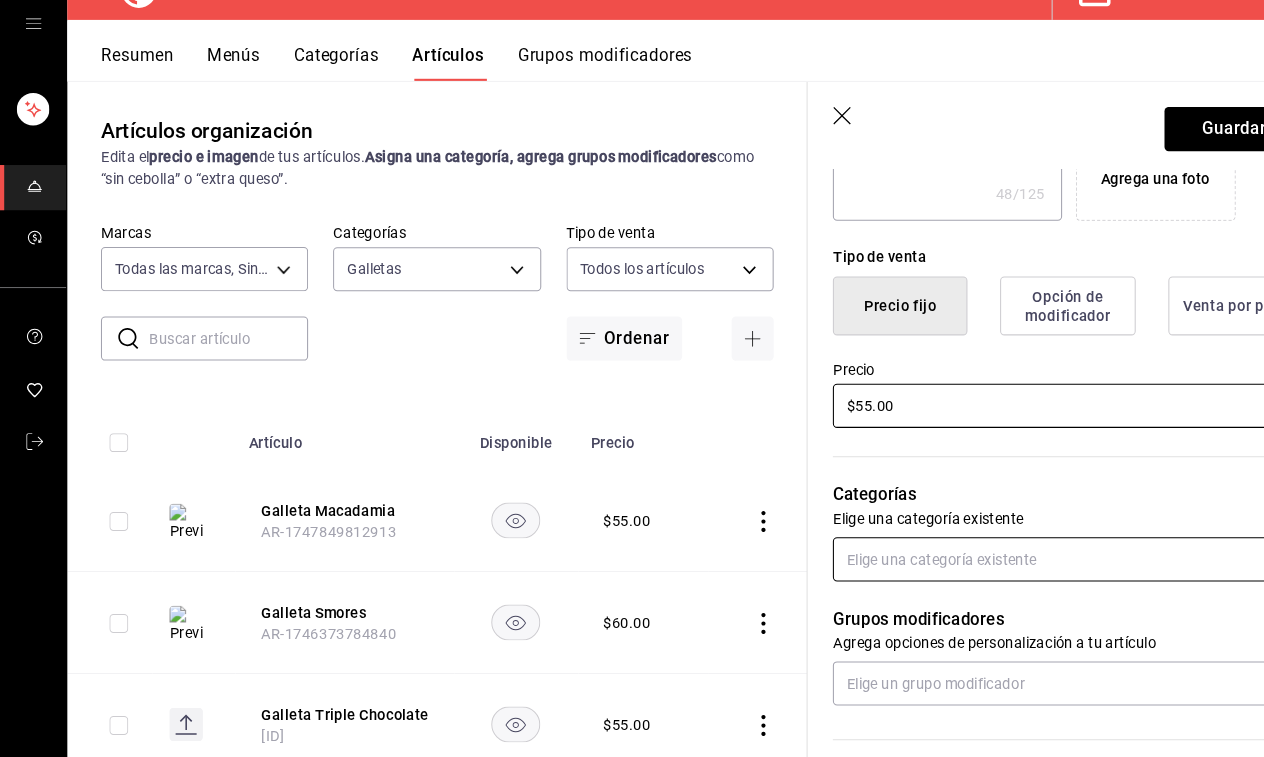 type on "$55.00" 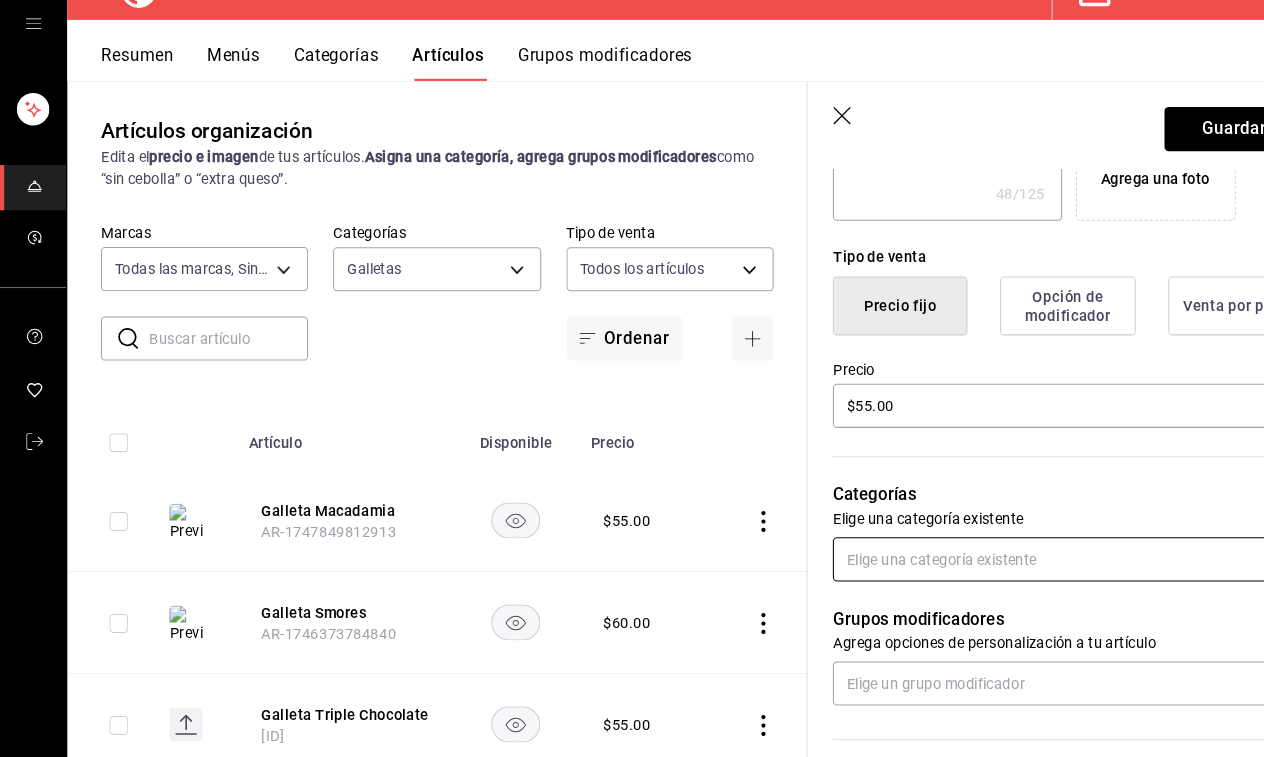 click at bounding box center [1016, 569] 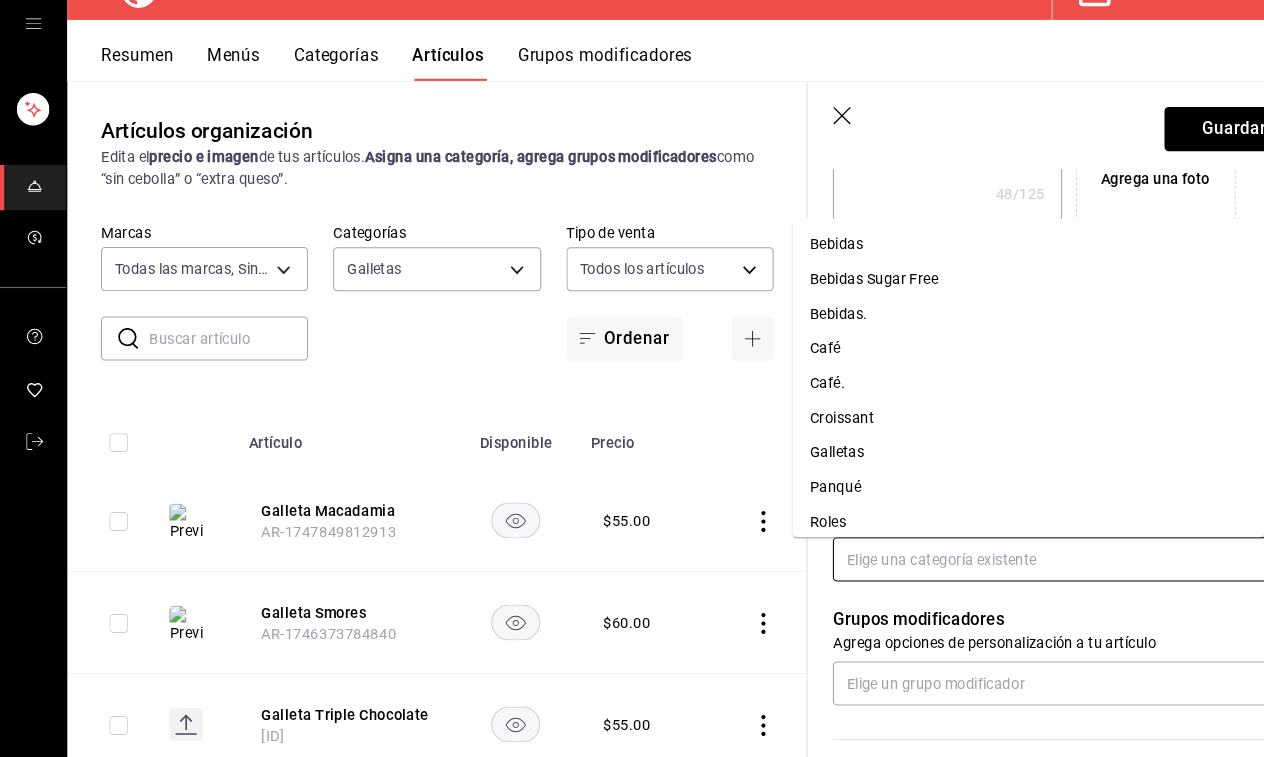 click on "Galletas" at bounding box center (978, 467) 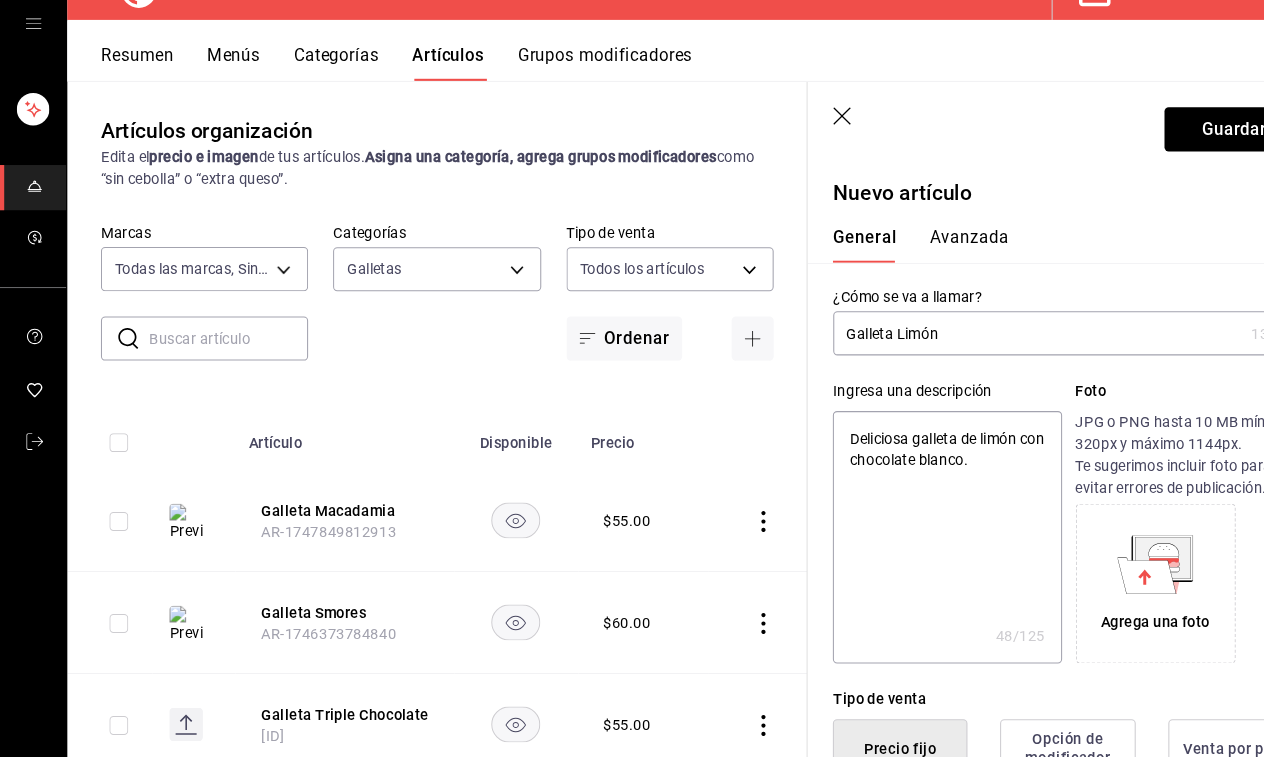 scroll, scrollTop: 0, scrollLeft: 0, axis: both 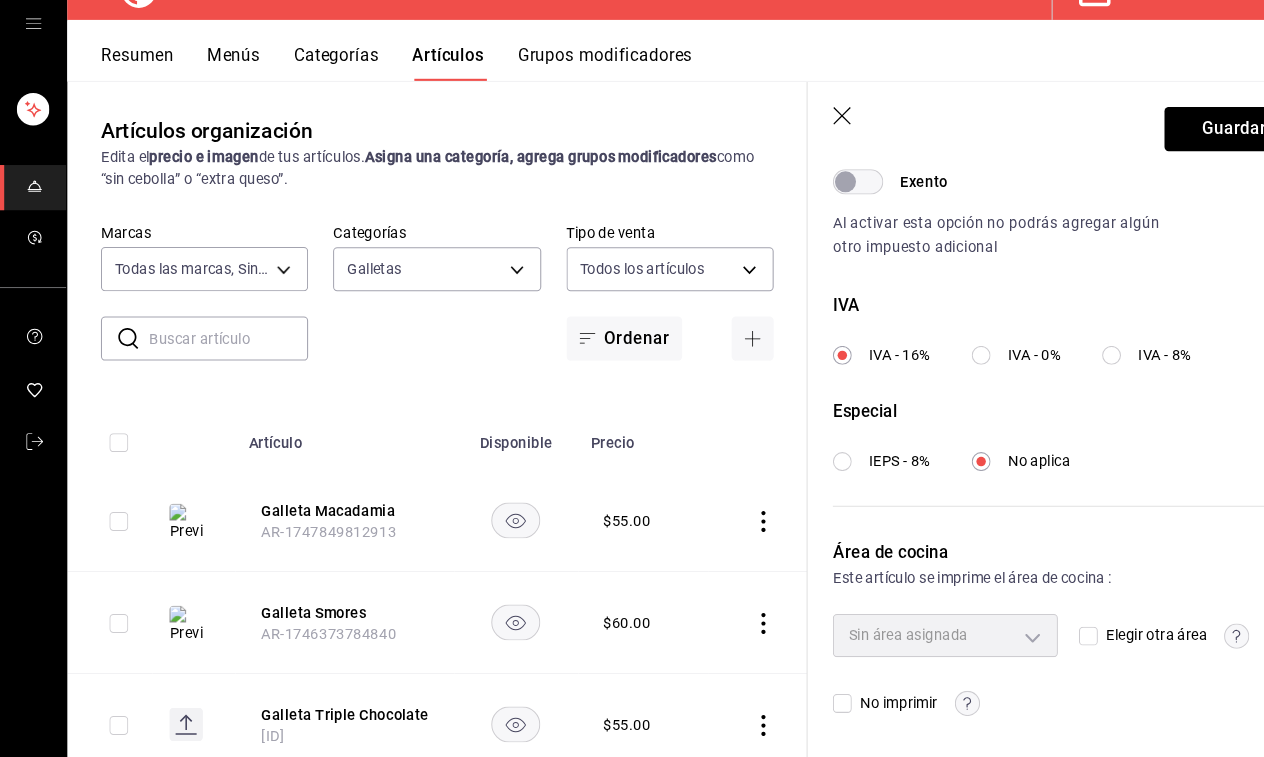 click on "IVA - 0%" at bounding box center (933, 375) 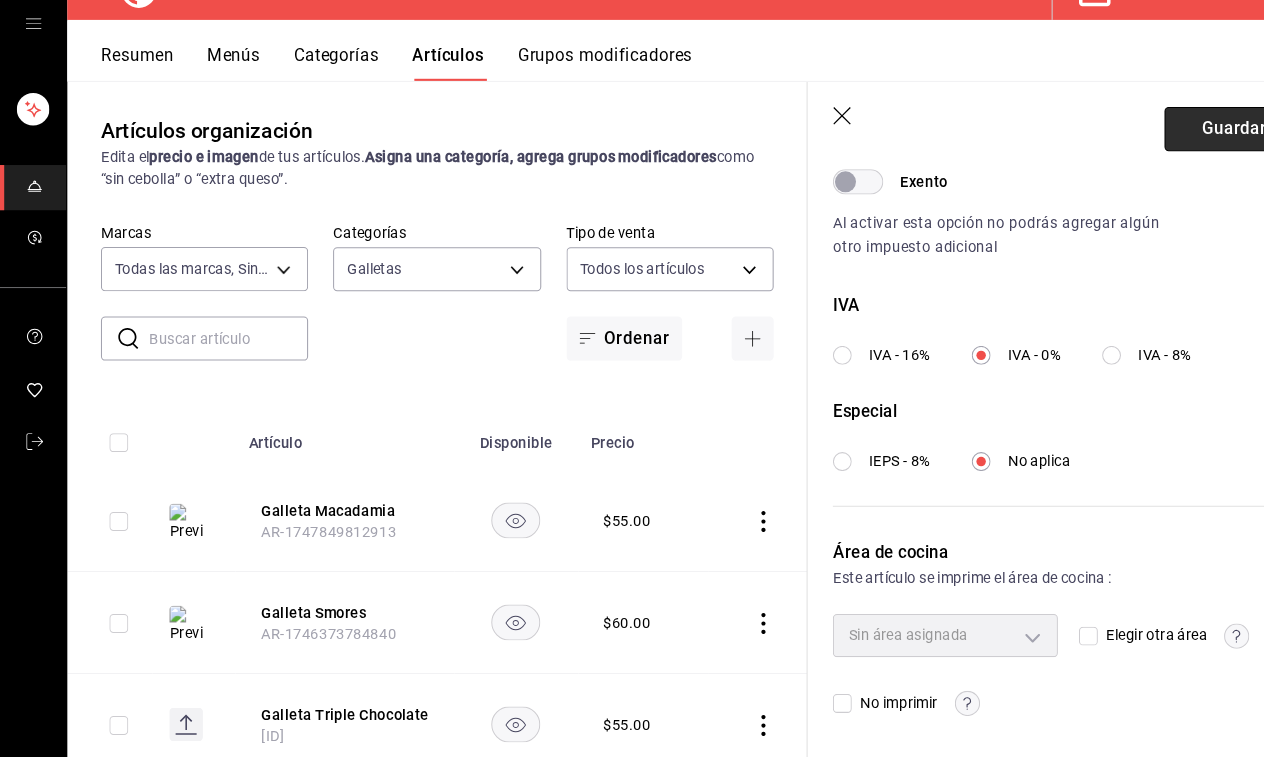 click on "Guardar" at bounding box center (1173, 160) 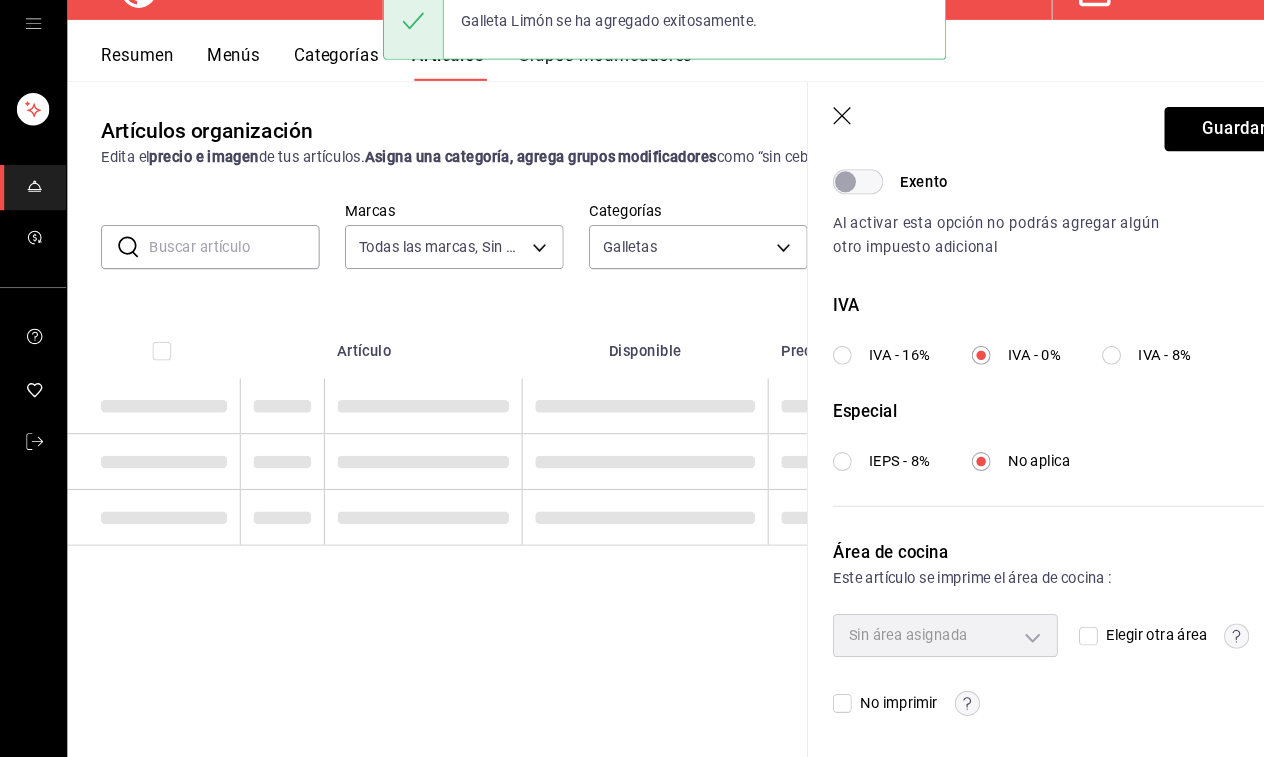 scroll, scrollTop: 0, scrollLeft: 0, axis: both 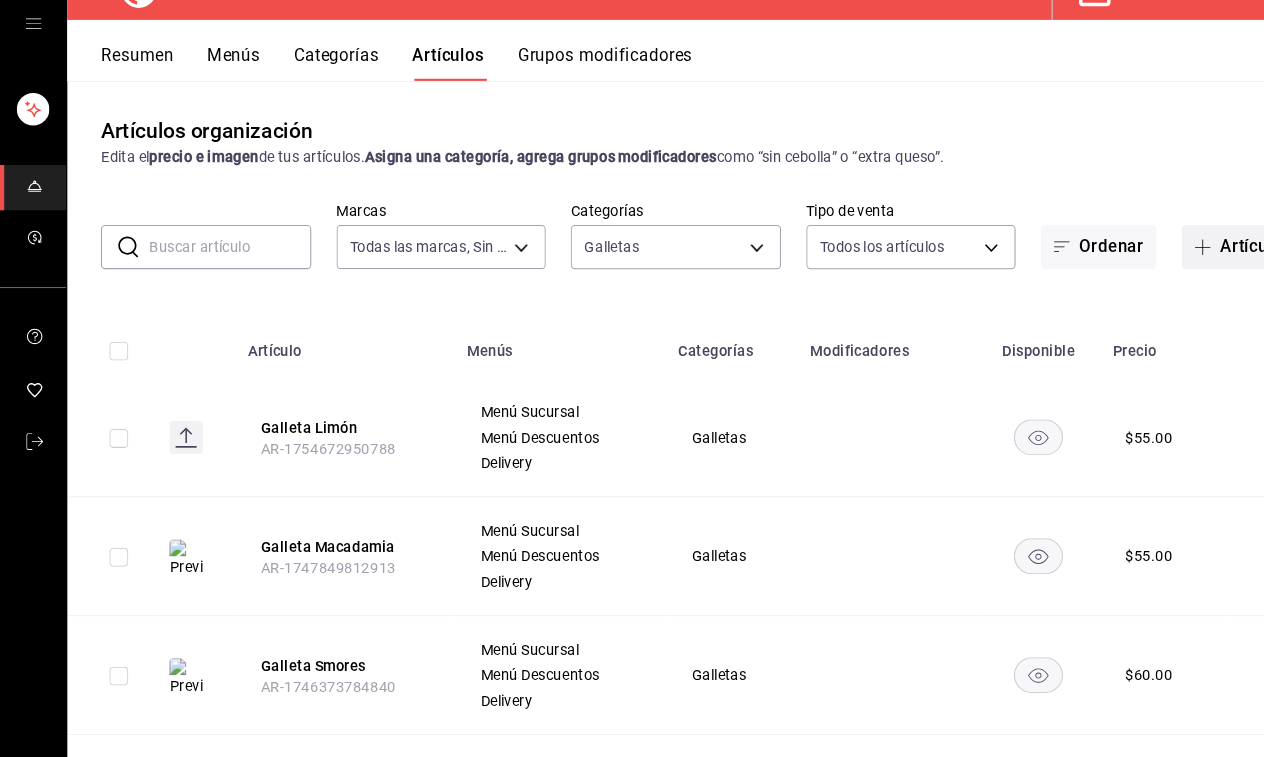 click on "Artículo" at bounding box center [1178, 272] 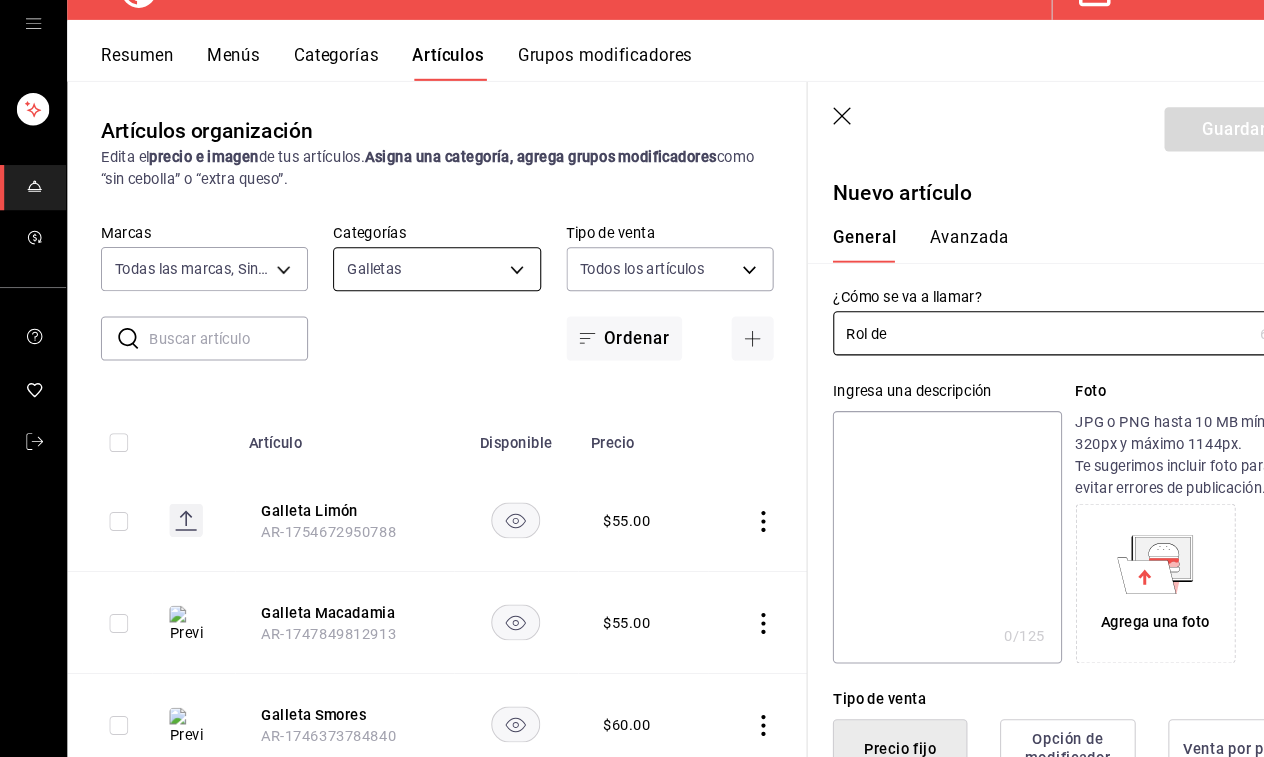 type on "Rol de" 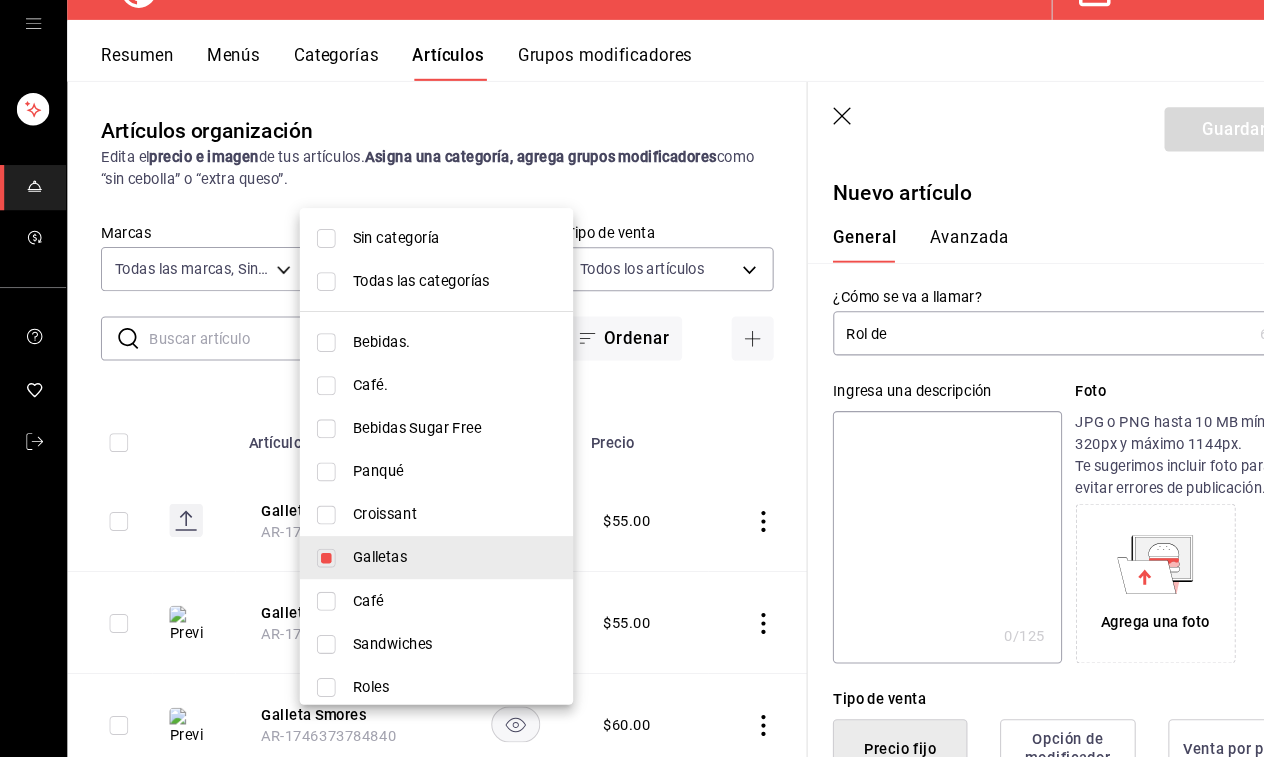click on "Organización - Cimonnis Bakery Cambiar a sucursal Resumen Menús Categorías Artículos Grupos modificadores Artículos organización Edita el precio e imagen de tus artículos. Asigna una categoría, agrega grupos modificadores como “sin cebolla” o “extra queso”. Marcas Todas las marcas, Sin marca [UUID] Categorías Galletas [UUID] Tipo de venta Todos los artículos ALL Ordenar Artículo Disponible Precio Galleta Limón [ID] $ 55.00 Galleta Macadamia [ID] $ 55.00 Galleta Smores [ID] $ 60.00 Galleta Triple Chocolate [ID] $ 55.00 Vaso chocochip [ID] $ 80.00 Galleta Biscoff [ID] $ 60.00 Galleta Red Velvet [ID] $ 45.00 Galleta M and Ms [ID] $ 55.00 Galleta ChocoChip [ID] $ 55.00 Chunks [ID] $ 135.00 Guardar Nuevo artículo General Avanzada ¿Cómo se va a llamar? Rol de 6 /40 ¿Cómo se va a llamar? x 0 /125 16" at bounding box center (632, 378) 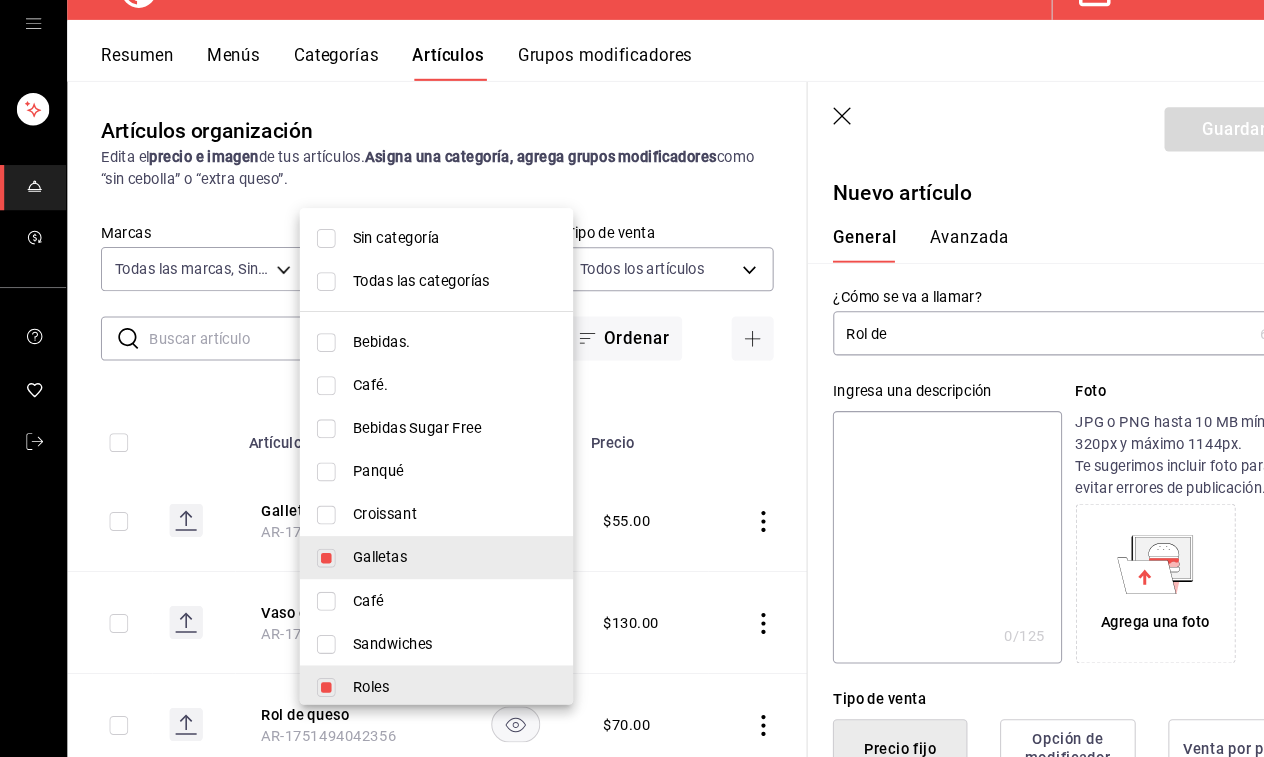 click on "Galletas" at bounding box center [415, 567] 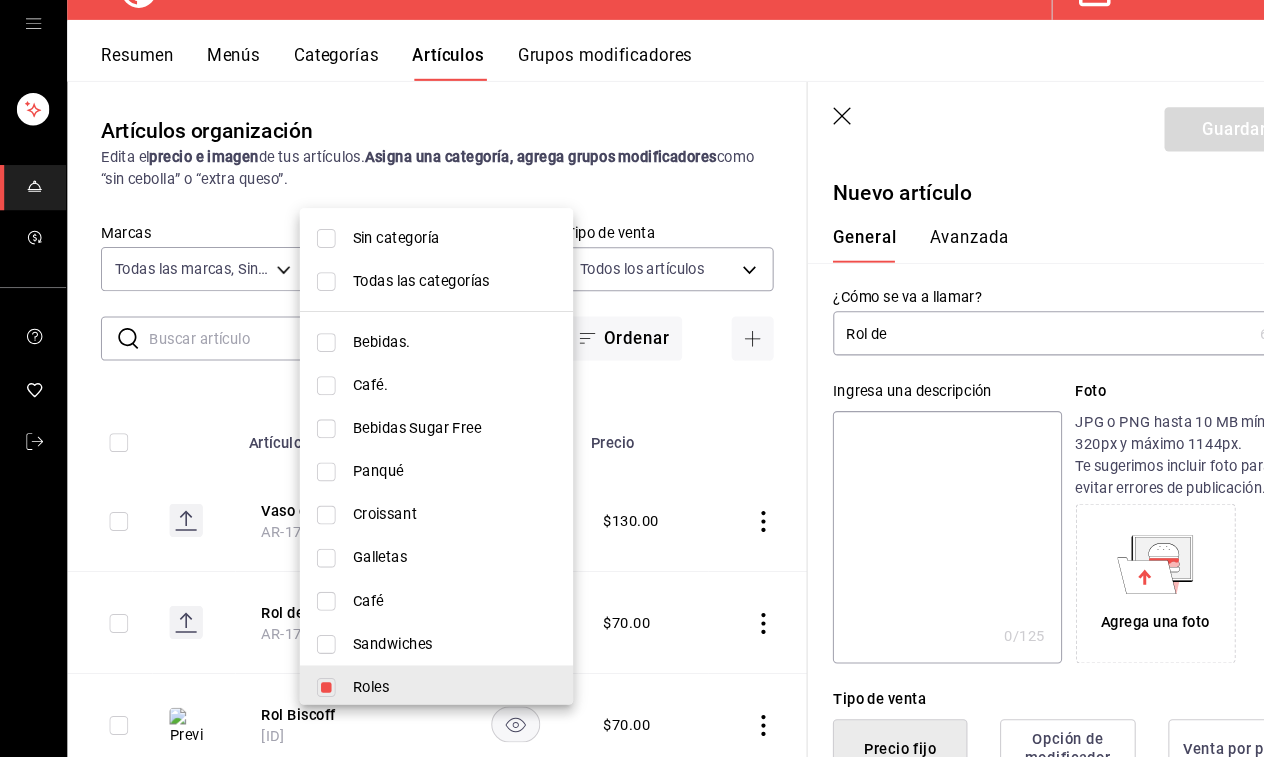 click at bounding box center [632, 378] 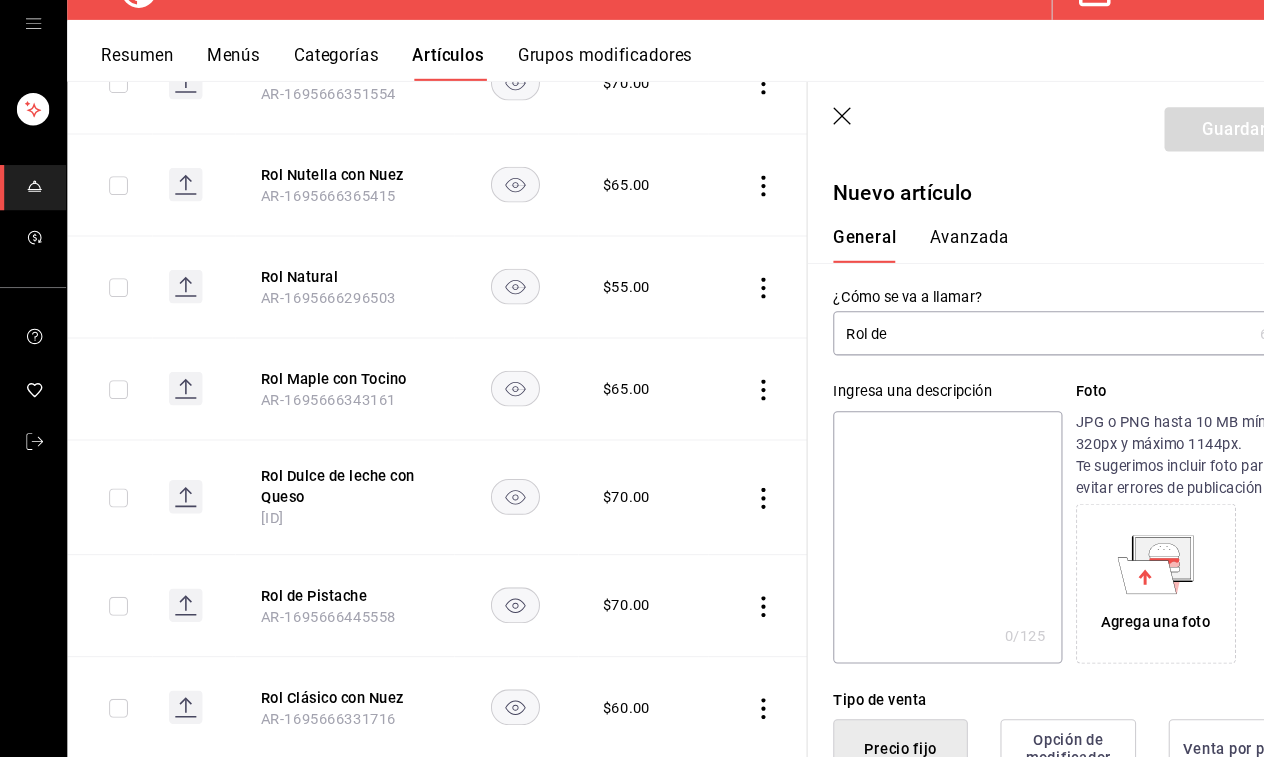 scroll, scrollTop: 713, scrollLeft: 0, axis: vertical 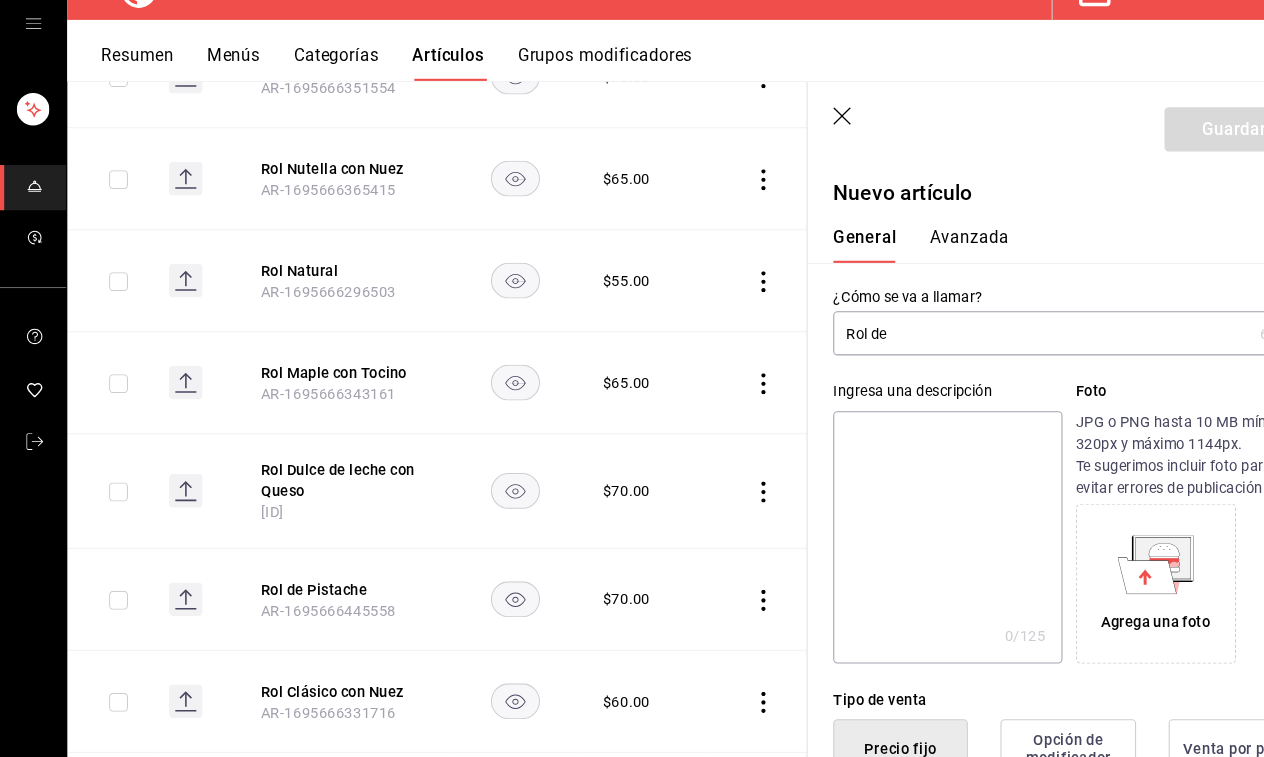 click on "Rol de" at bounding box center (990, 354) 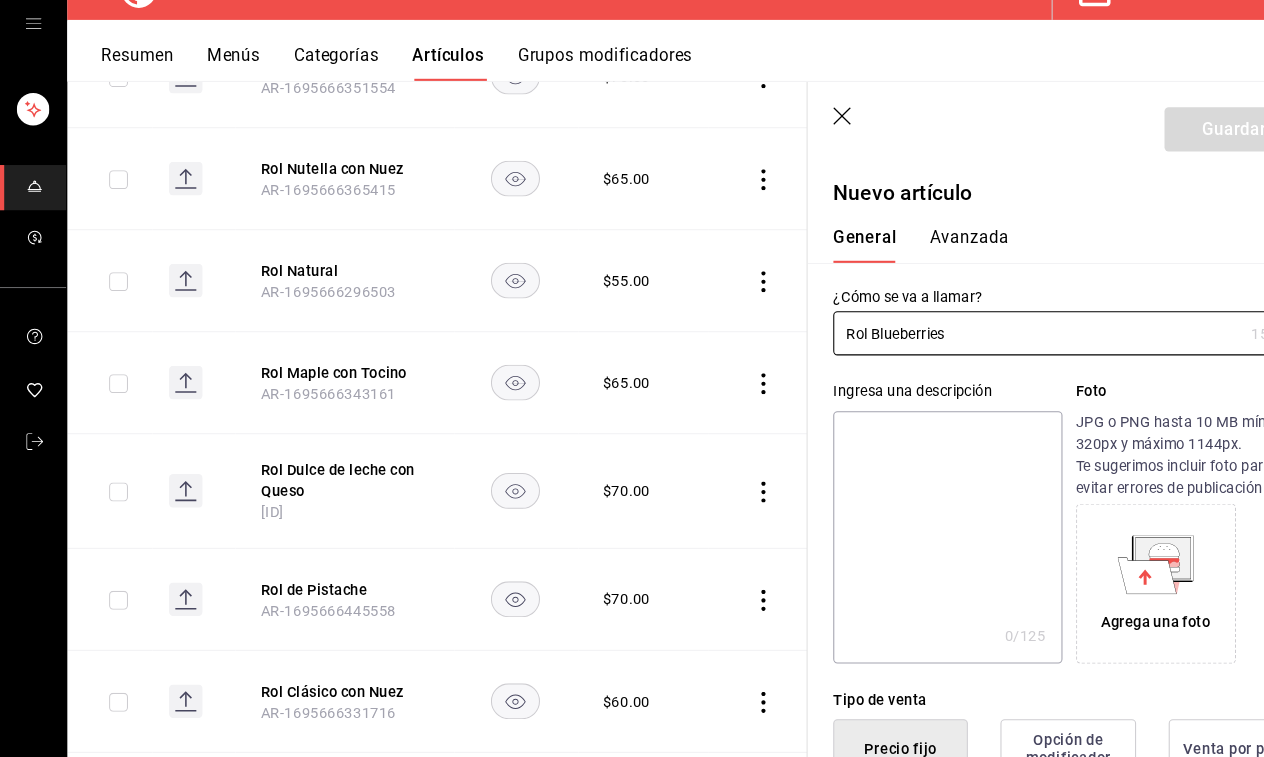 type on "Rol Blueberries" 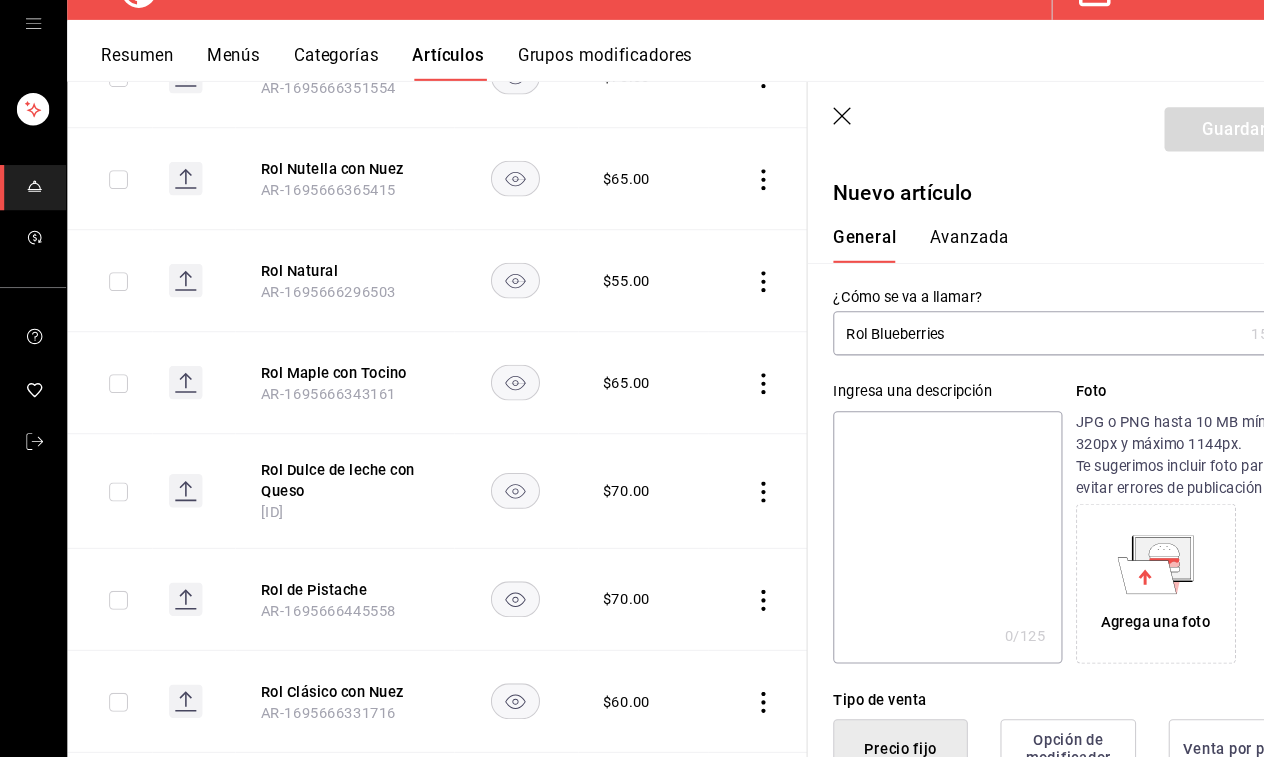 type on "D" 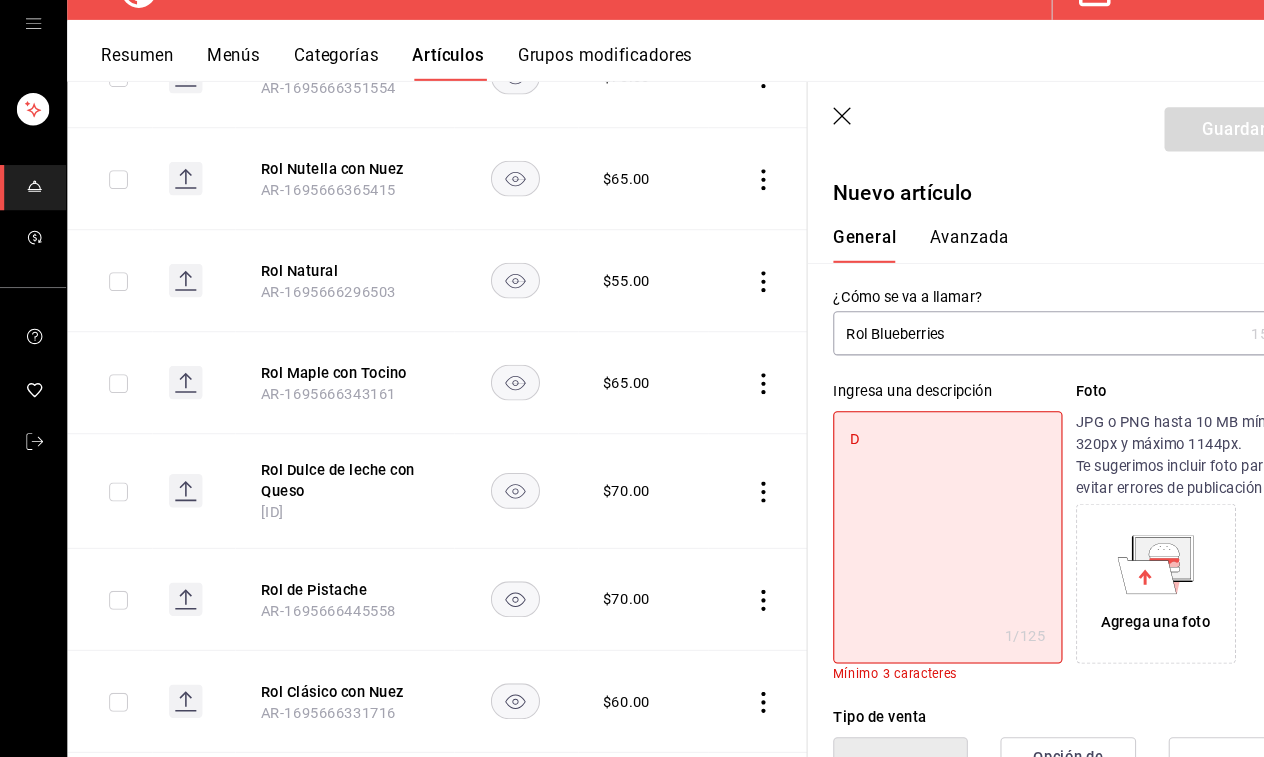 type on "De" 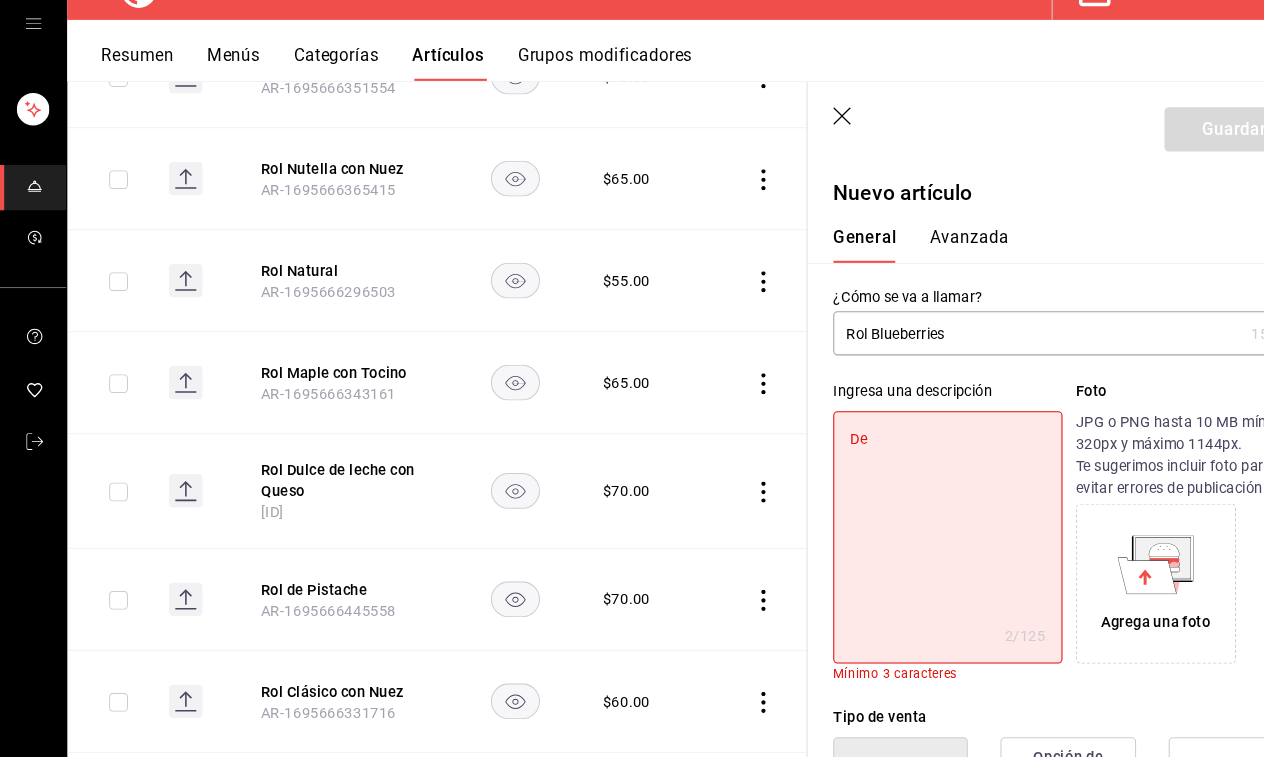 type on "Del" 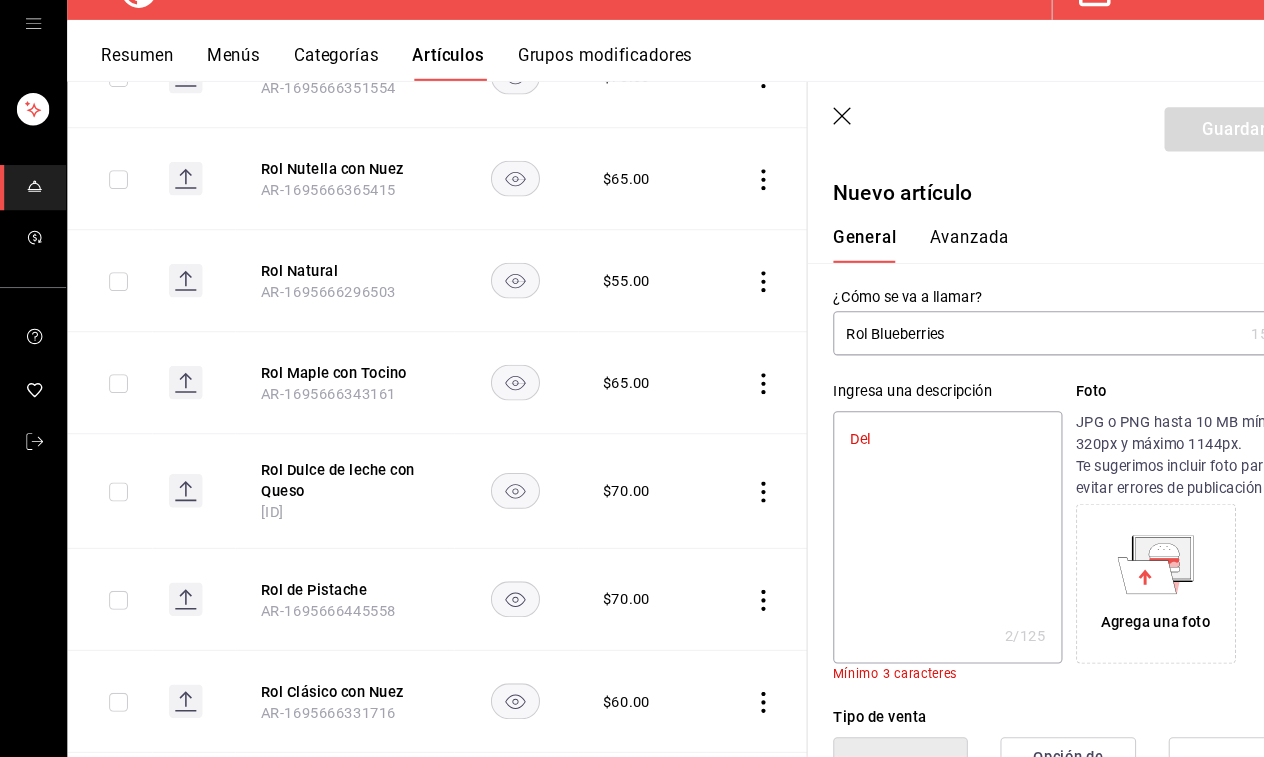 type on "Deli" 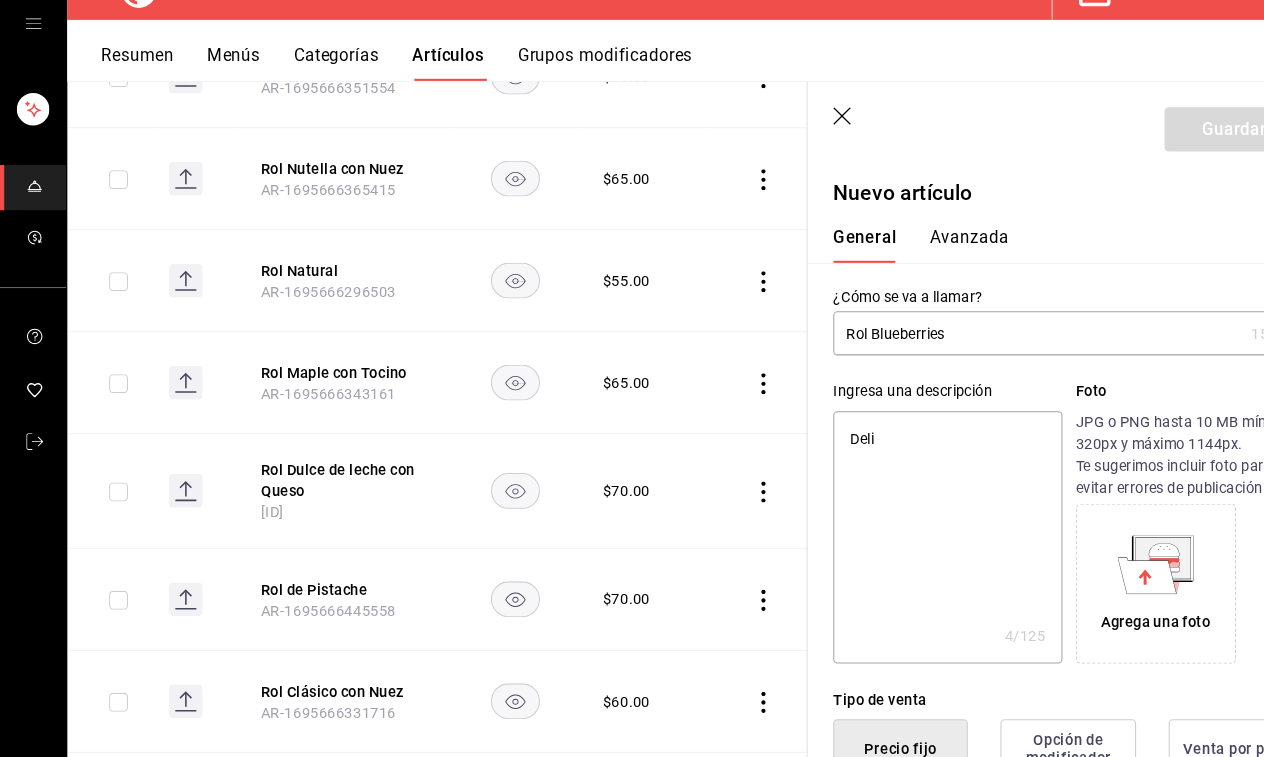 type on "Delic" 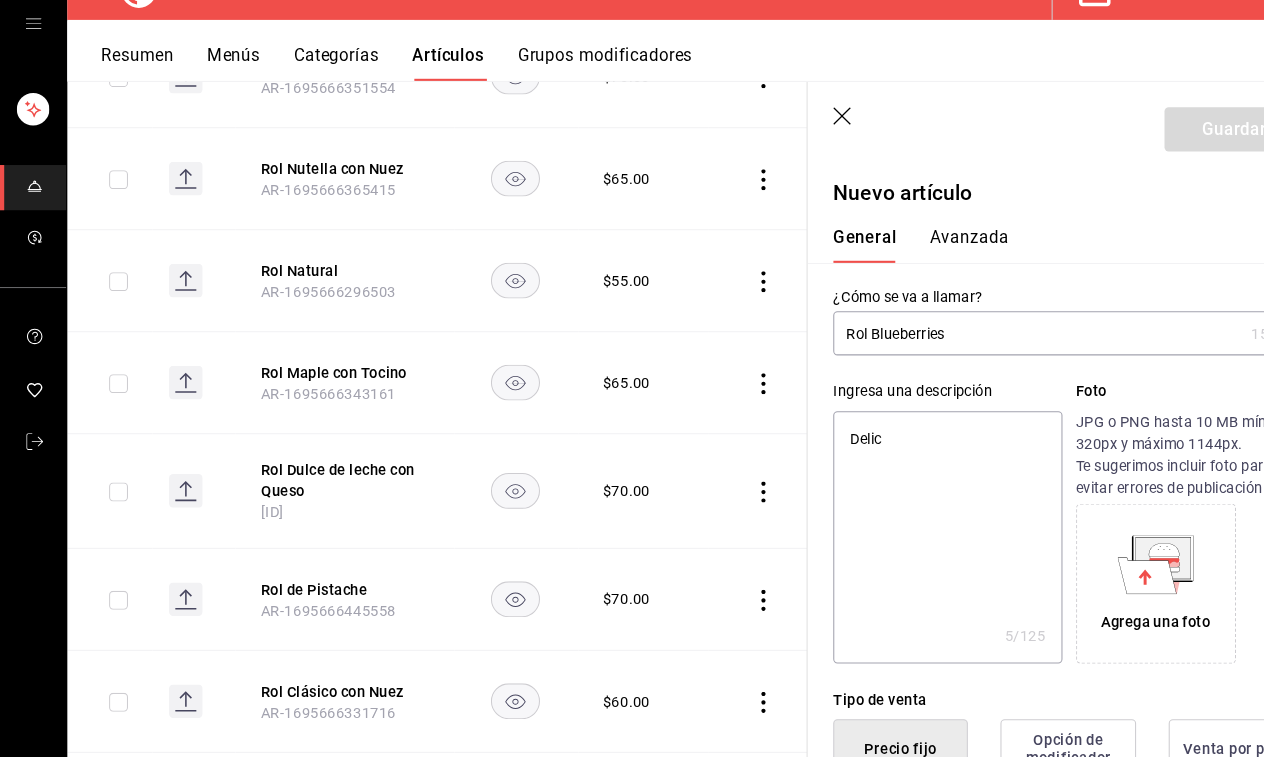 type on "Delici" 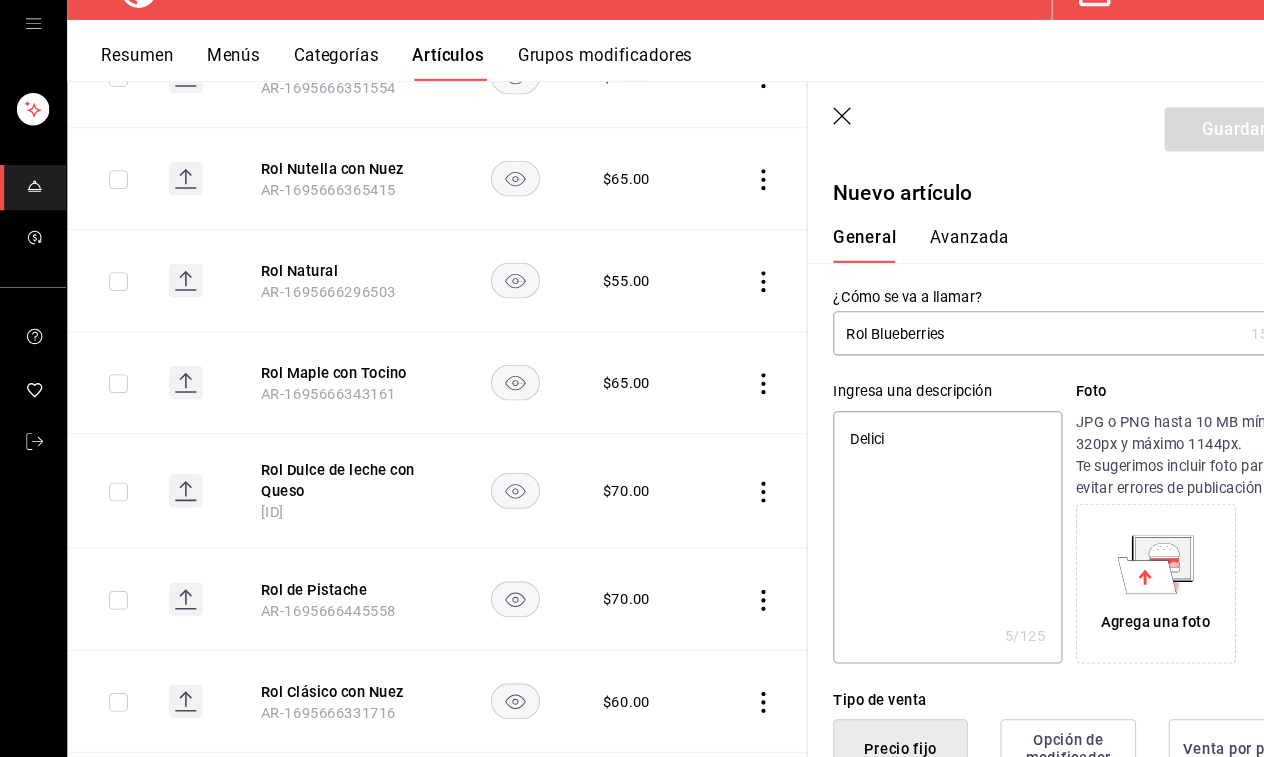 type on "Delicio" 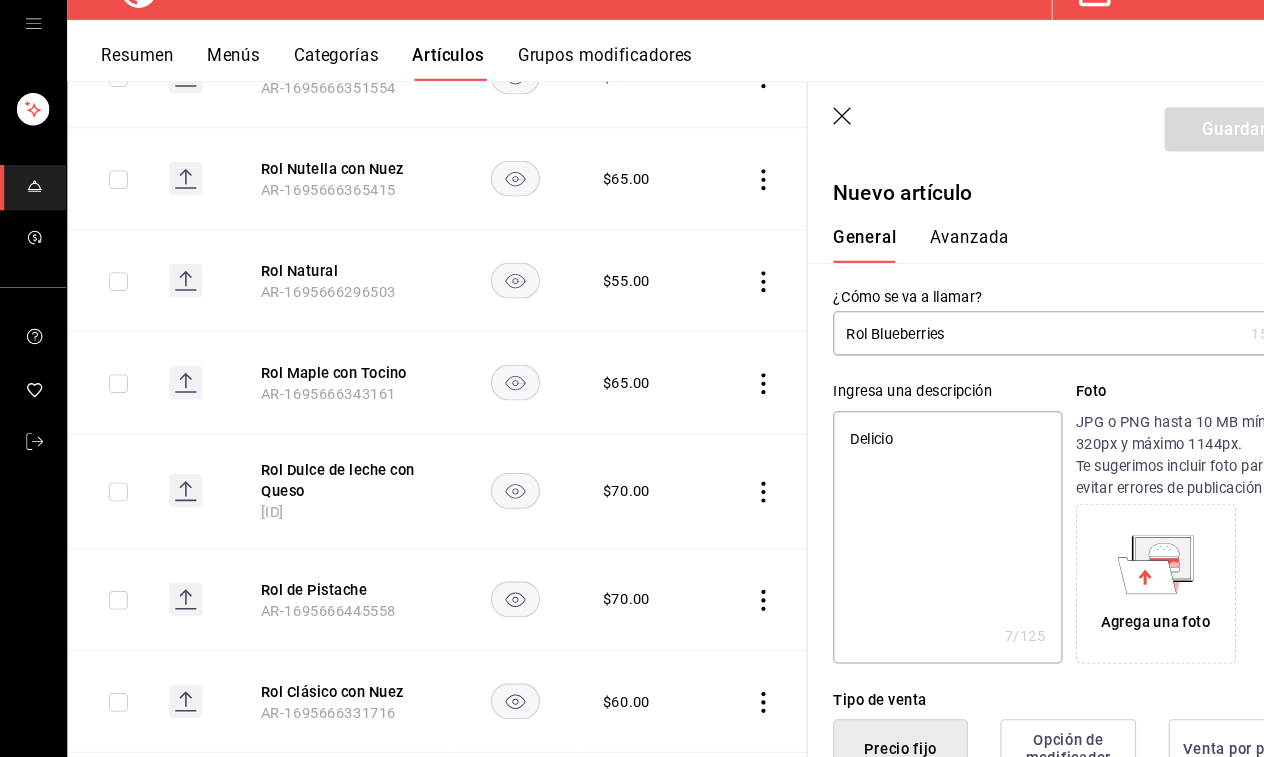 type on "Delicios" 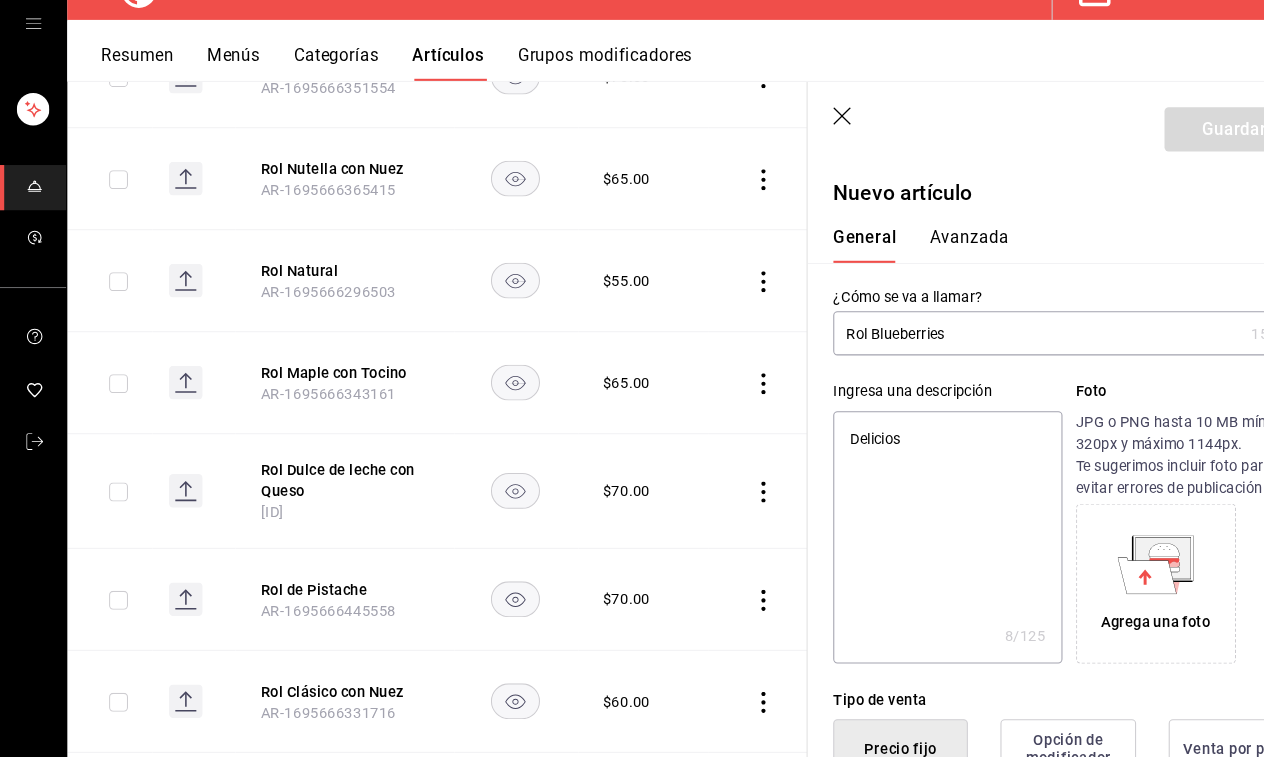 type on "Delicioso" 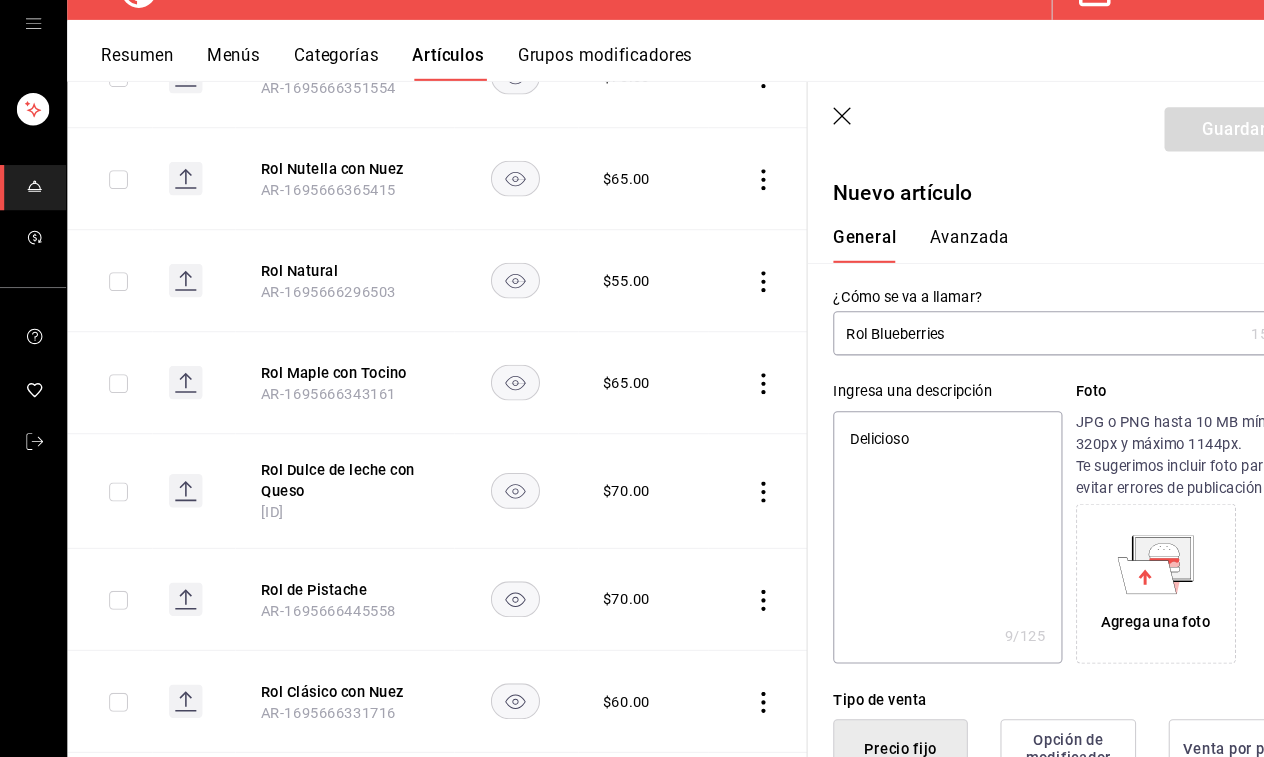 type on "Delicioso" 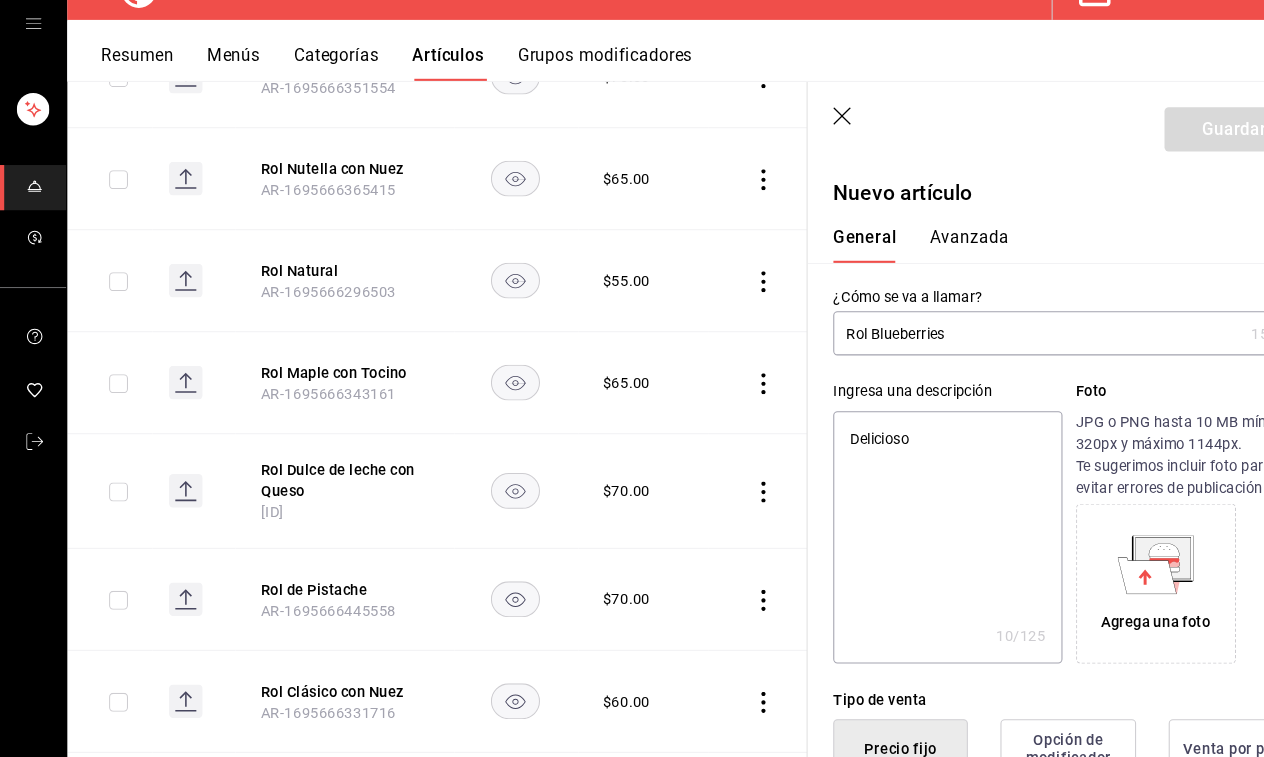 type on "Delicioso r" 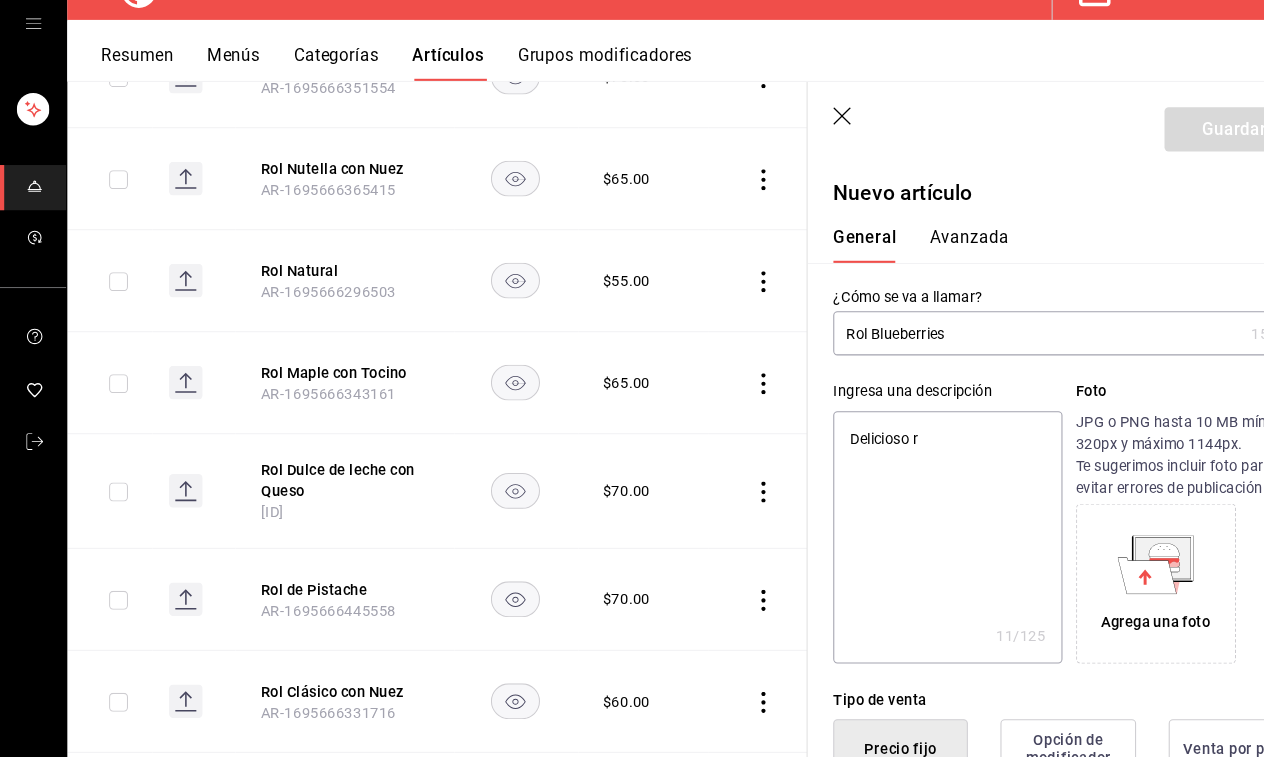 type on "Delicioso ro" 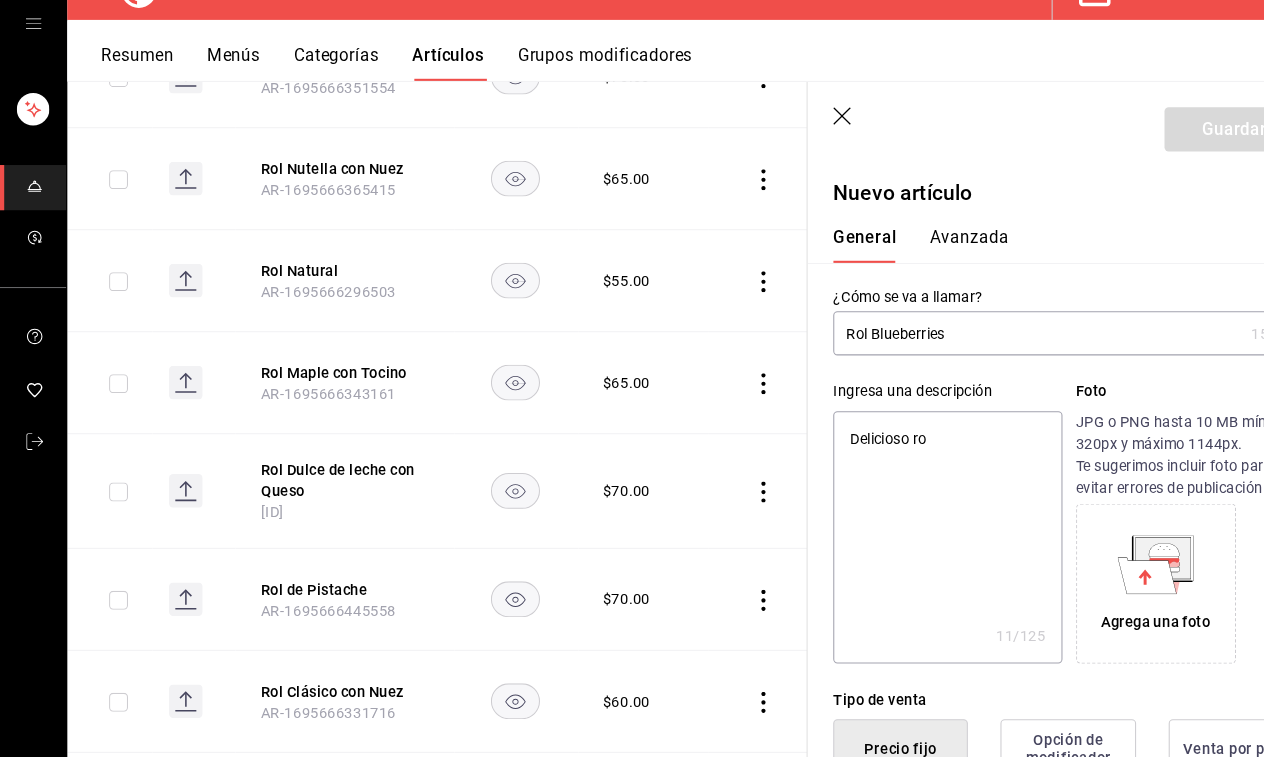 type on "Delicioso rol" 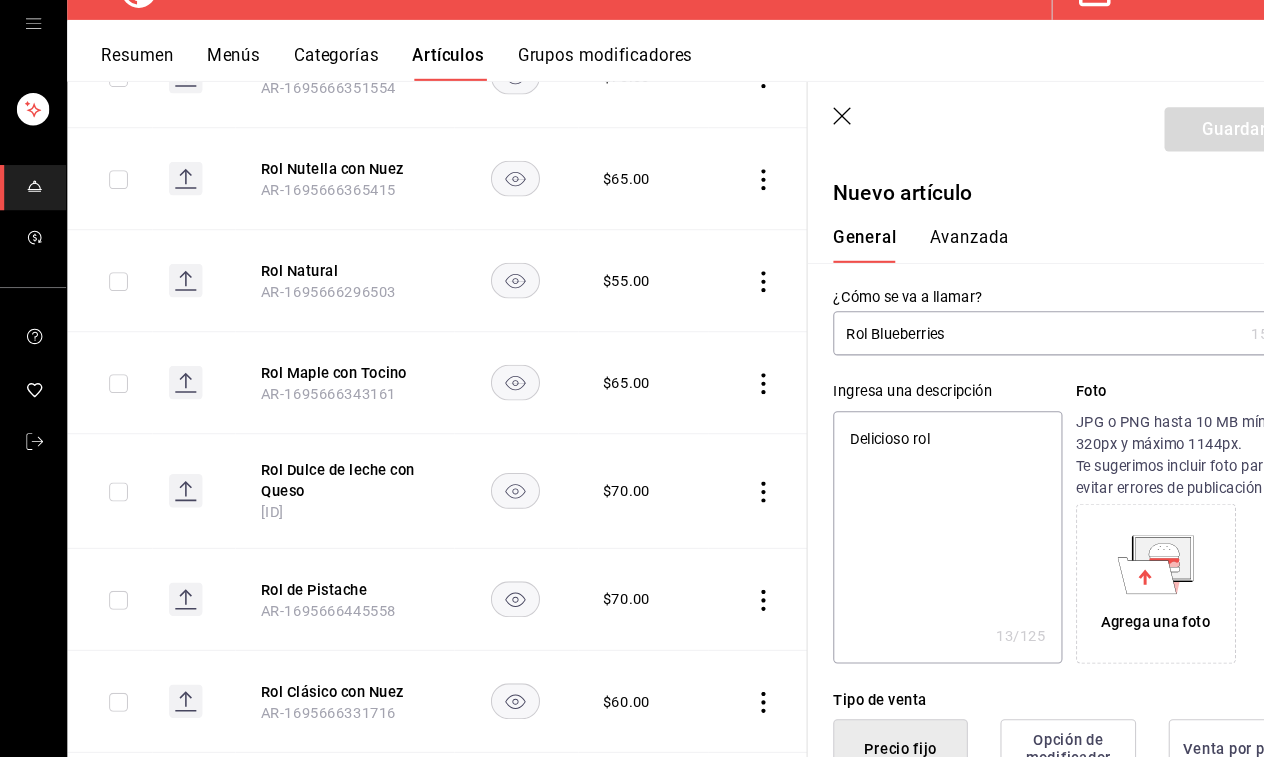 type on "Delicioso rol" 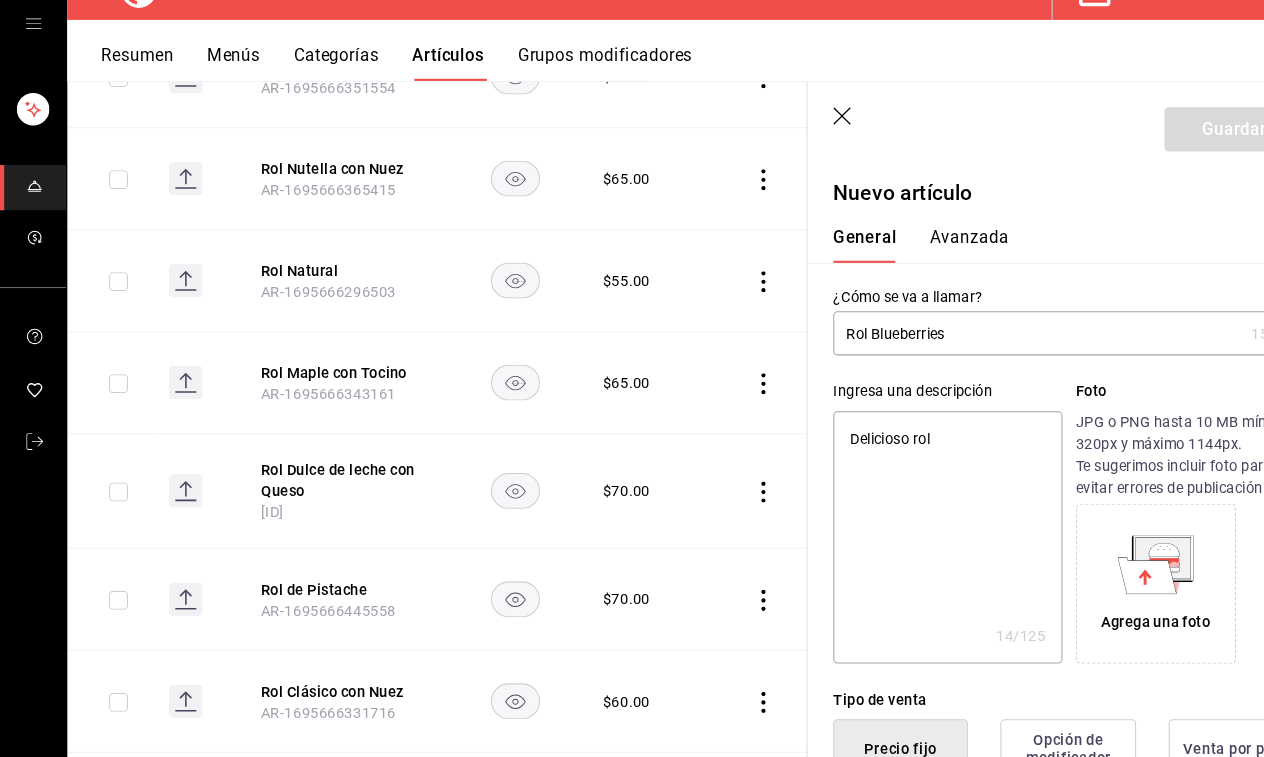 type on "Delicioso rol d" 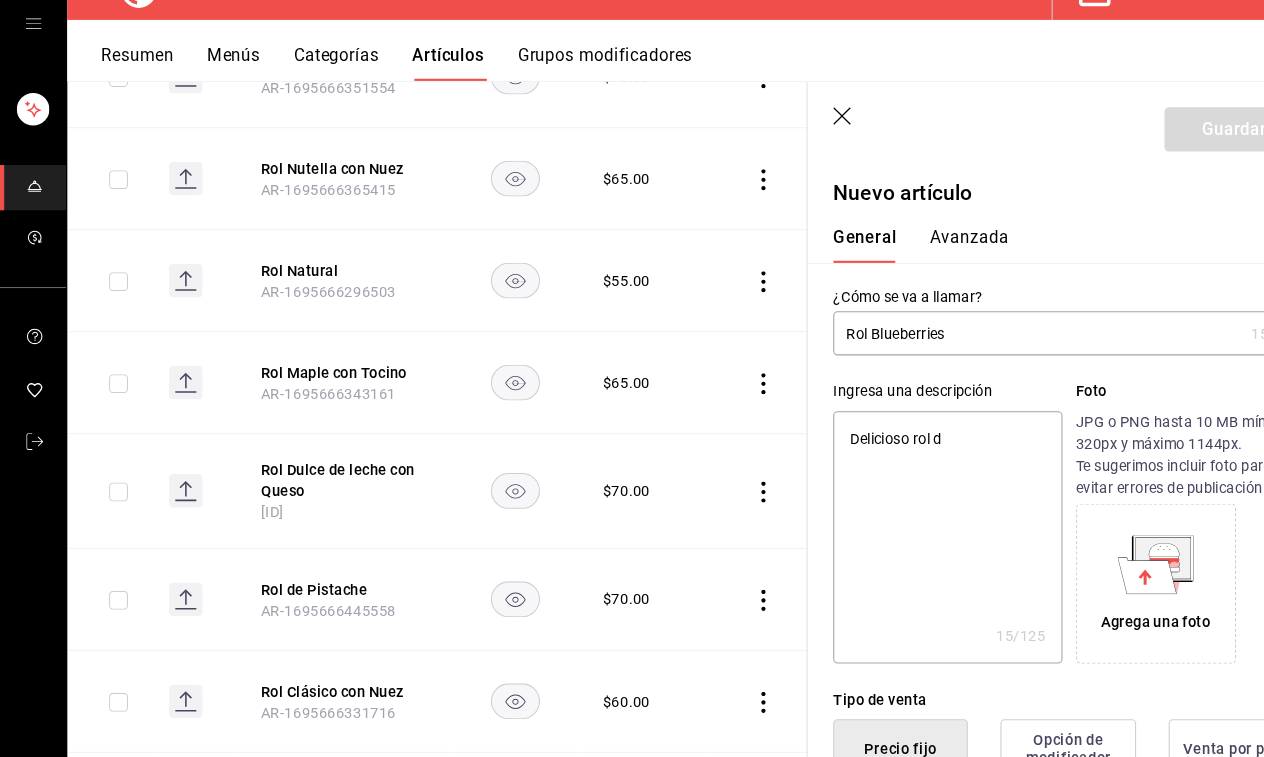 type on "Delicioso rol de" 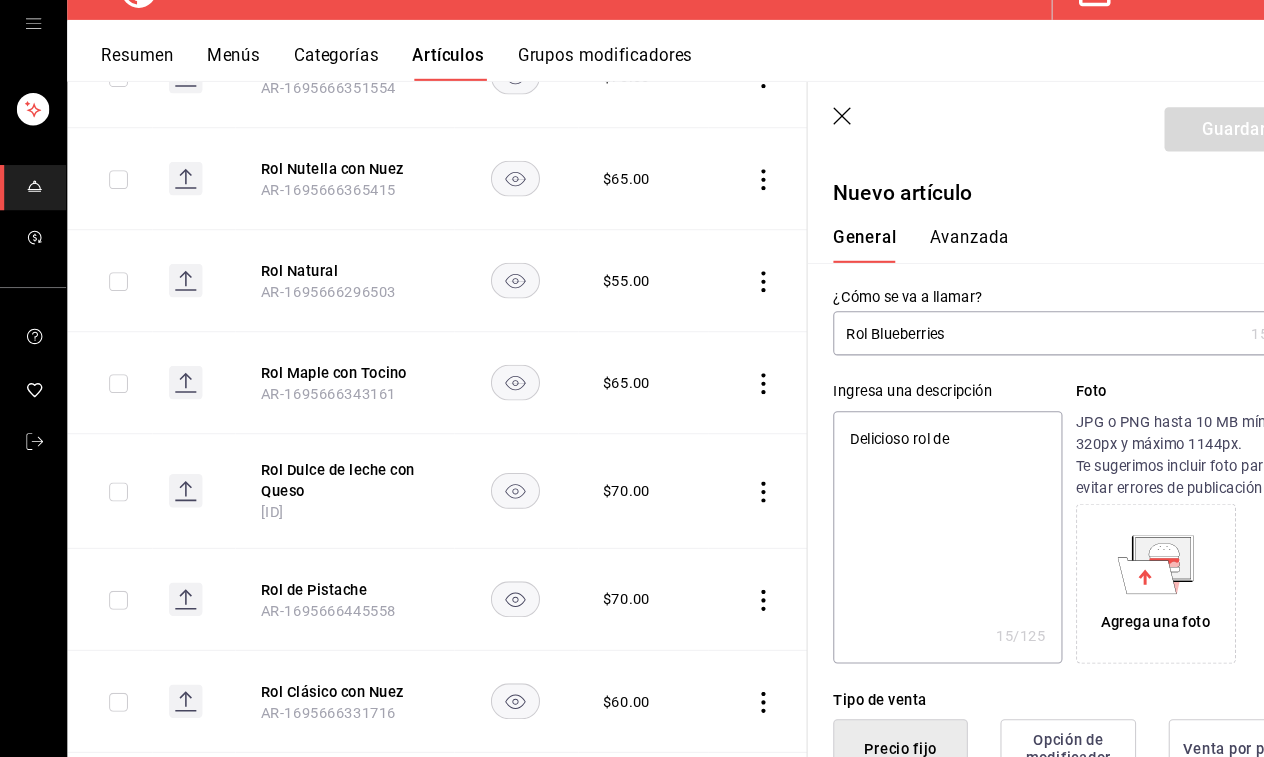 type on "Delicioso rol de" 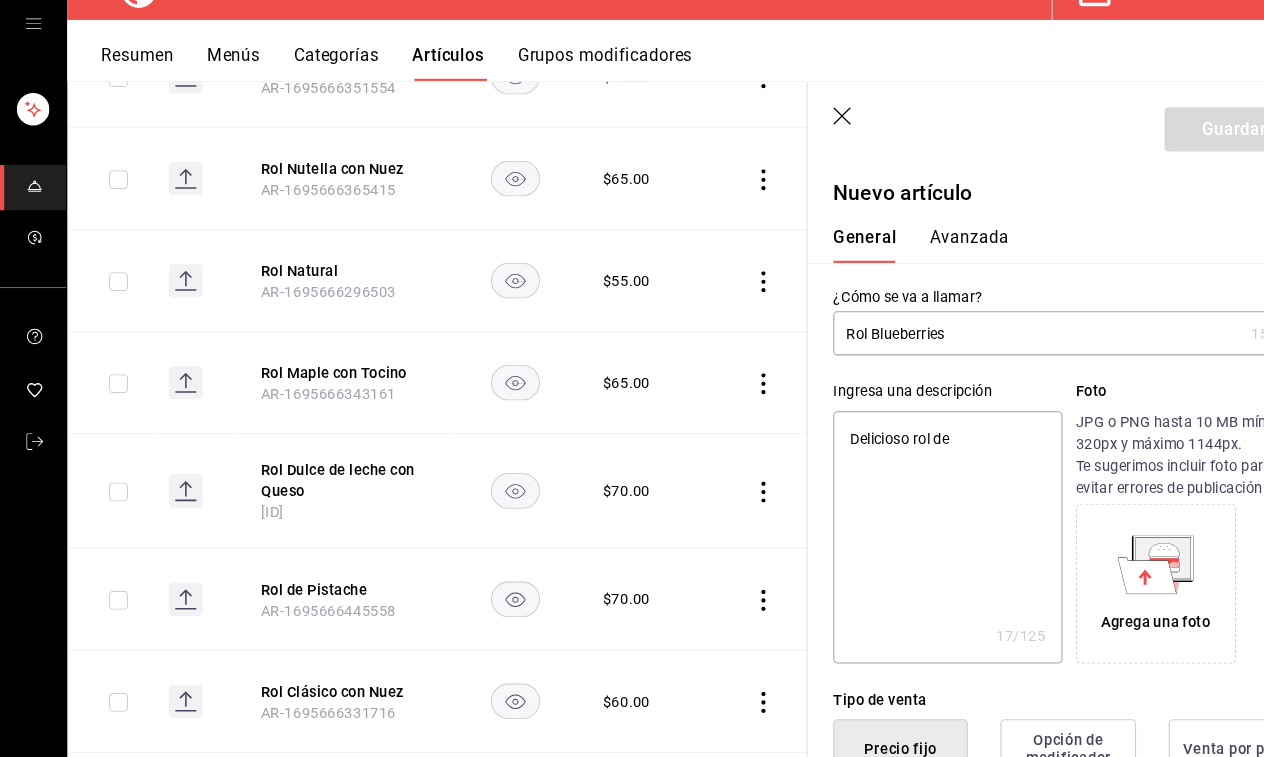 type on "Delicioso rol de l" 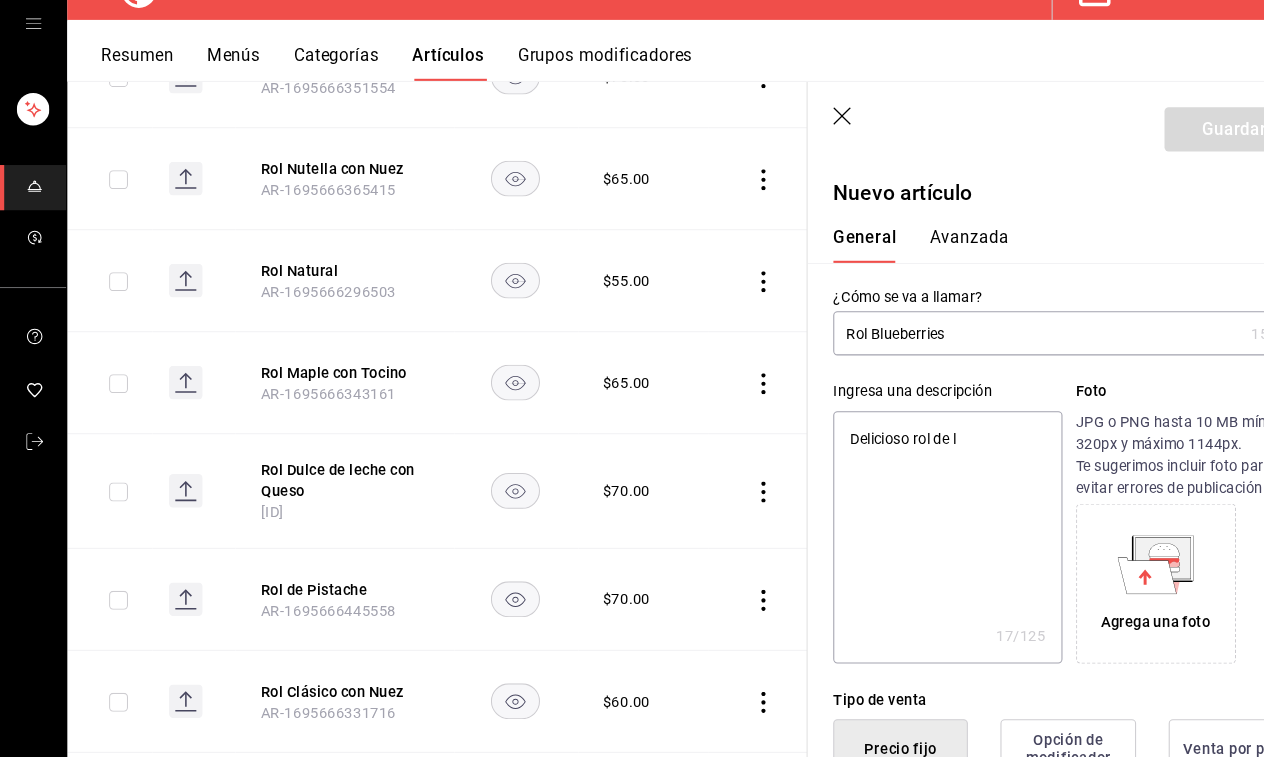 type on "Delicioso rol de li" 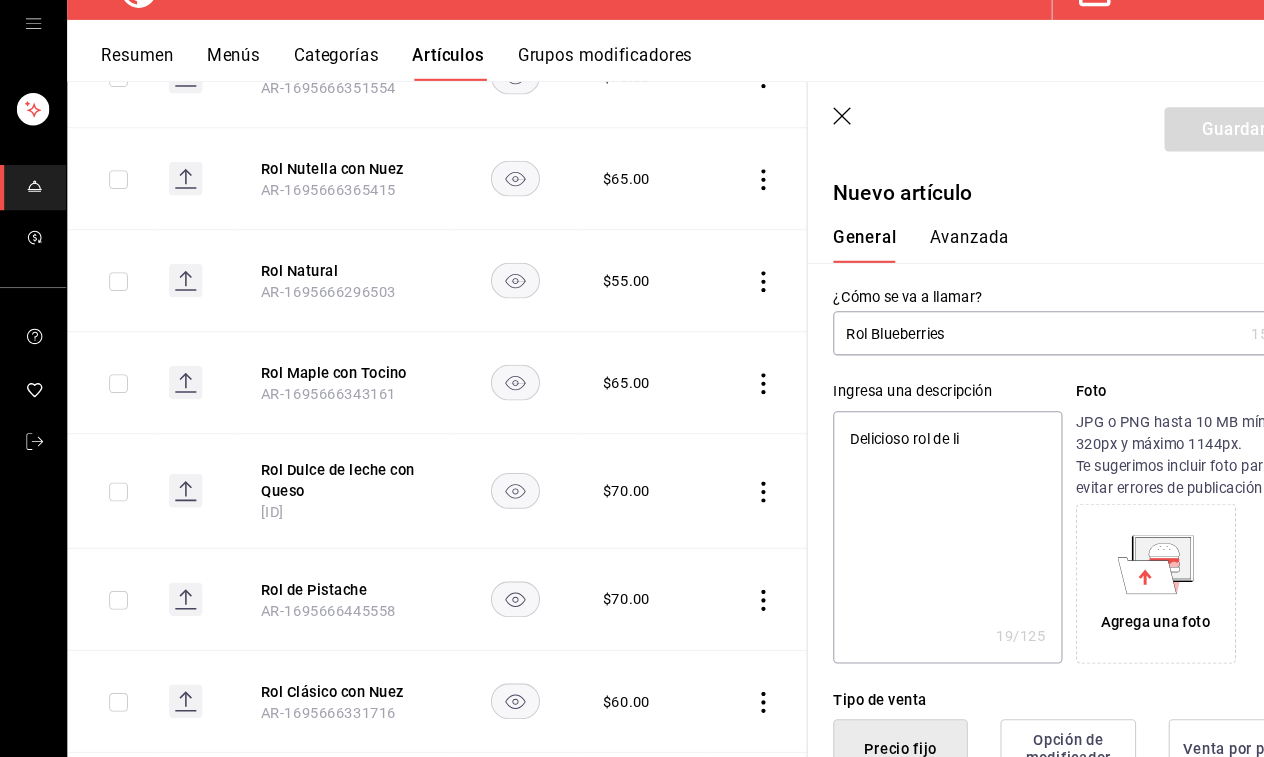type on "Delicioso rol de lim" 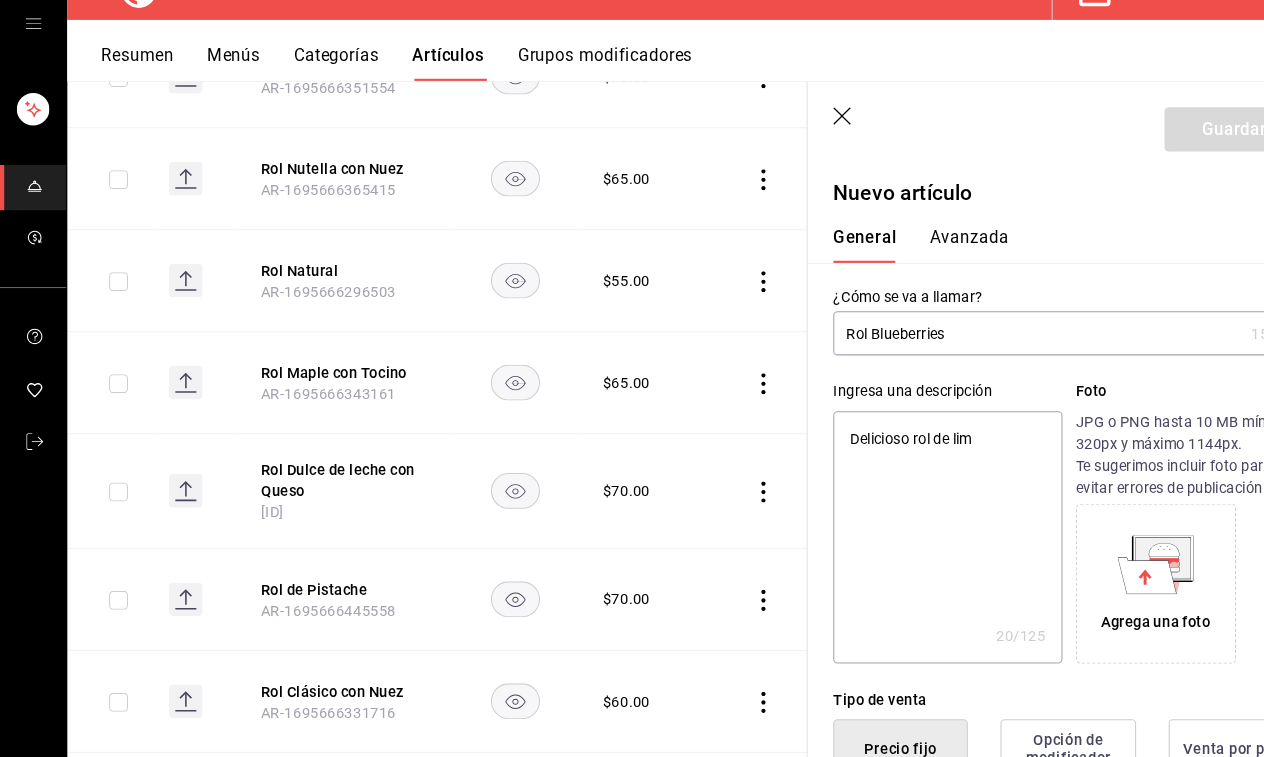 type on "Delicioso rol de limo" 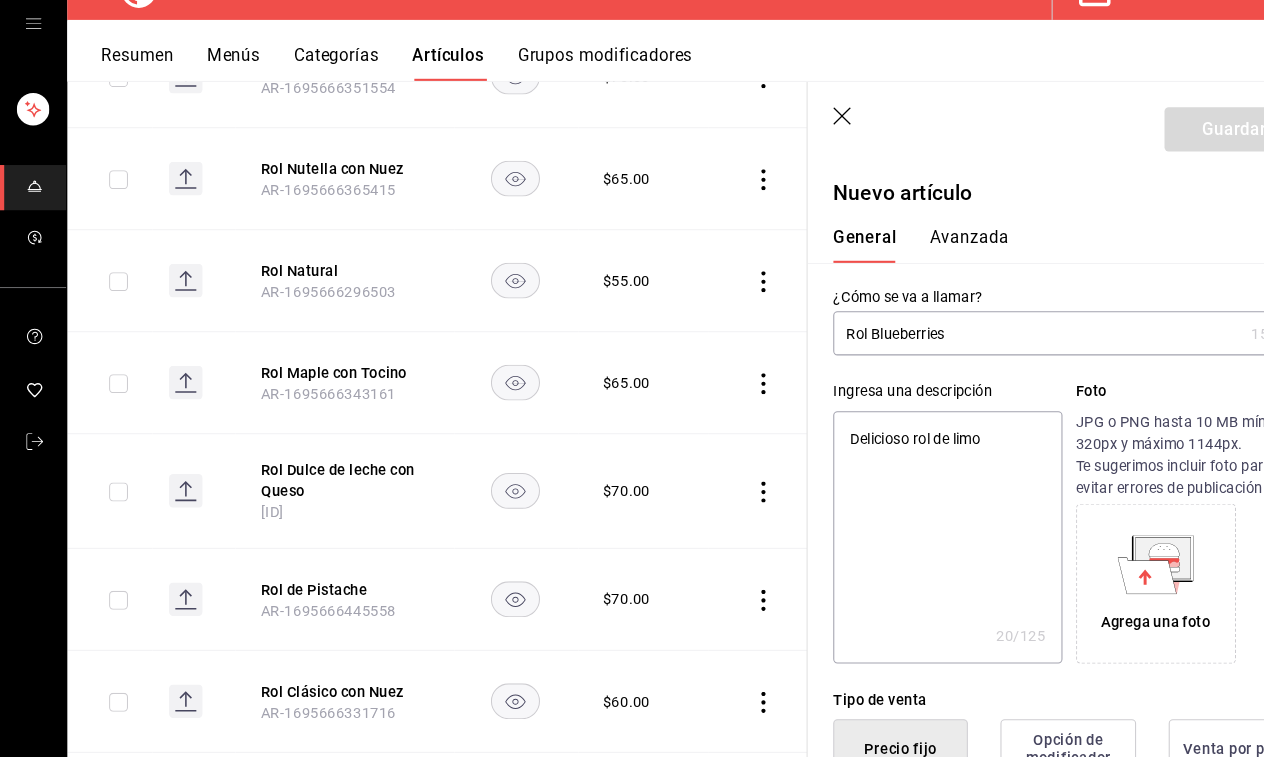 type on "Delicioso rol de limon" 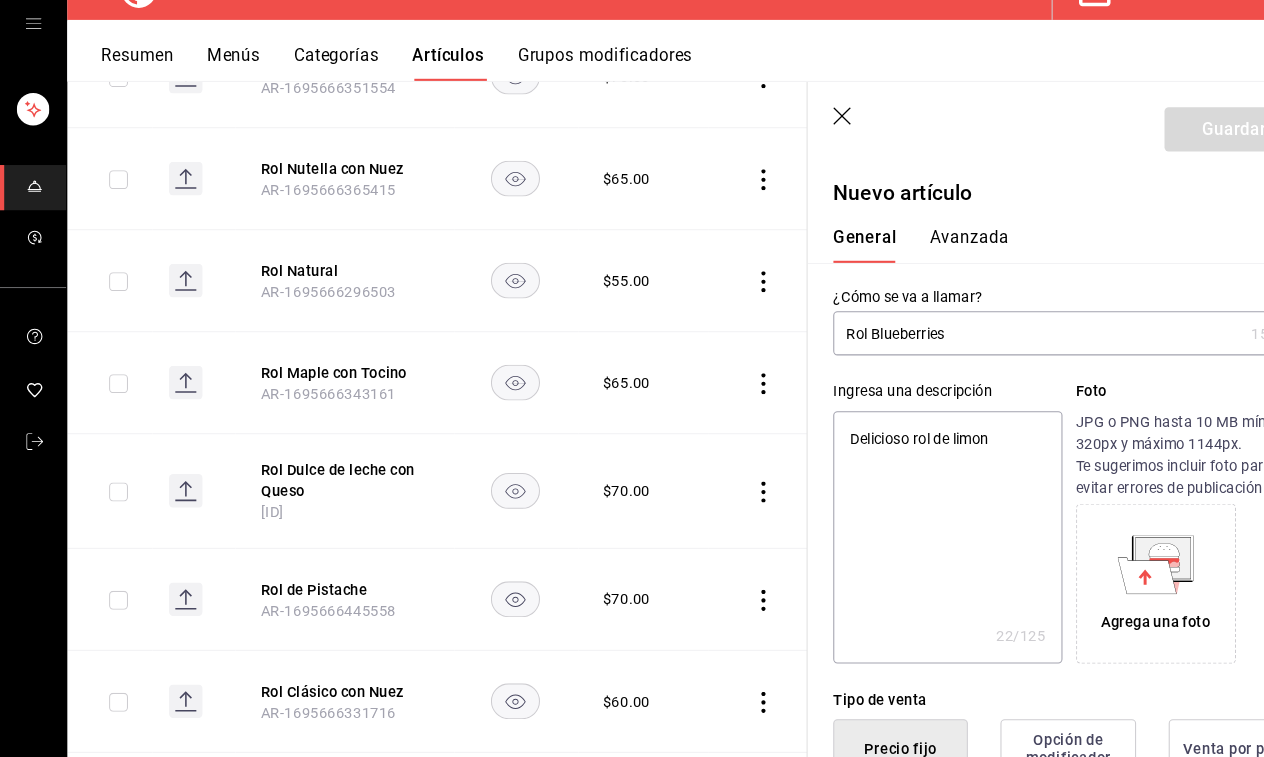 type on "Delicioso rol de limo" 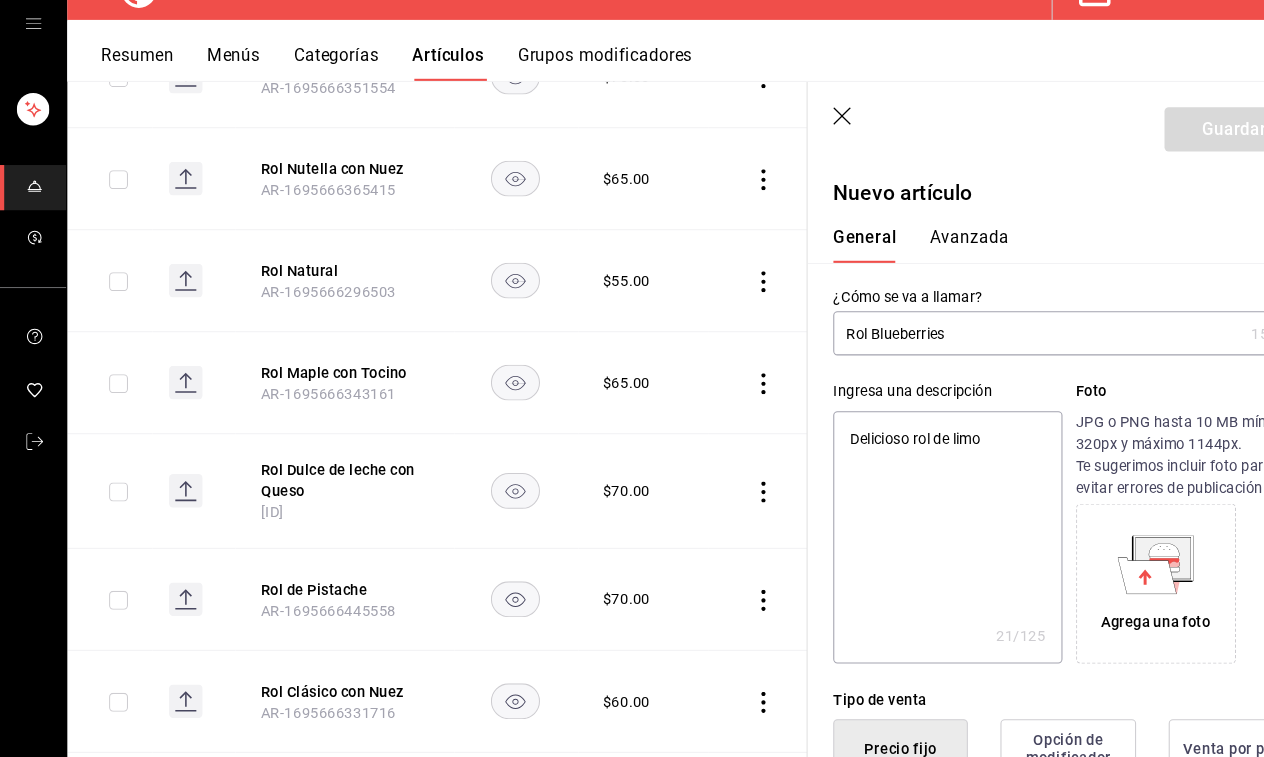 type on "Delicioso rol de lim" 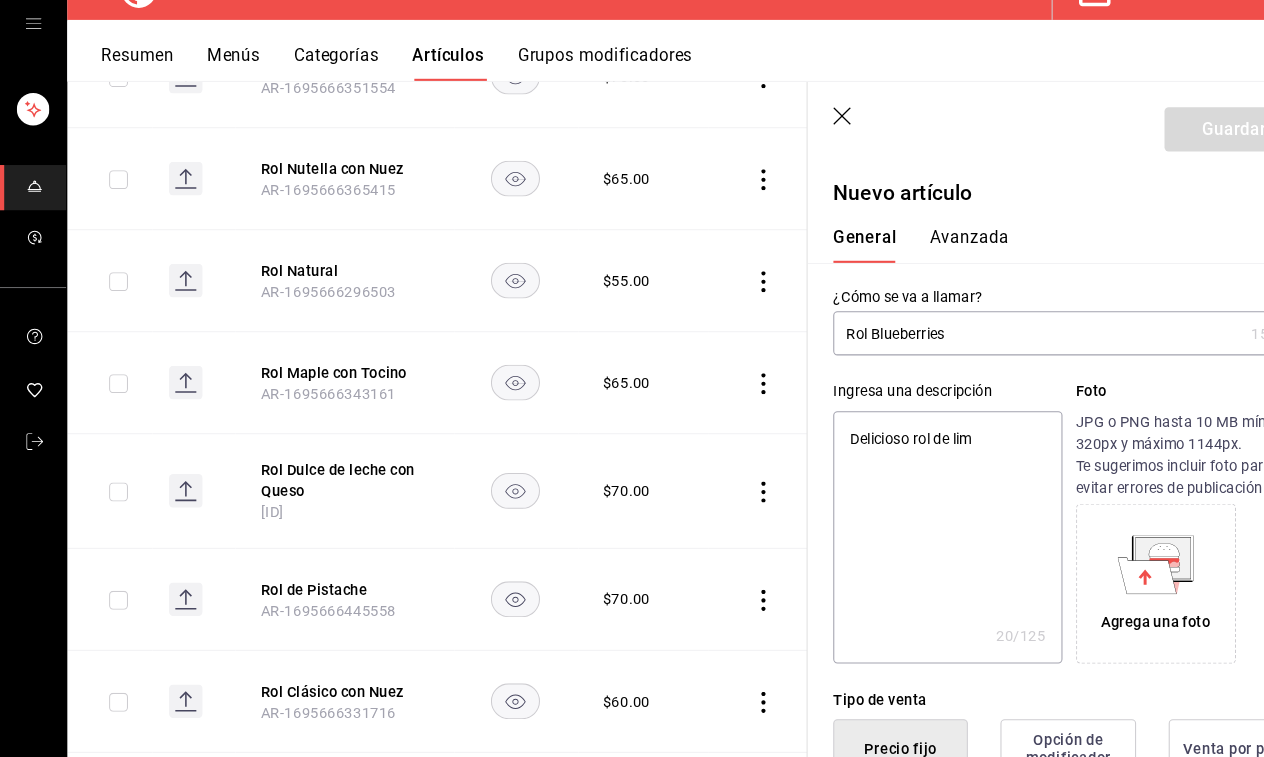 type on "Delicioso rol de lim´" 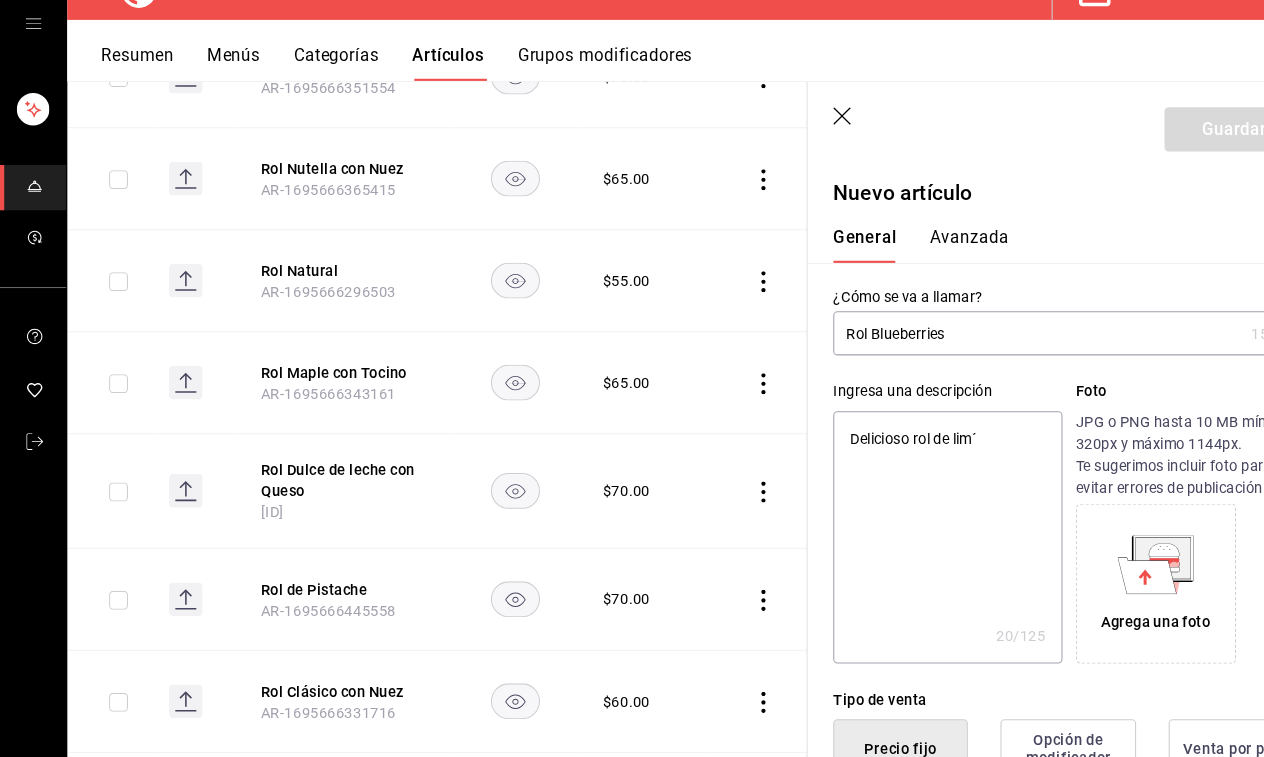 type on "x" 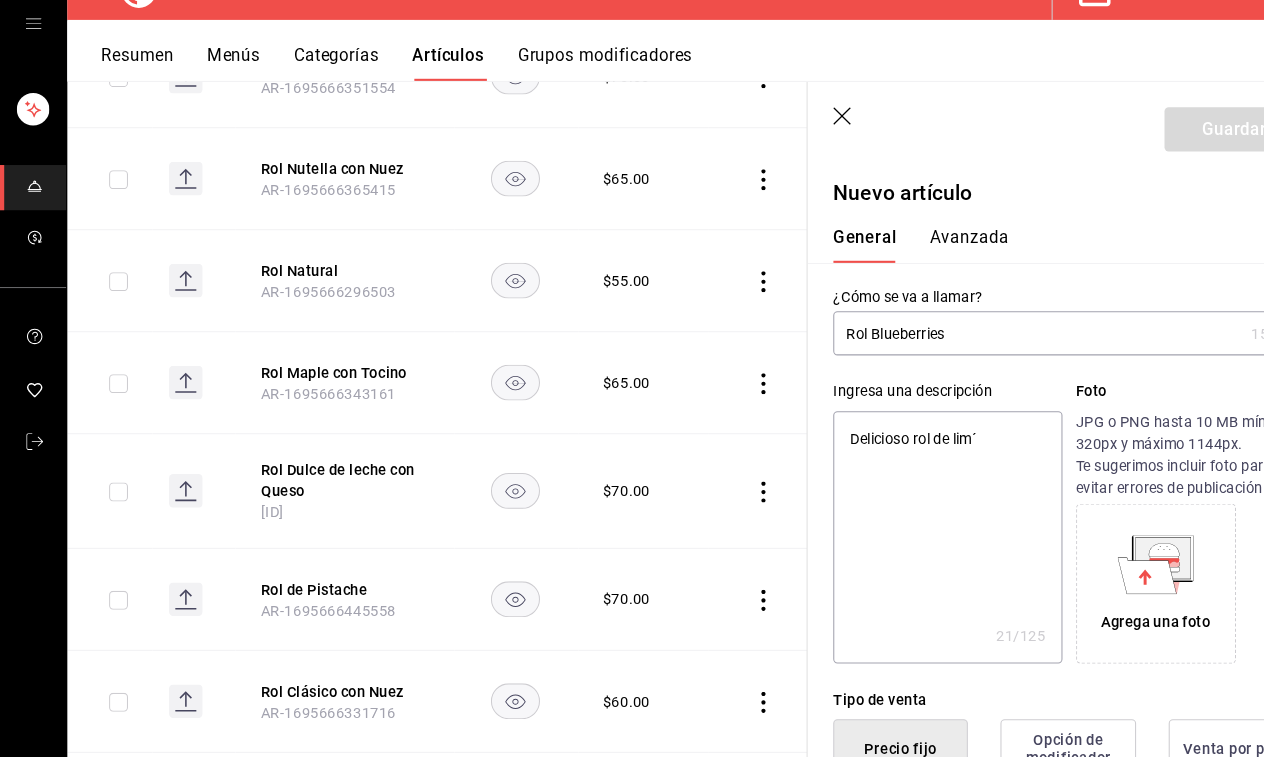 type on "Delicioso rol de limó" 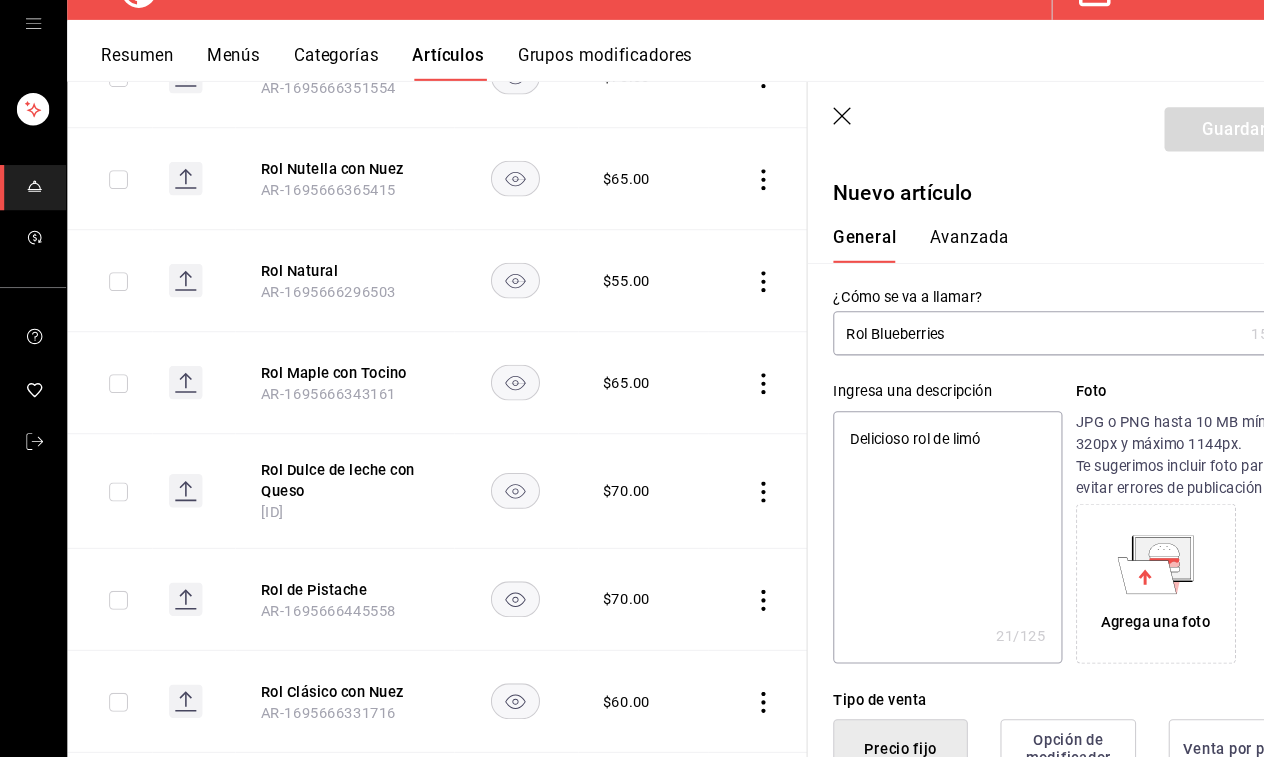 type on "x" 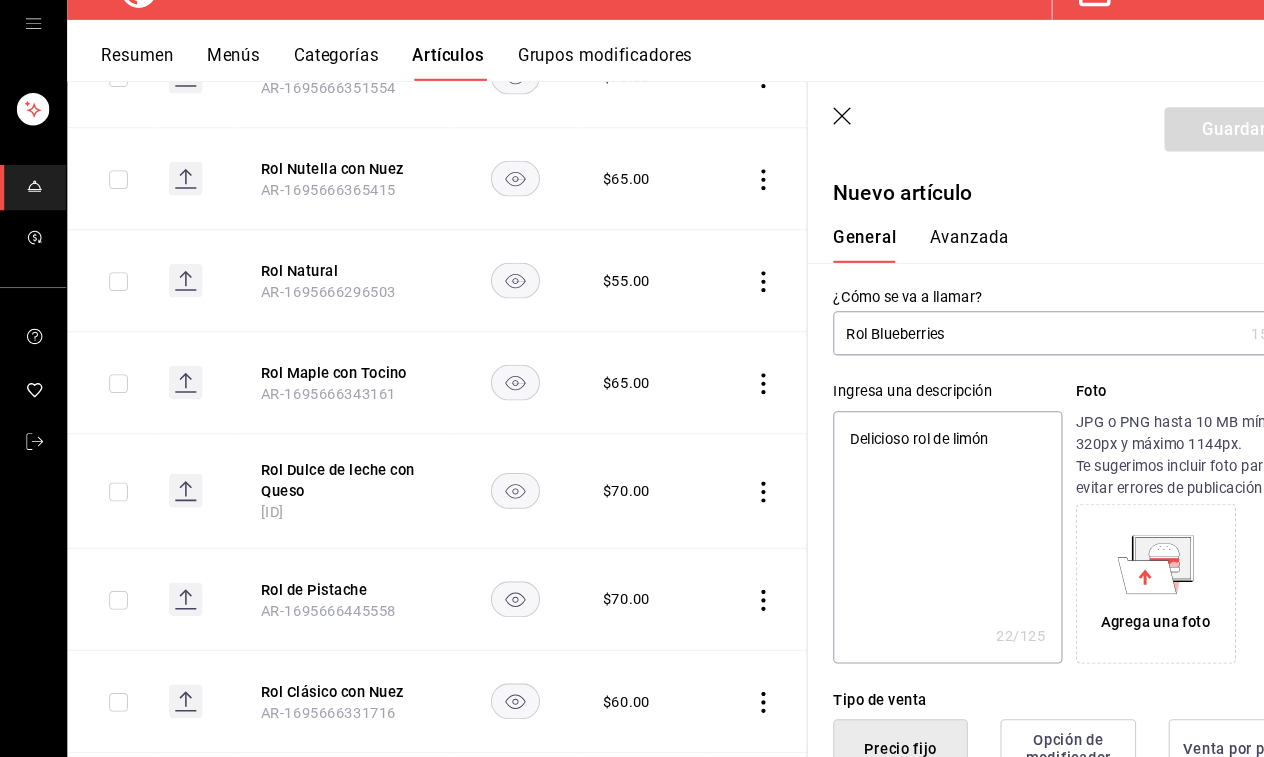type on "Delicioso rol de limón" 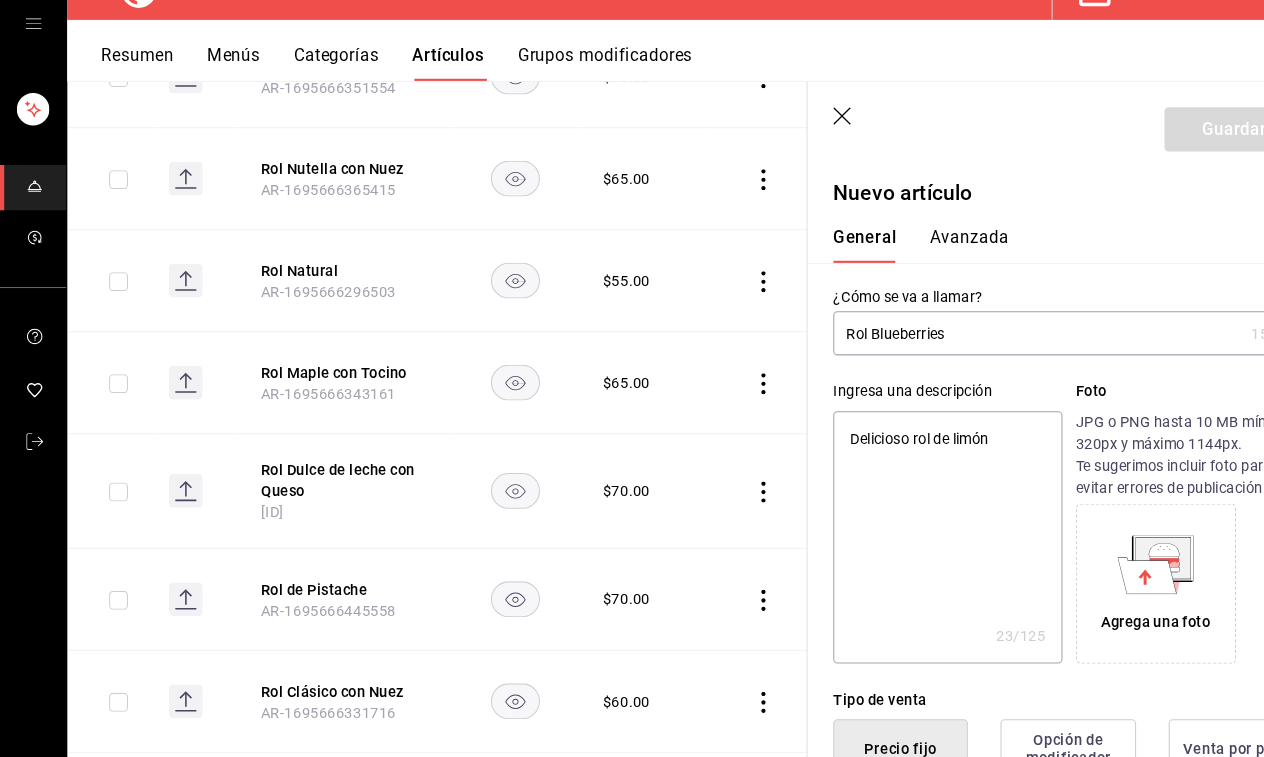 type on "Delicioso rol de limón c" 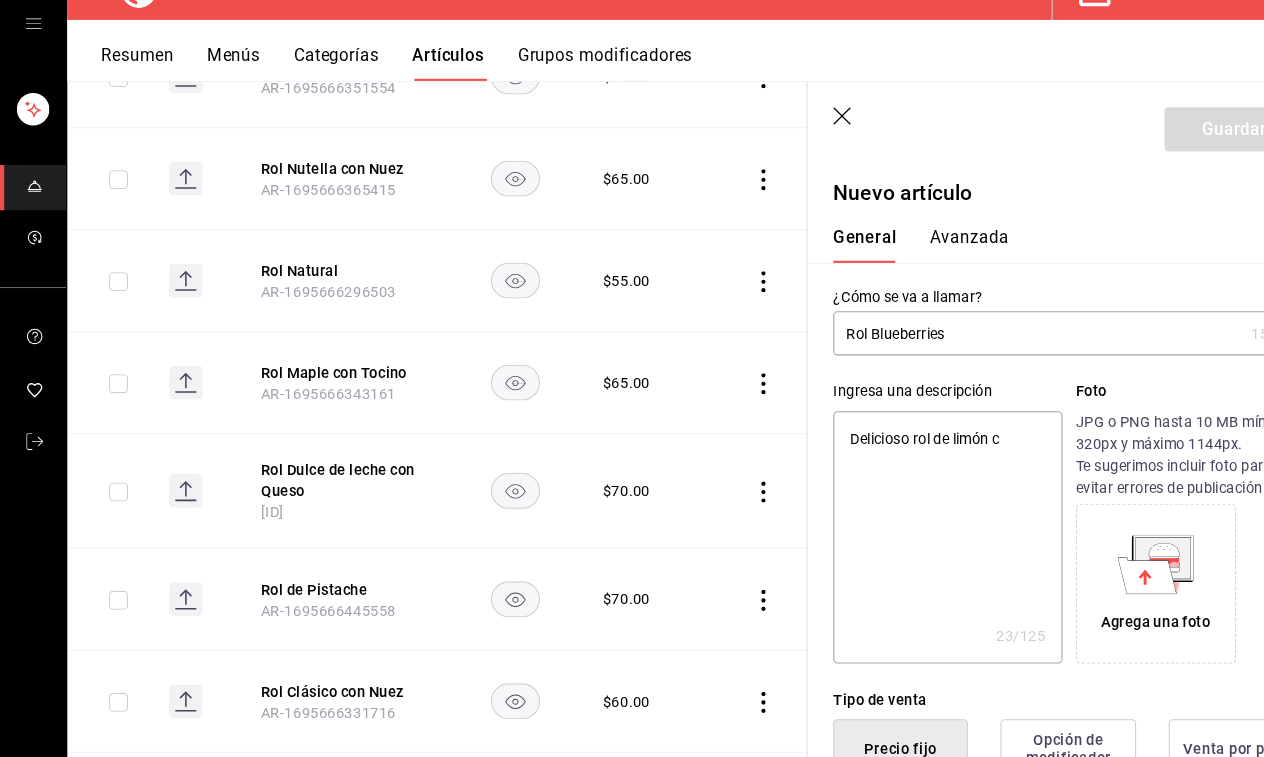 type on "Delicioso rol de limón co" 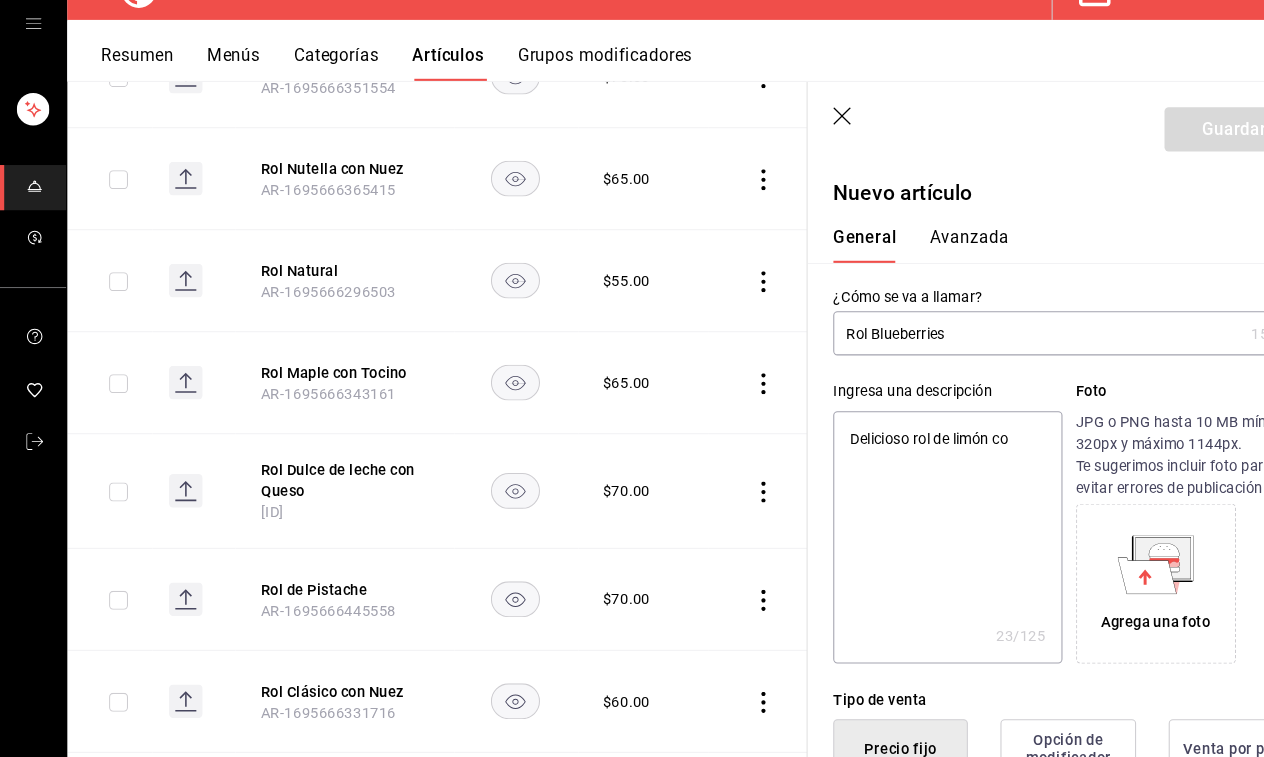type 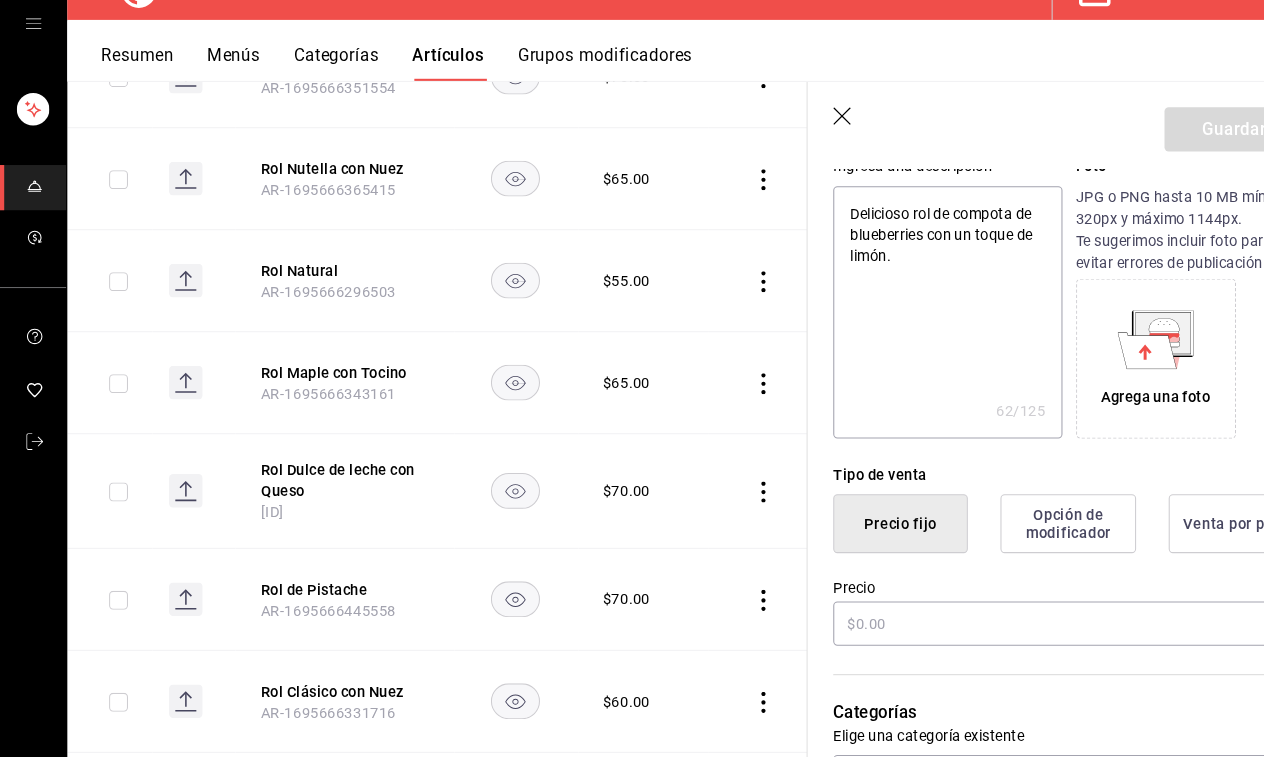 scroll, scrollTop: 216, scrollLeft: 0, axis: vertical 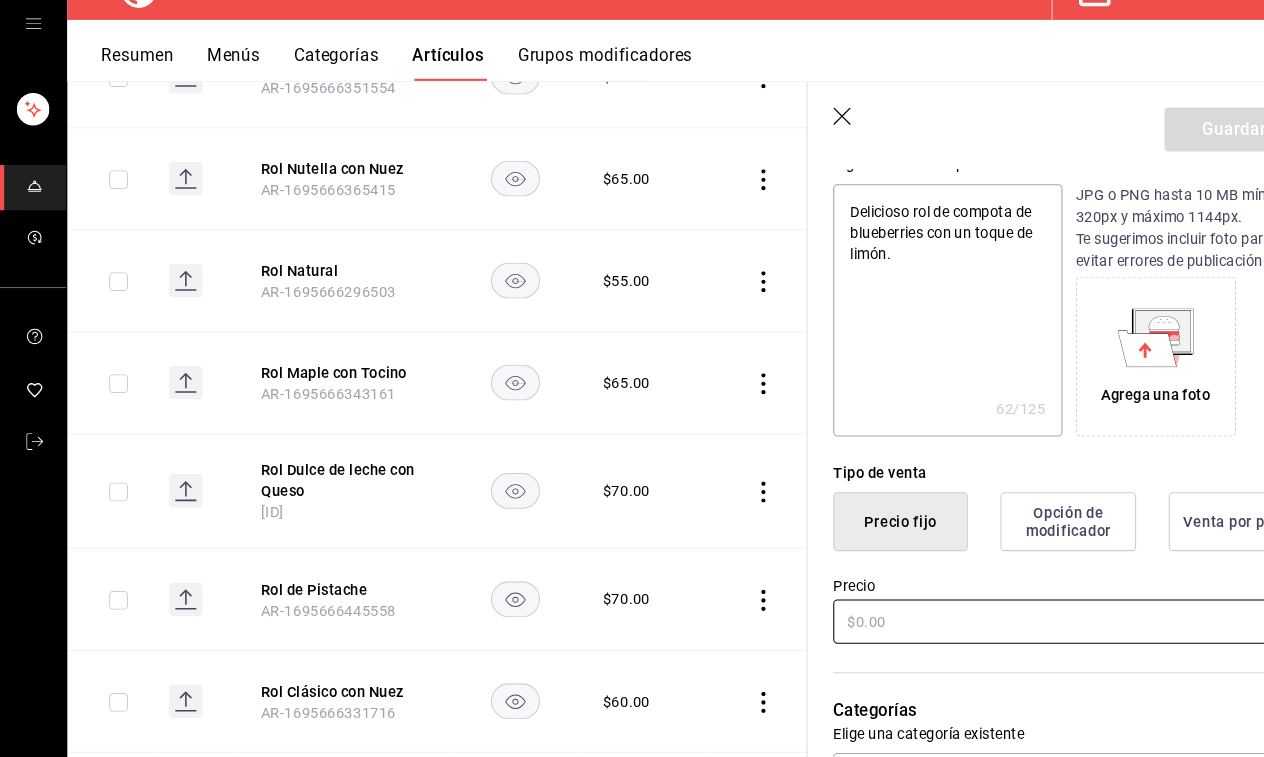 click at bounding box center (1016, 628) 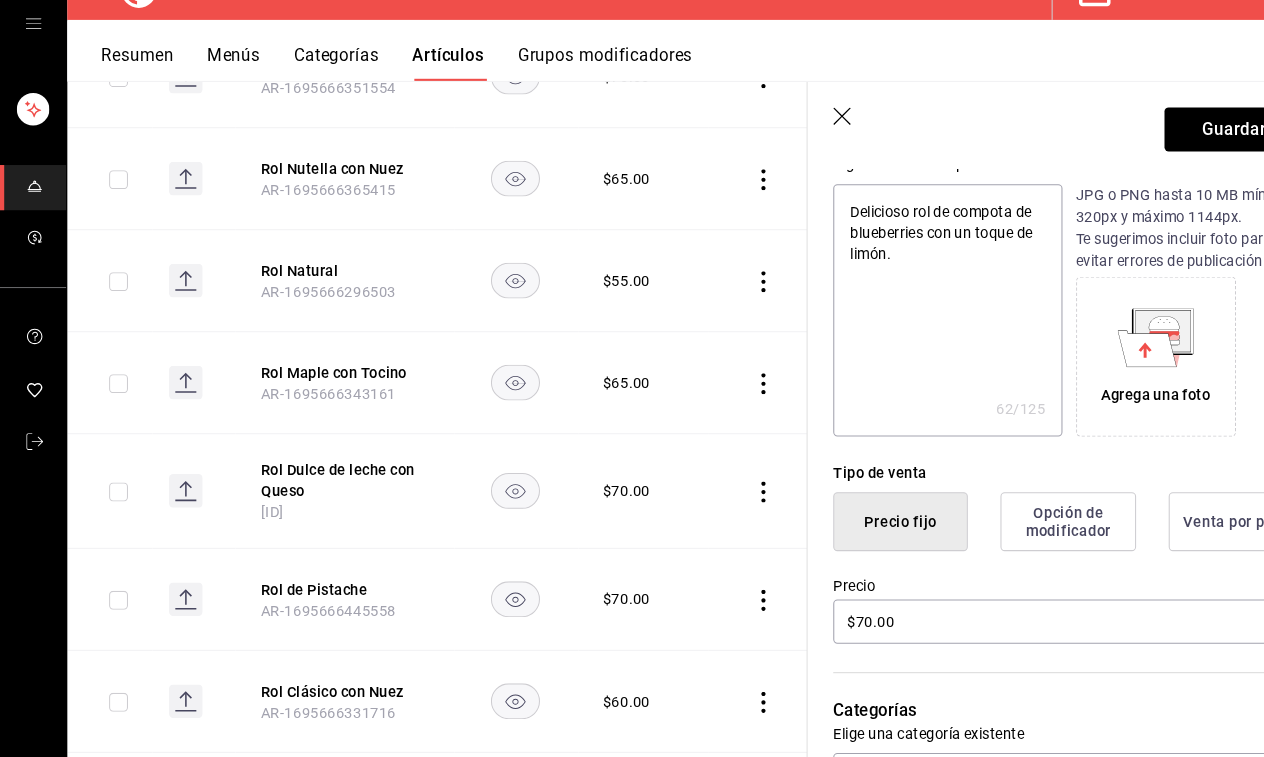 click on "Categorías Elige una categoría existente" at bounding box center [1004, 723] 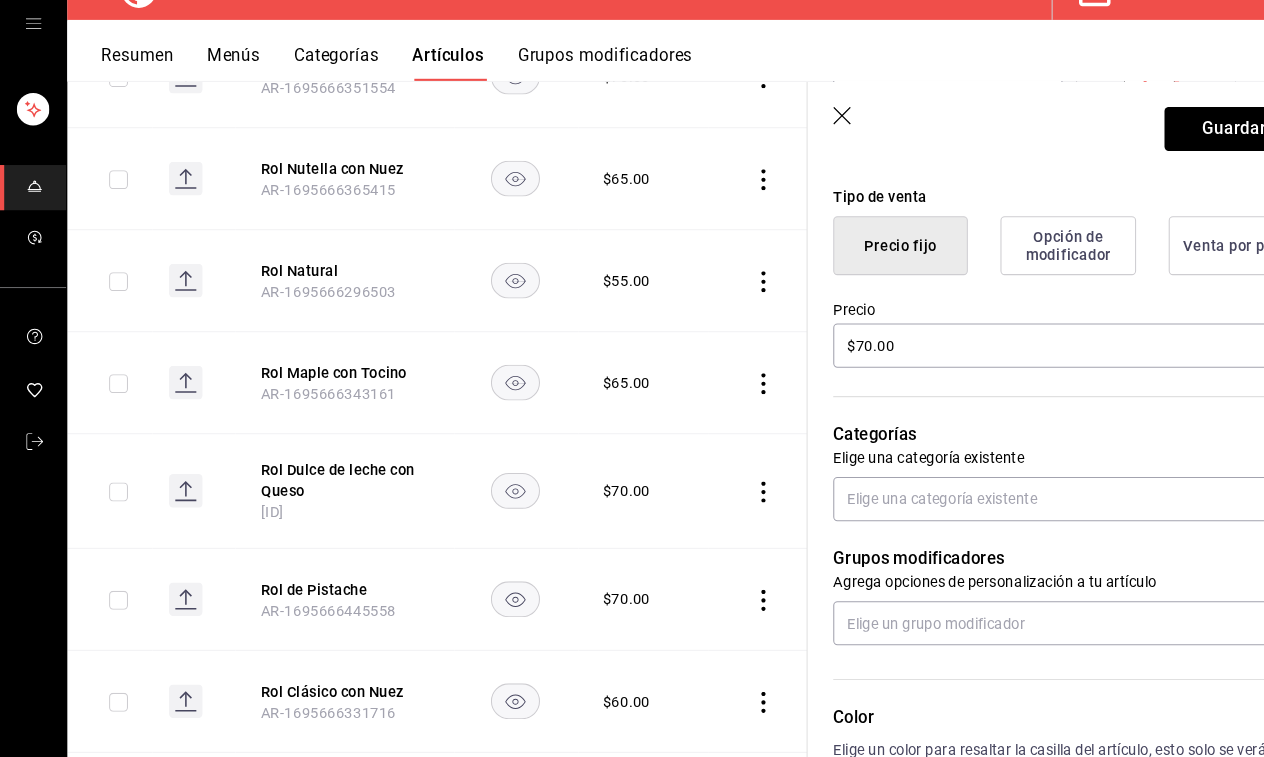 scroll, scrollTop: 534, scrollLeft: 0, axis: vertical 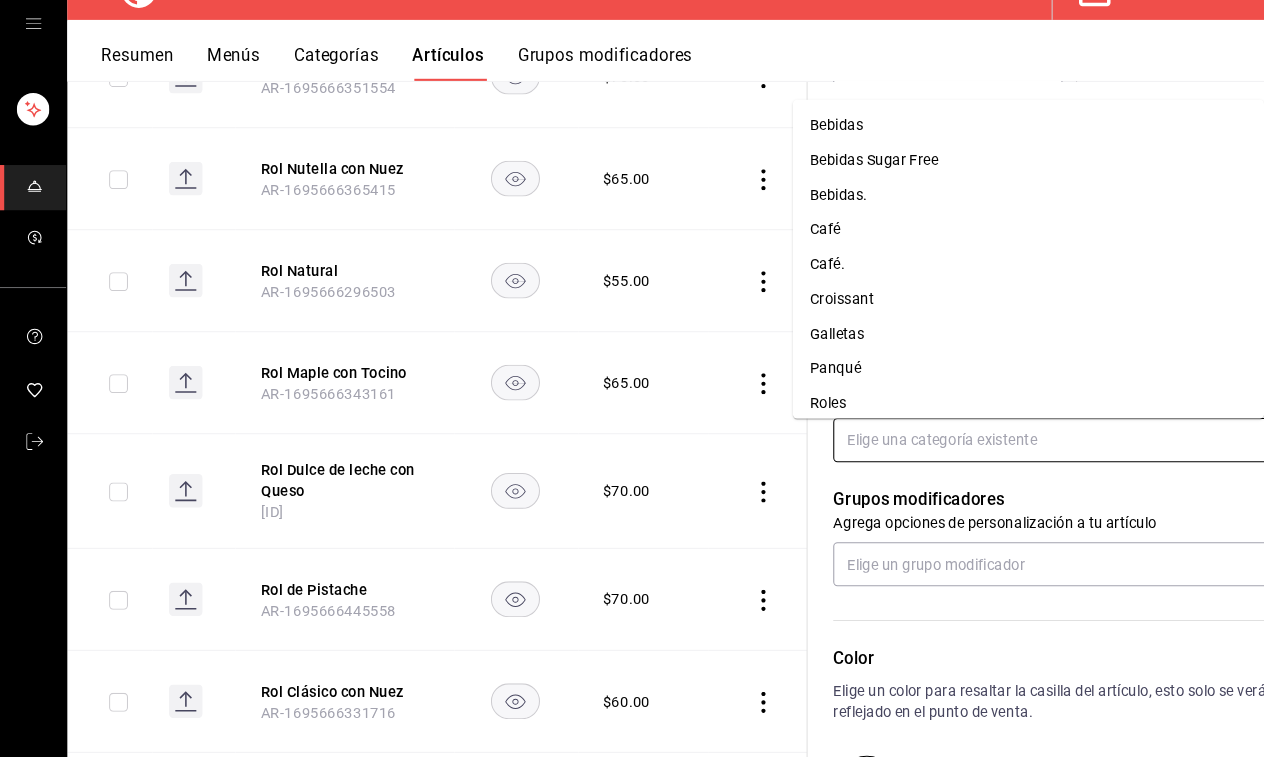 click at bounding box center [1016, 456] 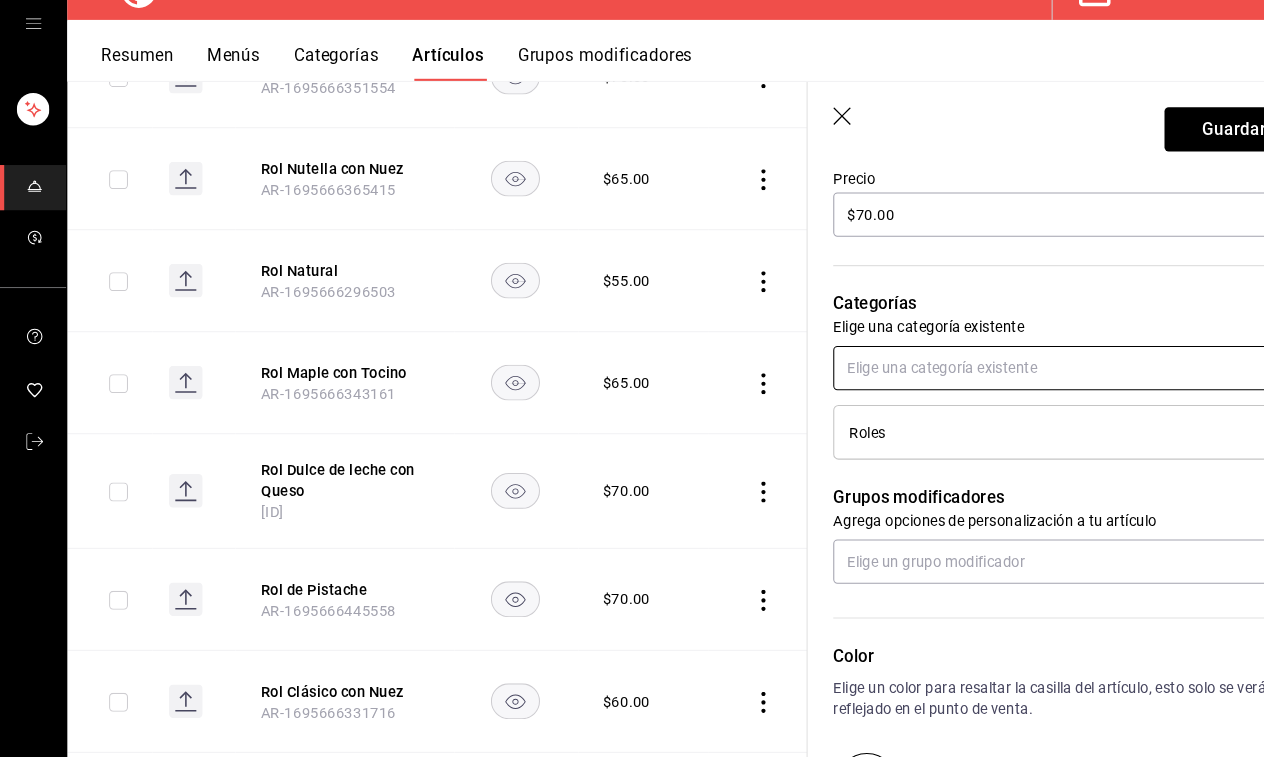 scroll, scrollTop: 608, scrollLeft: 0, axis: vertical 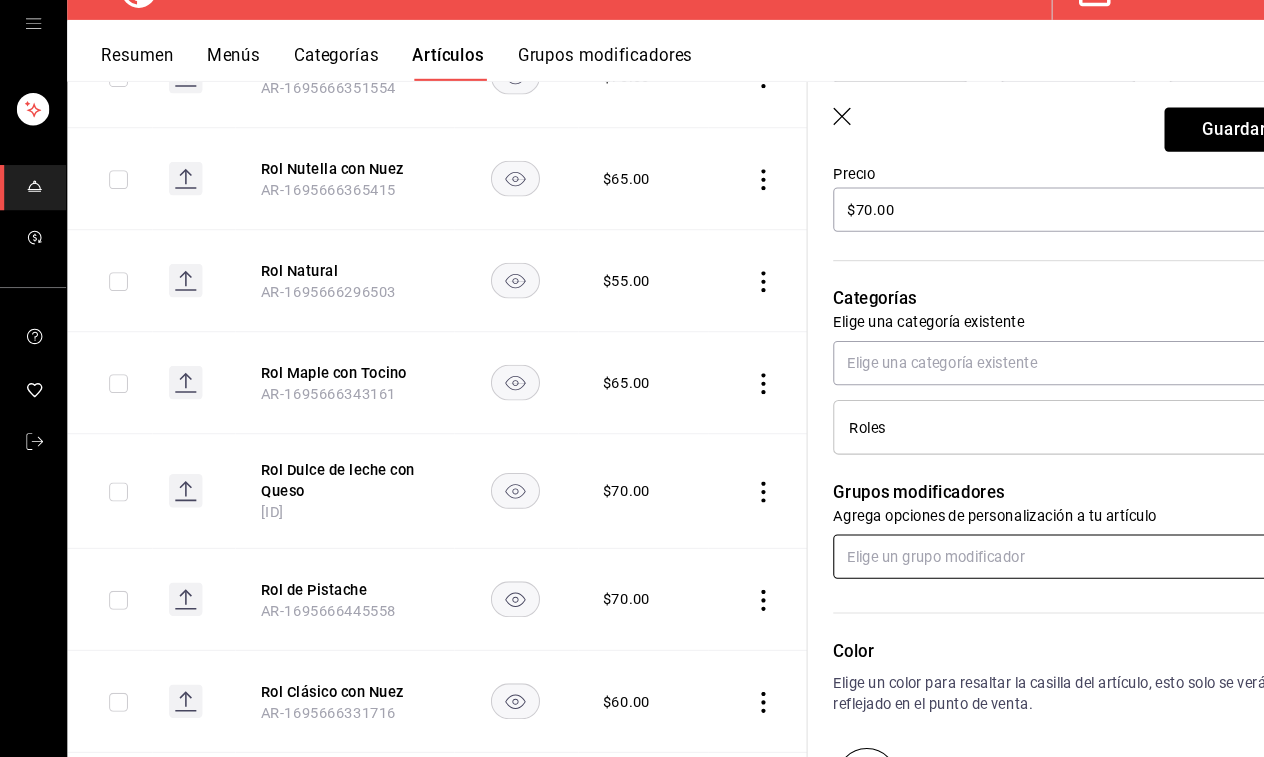 click at bounding box center (1016, 566) 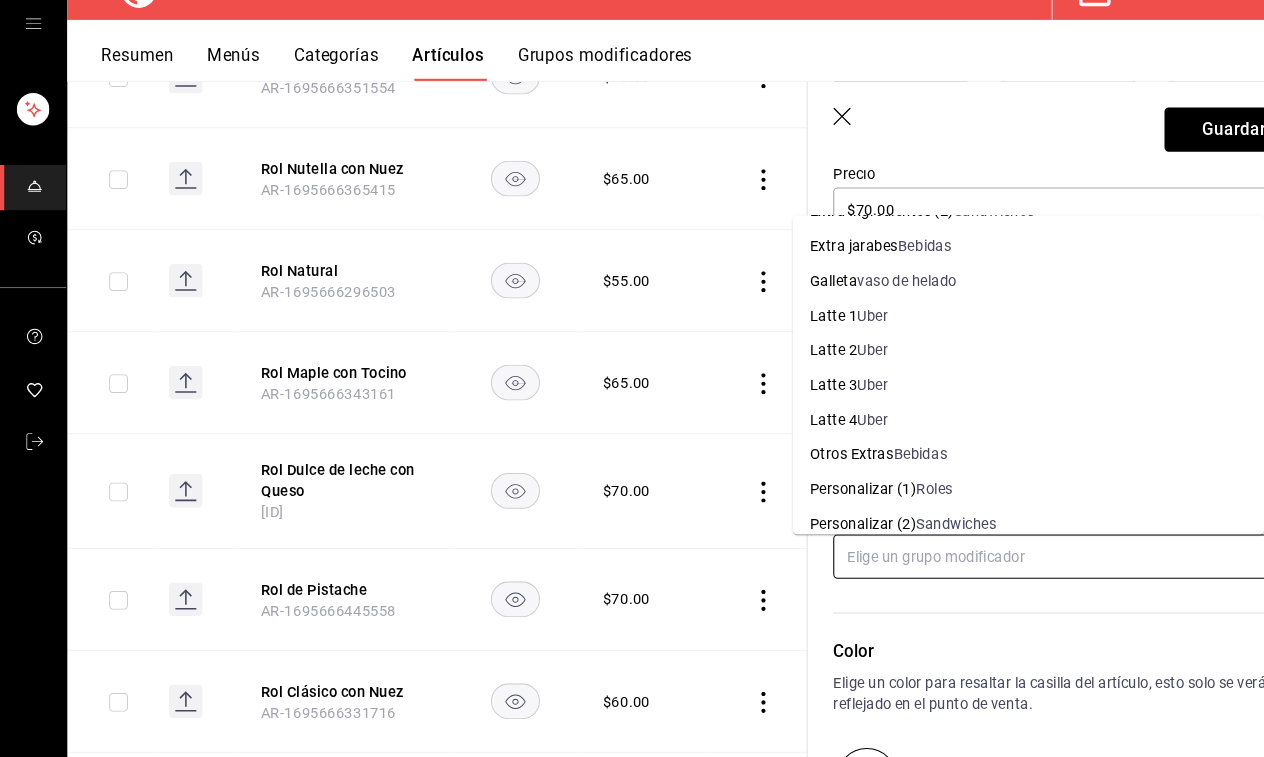 scroll, scrollTop: 261, scrollLeft: 0, axis: vertical 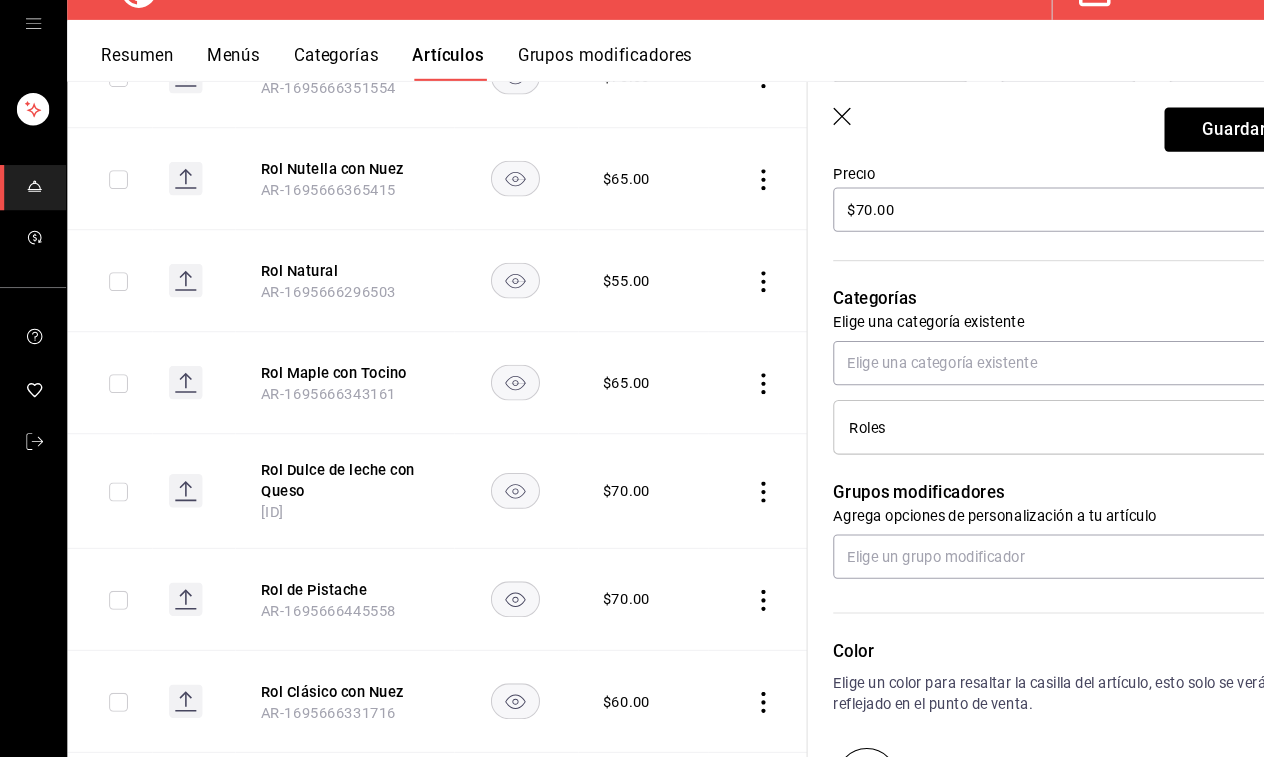 click on "Color Elige un color para resaltar la casilla del artículo, esto solo se verá reflejado en el punto de venta." at bounding box center (1004, 696) 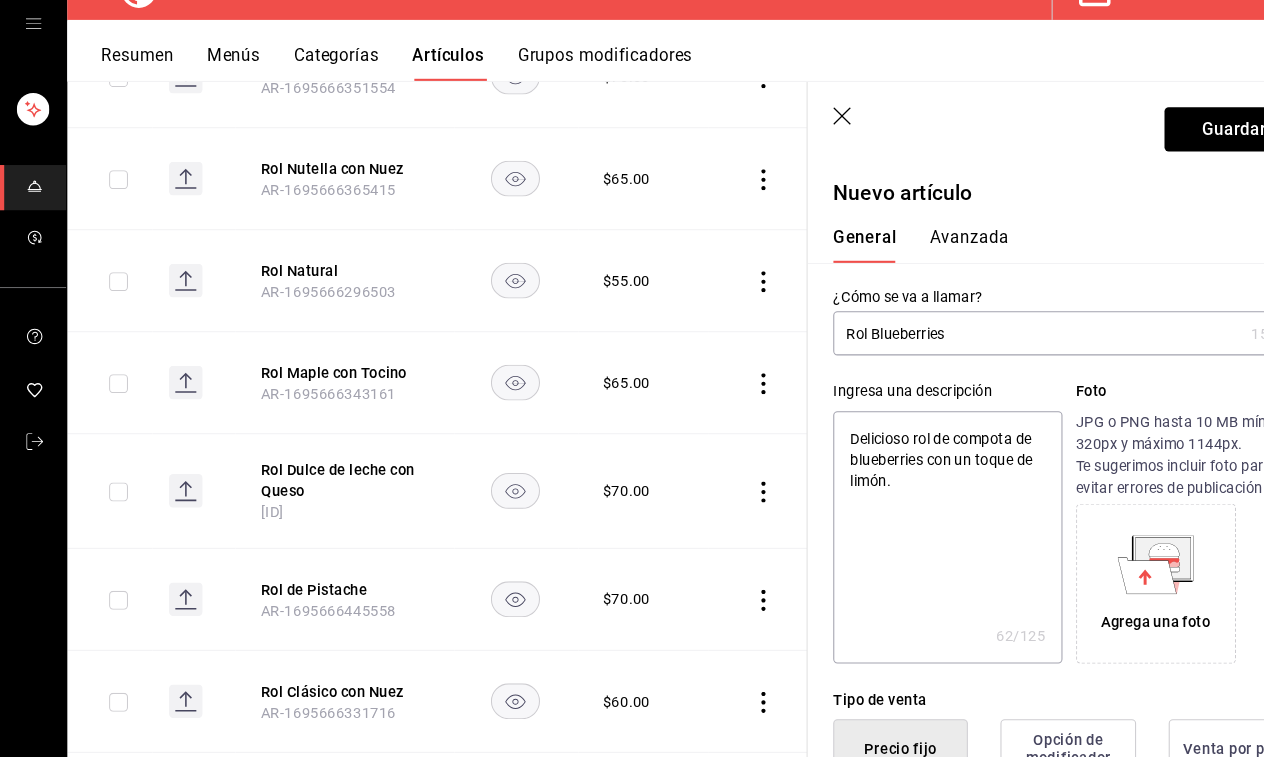 scroll, scrollTop: -1, scrollLeft: 0, axis: vertical 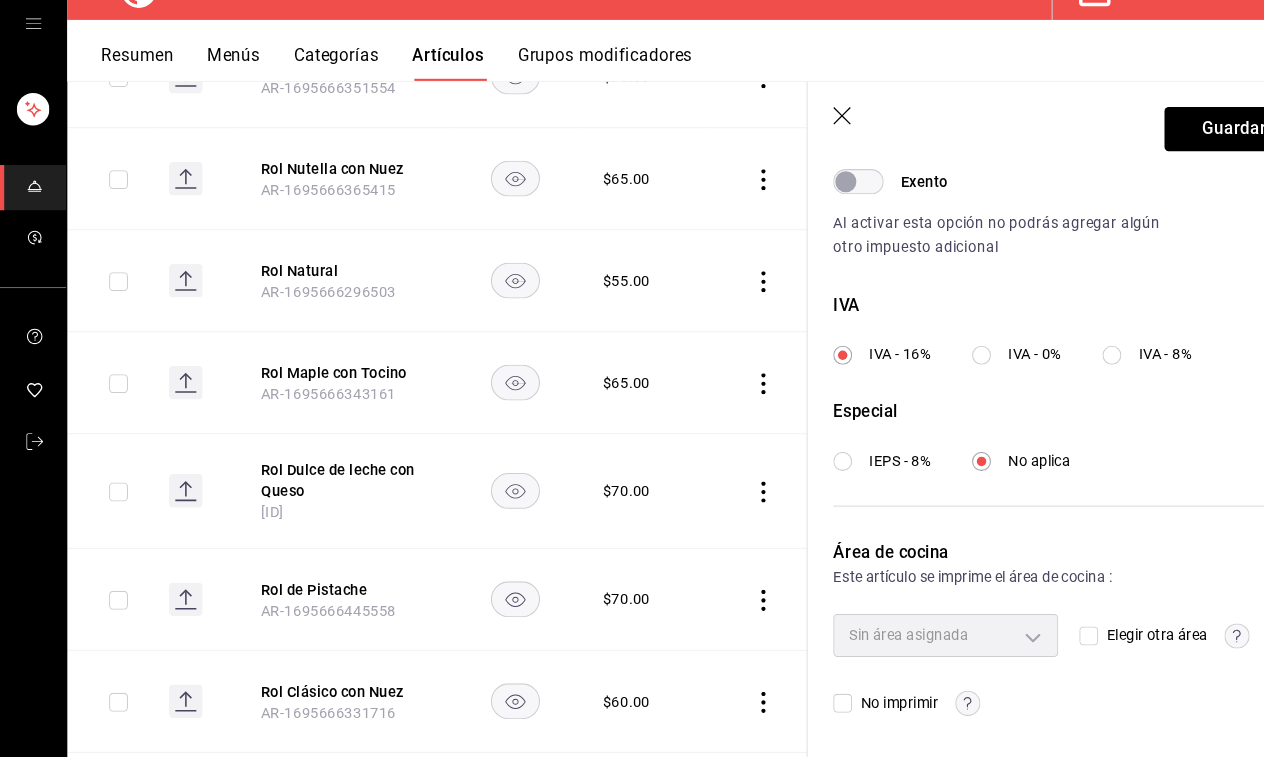 click on "IVA - 0%" at bounding box center [933, 375] 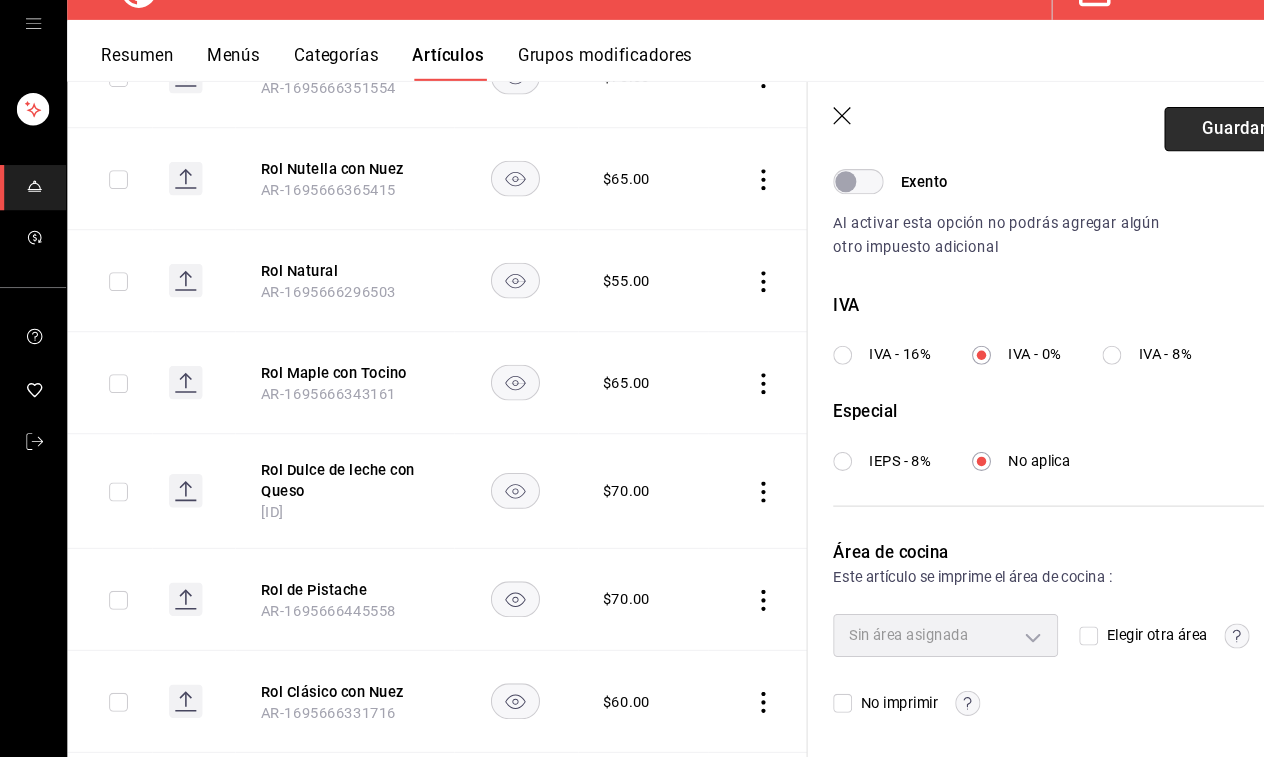 click on "Guardar" at bounding box center [1173, 160] 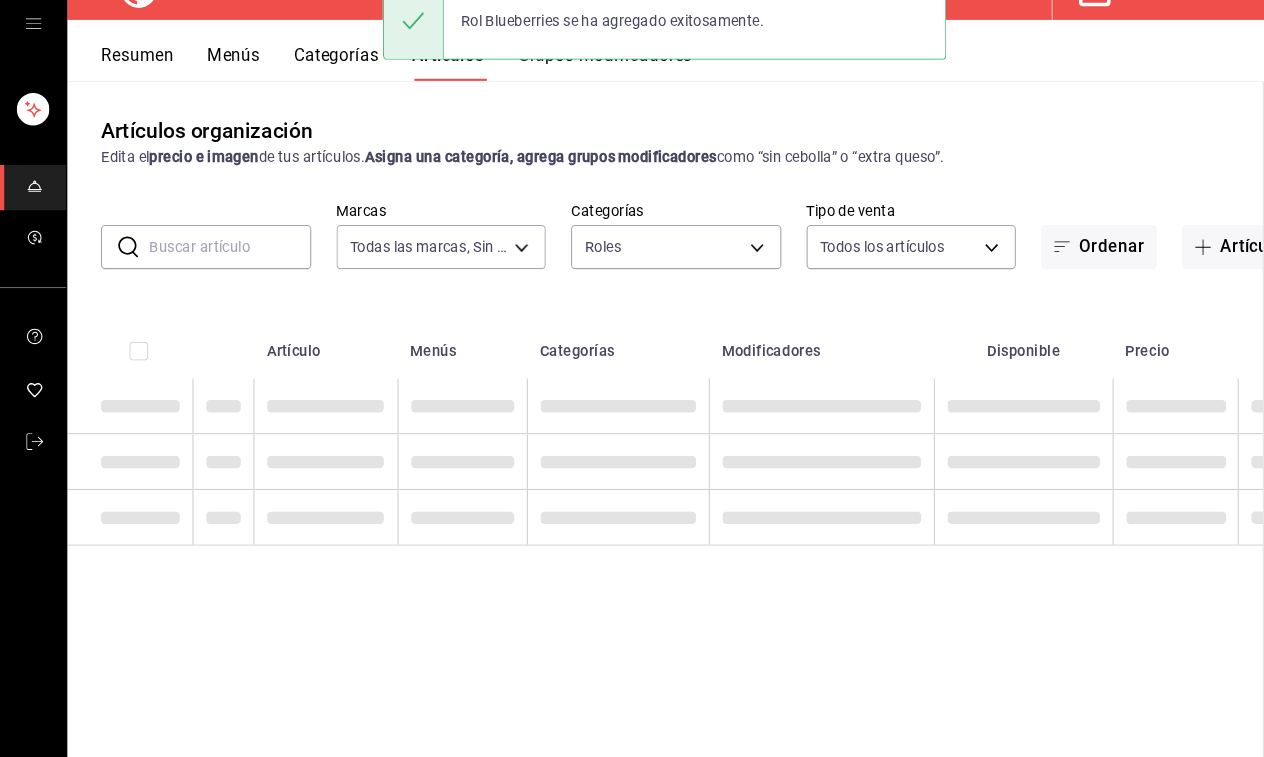 scroll, scrollTop: 0, scrollLeft: 0, axis: both 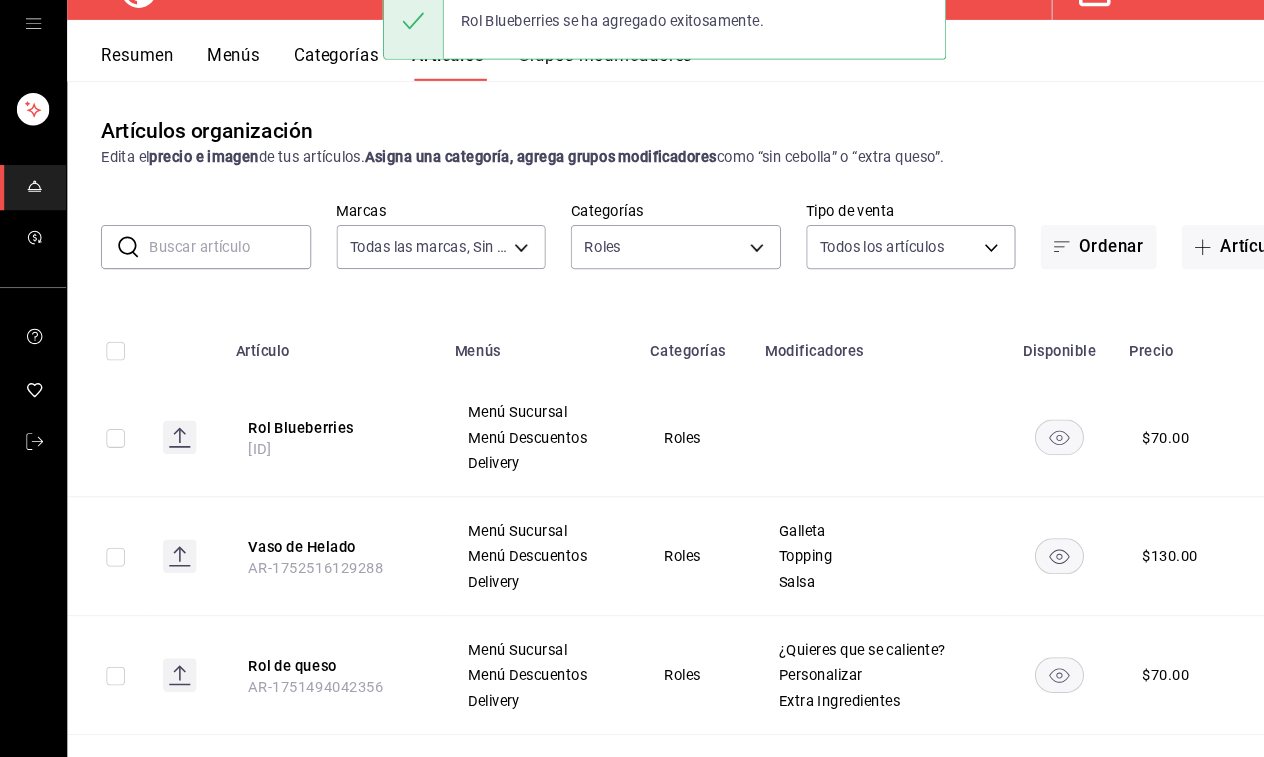 click on "Resumen" at bounding box center (130, 97) 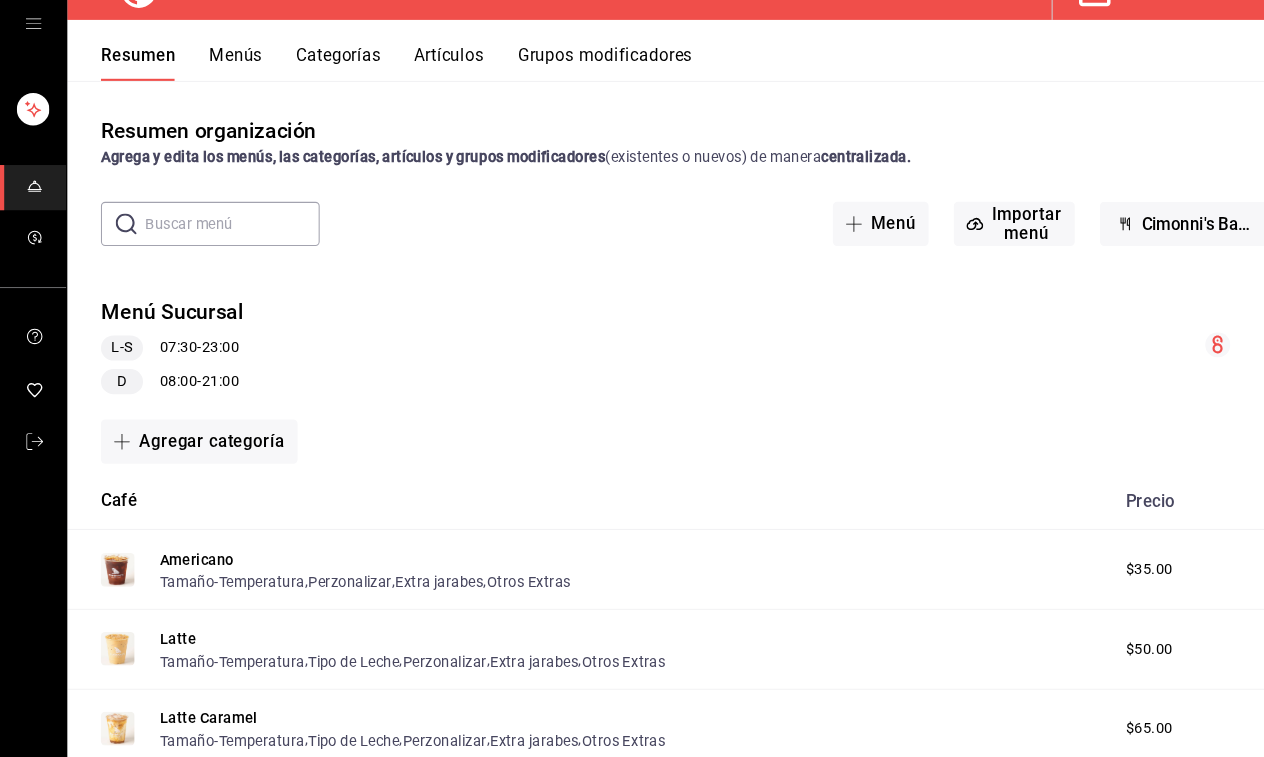 click on "Categorías" at bounding box center (322, 97) 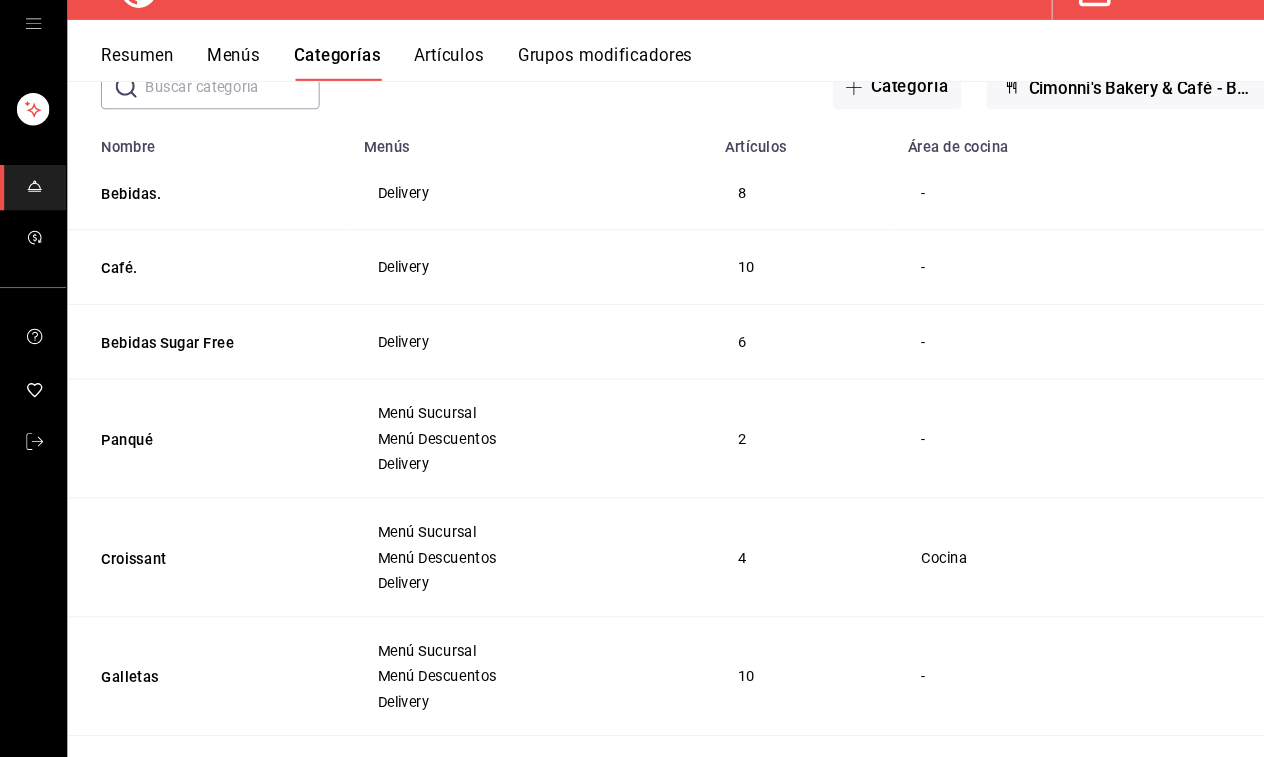 scroll, scrollTop: 191, scrollLeft: 0, axis: vertical 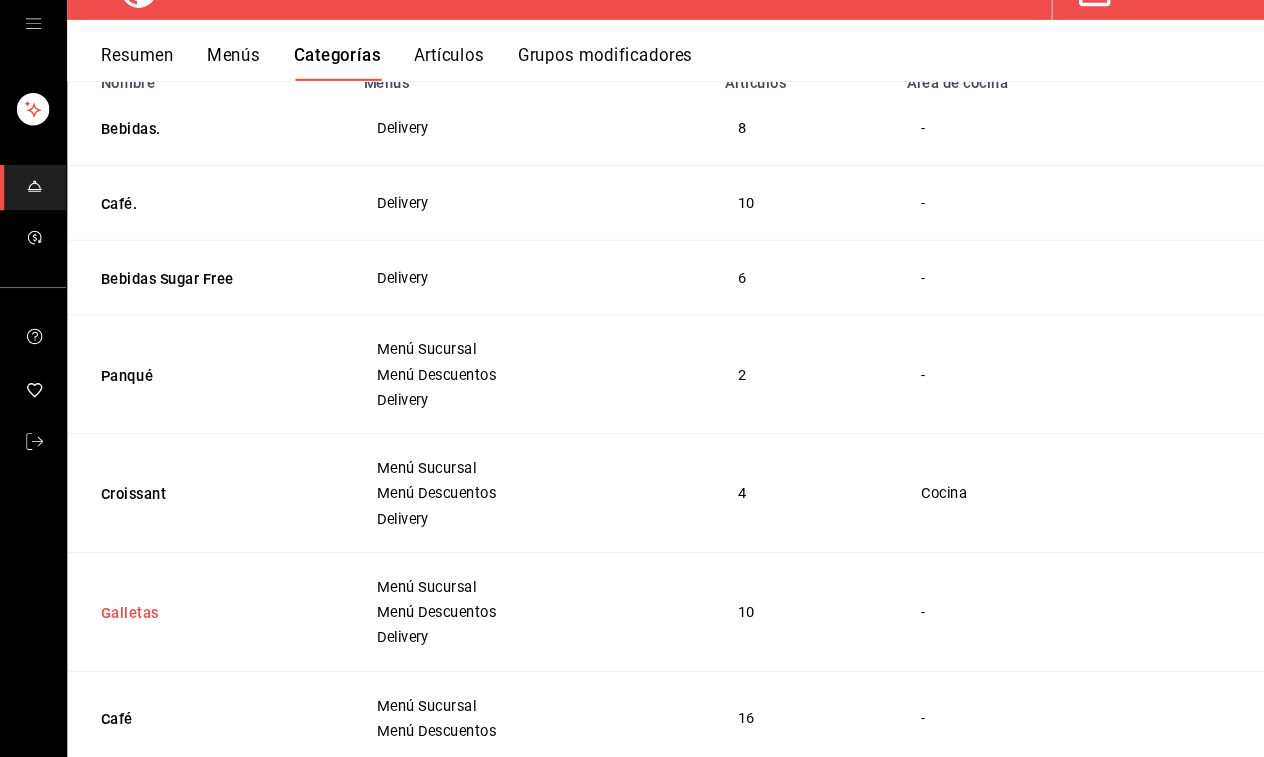 click on "Galletas" at bounding box center (196, 620) 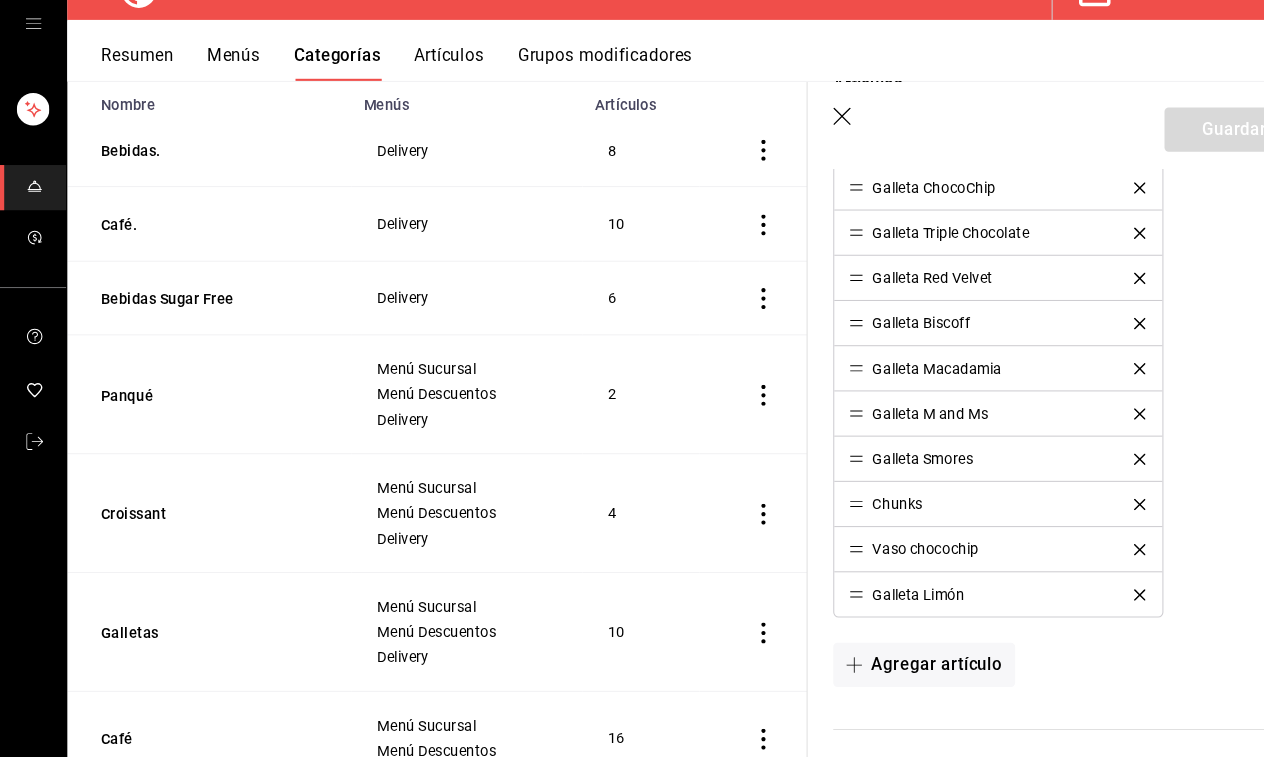 scroll, scrollTop: 645, scrollLeft: 0, axis: vertical 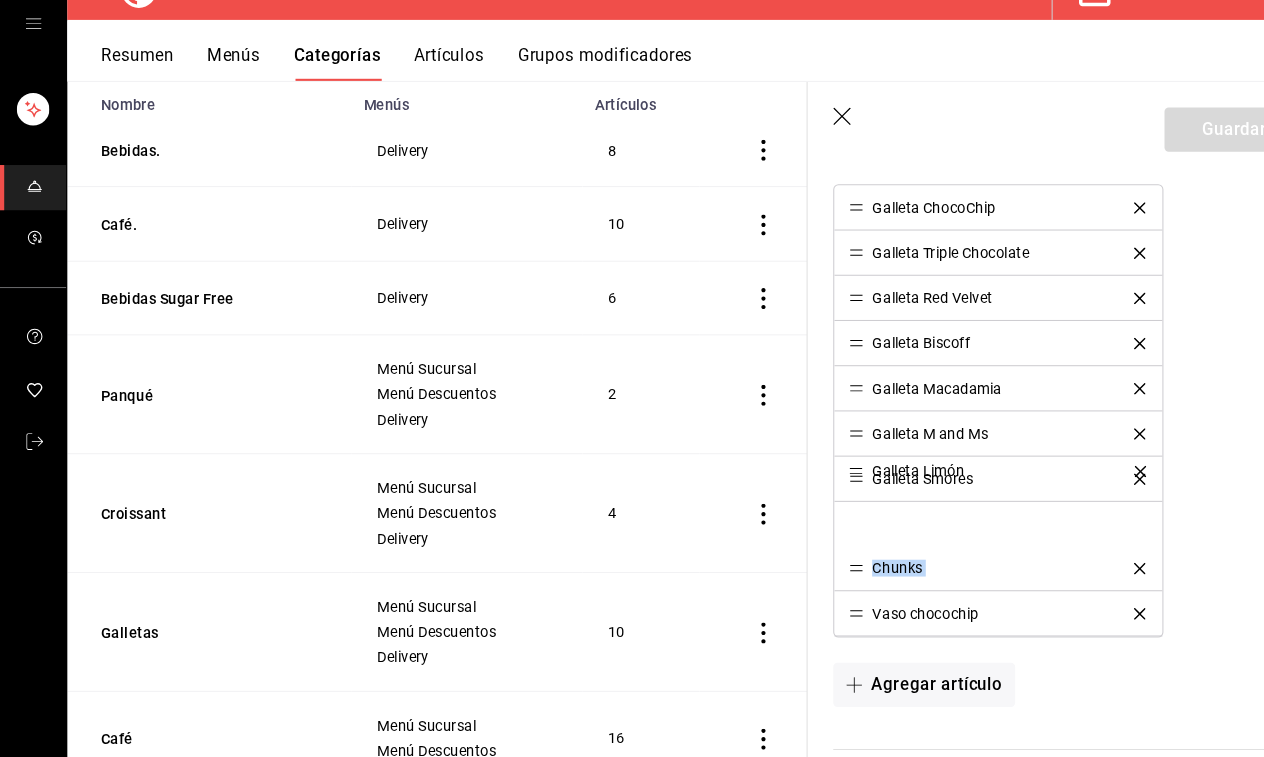 drag, startPoint x: 810, startPoint y: 584, endPoint x: 822, endPoint y: 484, distance: 100.71743 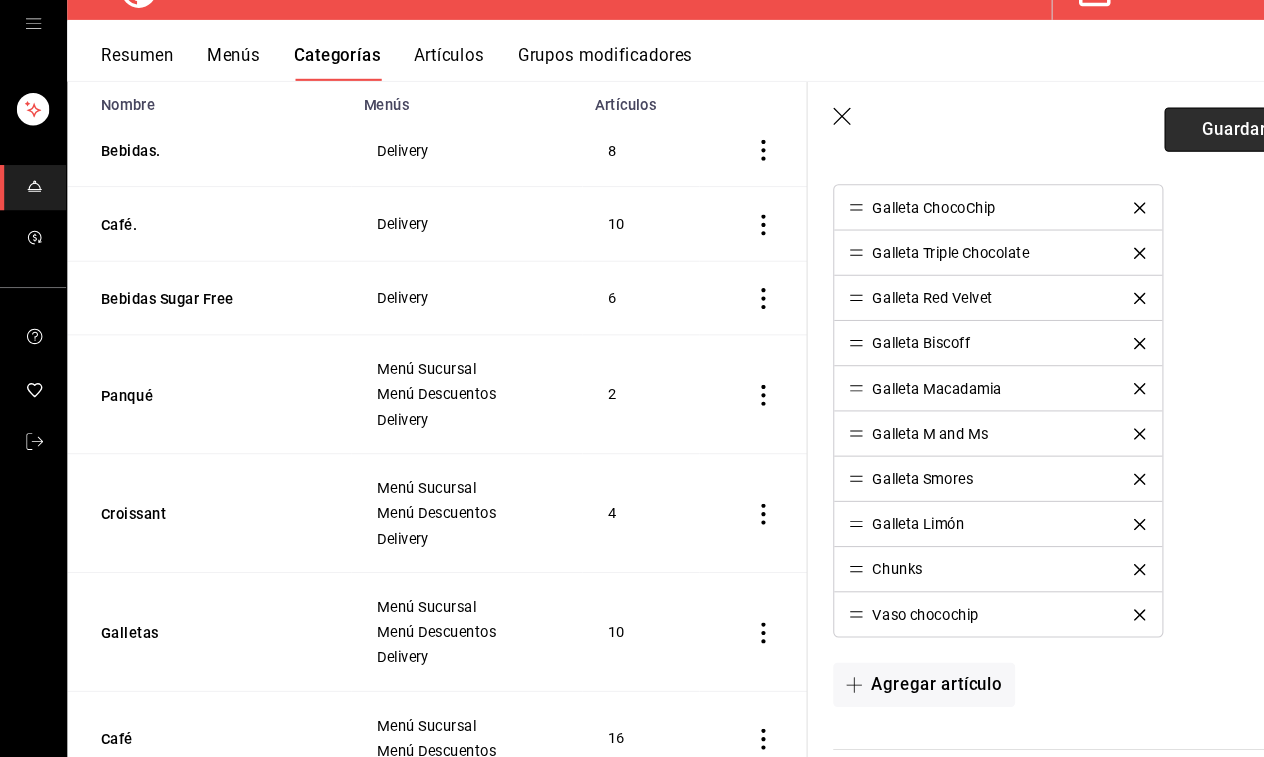 click on "Guardar" at bounding box center (1173, 160) 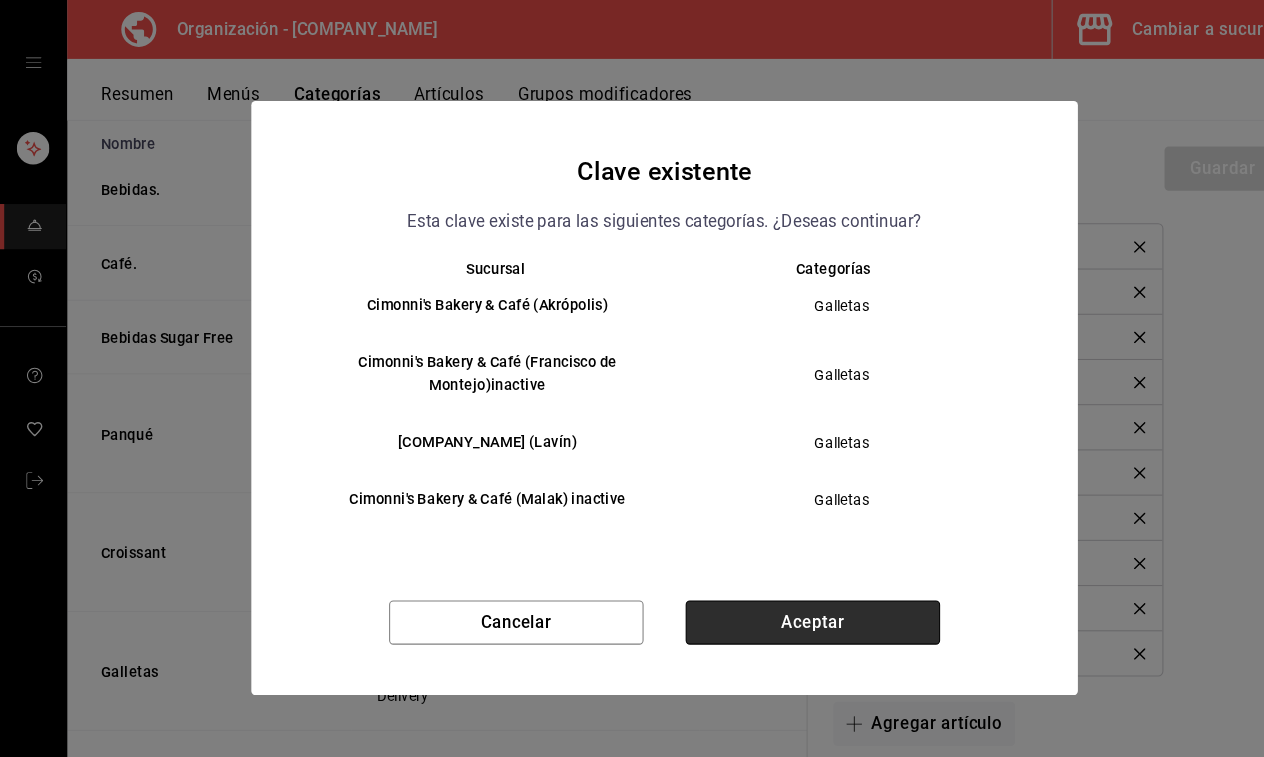 click on "Aceptar" at bounding box center [773, 592] 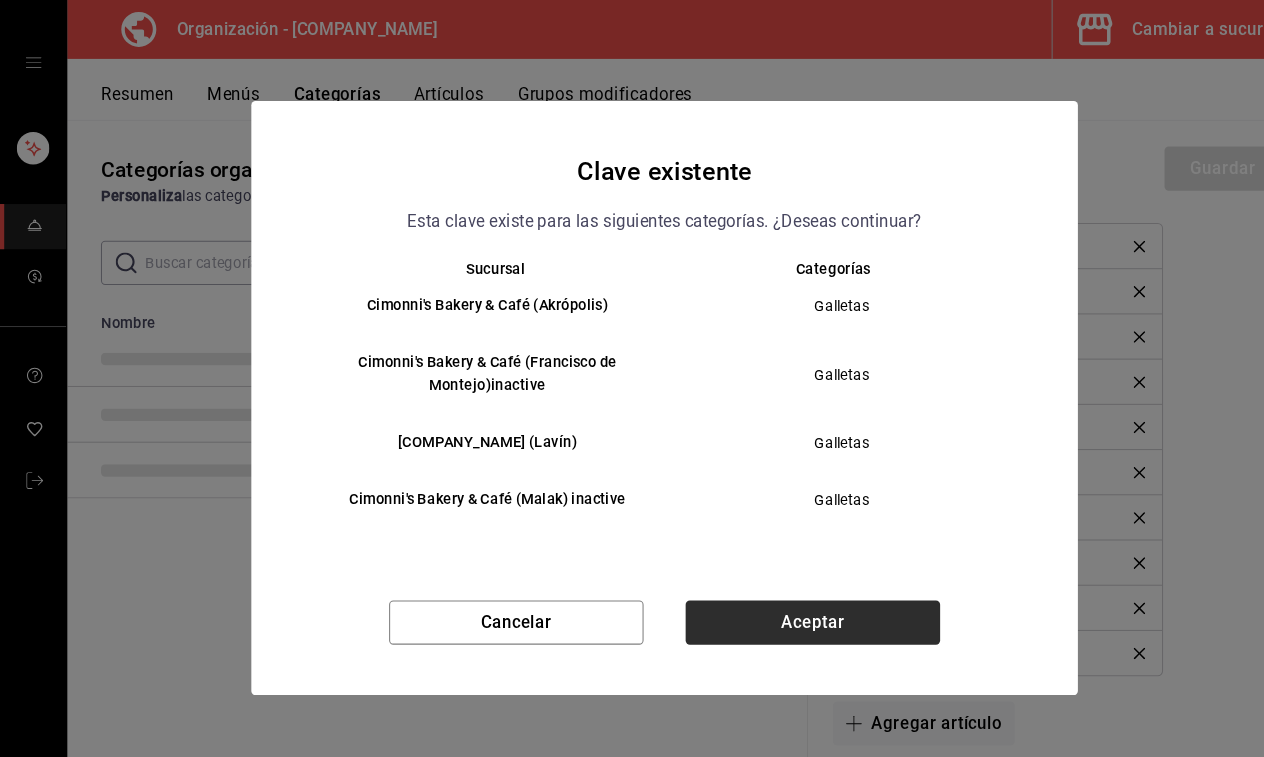 scroll, scrollTop: 0, scrollLeft: 0, axis: both 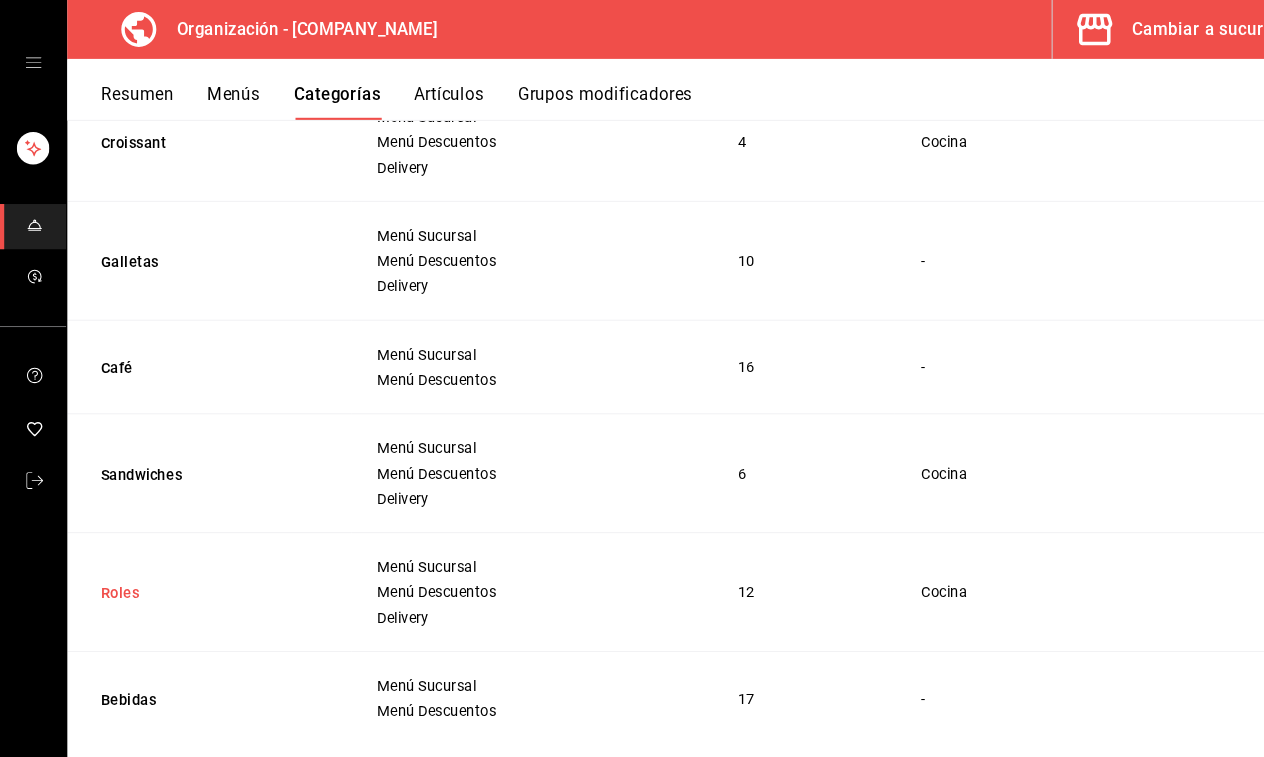 click on "Roles" at bounding box center (196, 564) 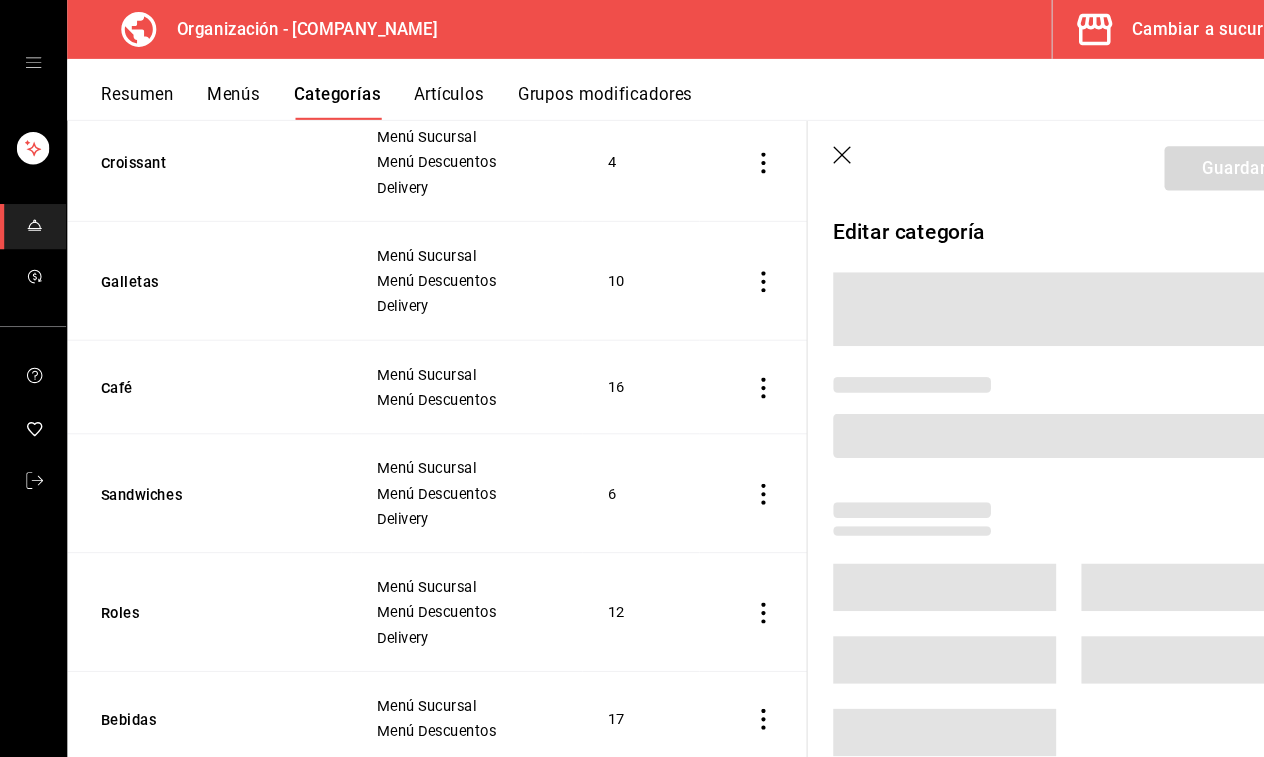 scroll, scrollTop: 560, scrollLeft: 0, axis: vertical 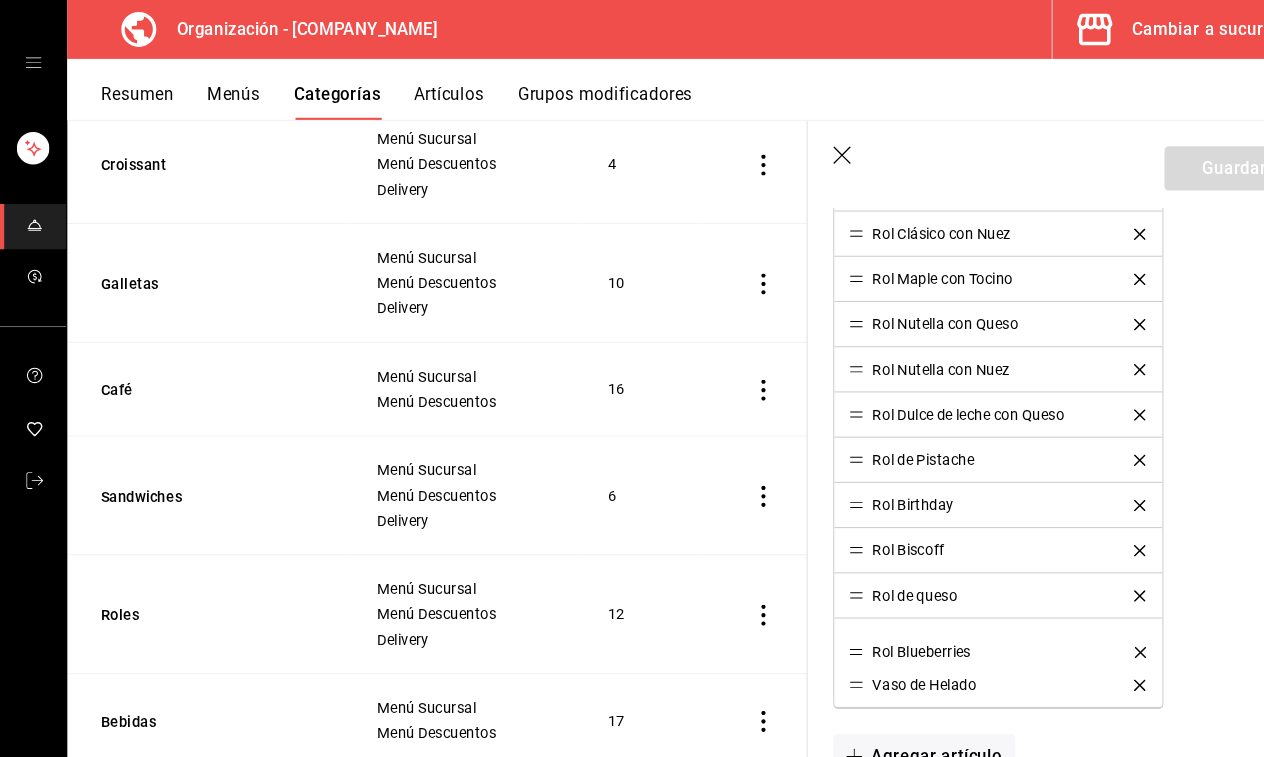 drag, startPoint x: 819, startPoint y: 652, endPoint x: 819, endPoint y: 620, distance: 32 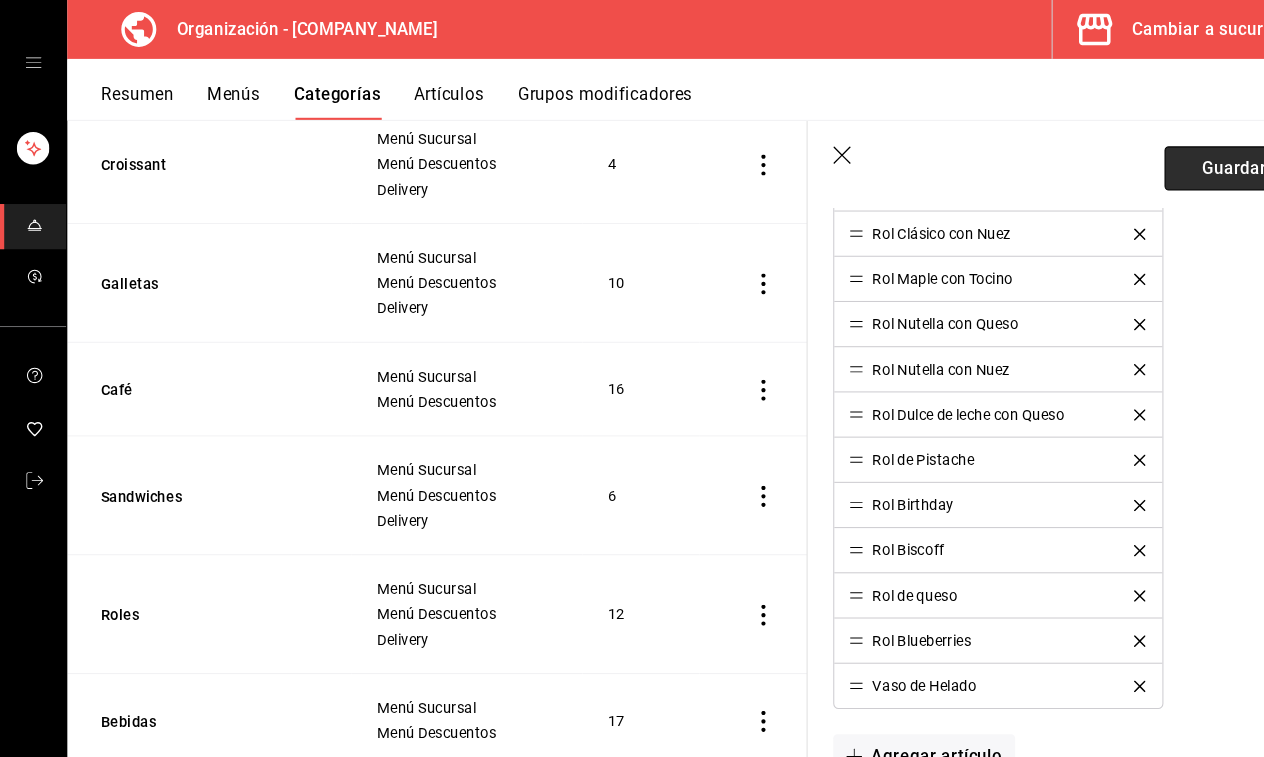 click on "Guardar" at bounding box center [1173, 160] 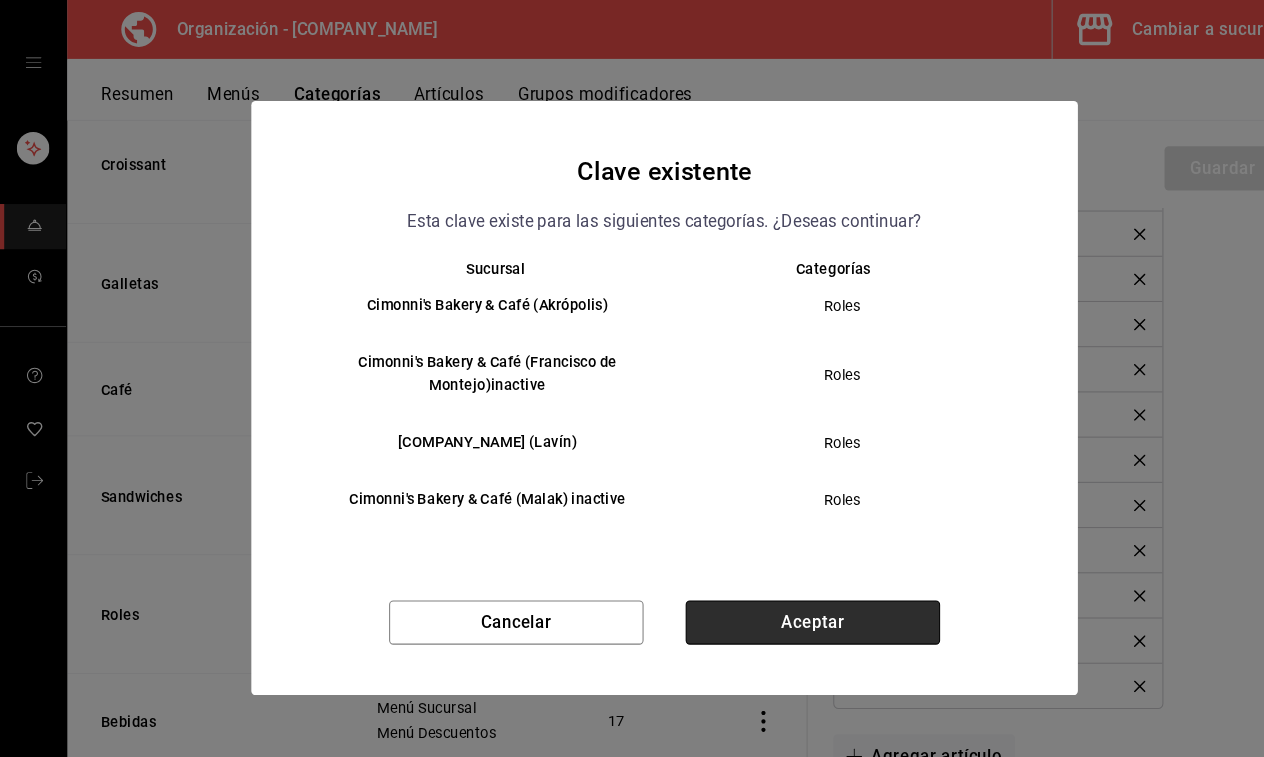 click on "Aceptar" at bounding box center (773, 592) 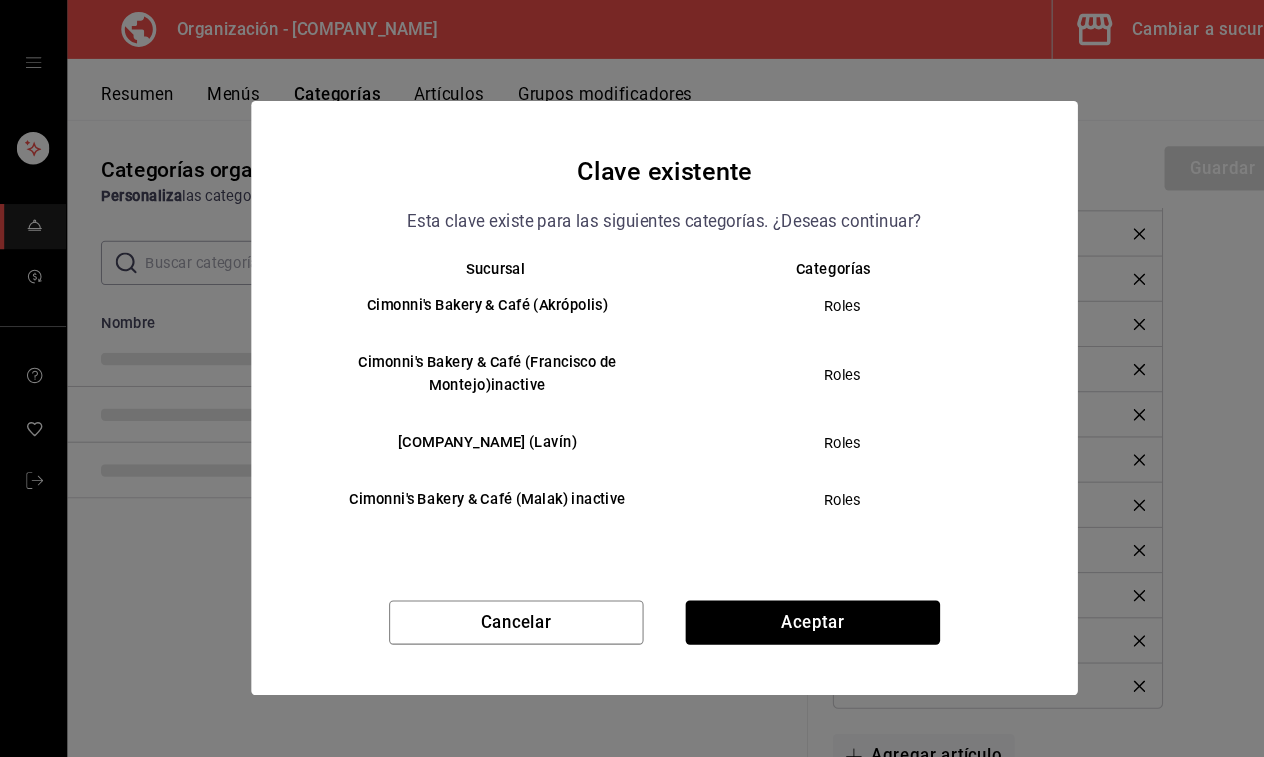 scroll, scrollTop: 0, scrollLeft: 0, axis: both 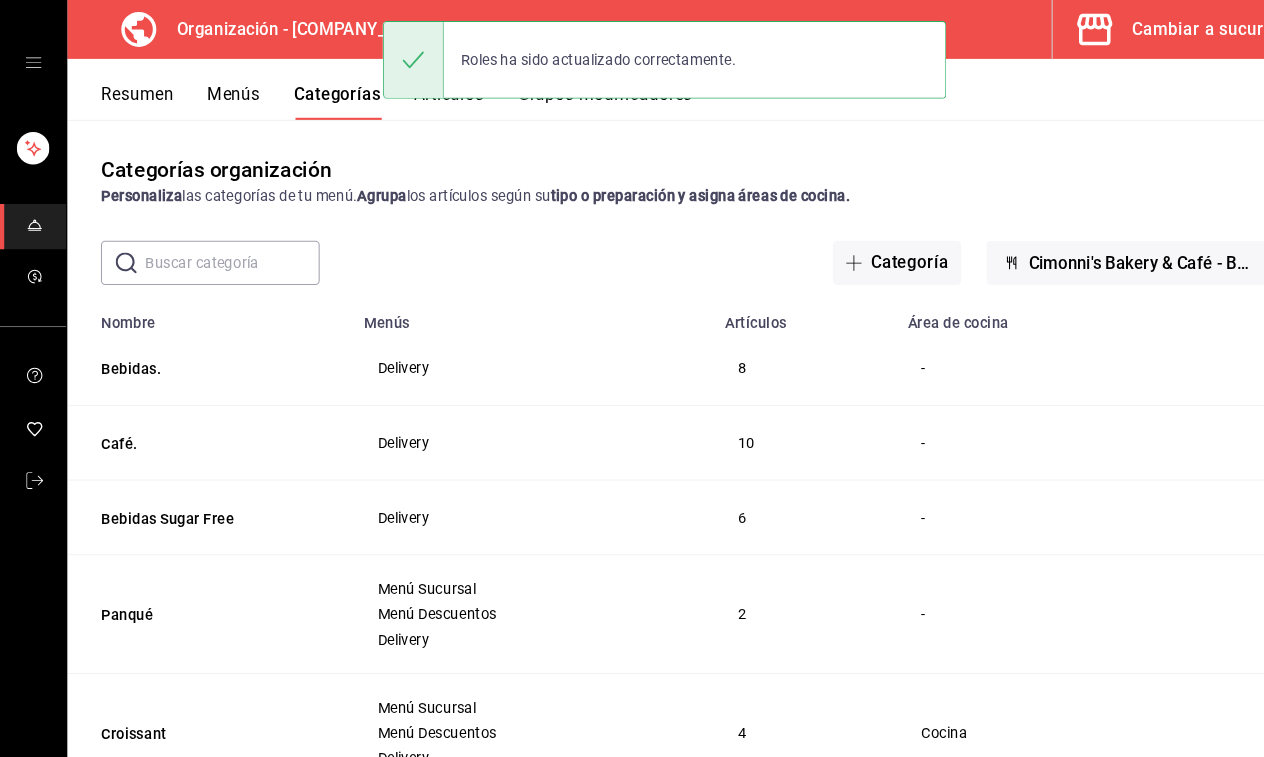 click on "Resumen" at bounding box center [130, 97] 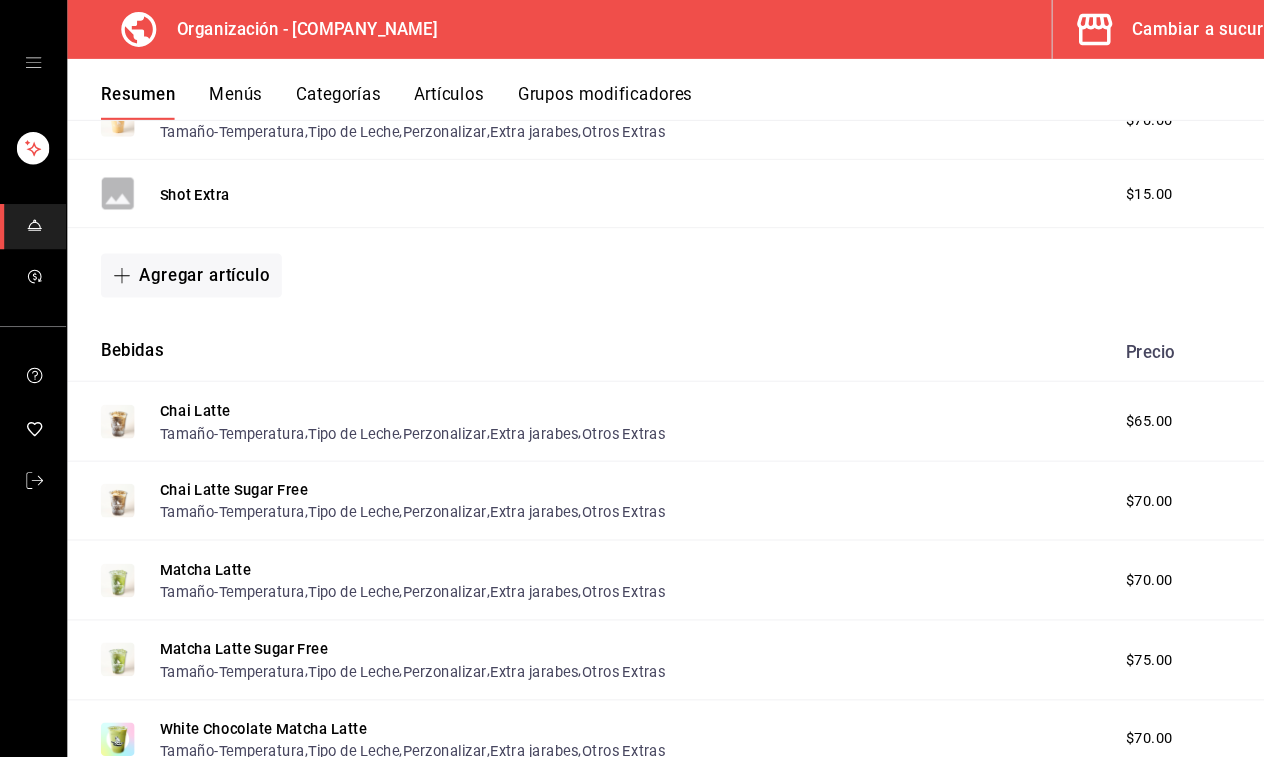 scroll, scrollTop: 1411, scrollLeft: 0, axis: vertical 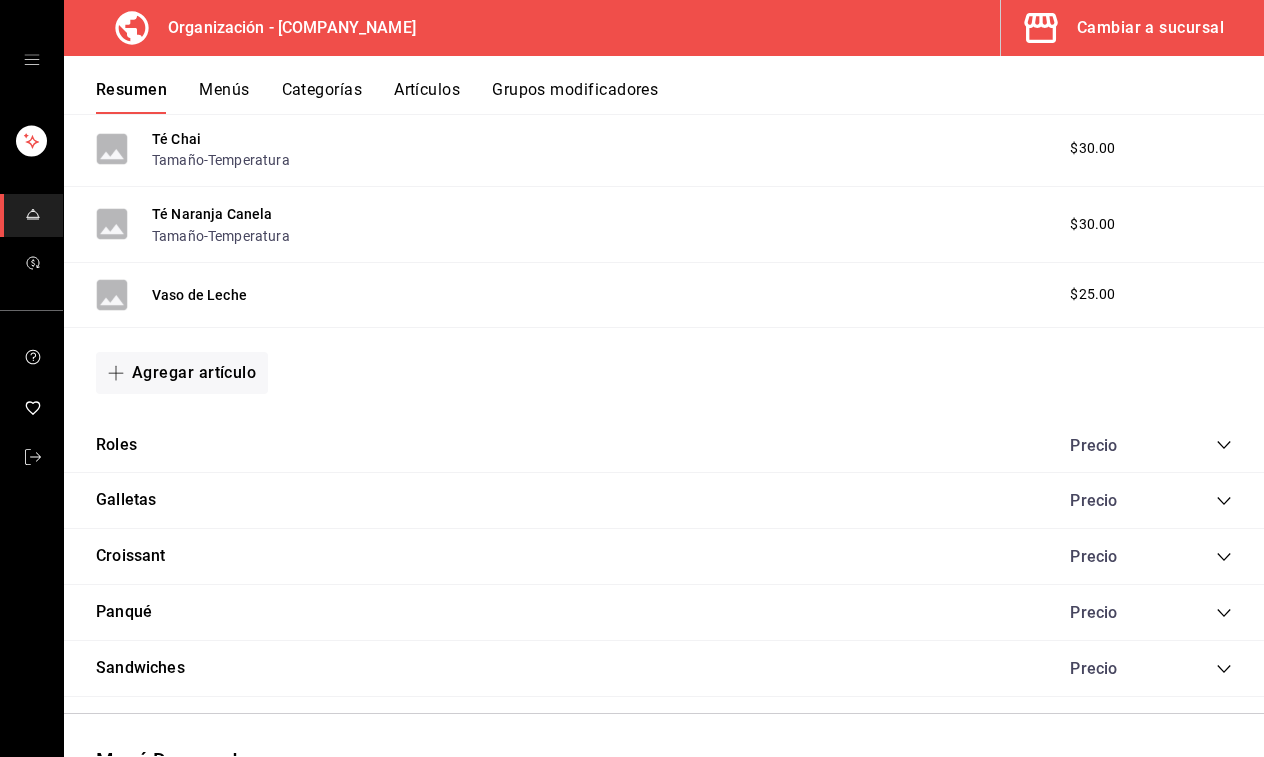 click 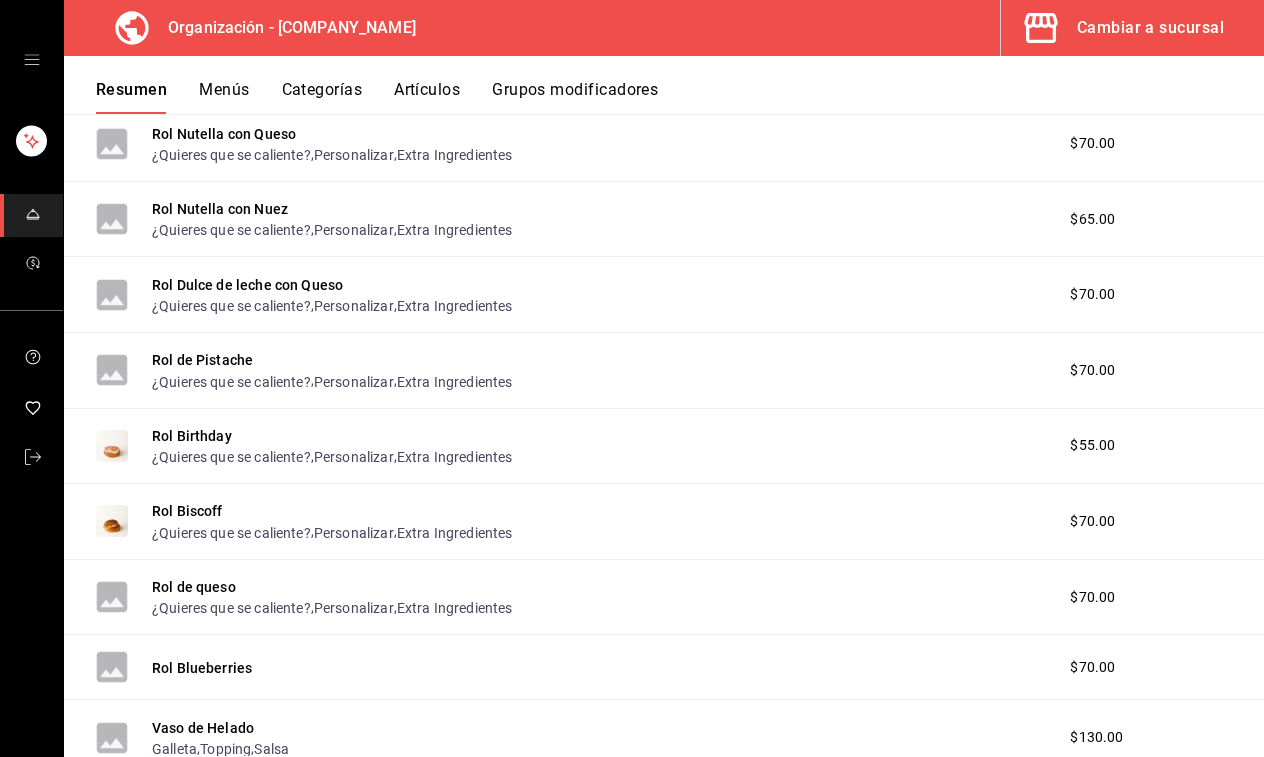 scroll, scrollTop: 3503, scrollLeft: 0, axis: vertical 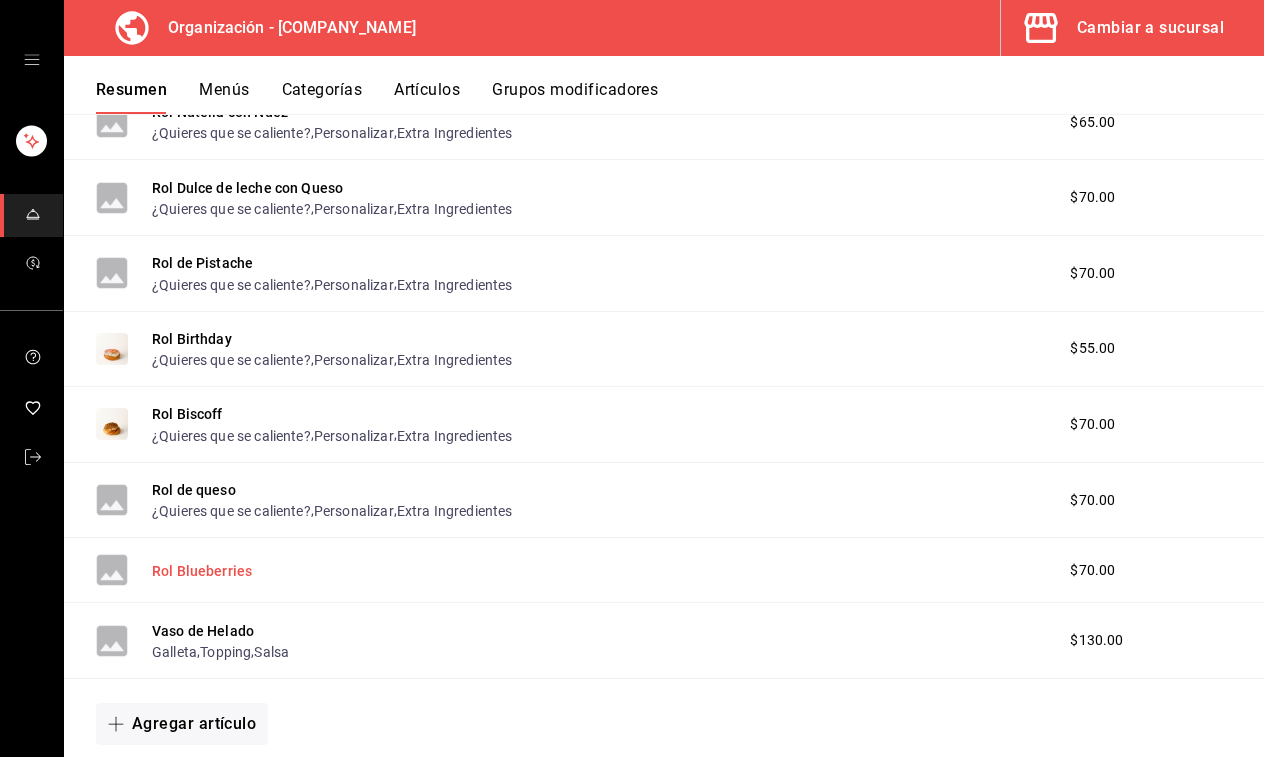click on "Rol Blueberries" at bounding box center (202, 571) 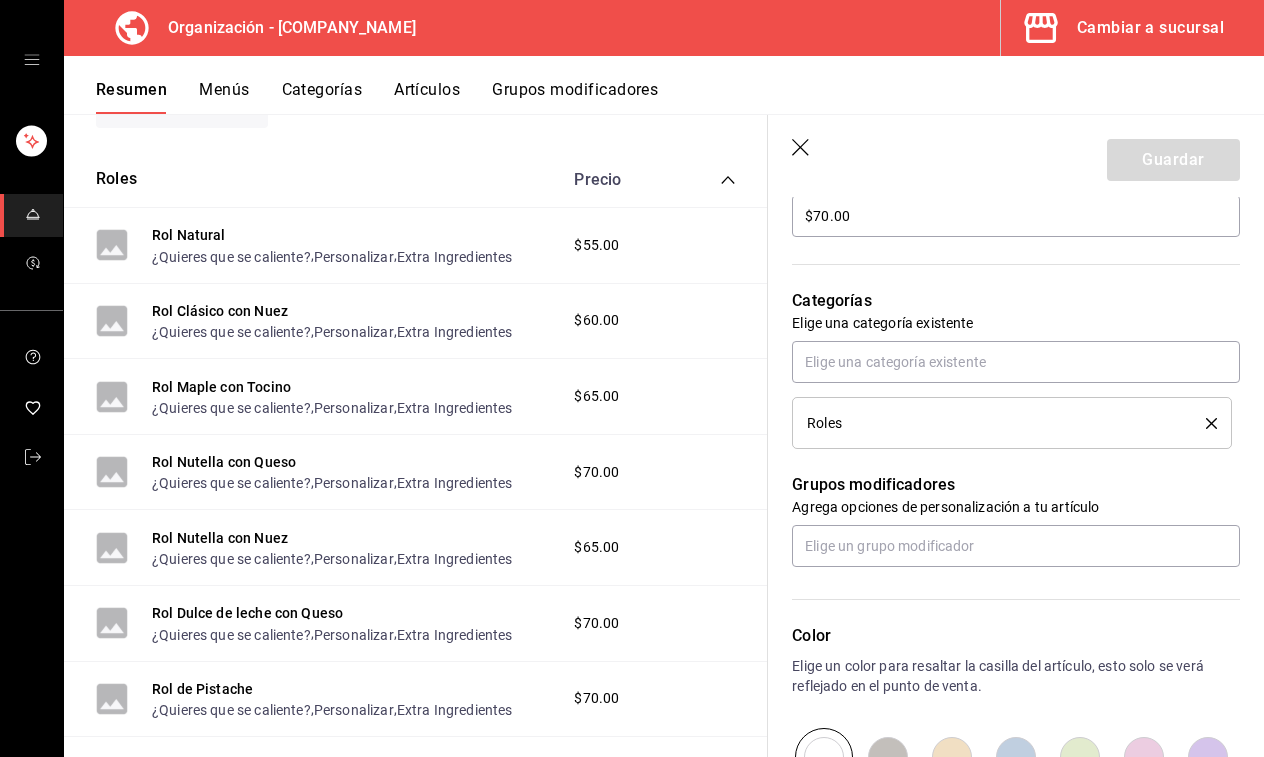 scroll, scrollTop: 637, scrollLeft: 0, axis: vertical 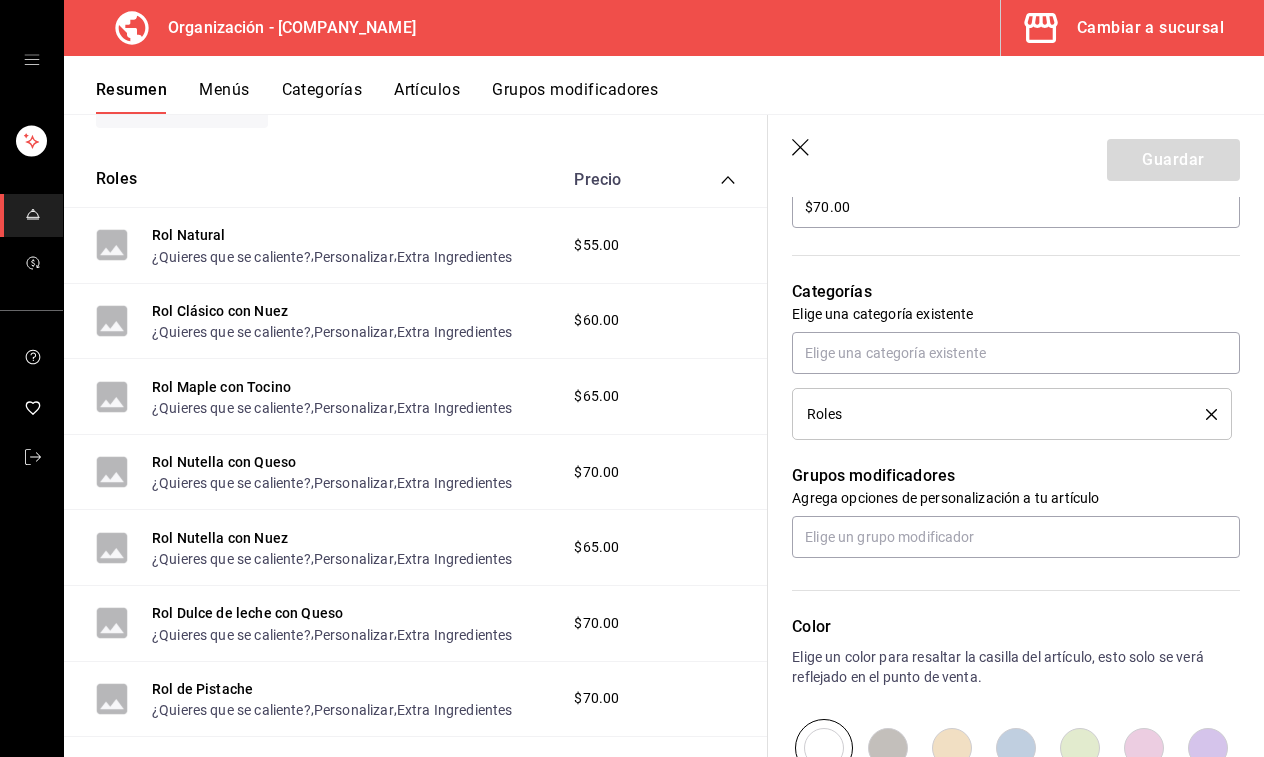 click on "Color Elige un color para resaltar la casilla del artículo, esto solo se verá reflejado en el punto de venta." at bounding box center (1004, 667) 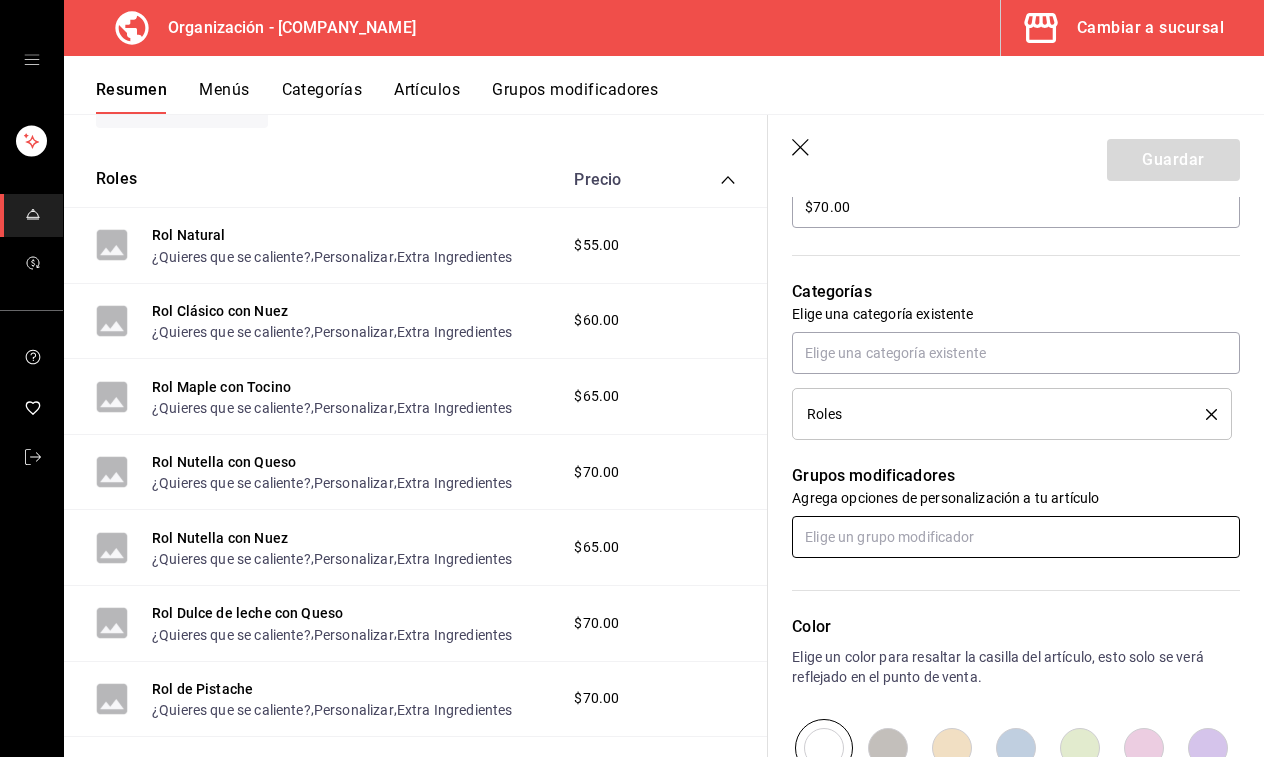 click at bounding box center [1016, 537] 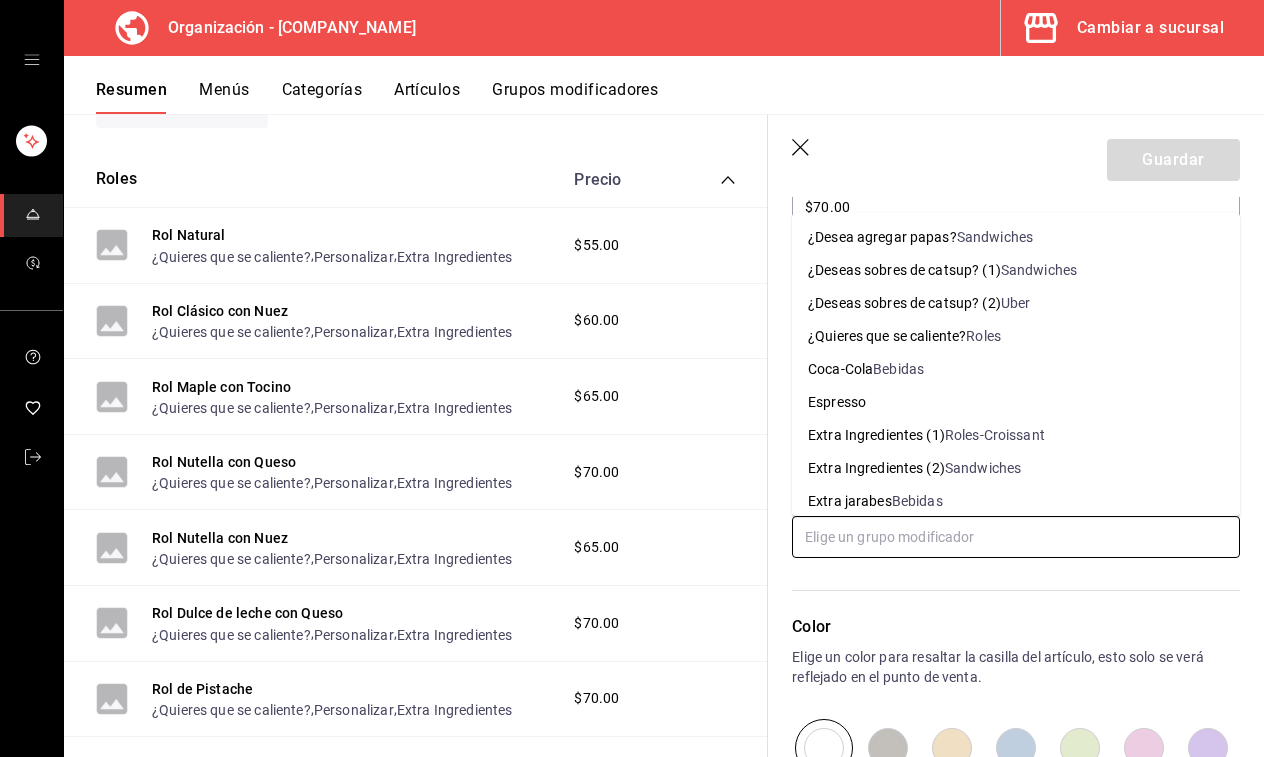 scroll, scrollTop: 0, scrollLeft: 0, axis: both 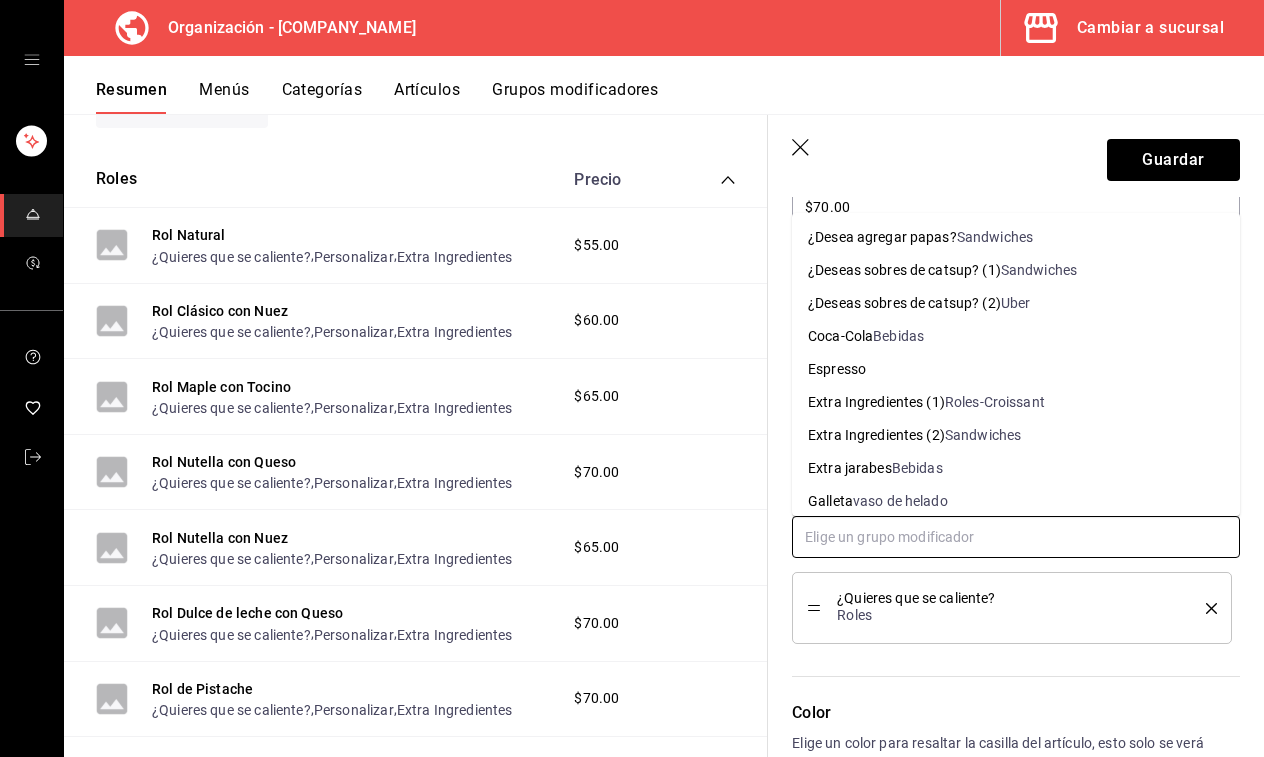 click at bounding box center [1016, 537] 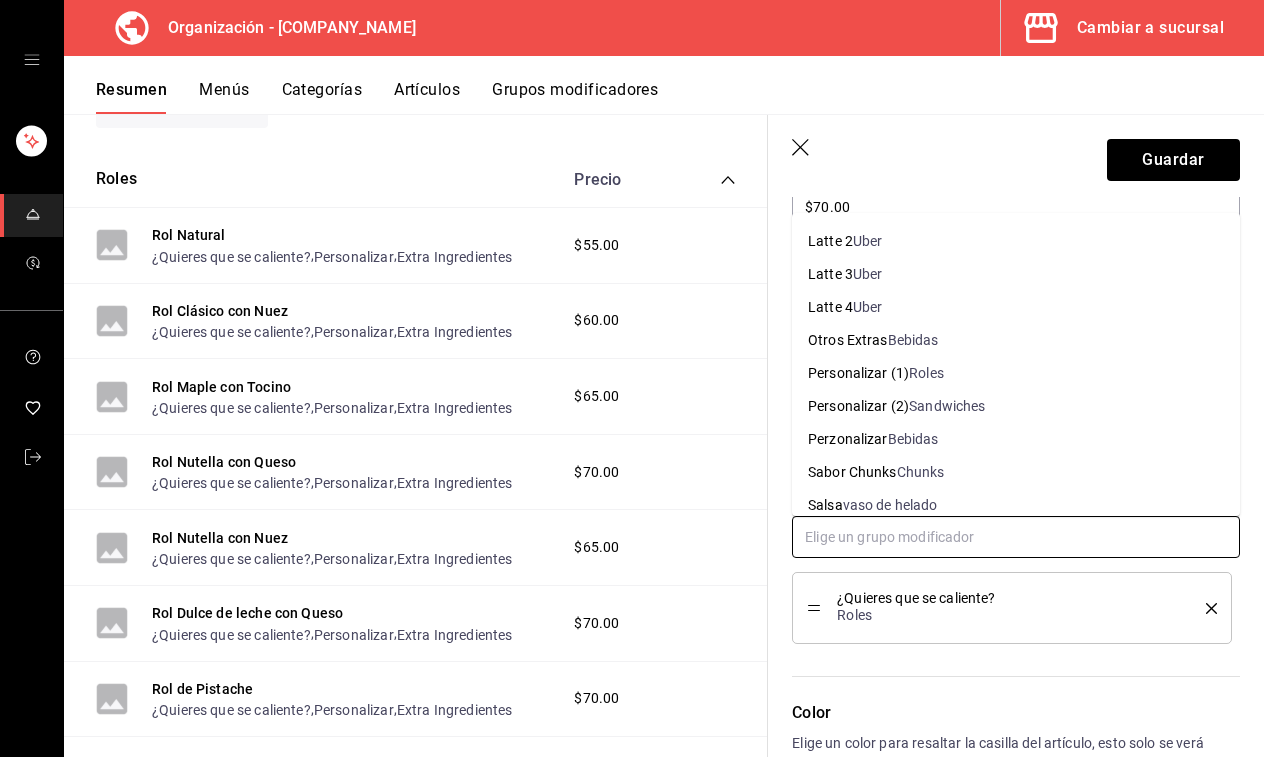 scroll, scrollTop: 334, scrollLeft: 0, axis: vertical 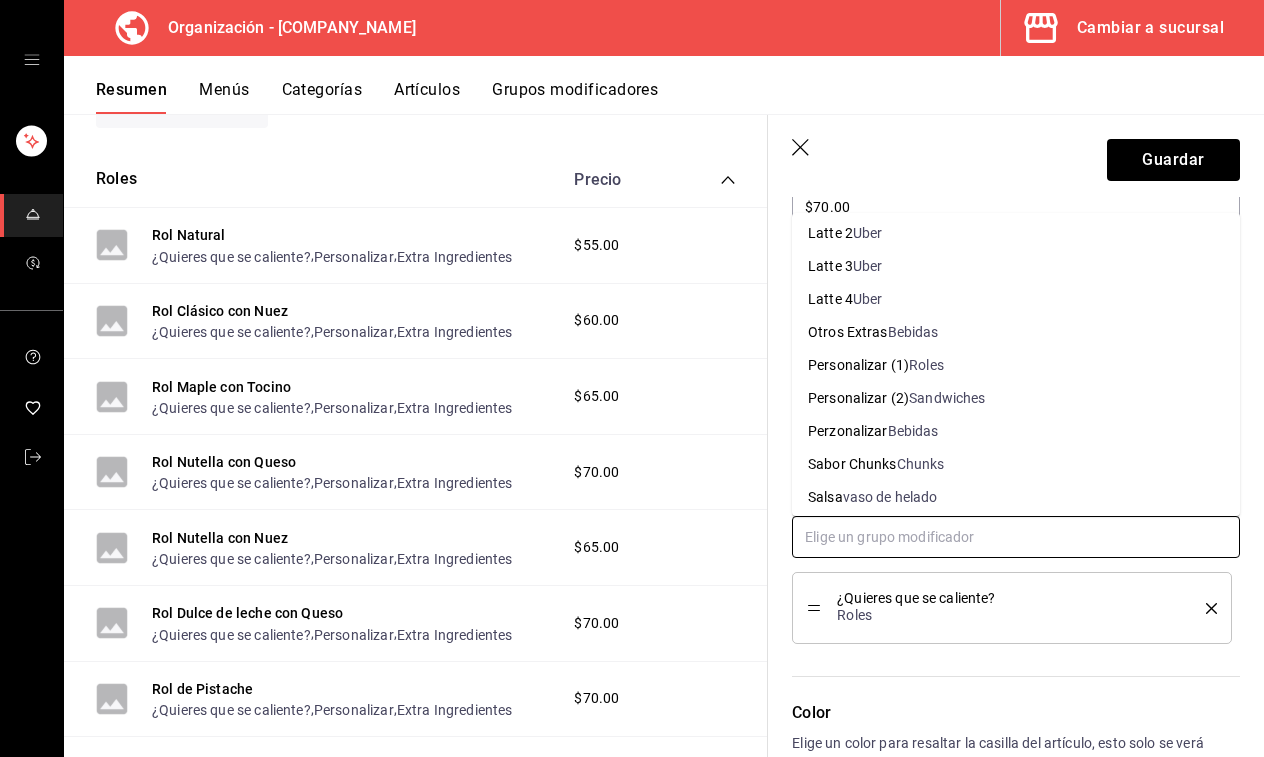 click on "Personalizar (1) Roles" at bounding box center (1016, 365) 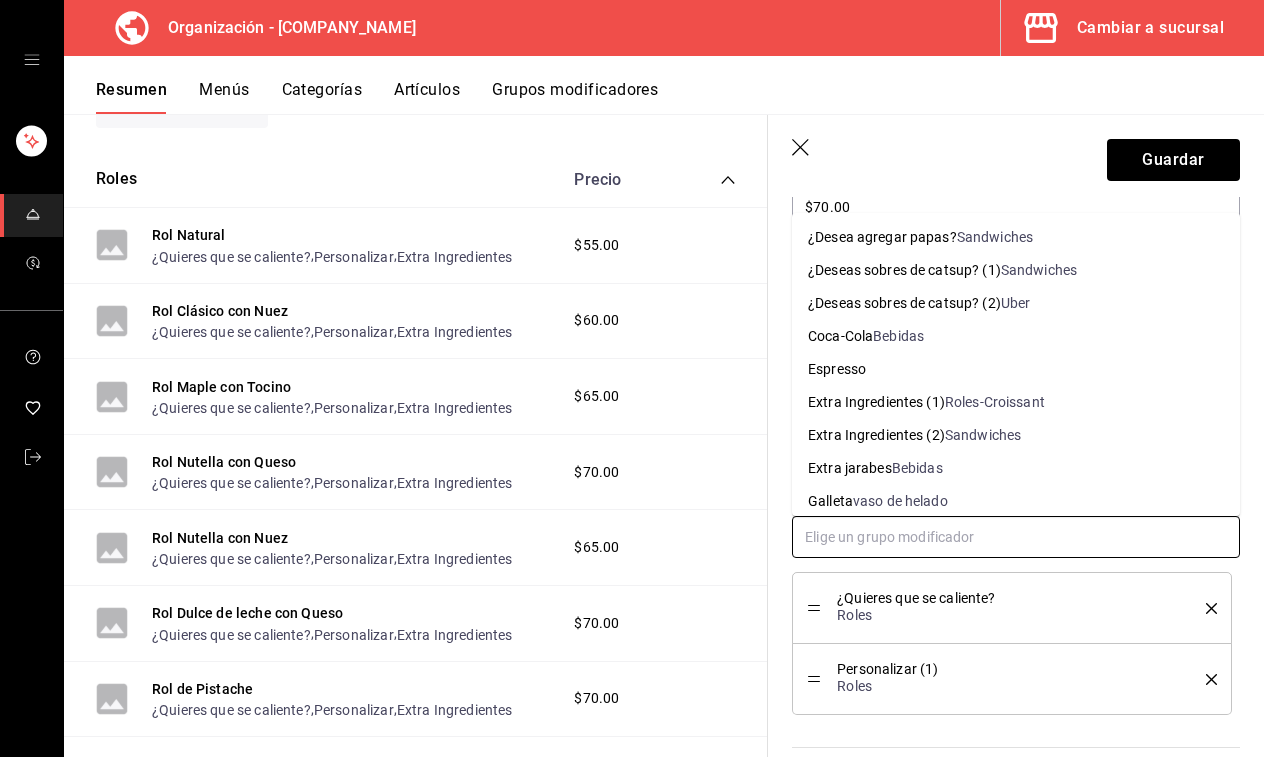click at bounding box center (1016, 537) 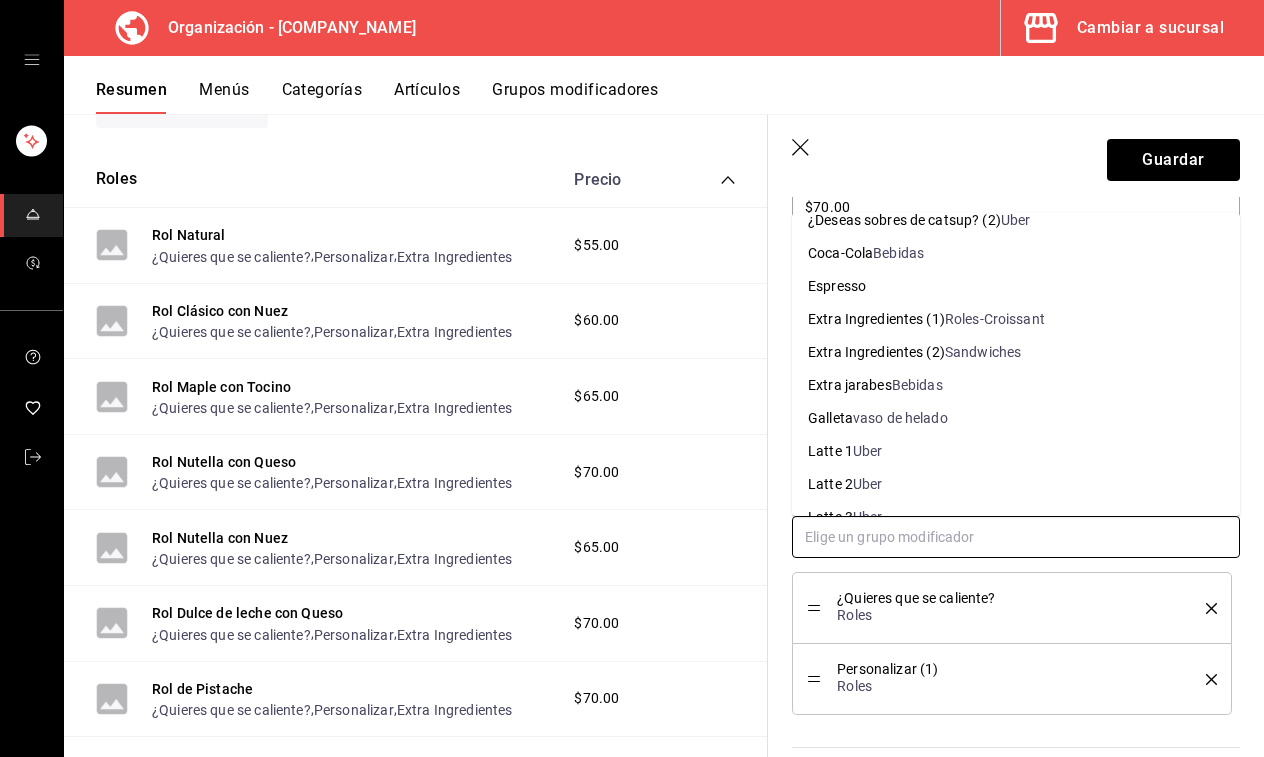 click on "Roles-Croissant" at bounding box center (995, 319) 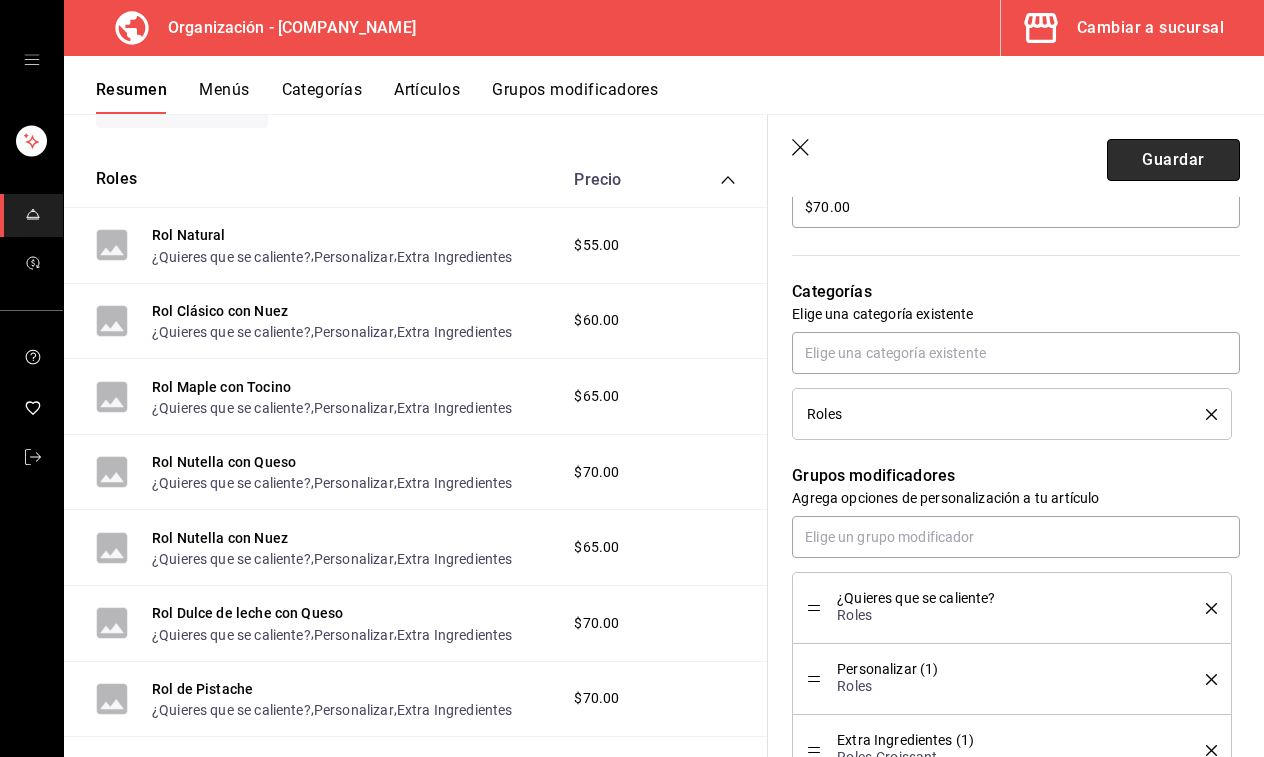 click on "Guardar" at bounding box center [1173, 160] 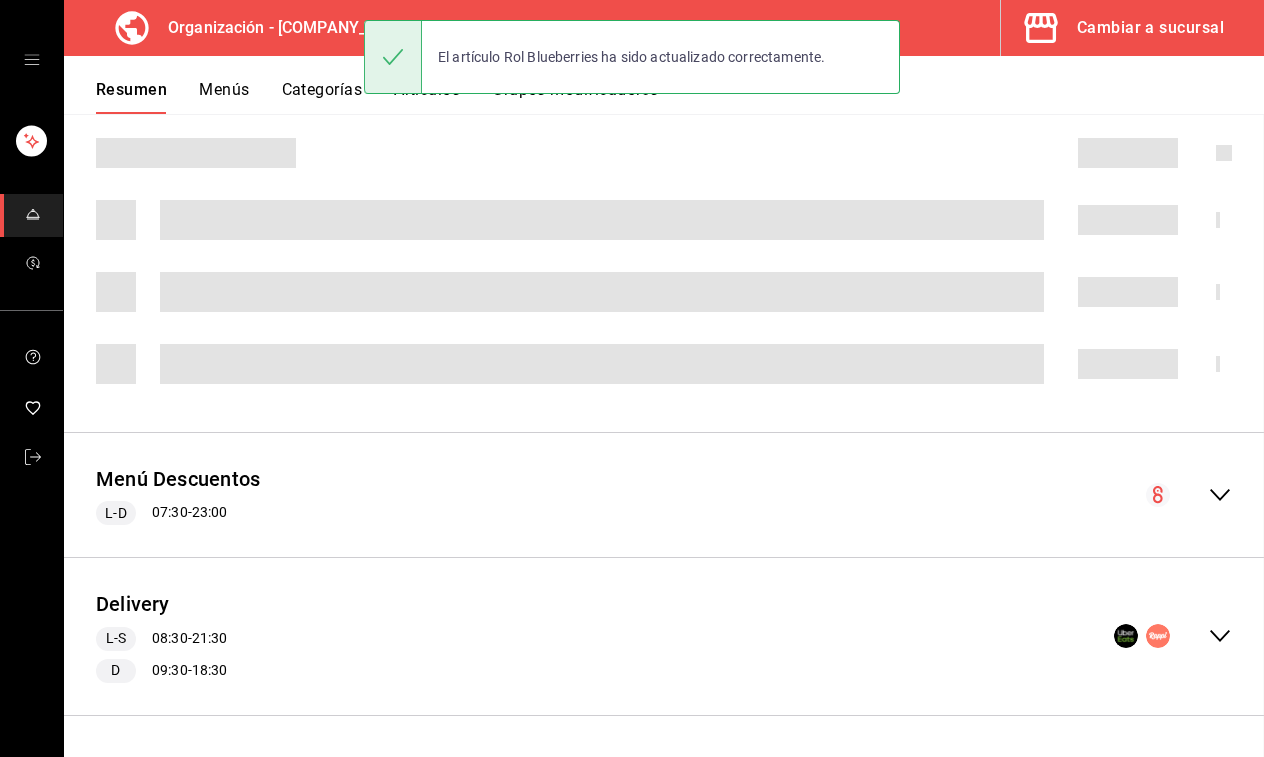scroll, scrollTop: 0, scrollLeft: 0, axis: both 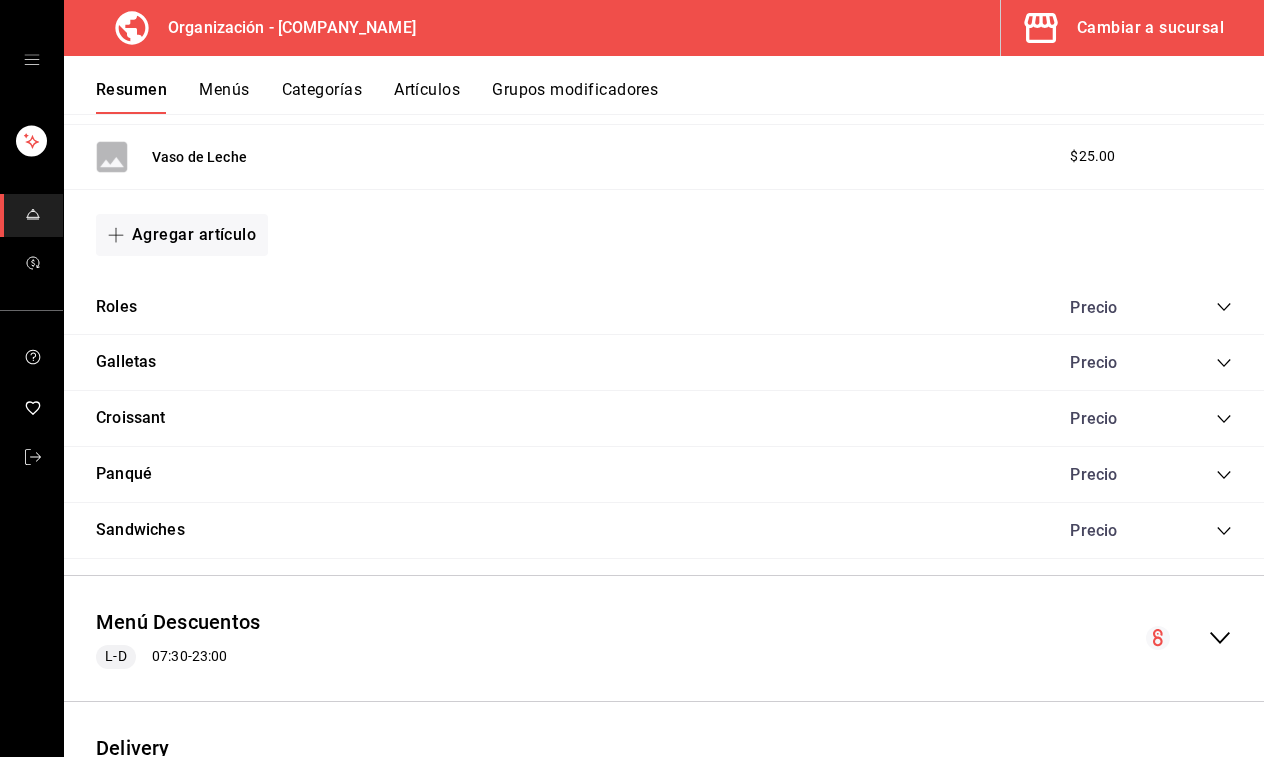 click 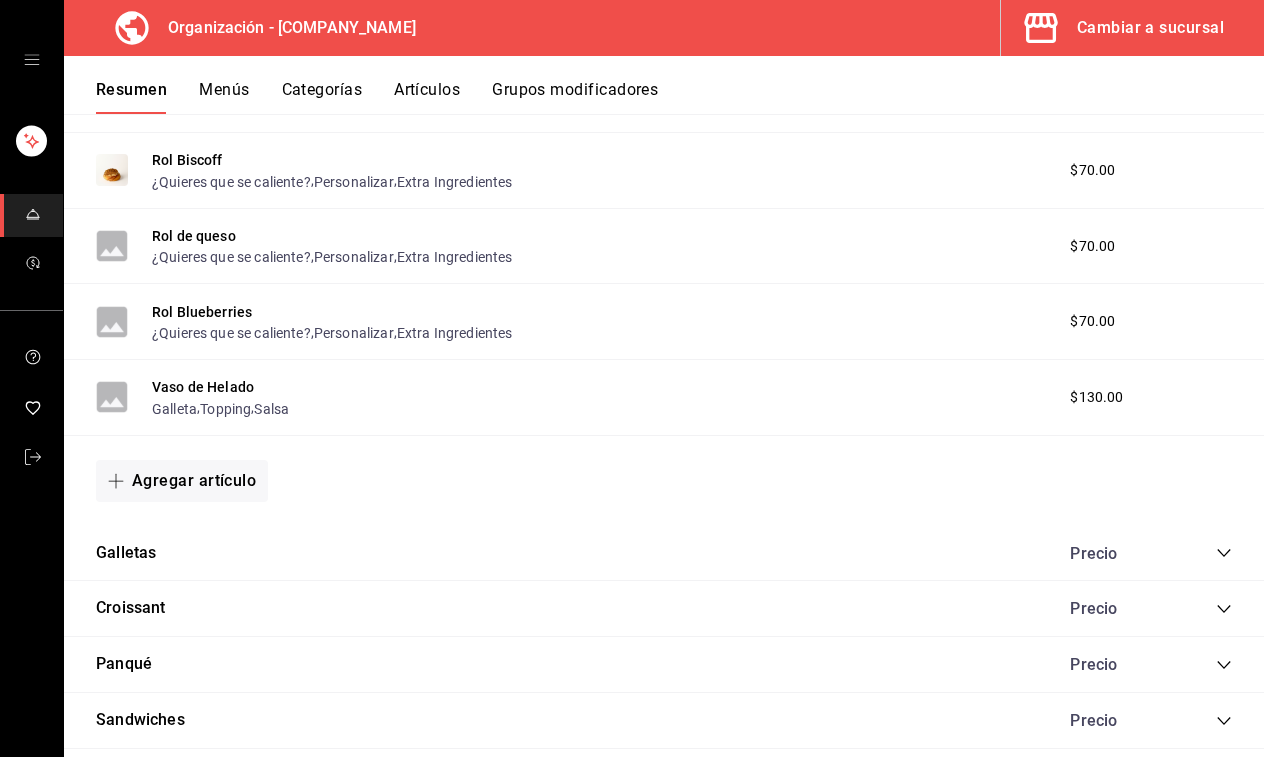 scroll, scrollTop: 3758, scrollLeft: 0, axis: vertical 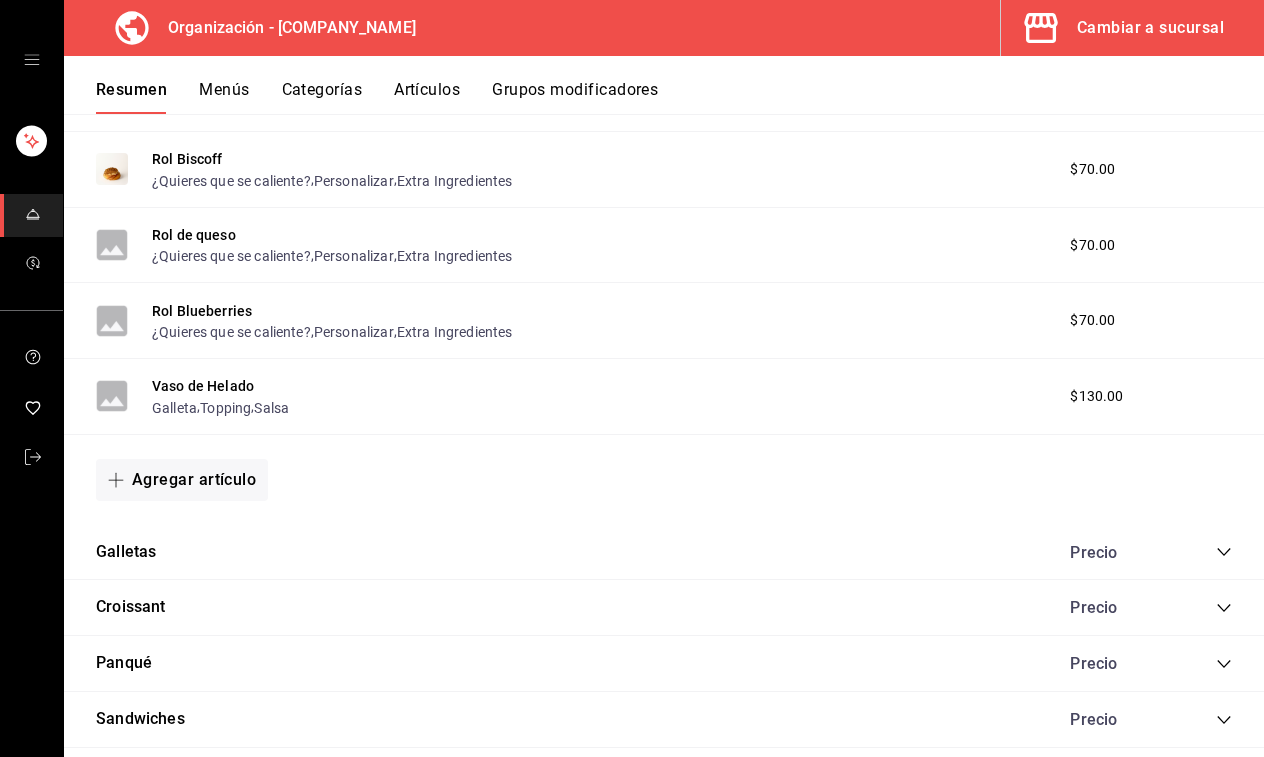 click on "Galletas Precio" at bounding box center (664, 553) 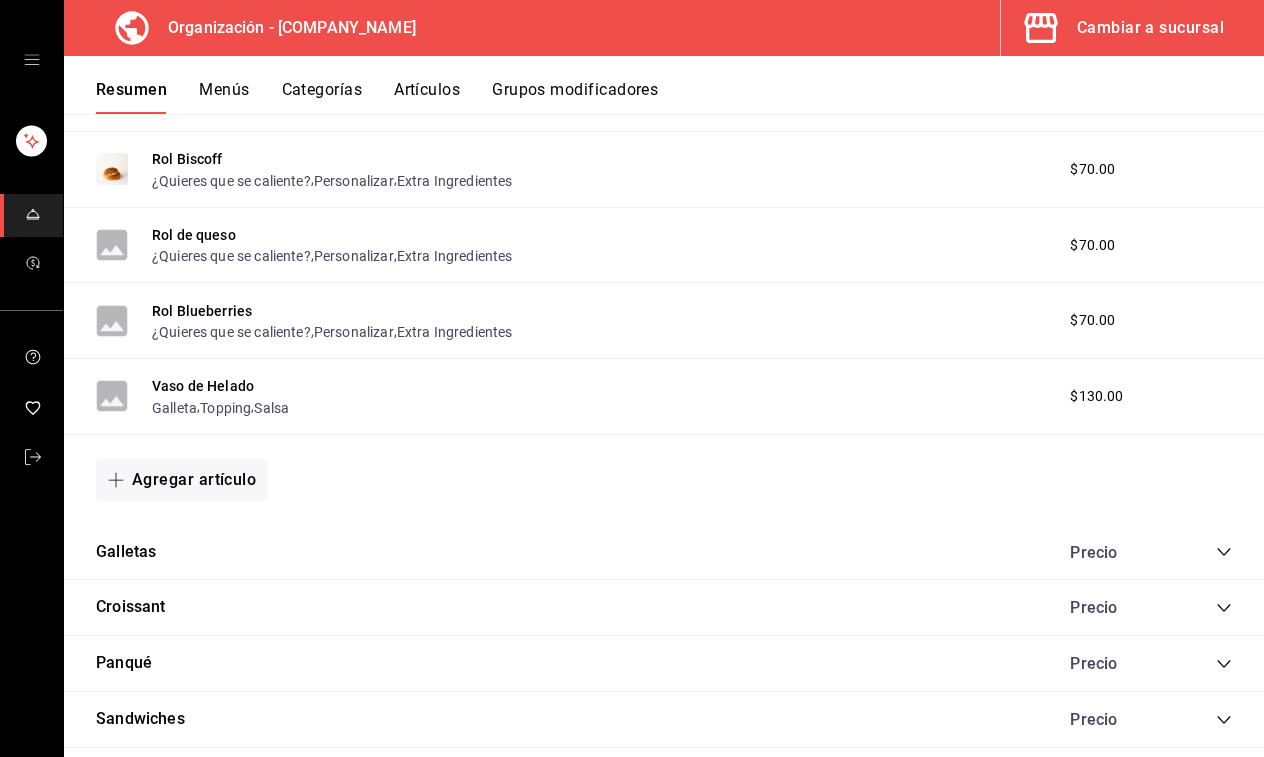 click on "Precio" at bounding box center [1141, 552] 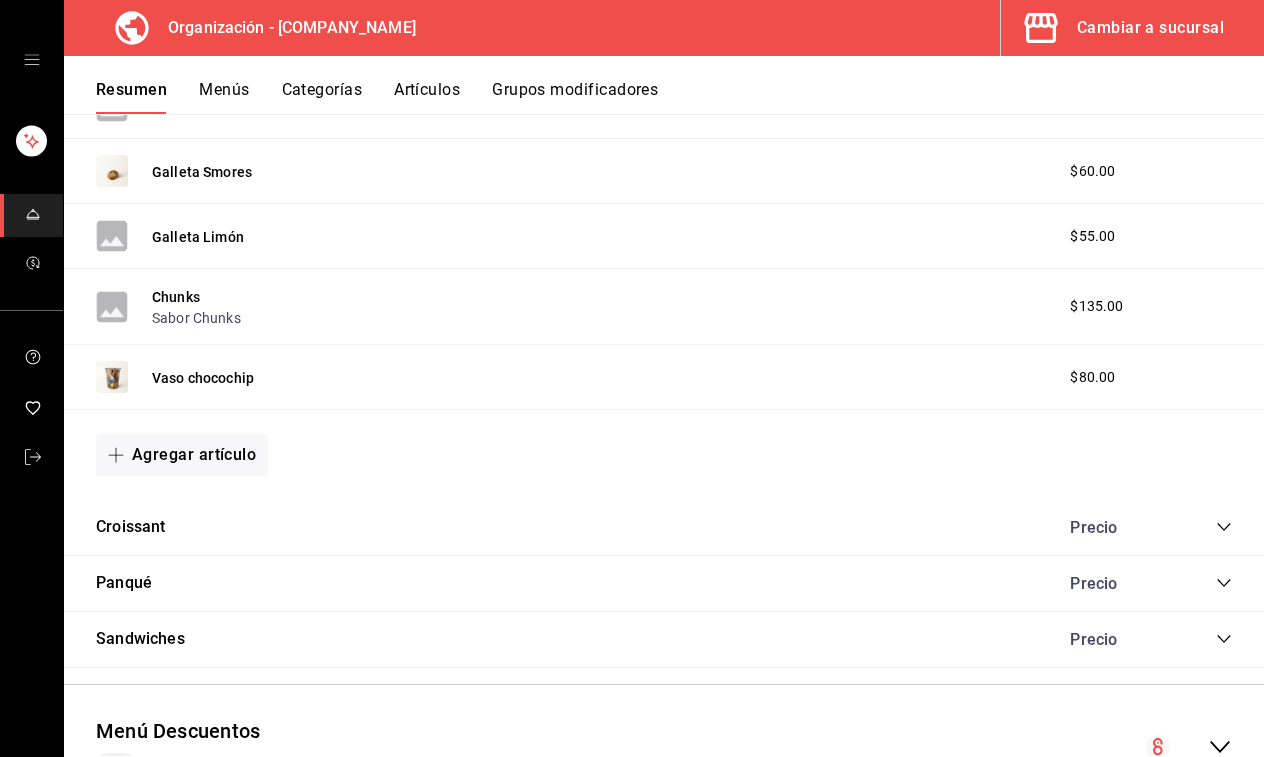 scroll, scrollTop: 4782, scrollLeft: 0, axis: vertical 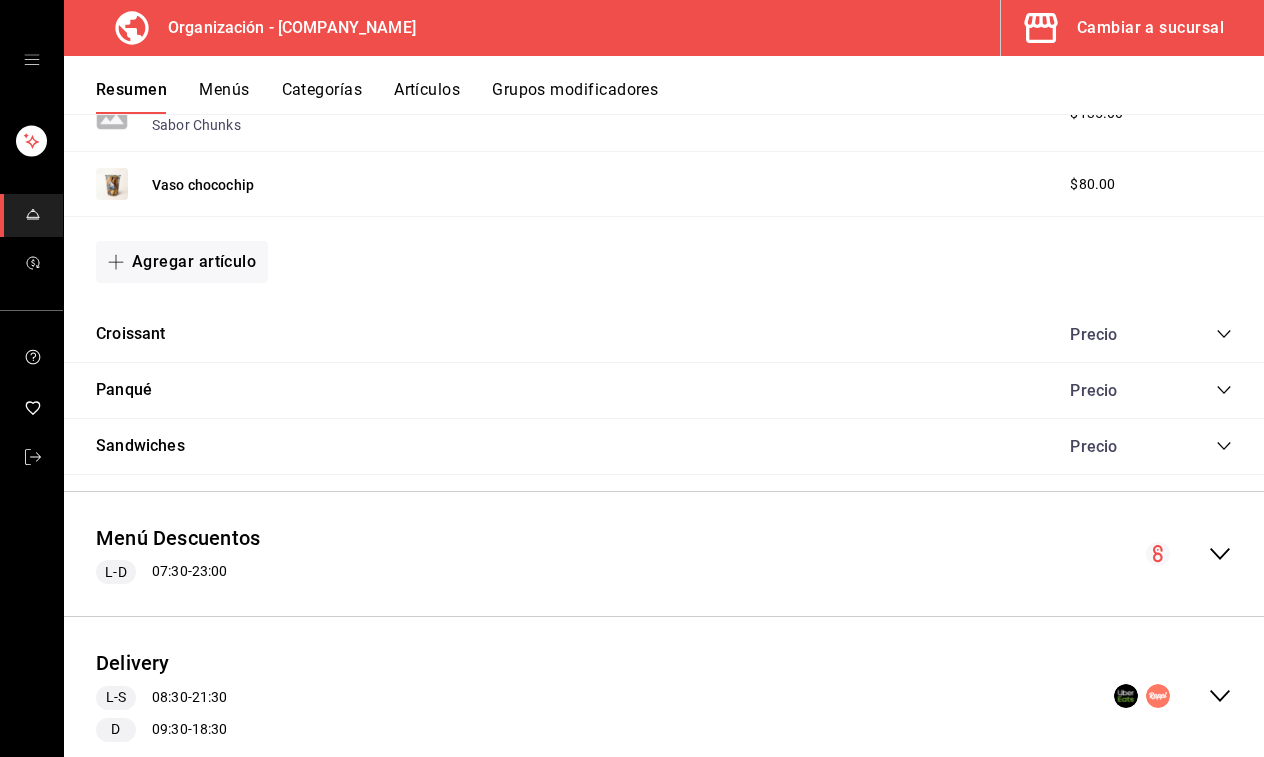 click on "Menú Descuentos L-D 07:30  -  23:00" at bounding box center (664, 554) 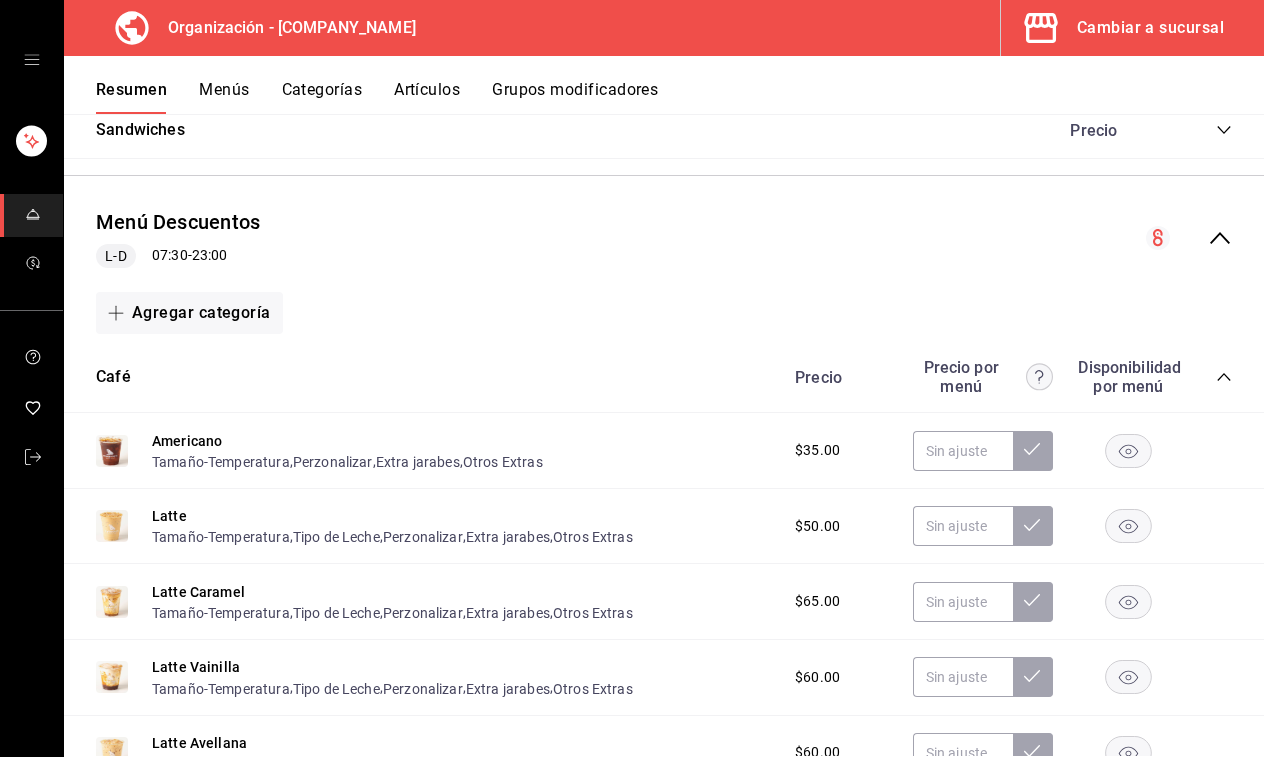 scroll, scrollTop: 5099, scrollLeft: 0, axis: vertical 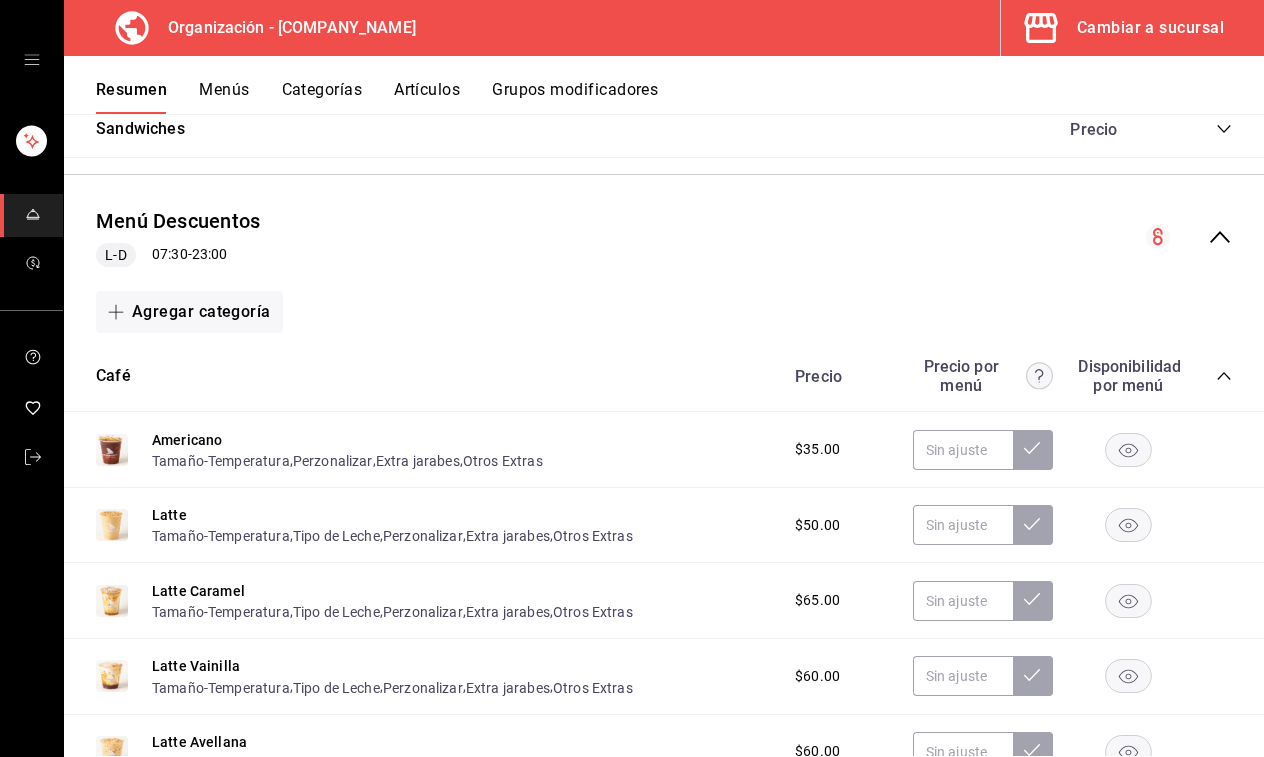 click 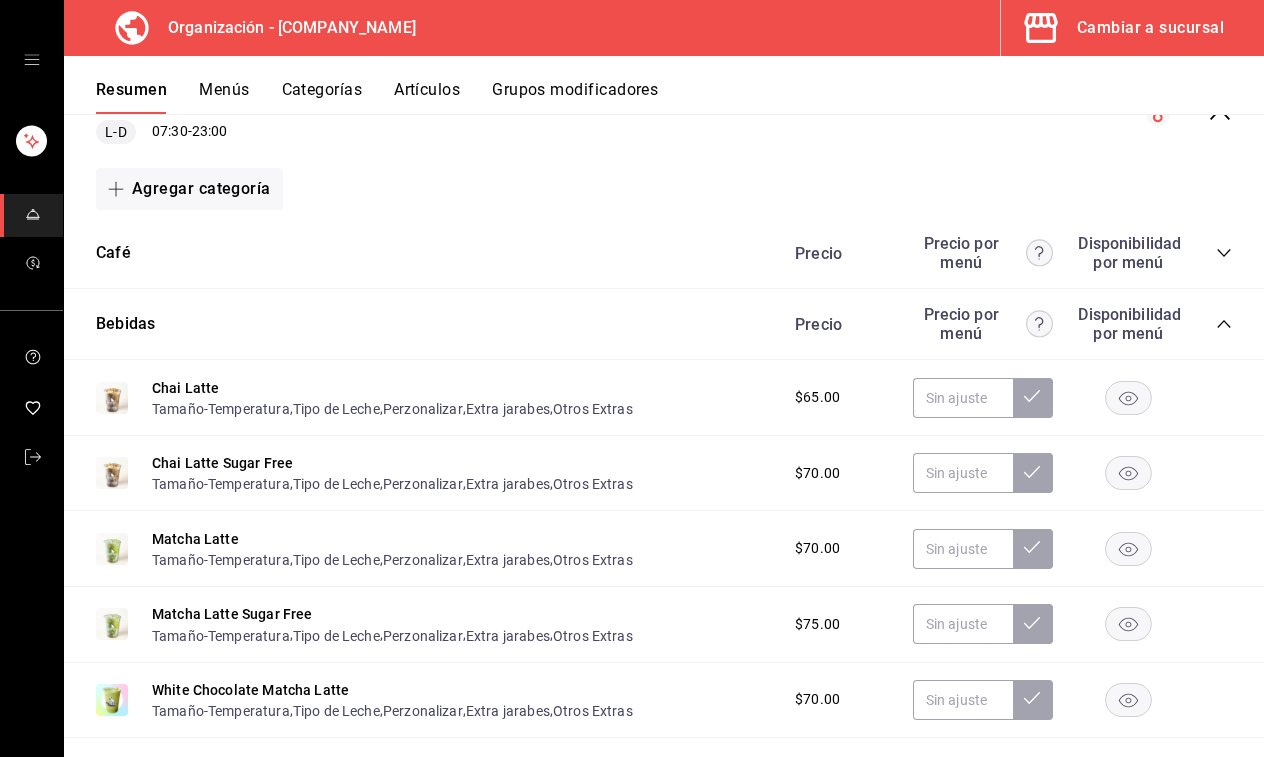 scroll, scrollTop: 5226, scrollLeft: 0, axis: vertical 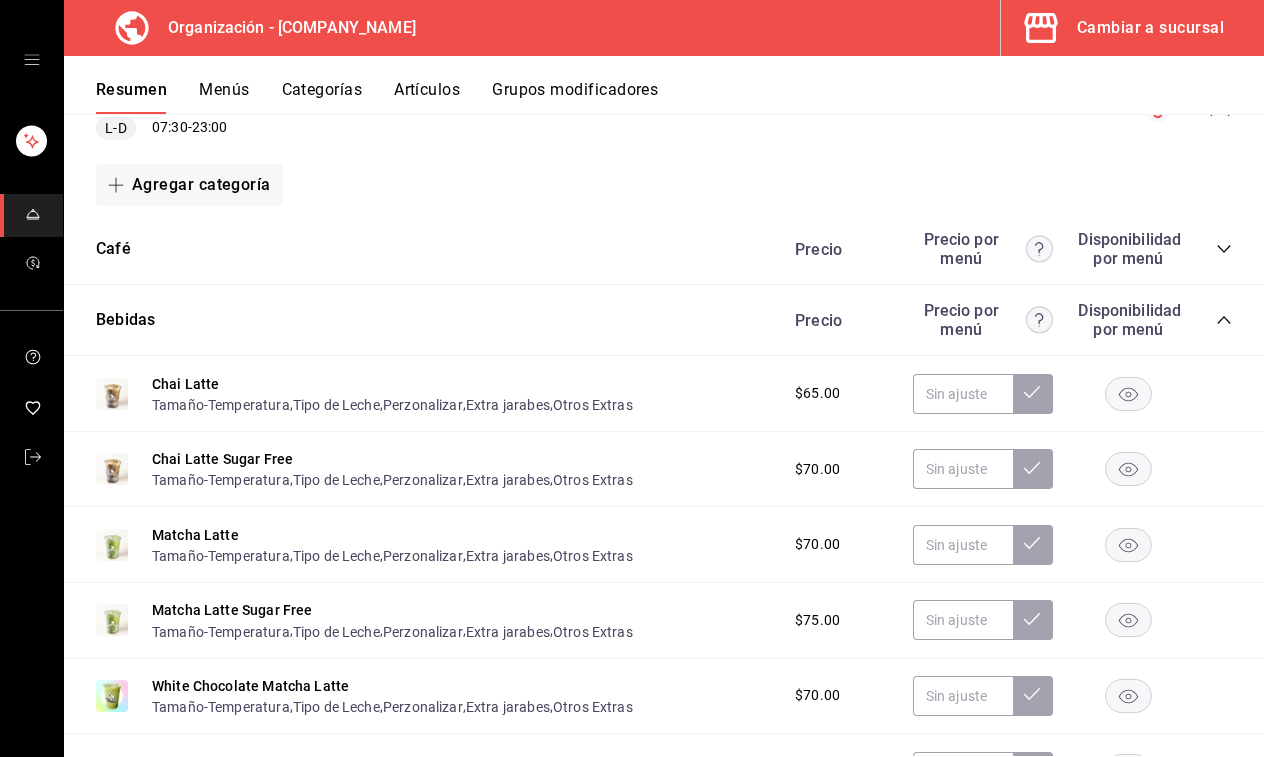 click 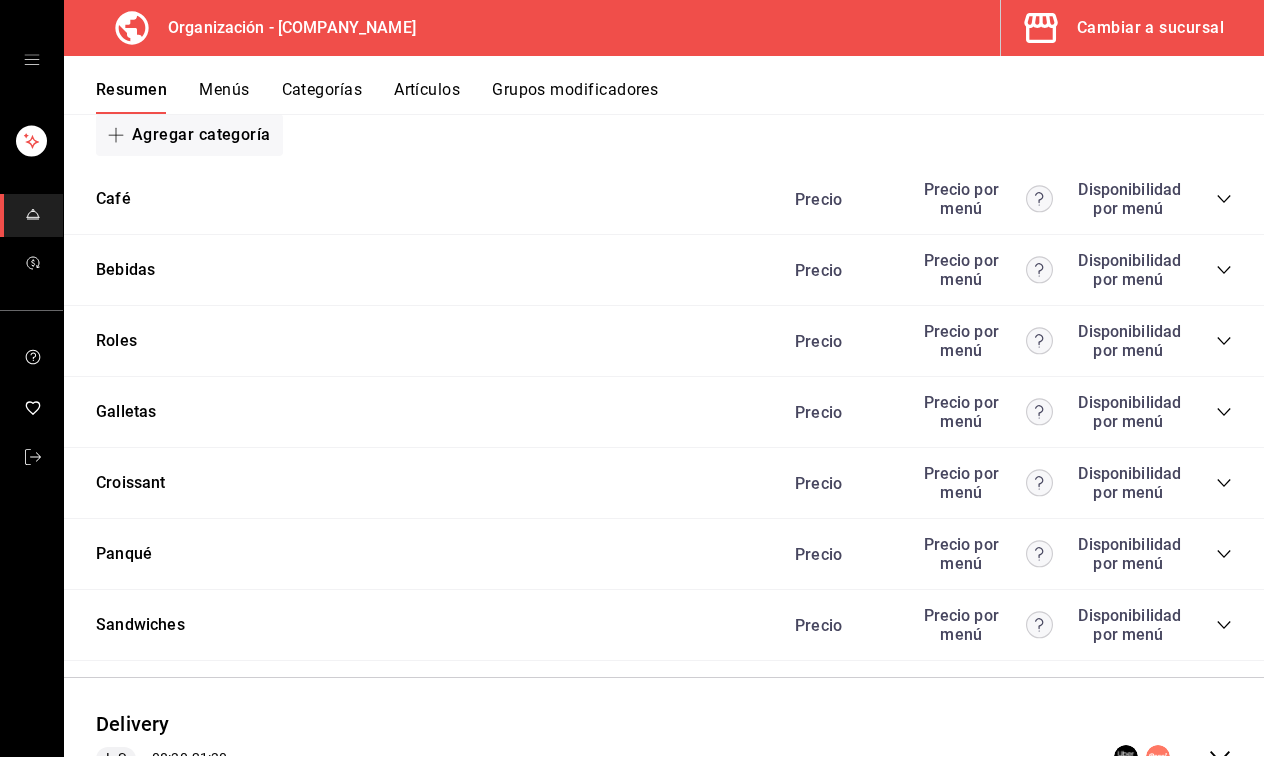 scroll, scrollTop: 5277, scrollLeft: 0, axis: vertical 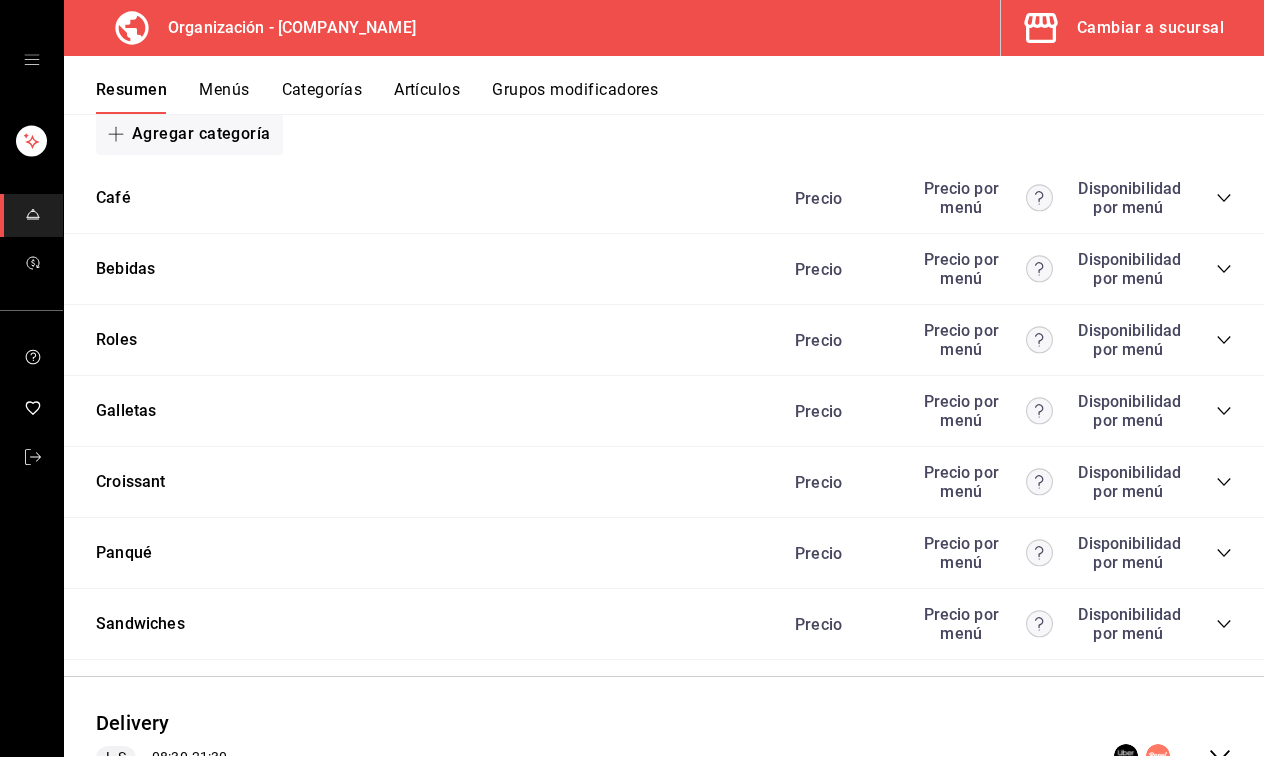click 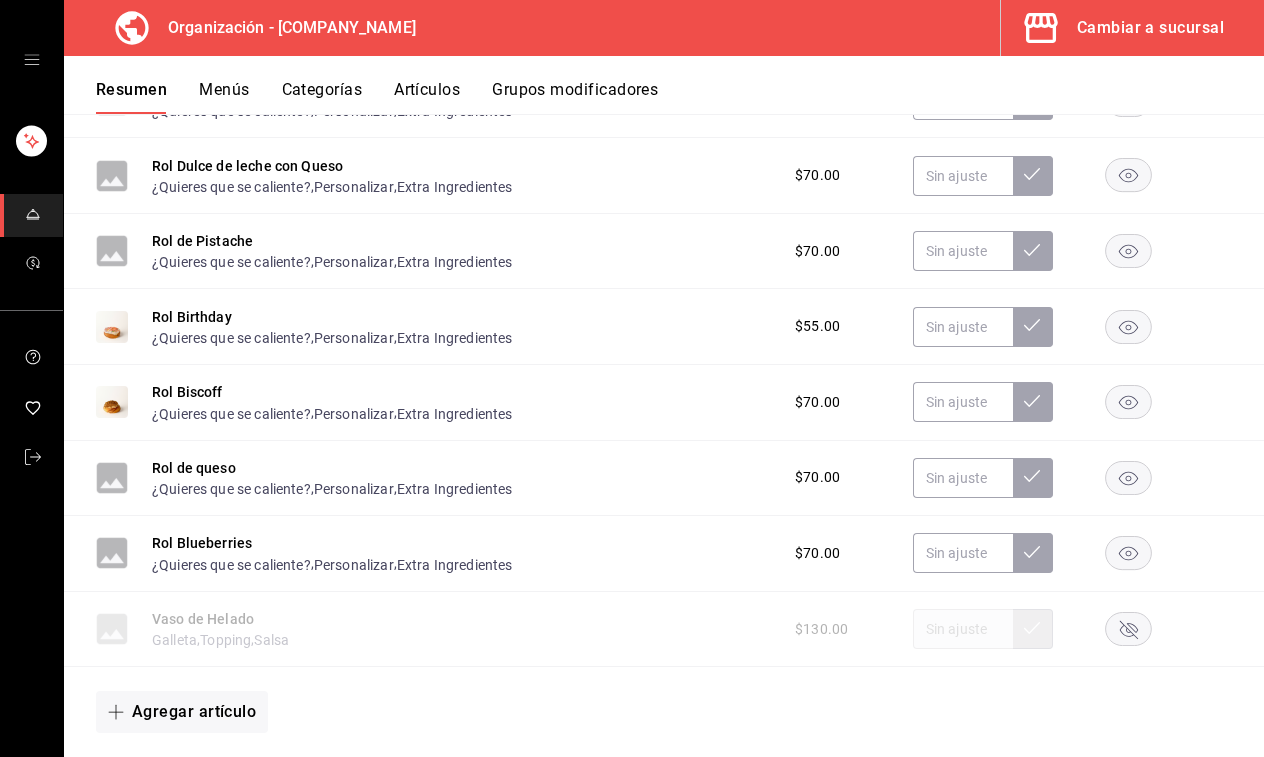 scroll, scrollTop: 5896, scrollLeft: 0, axis: vertical 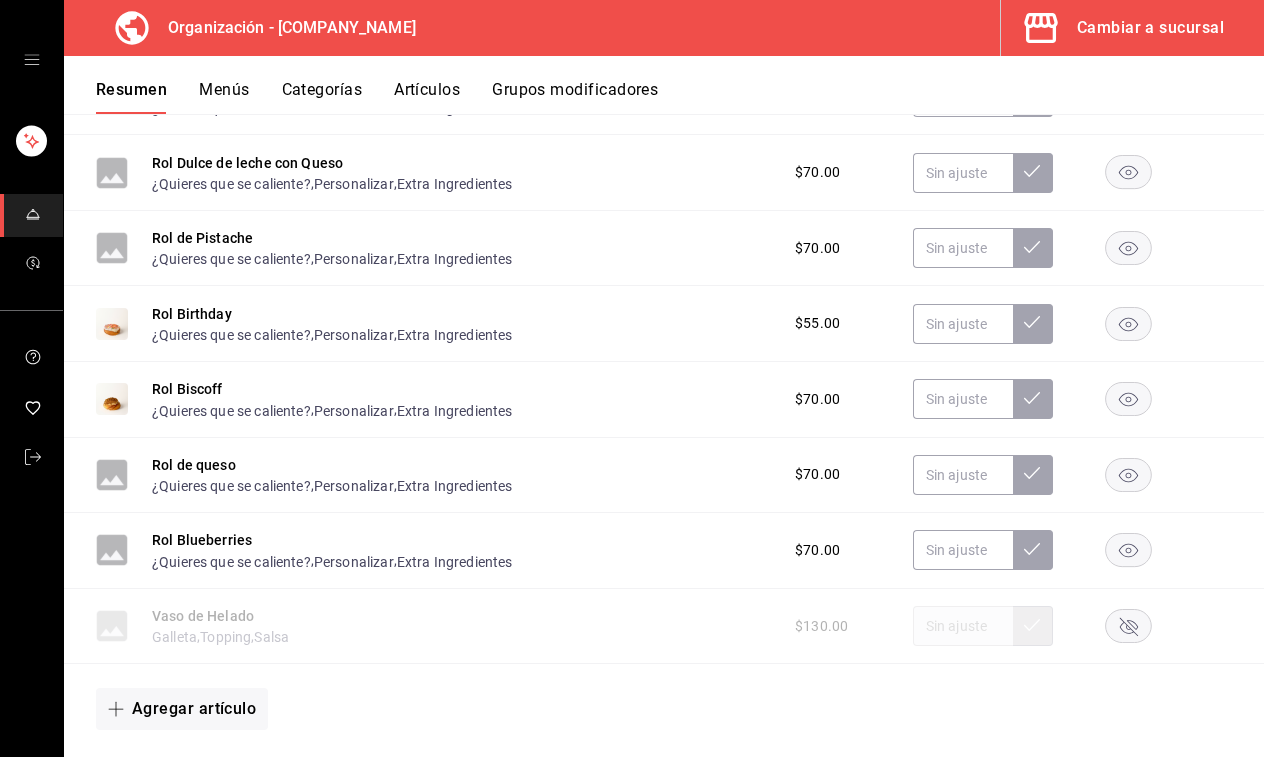 click 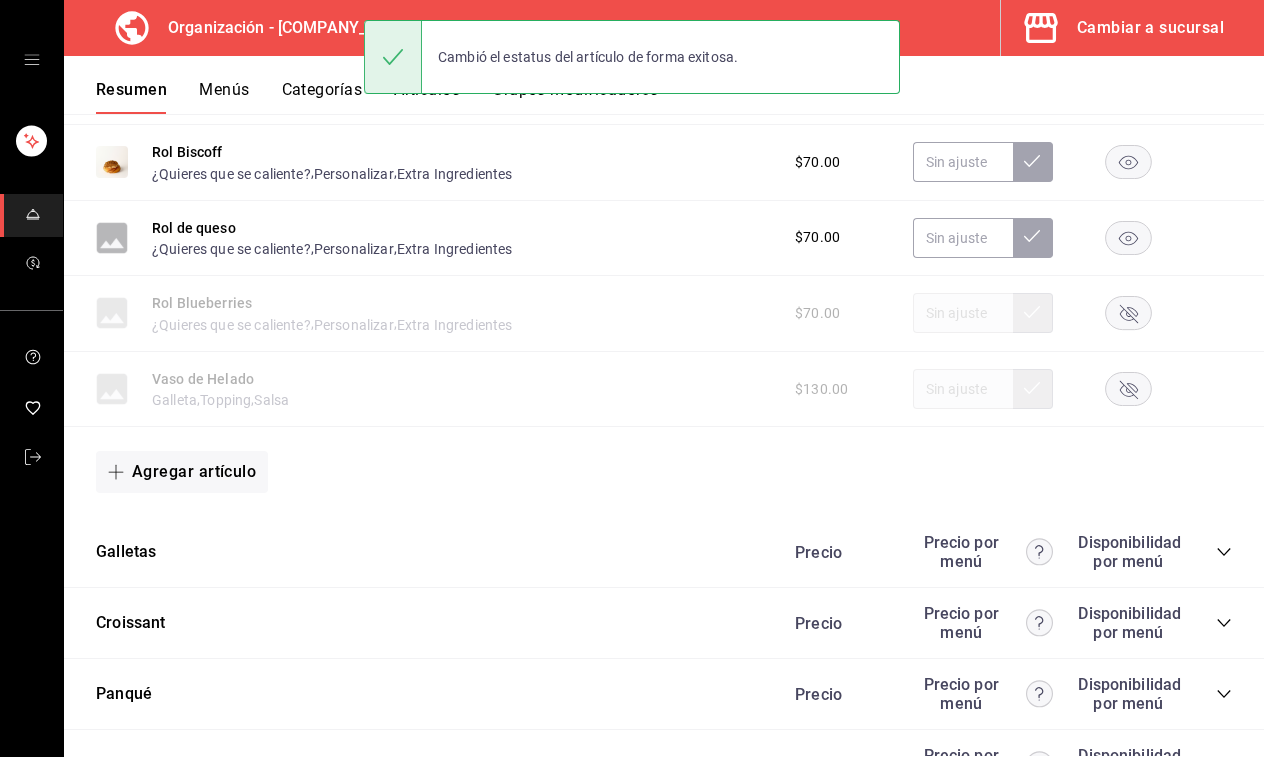scroll, scrollTop: 6137, scrollLeft: 0, axis: vertical 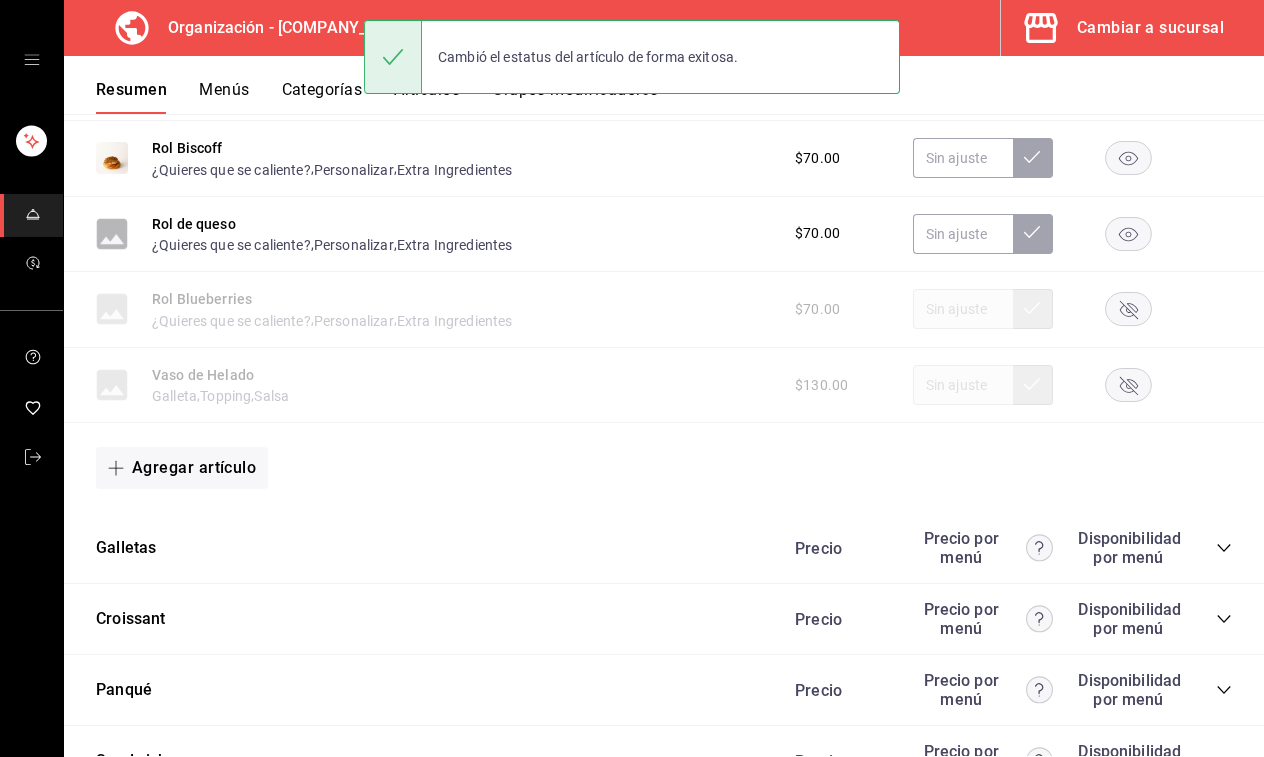 click 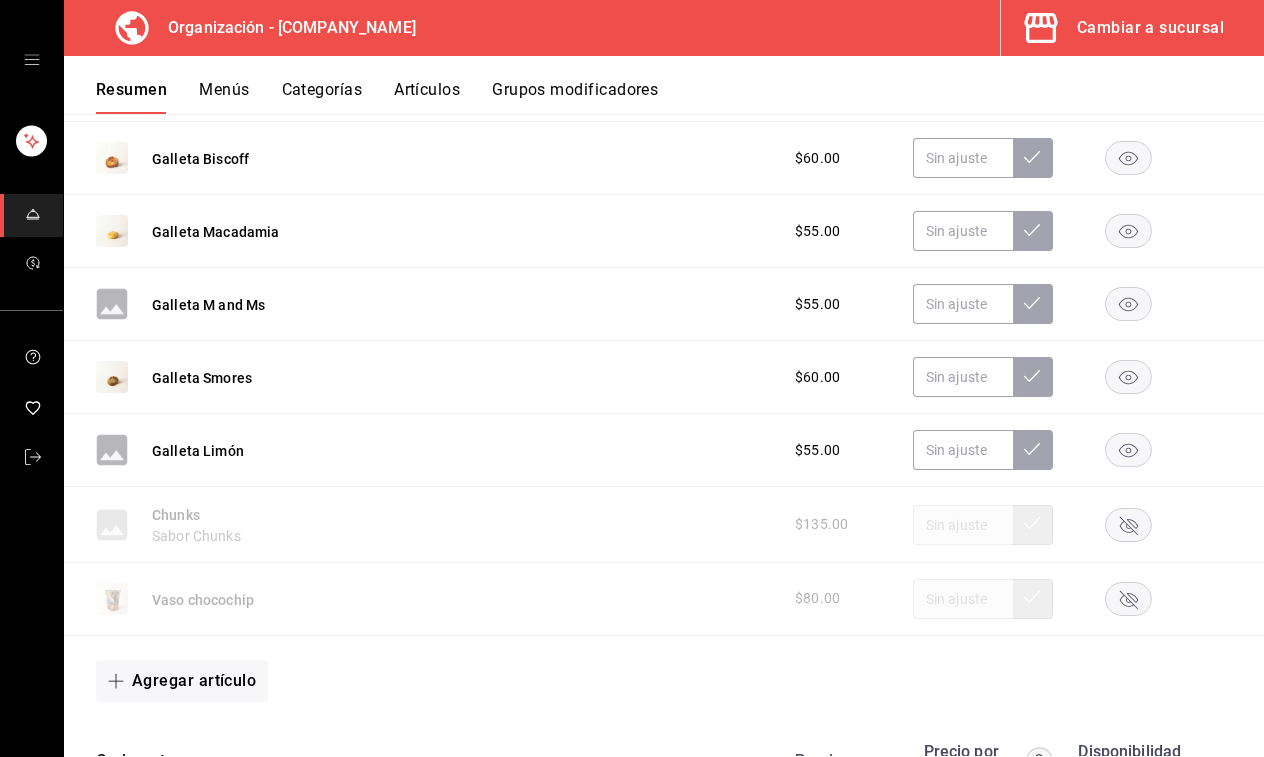 scroll, scrollTop: 6918, scrollLeft: 0, axis: vertical 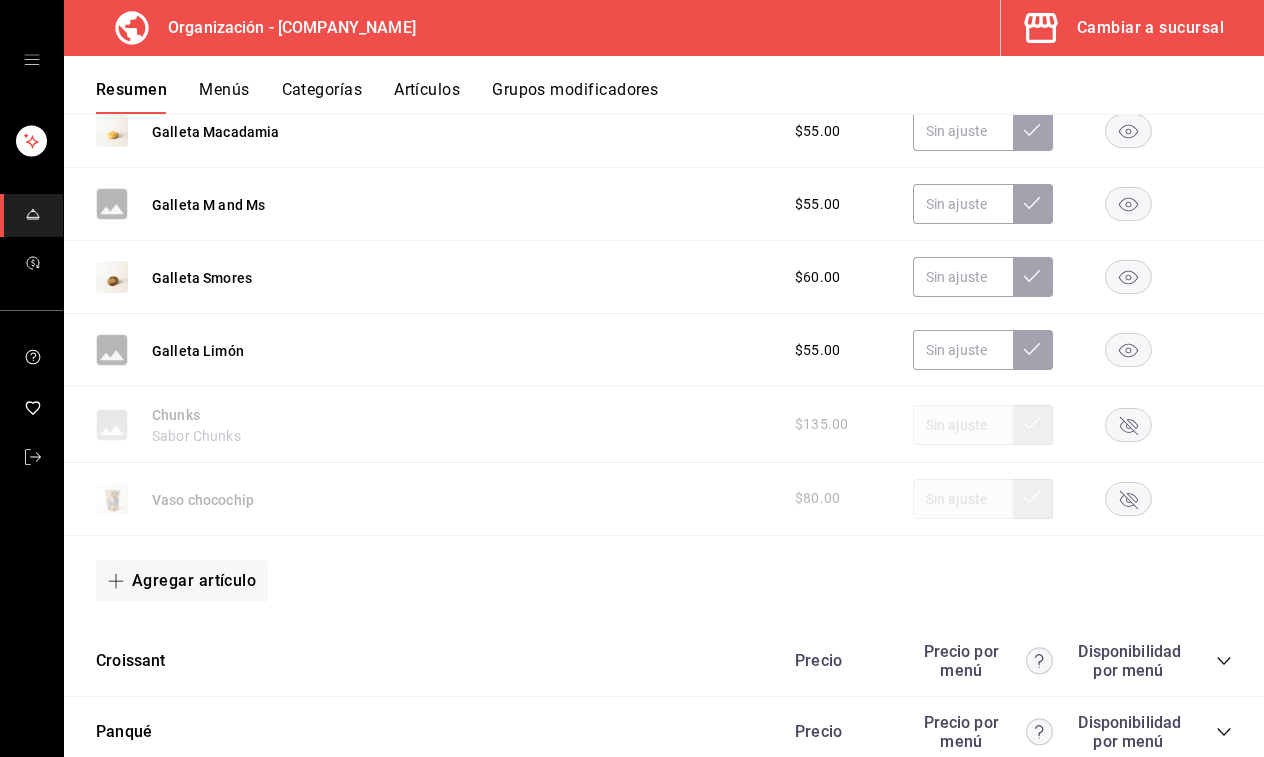 click 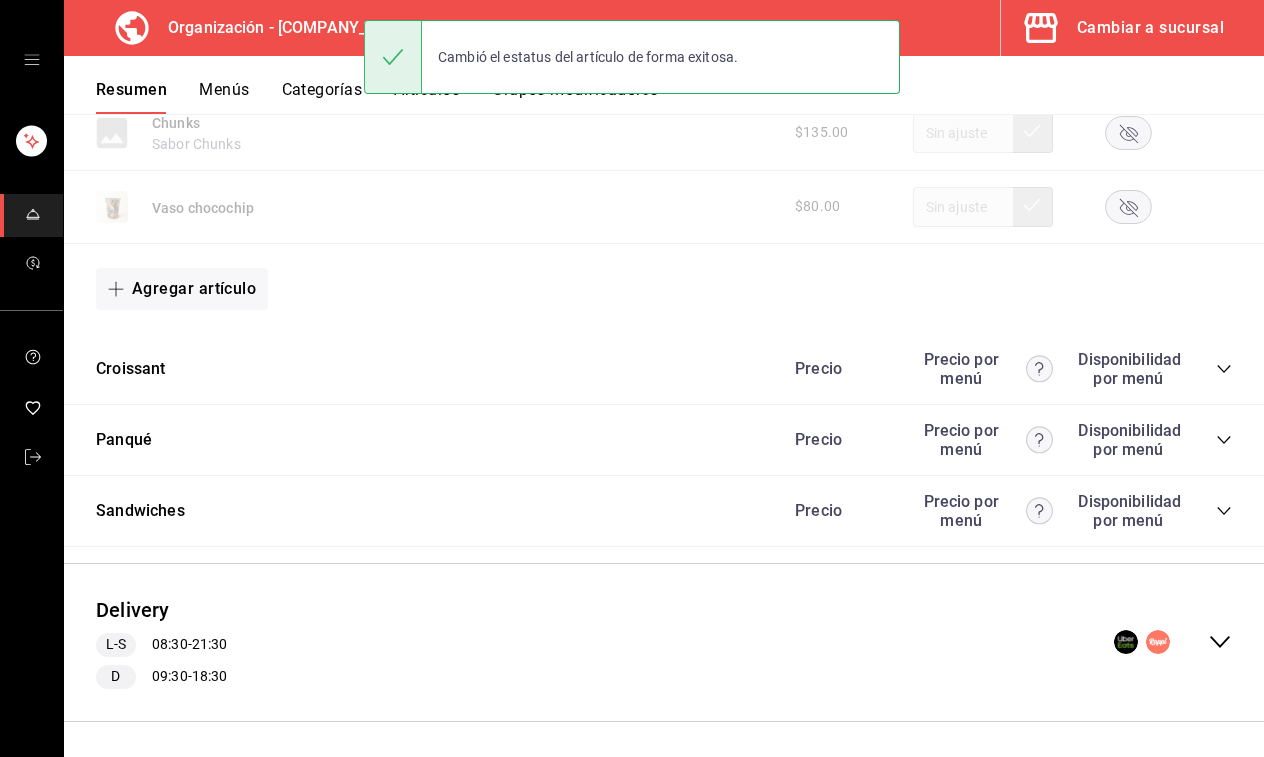 scroll, scrollTop: 7208, scrollLeft: 0, axis: vertical 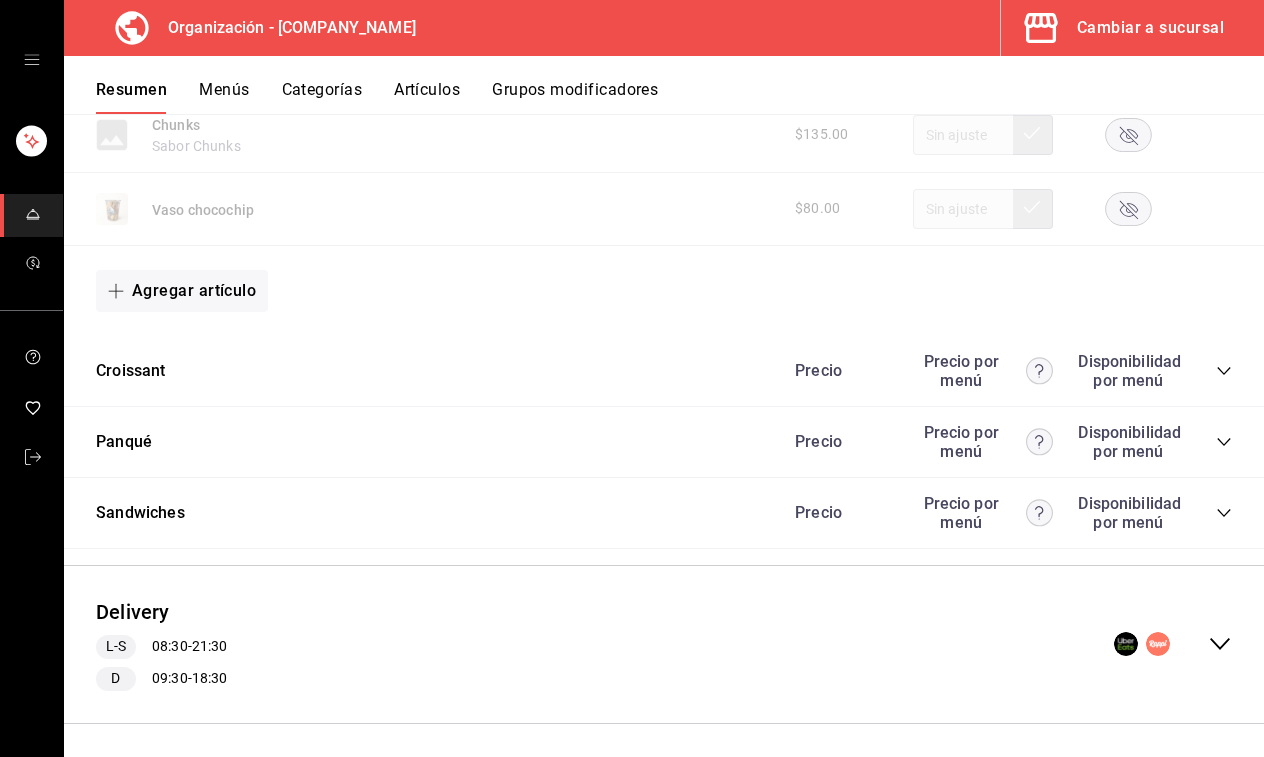 click on "Delivery L-S [TIME]  -  [TIME] D [TIME]  -  [TIME]" at bounding box center [664, 644] 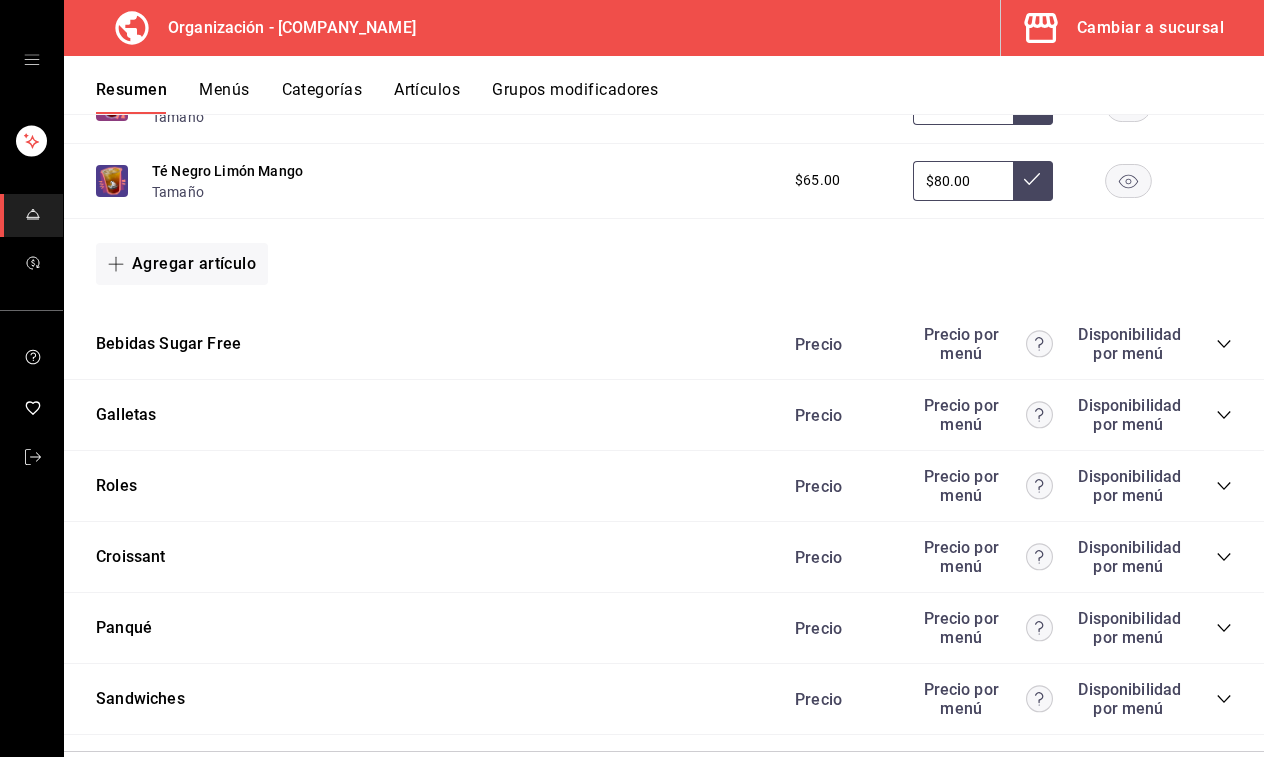 scroll, scrollTop: 9359, scrollLeft: 0, axis: vertical 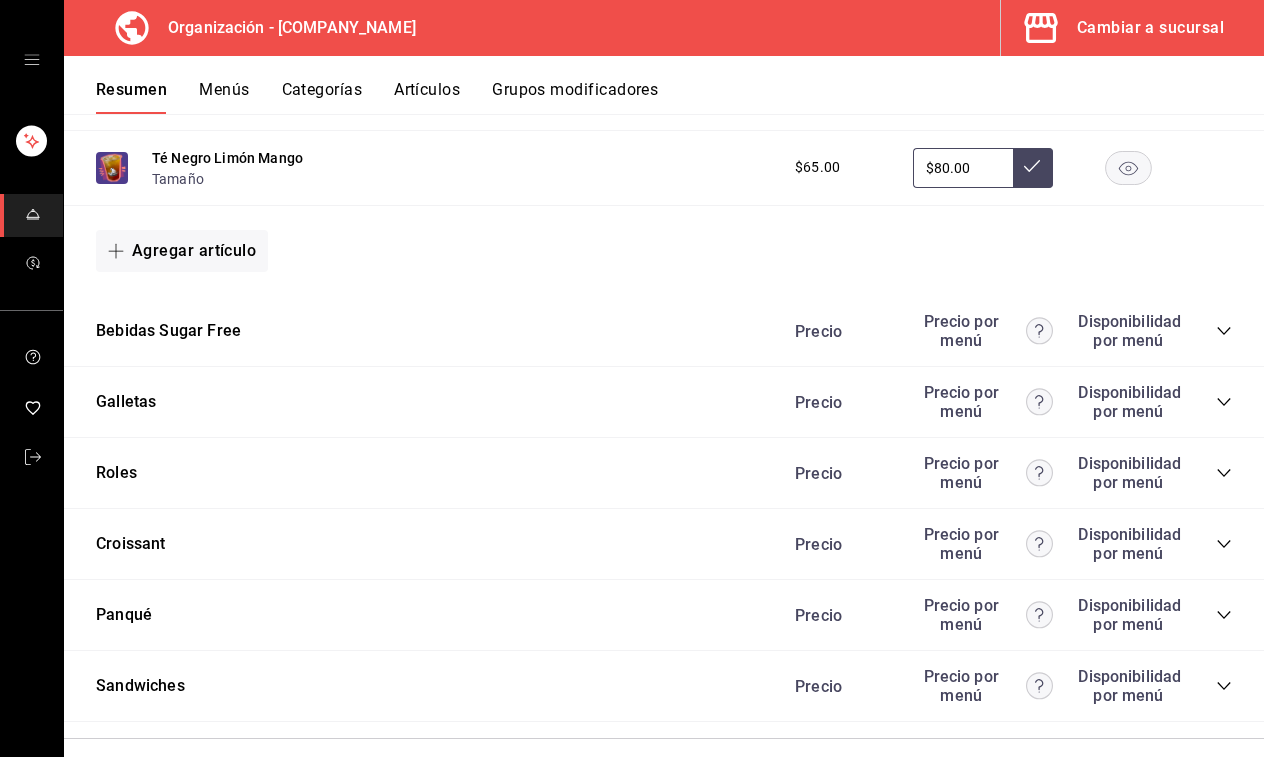 click on "Precio Precio por menú   Disponibilidad por menú" at bounding box center [1003, 473] 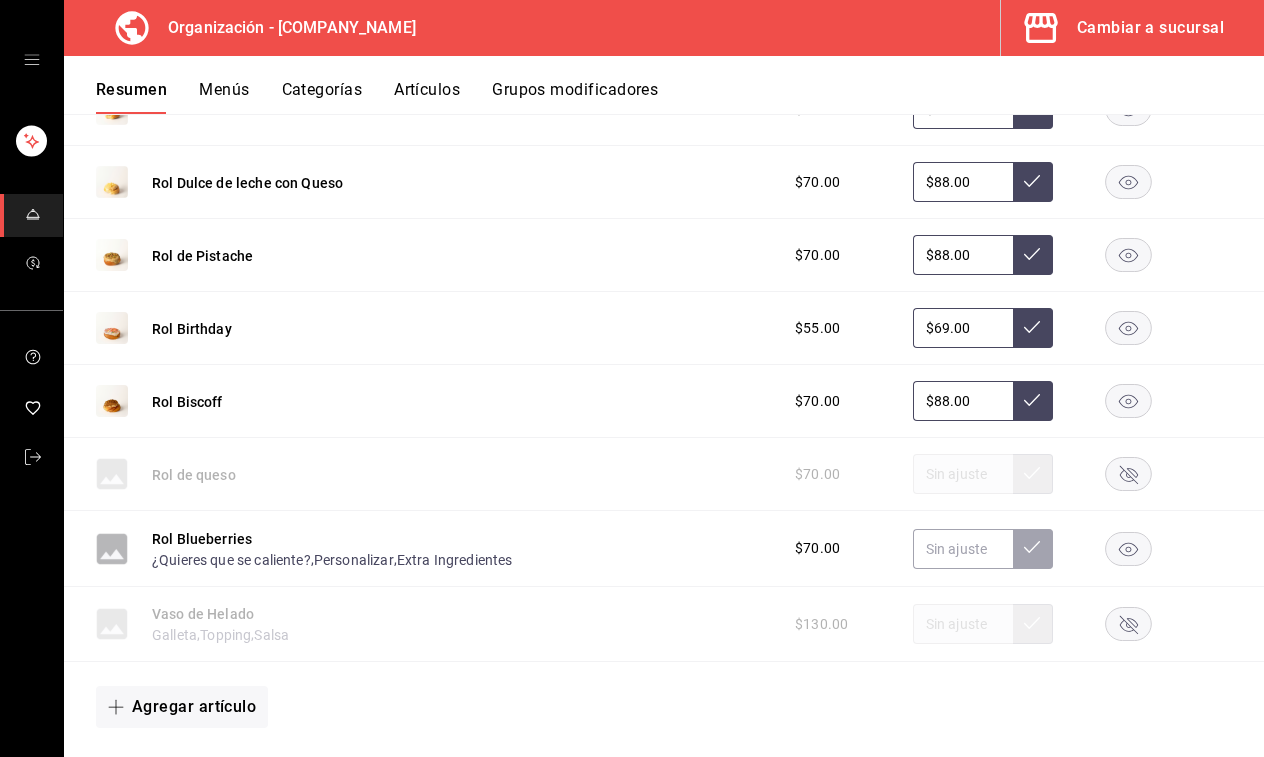 scroll, scrollTop: 10147, scrollLeft: 0, axis: vertical 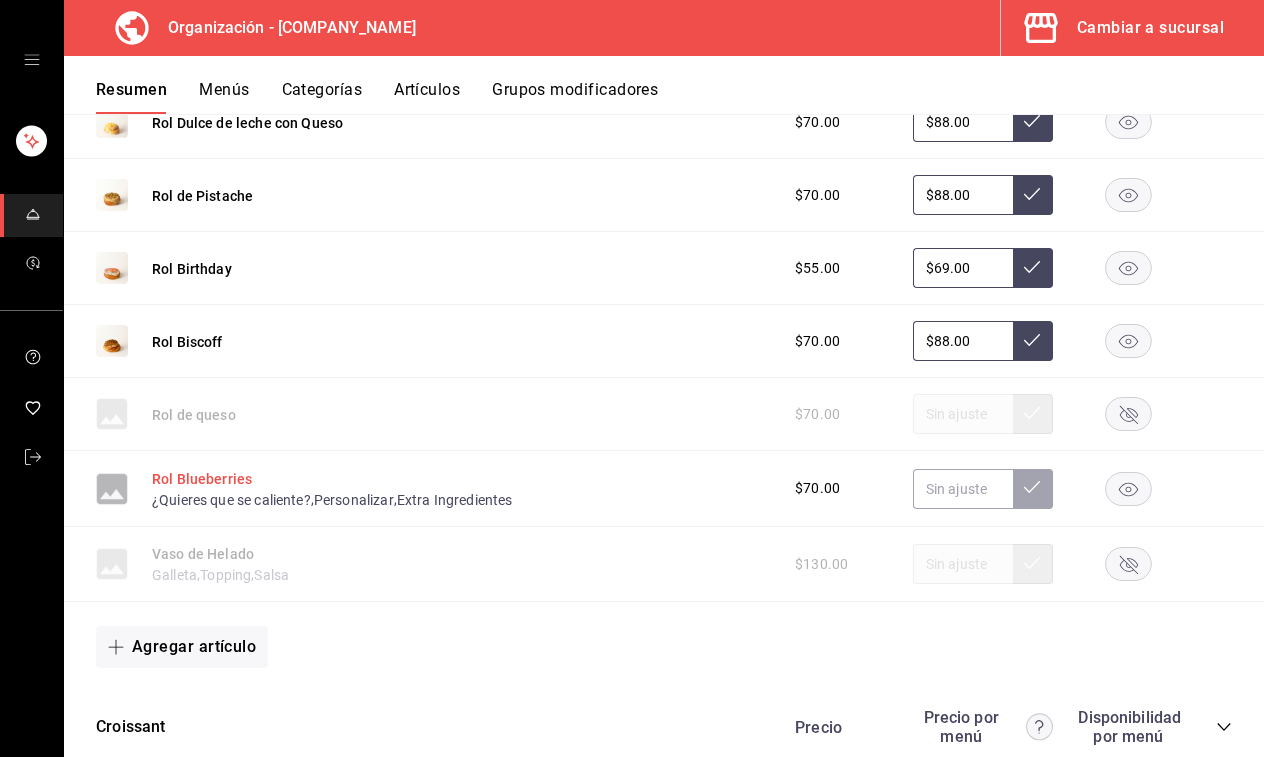 click on "Rol Blueberries" at bounding box center (202, 479) 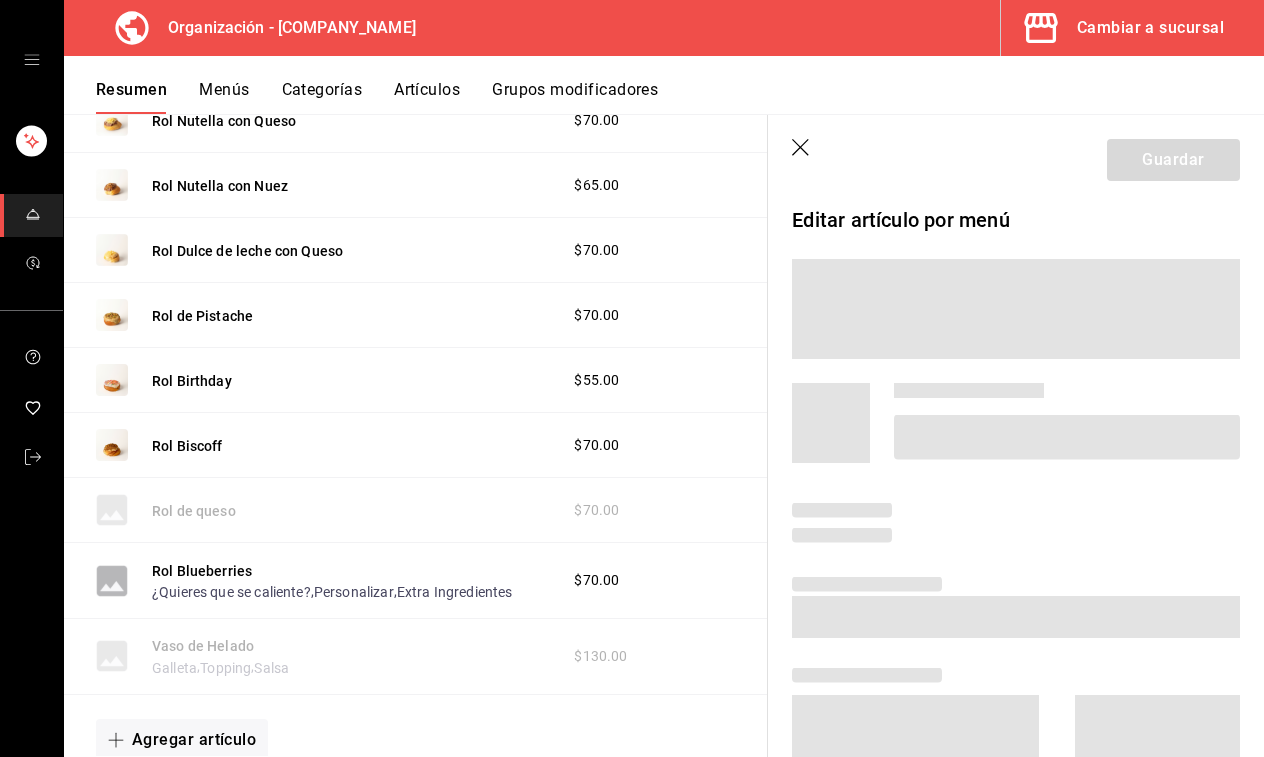 scroll, scrollTop: 9954, scrollLeft: 0, axis: vertical 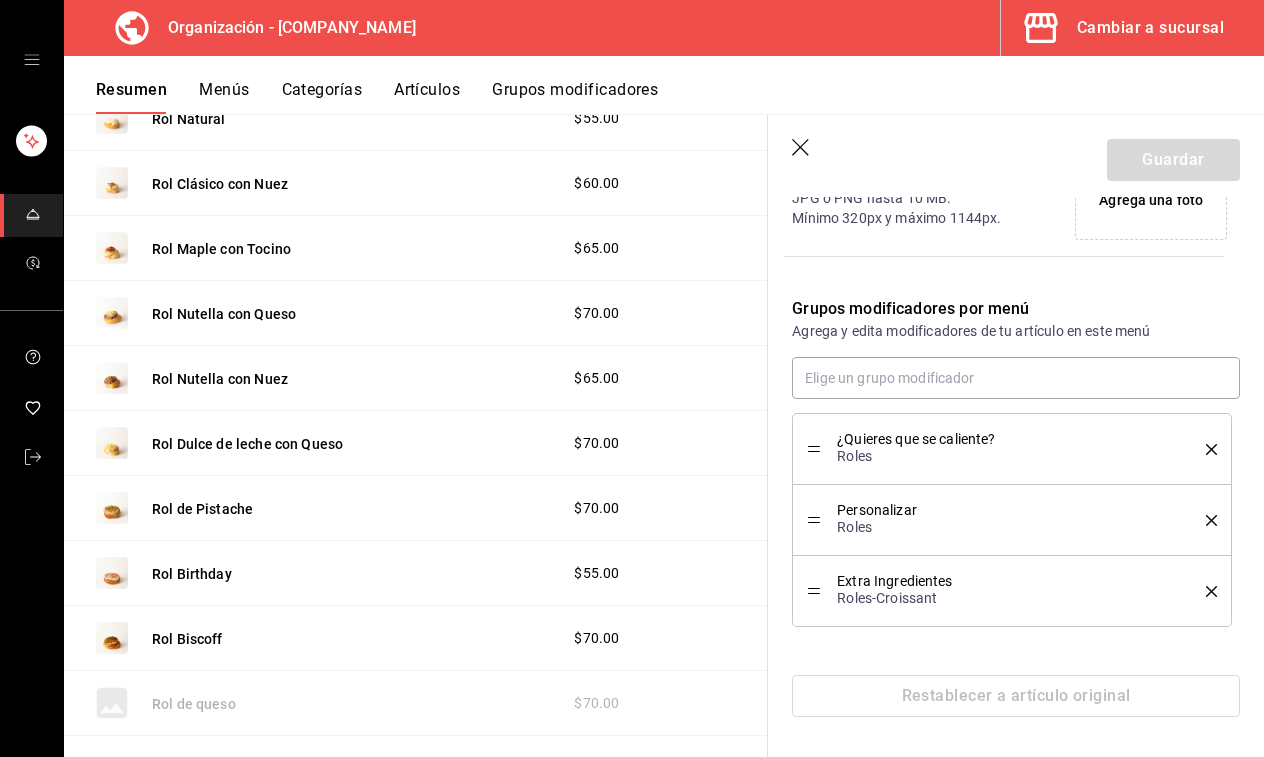 click on "Extra Ingredientes Roles-Croissant" at bounding box center [1012, 591] 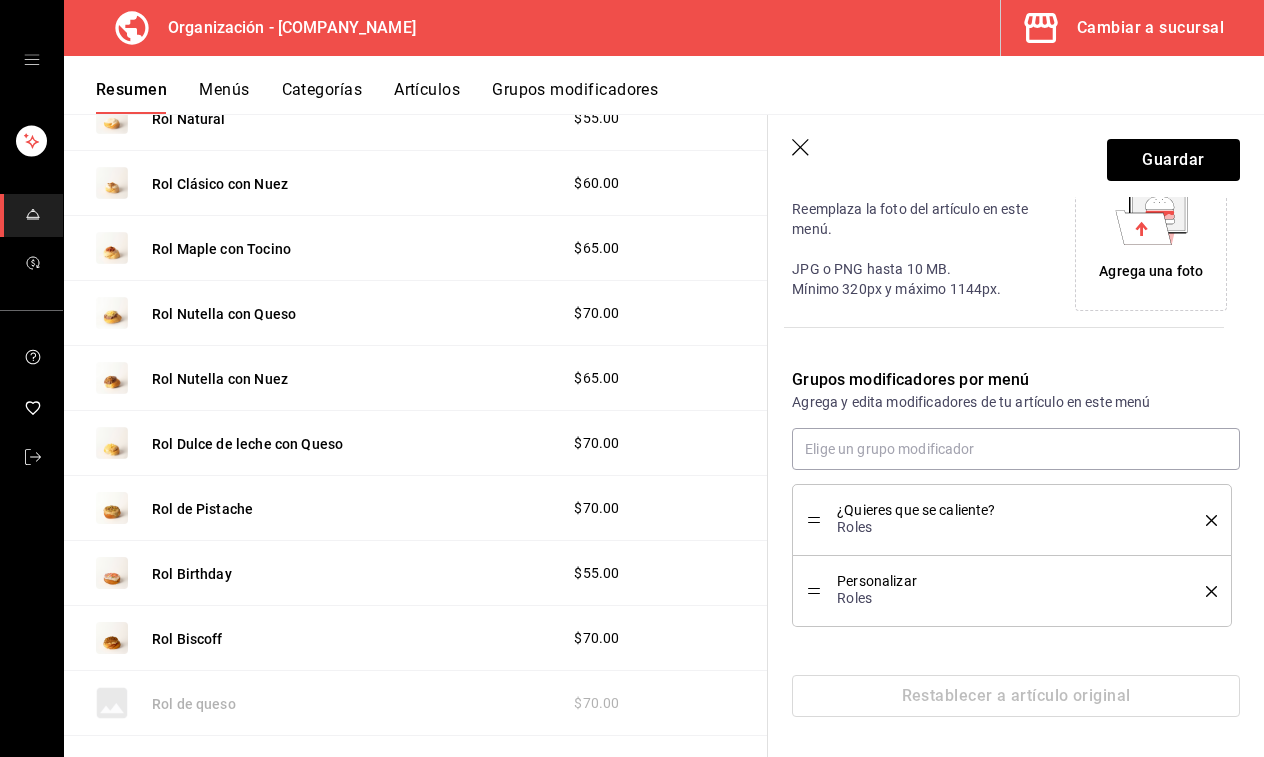click 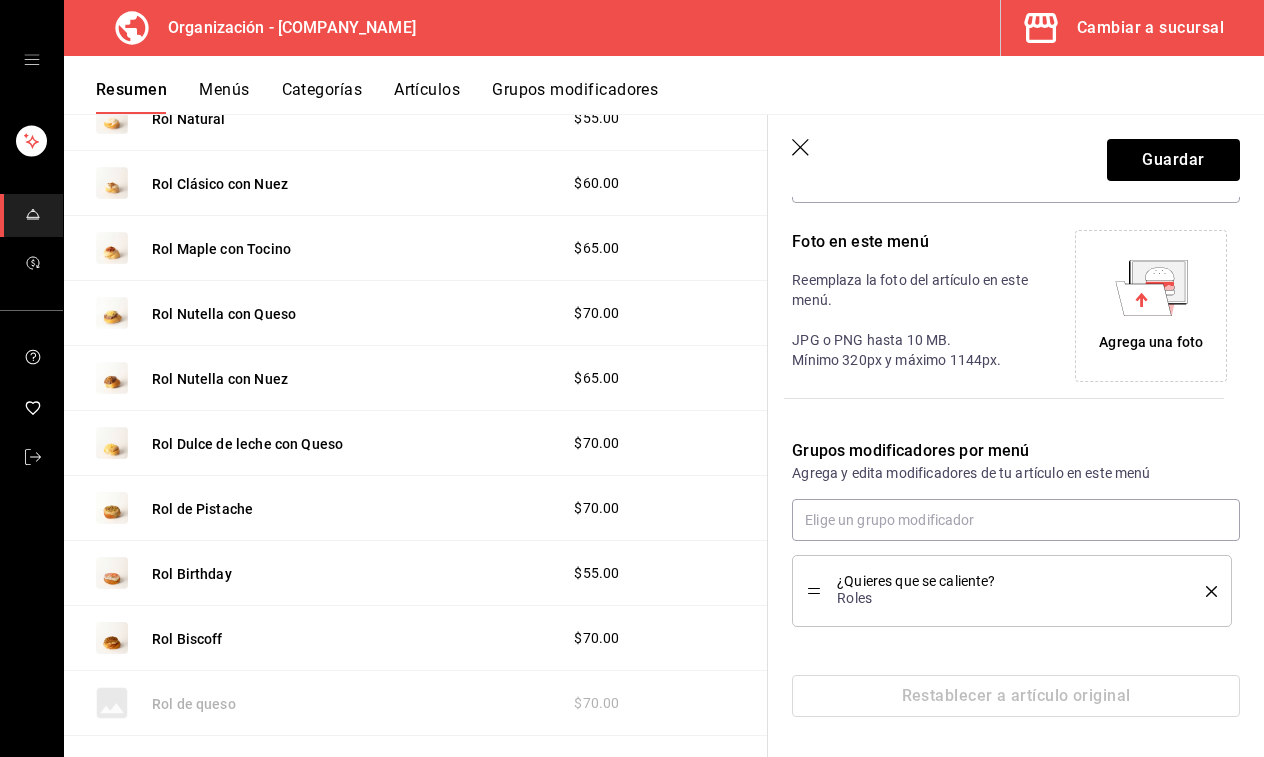 click 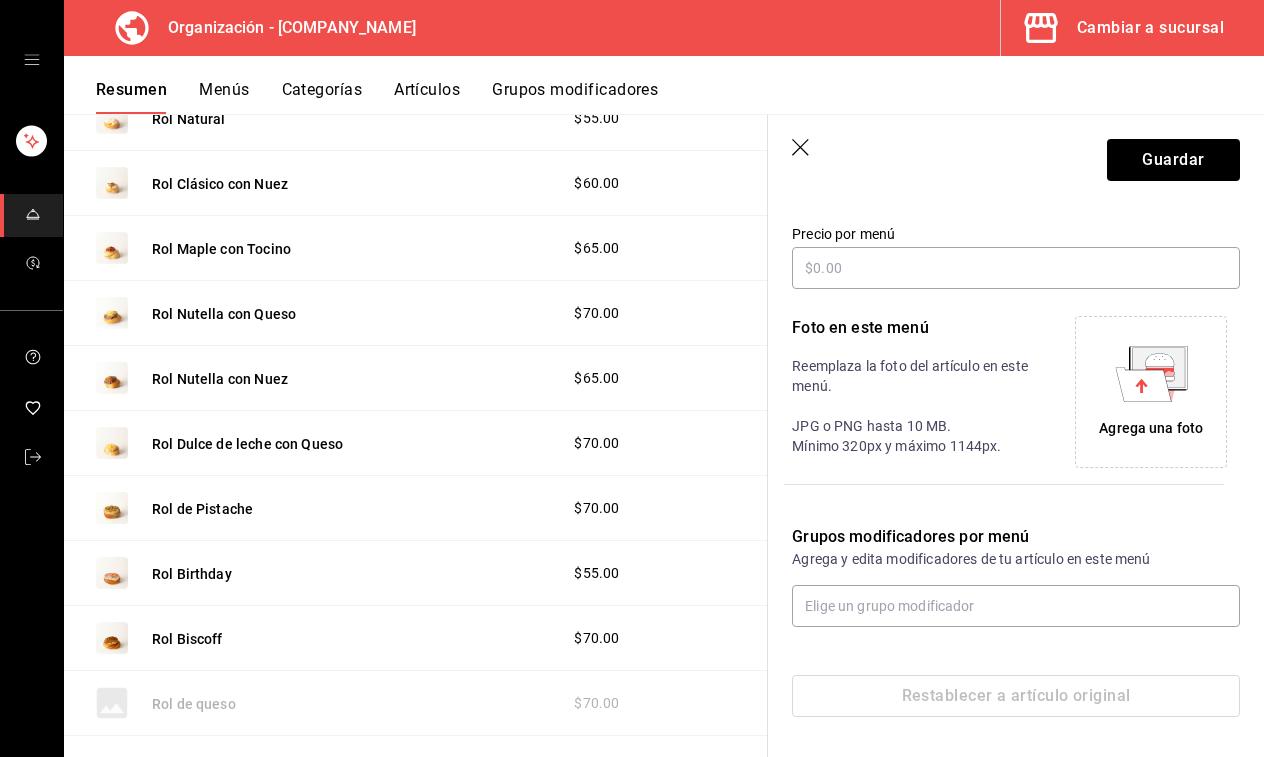 scroll, scrollTop: 327, scrollLeft: 0, axis: vertical 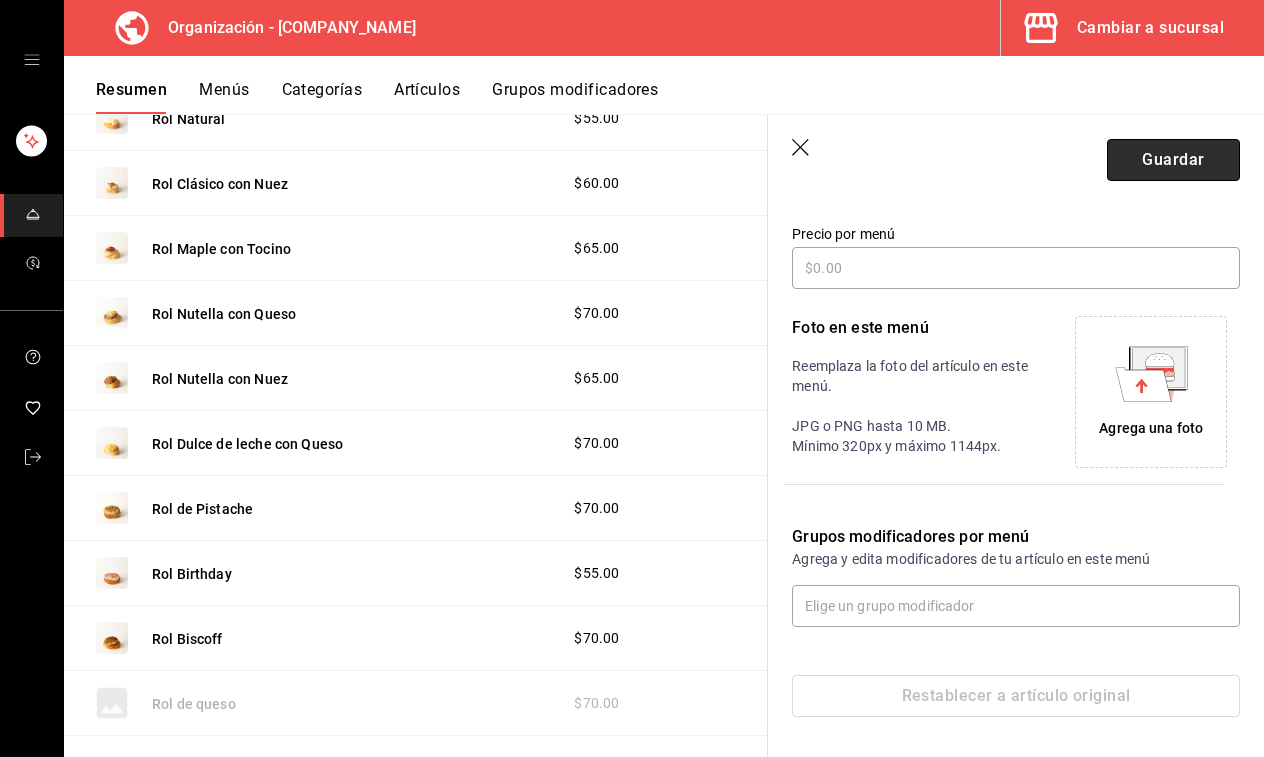click on "Guardar" at bounding box center (1173, 160) 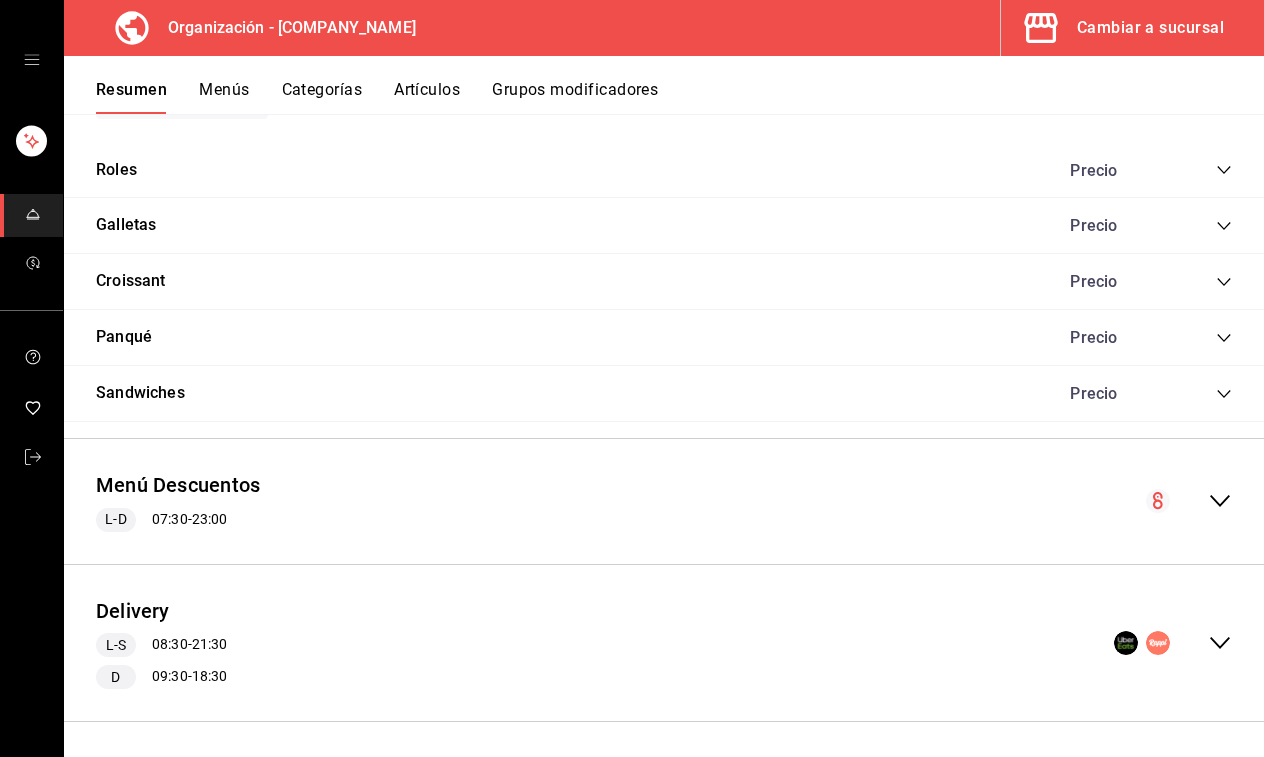 scroll, scrollTop: 3085, scrollLeft: 0, axis: vertical 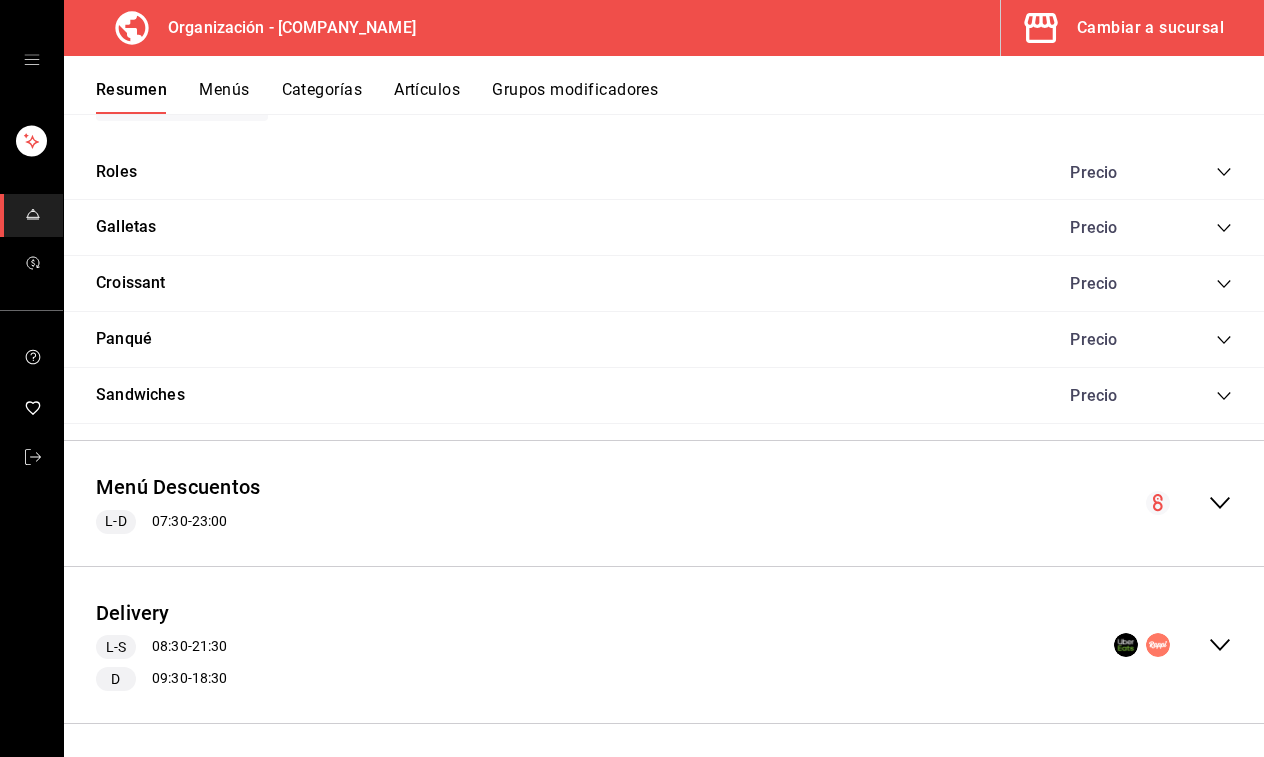 click on "Delivery L-S [TIME]  -  [TIME] D [TIME]  -  [TIME]" at bounding box center [664, 645] 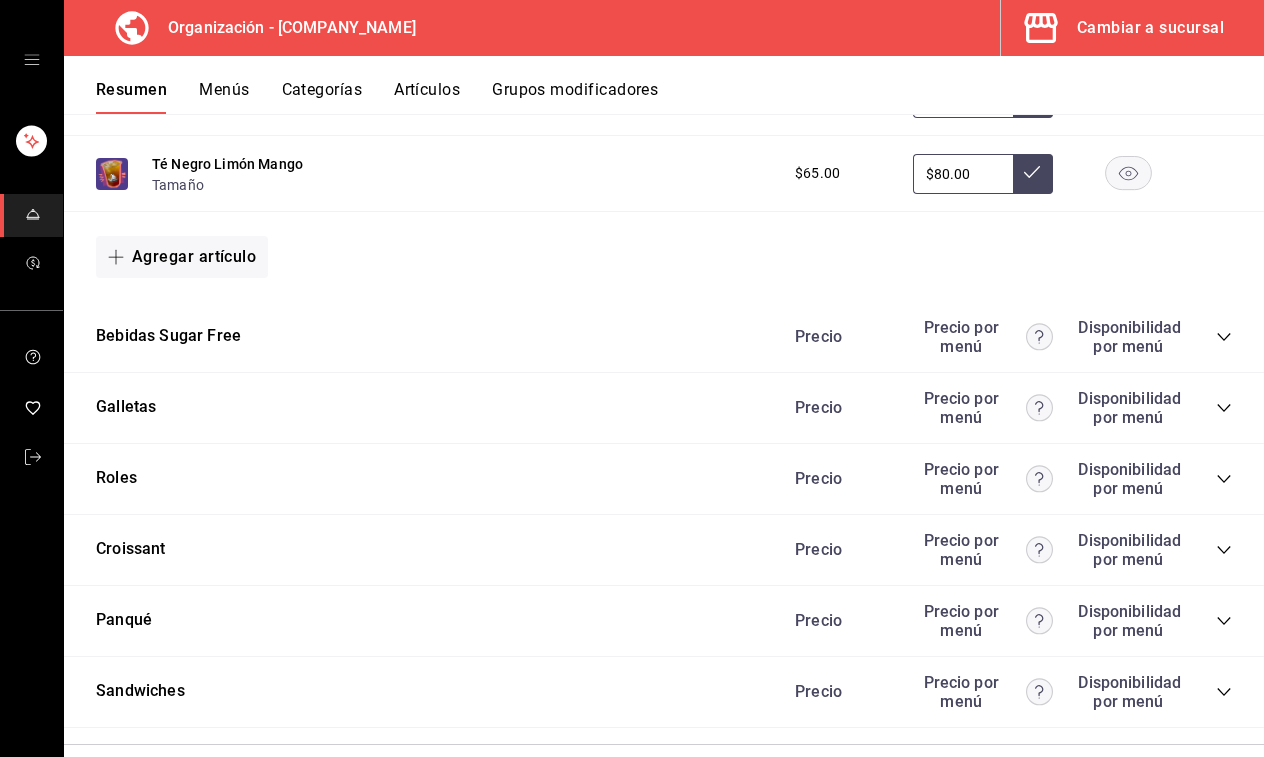 scroll, scrollTop: 5246, scrollLeft: 0, axis: vertical 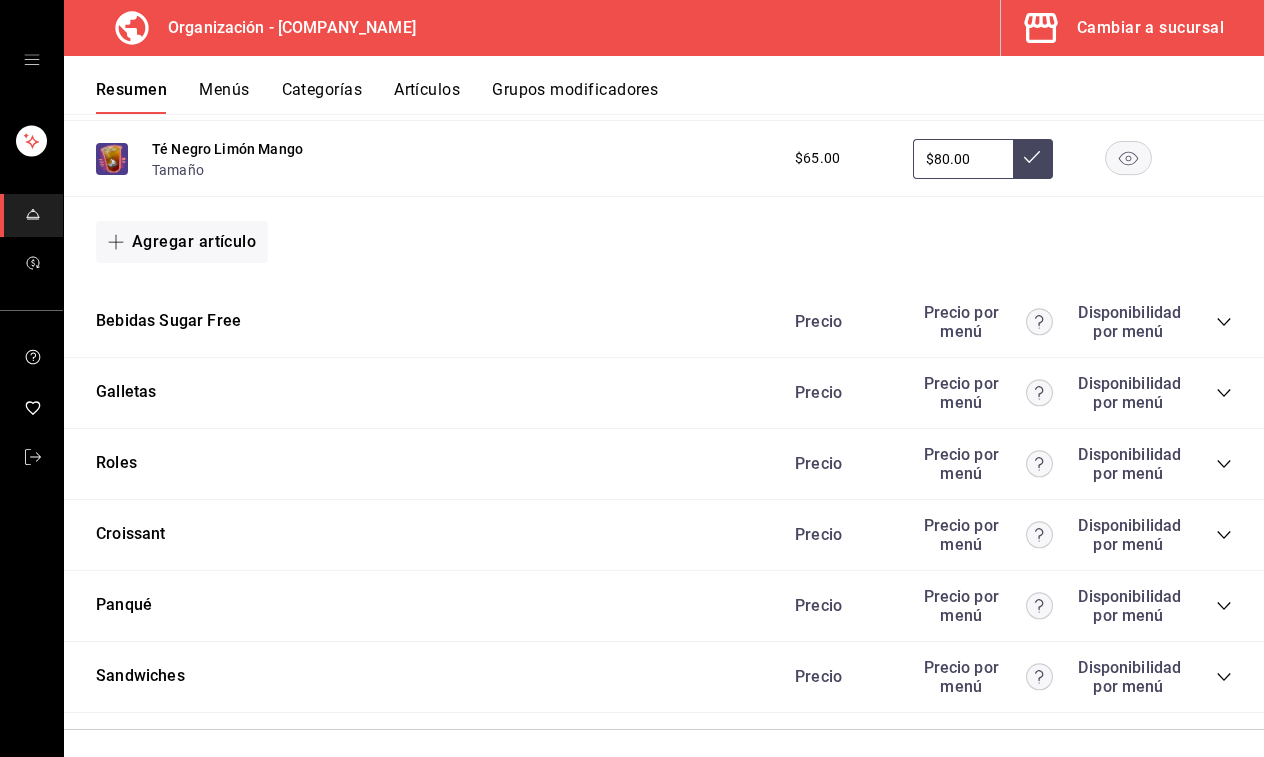 click on "Roles Precio Precio por menú   Disponibilidad por menú" at bounding box center (664, 464) 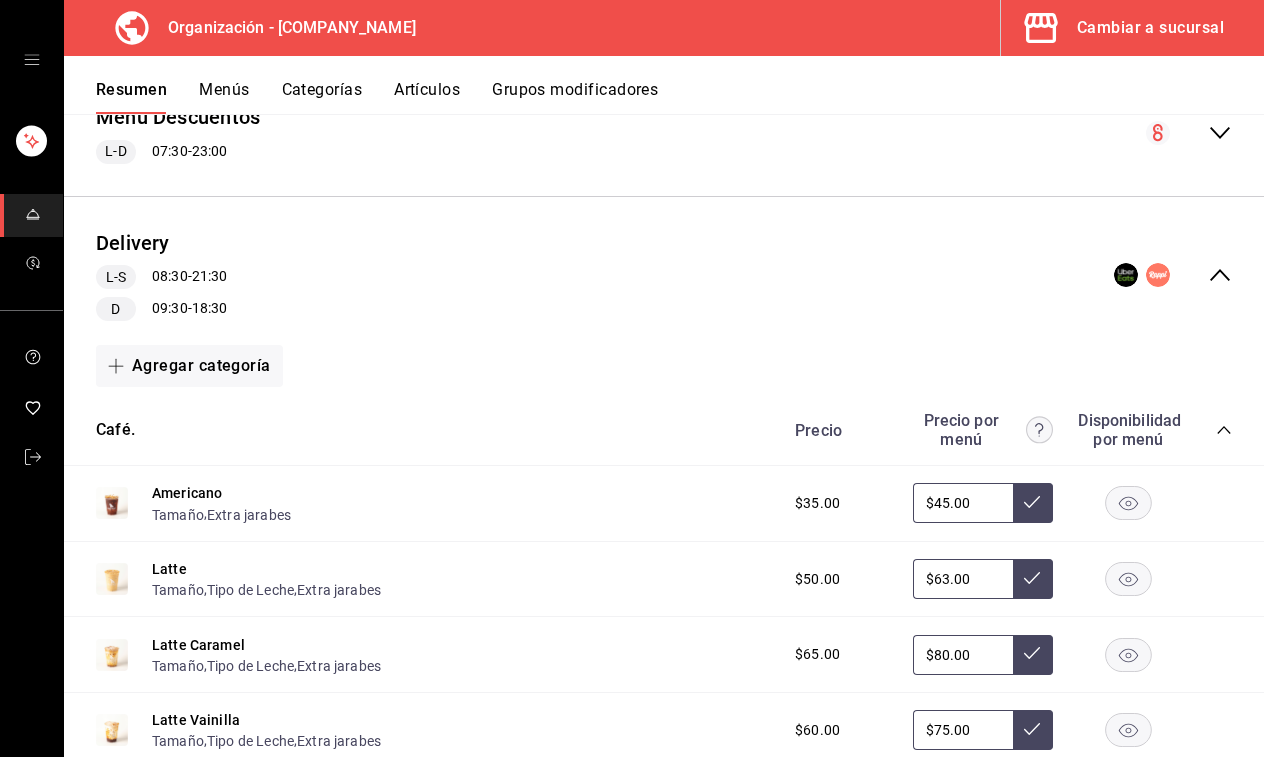 scroll, scrollTop: 3342, scrollLeft: 0, axis: vertical 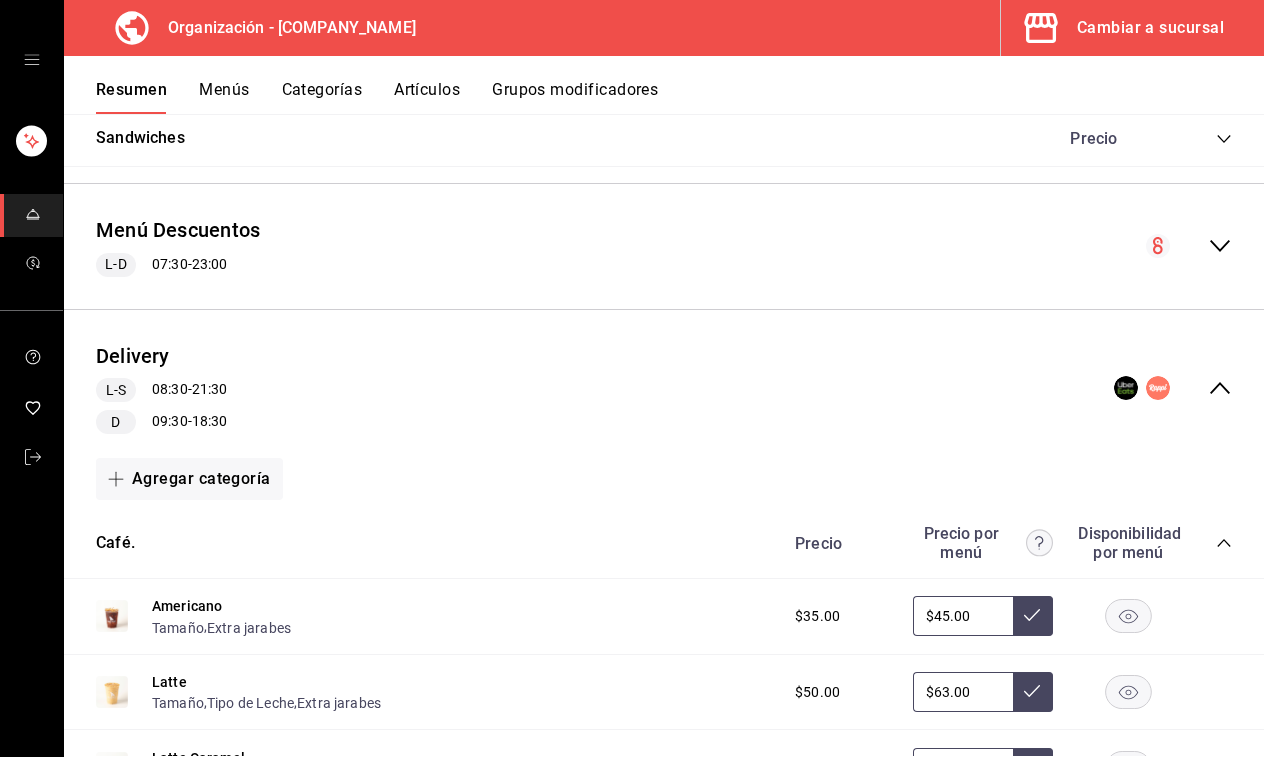click 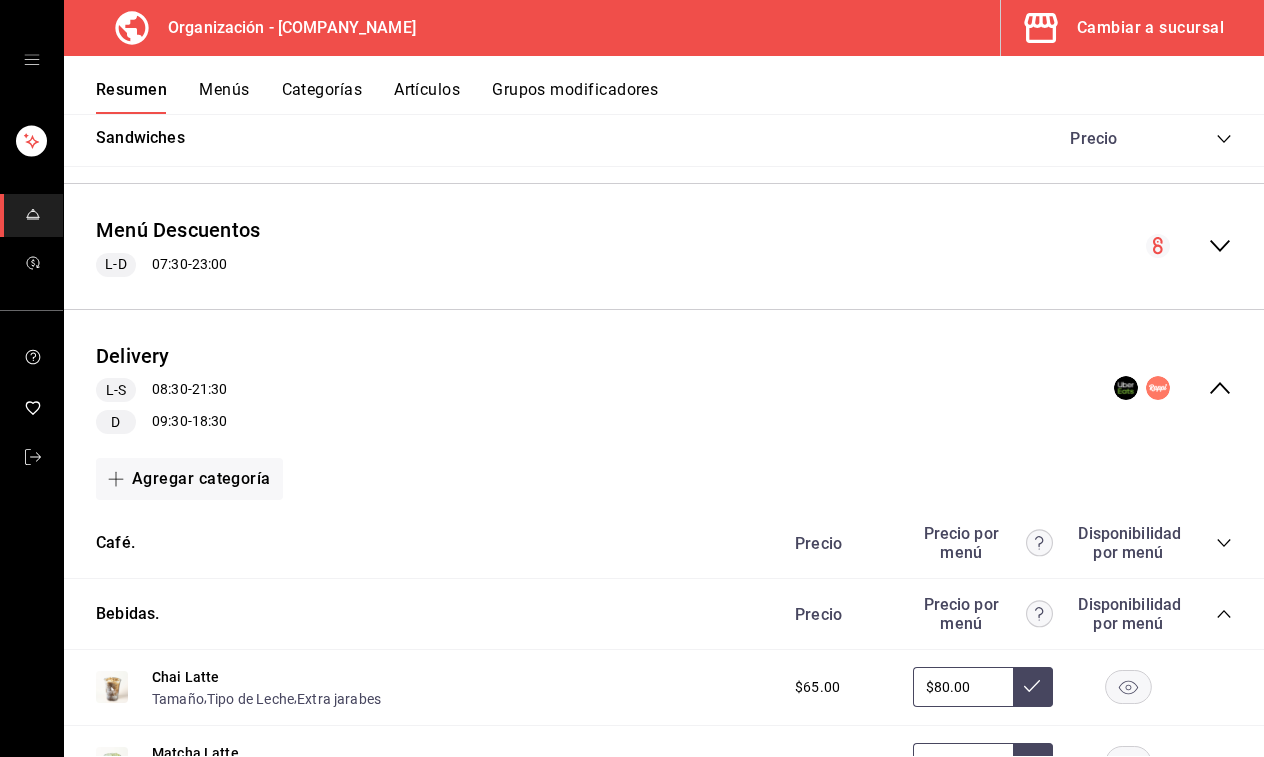 click 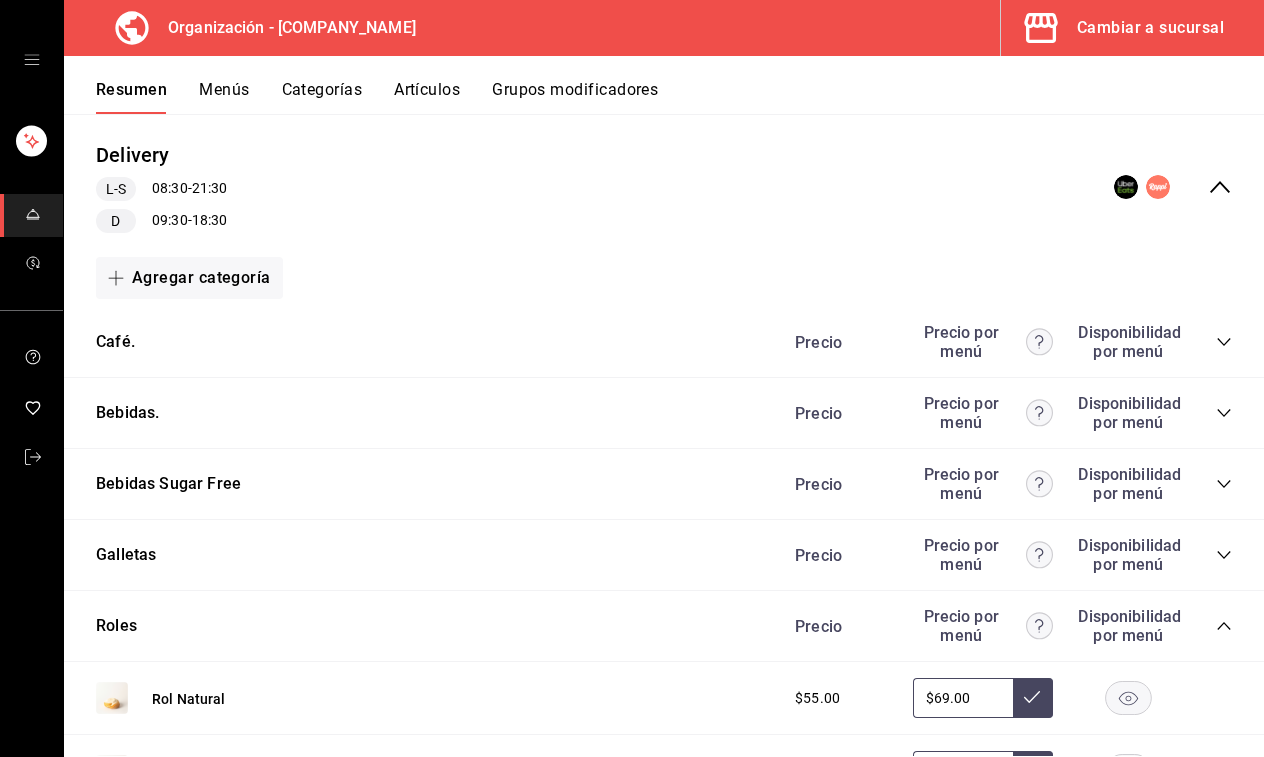 scroll, scrollTop: 3544, scrollLeft: 0, axis: vertical 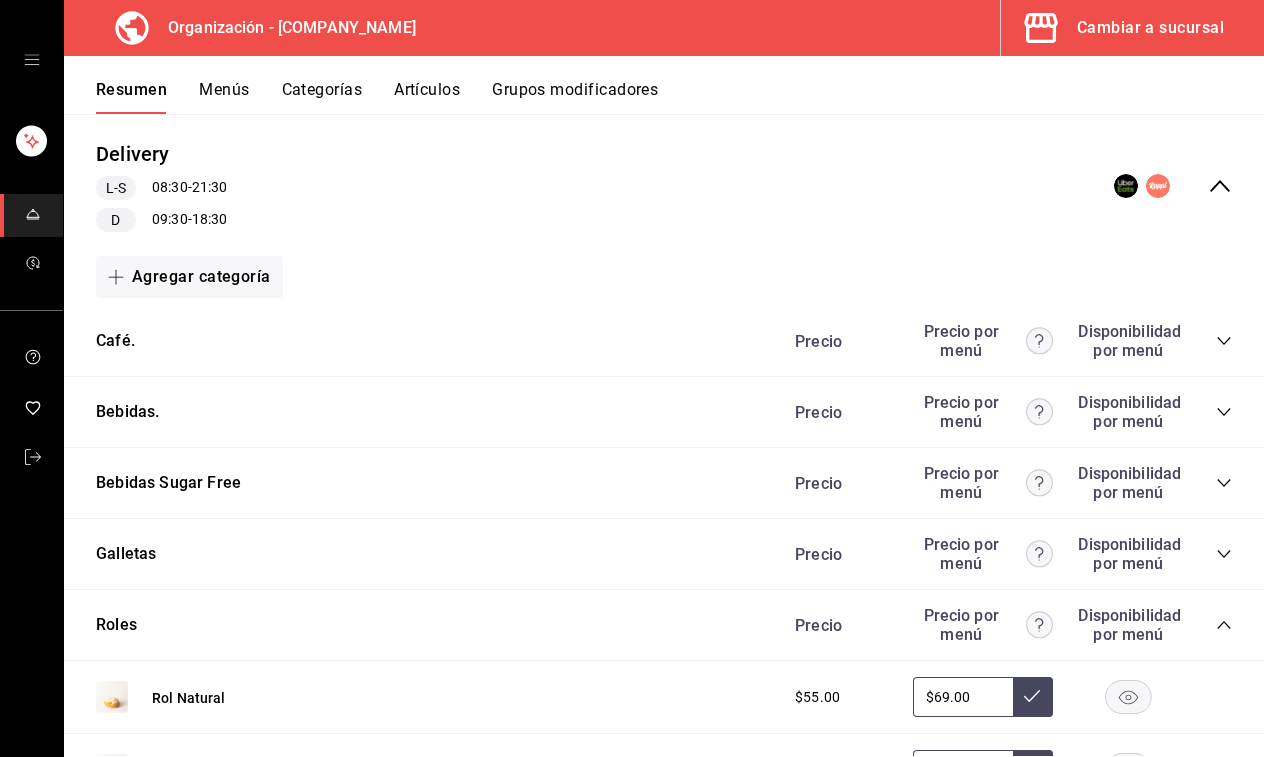 click on "Galletas Precio Precio por menú Disponibilidad por menú" at bounding box center (664, 554) 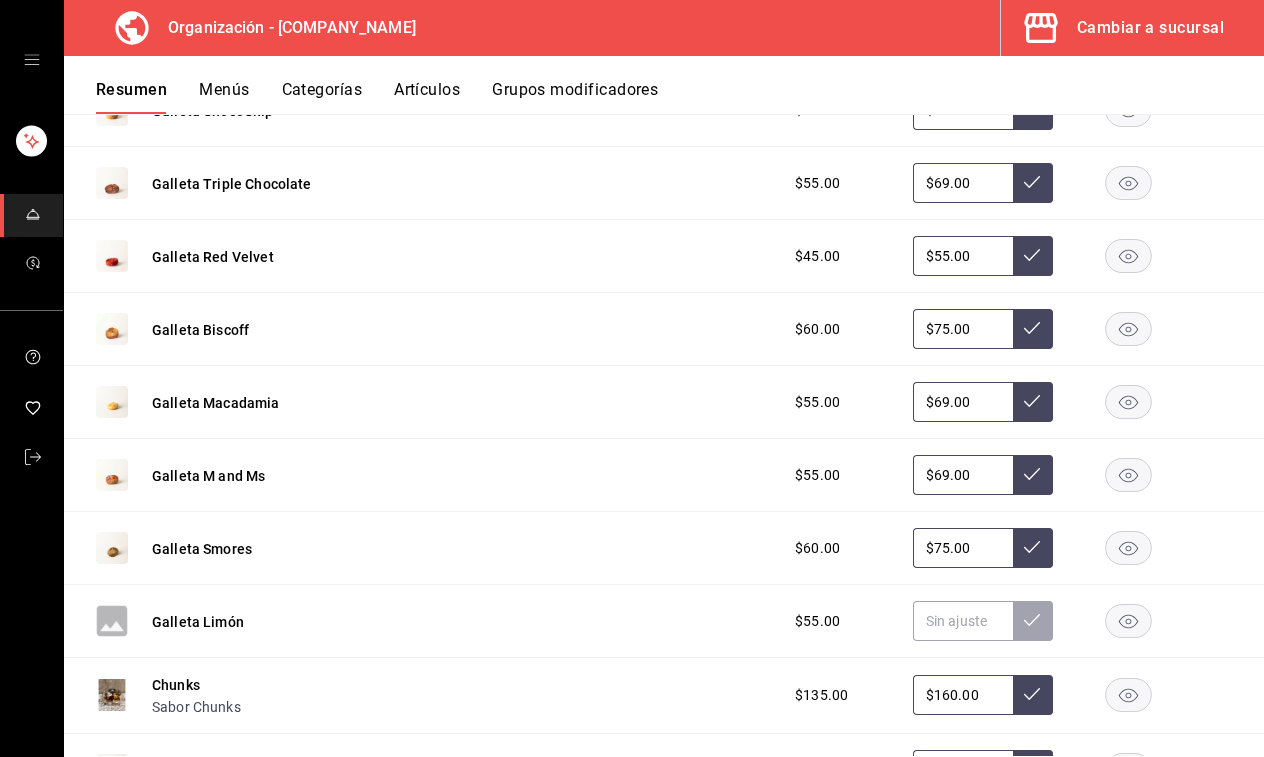 scroll, scrollTop: 4153, scrollLeft: 0, axis: vertical 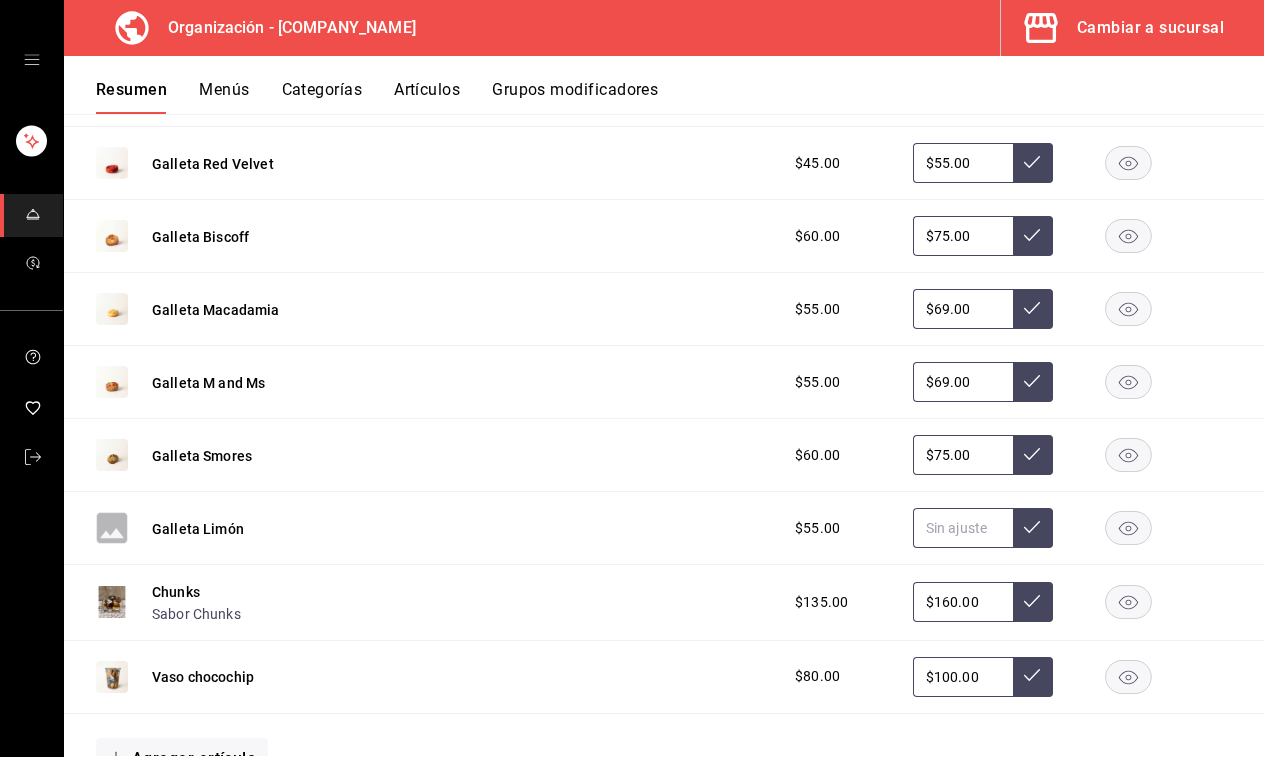 click at bounding box center [963, 528] 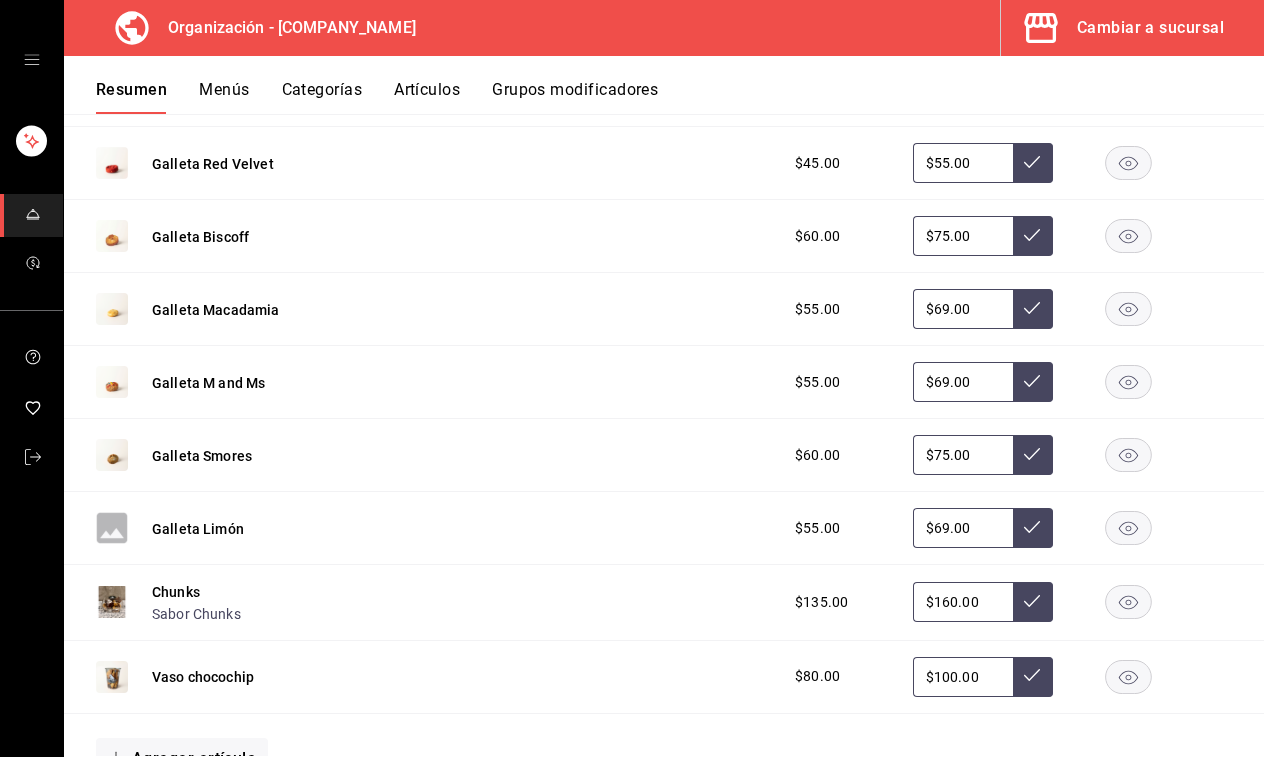 click 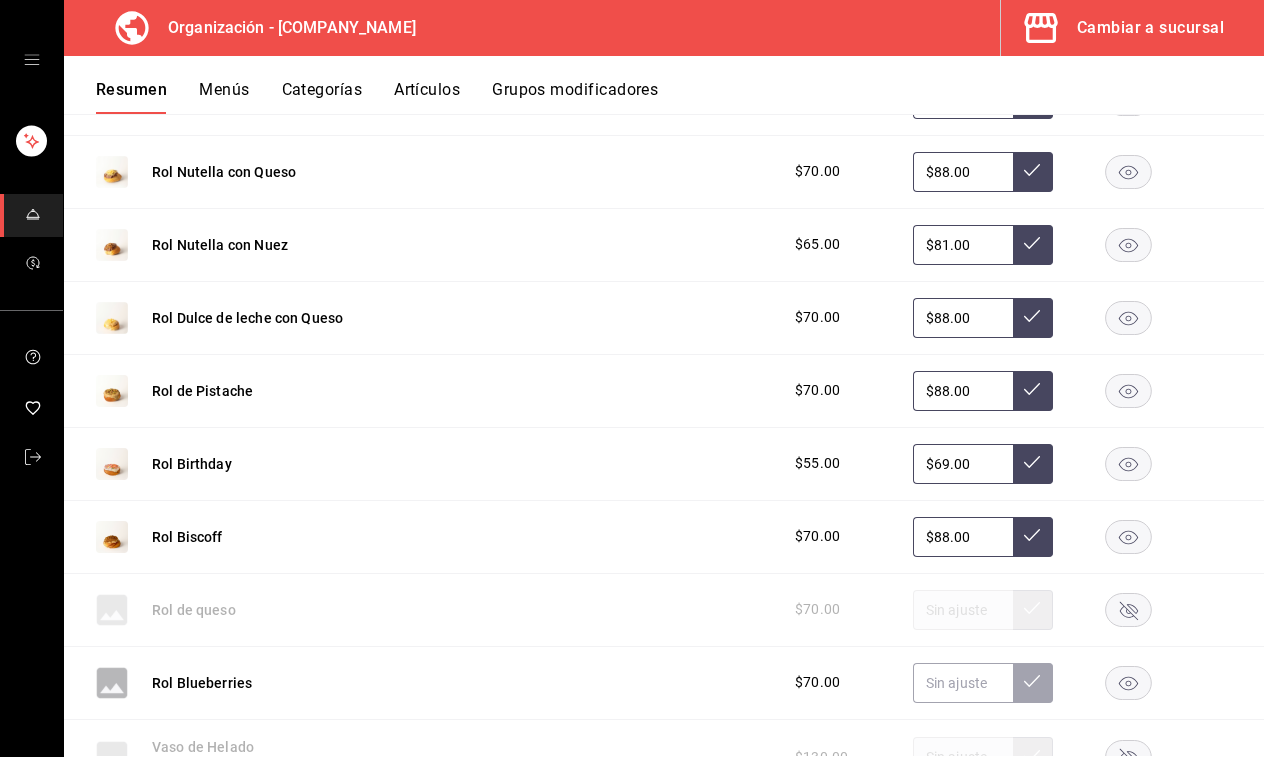 scroll, scrollTop: 5126, scrollLeft: 0, axis: vertical 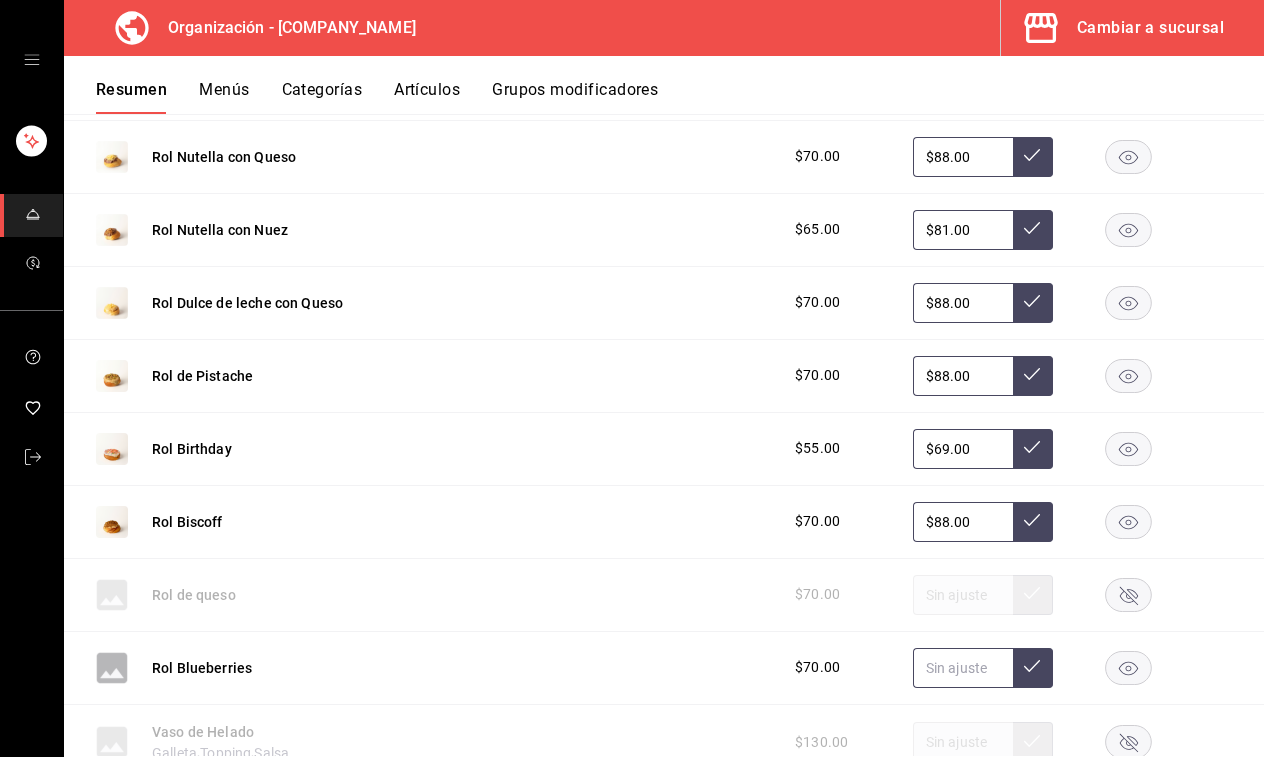 click at bounding box center [963, 668] 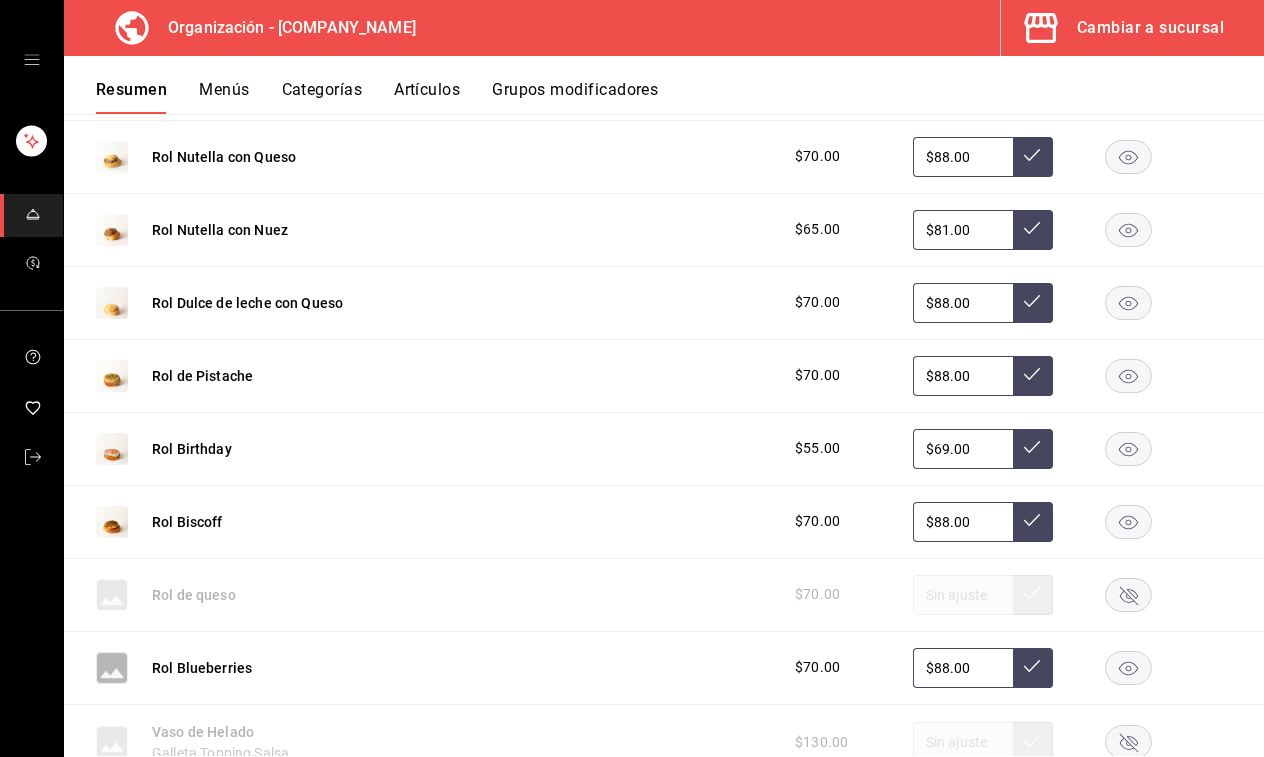 click at bounding box center [1033, 668] 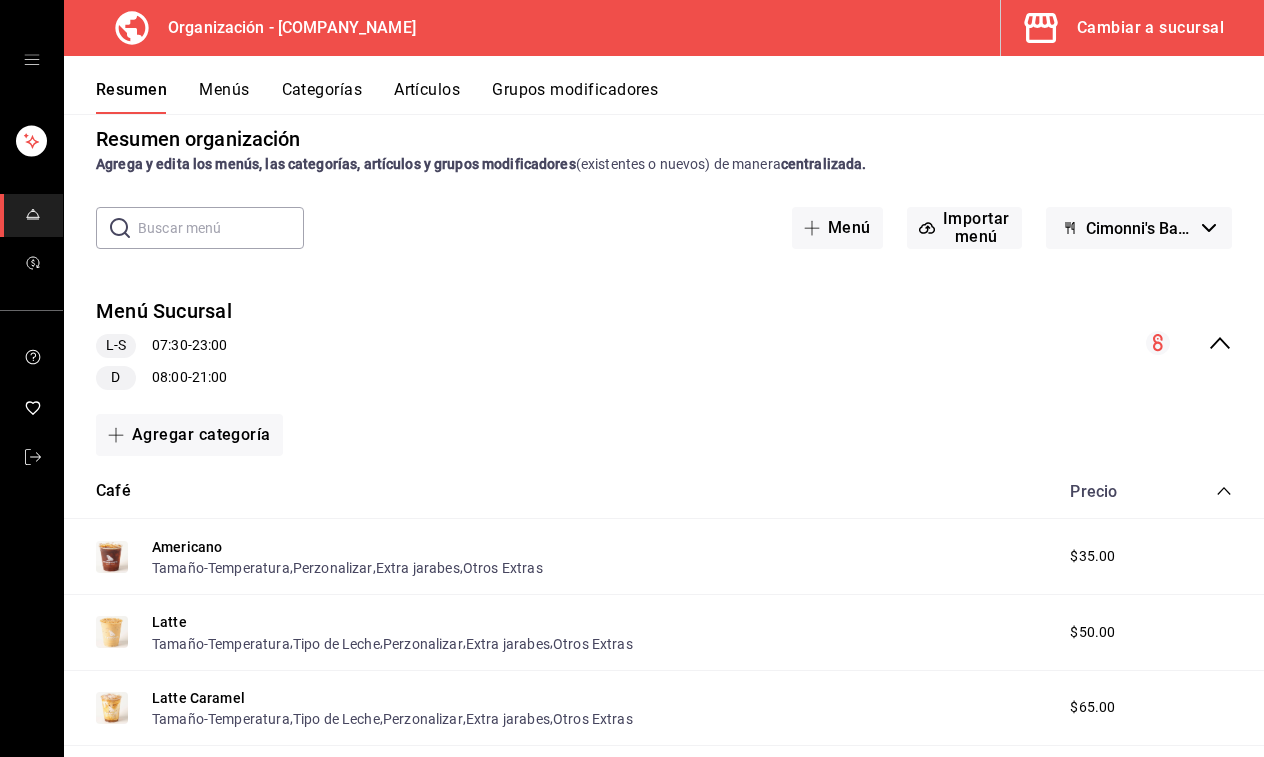 scroll, scrollTop: 23, scrollLeft: 0, axis: vertical 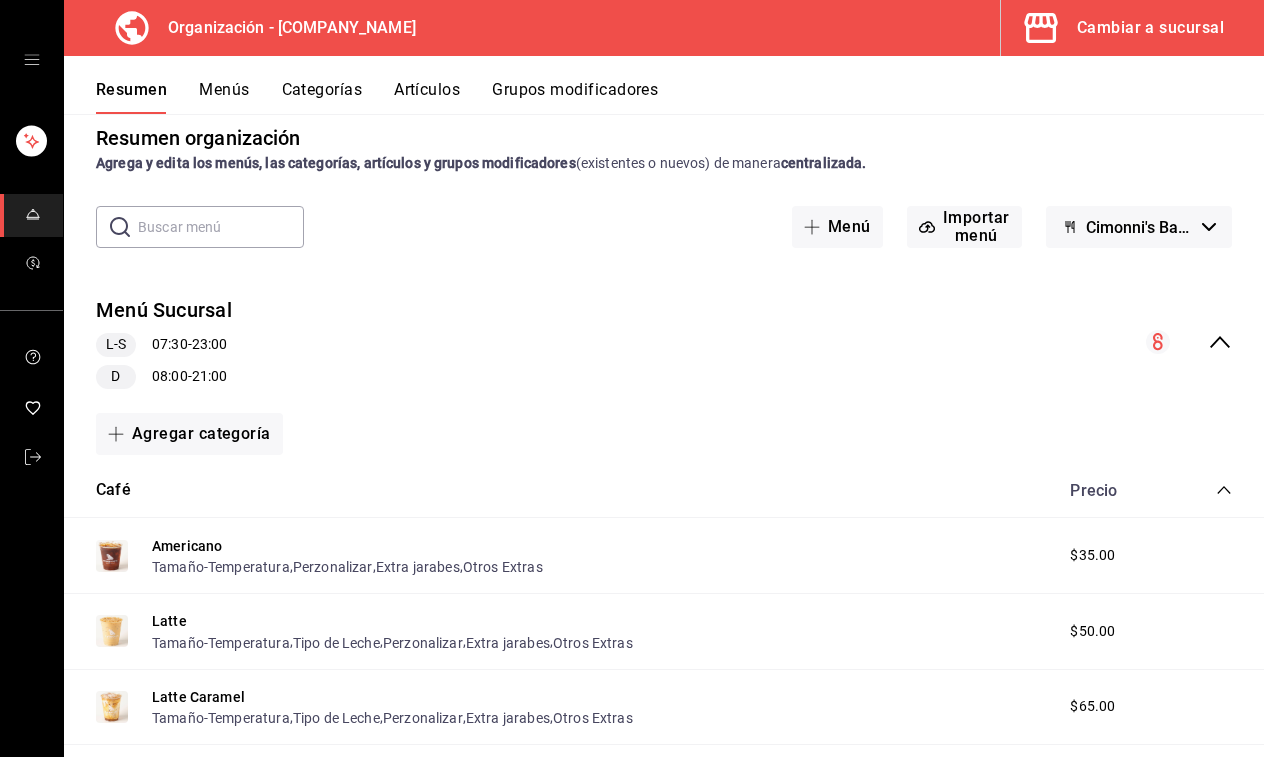 click on "Menú Sucursal L-S [TIME]  -  [TIME] D [TIME]  -  [TIME]" at bounding box center [664, 342] 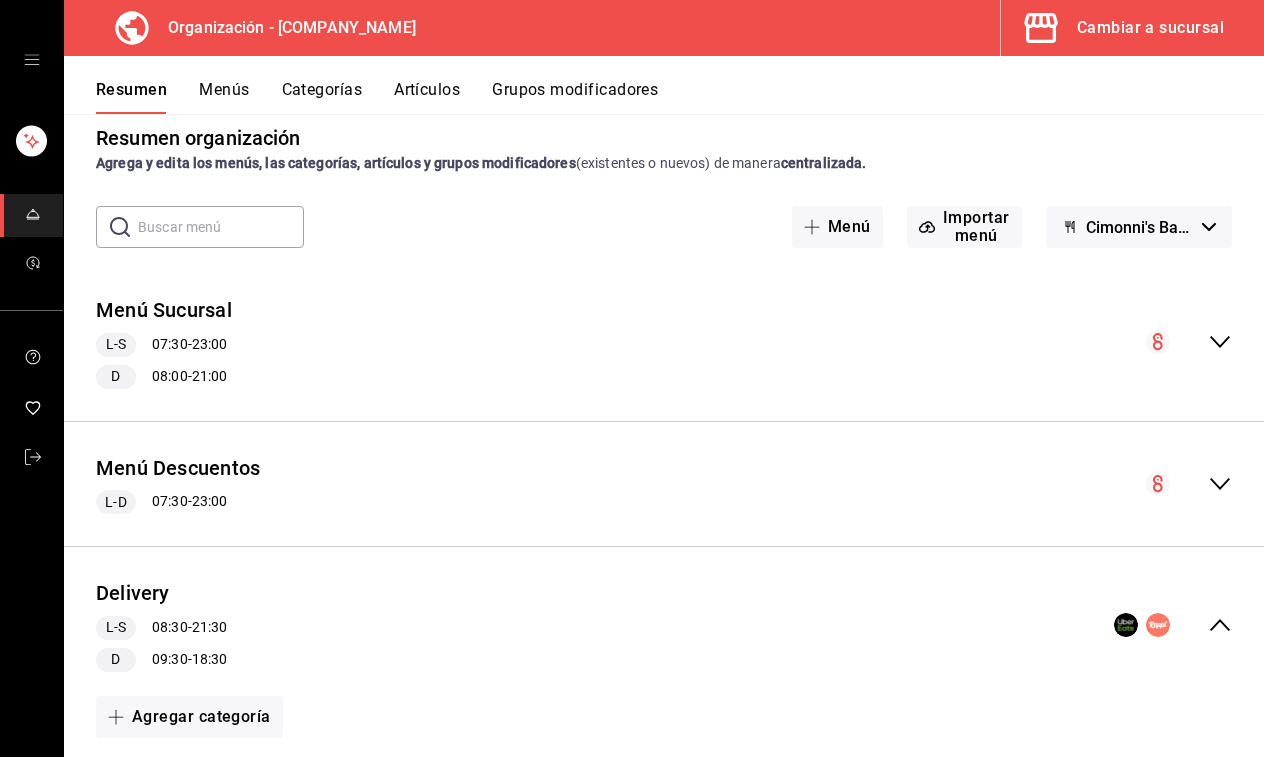 click on "Delivery L-S [TIME]  -  [TIME] D [TIME]  -  [TIME]" at bounding box center (664, 625) 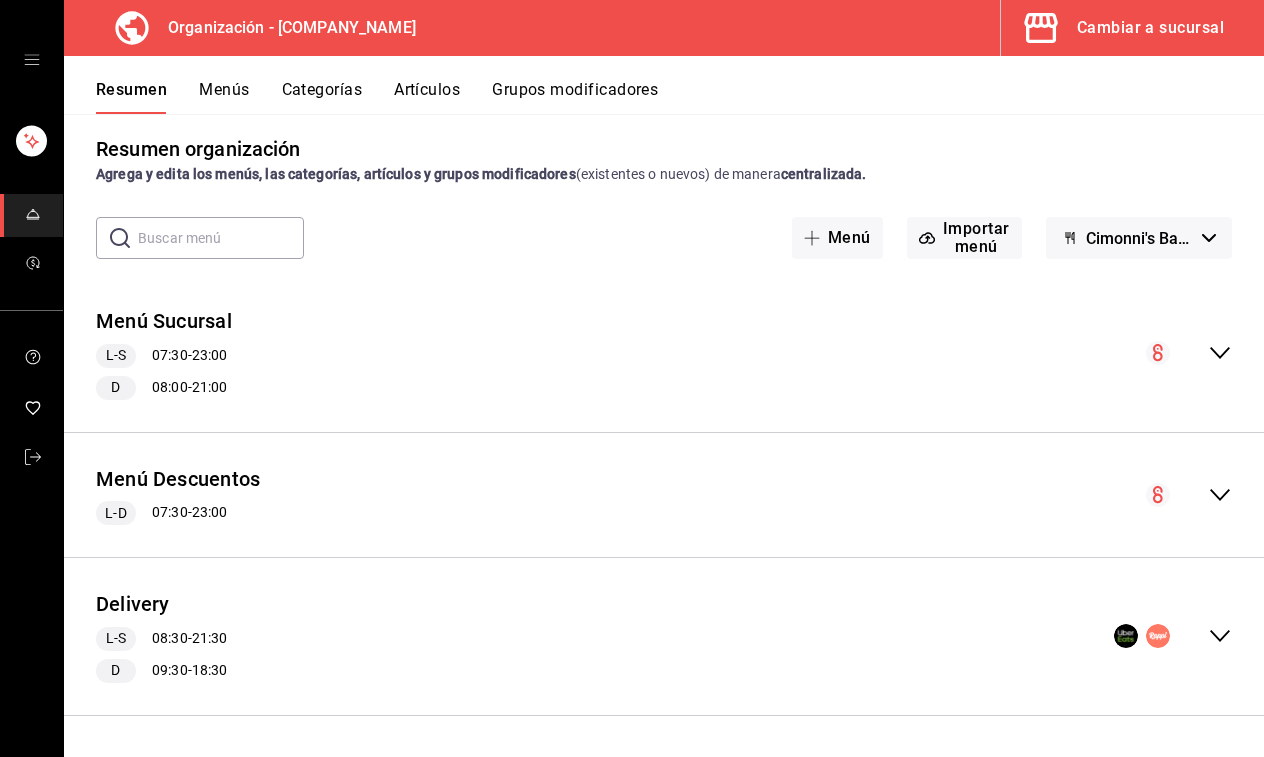 scroll, scrollTop: 10, scrollLeft: 0, axis: vertical 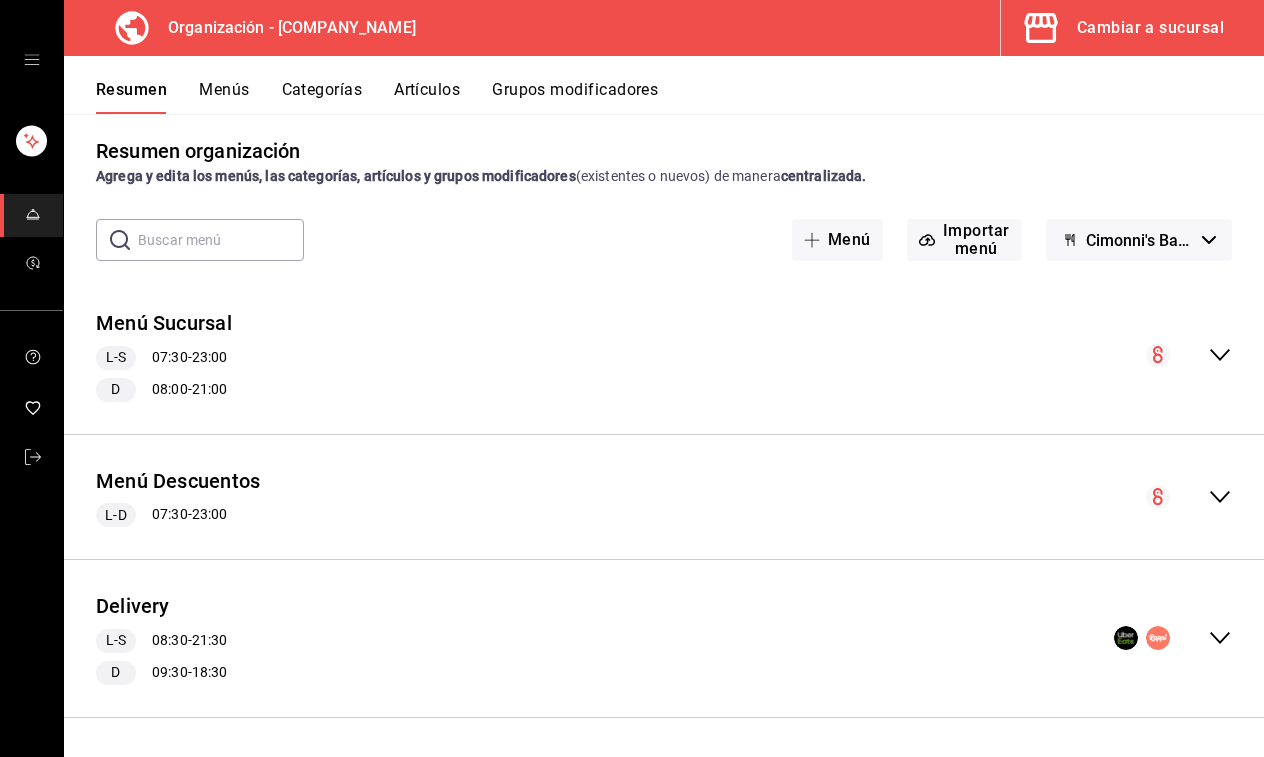 click on "Menú Sucursal L-S [TIME]  -  [TIME] D [TIME]  -  [TIME]" at bounding box center (664, 355) 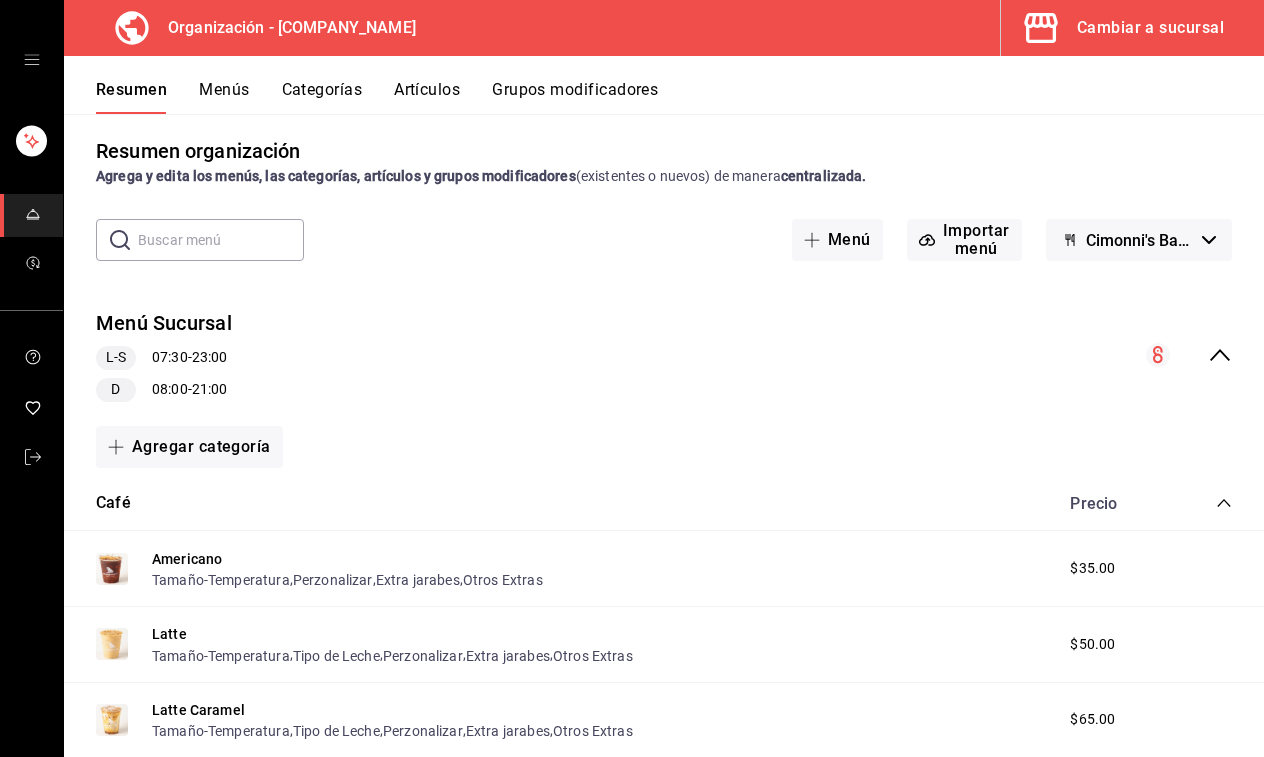 click on "Menú Sucursal L-S [TIME]  -  [TIME] D [TIME]  -  [TIME]" at bounding box center [664, 355] 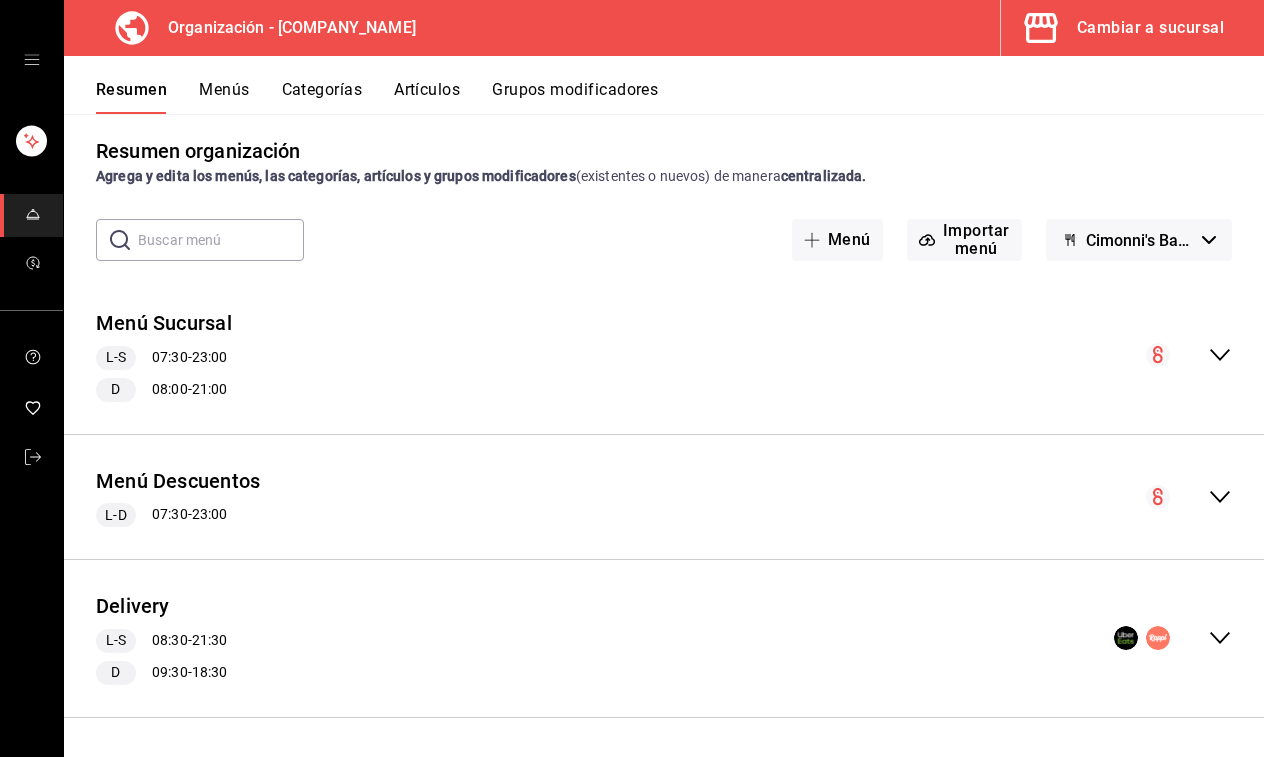 click on "Menú Sucursal L-S [TIME]  -  [TIME] D [TIME]  -  [TIME]" at bounding box center [664, 355] 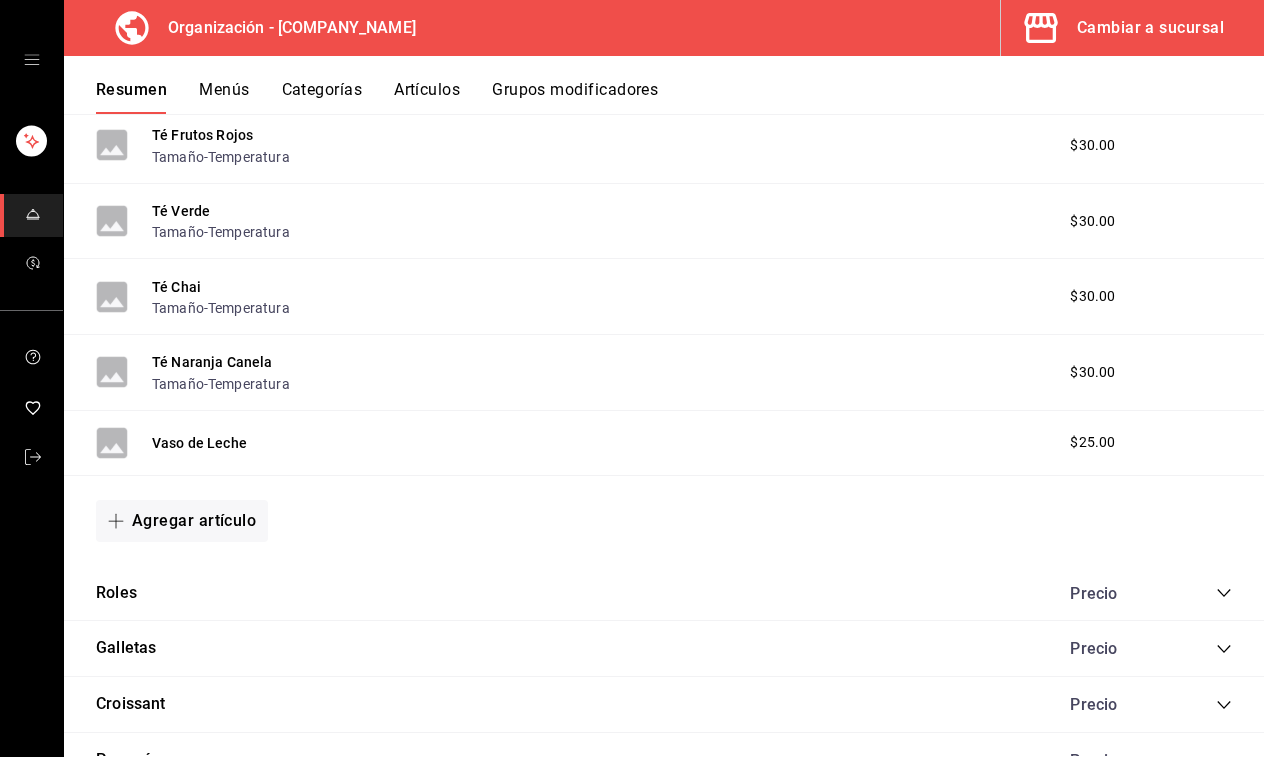 scroll, scrollTop: 2891, scrollLeft: 0, axis: vertical 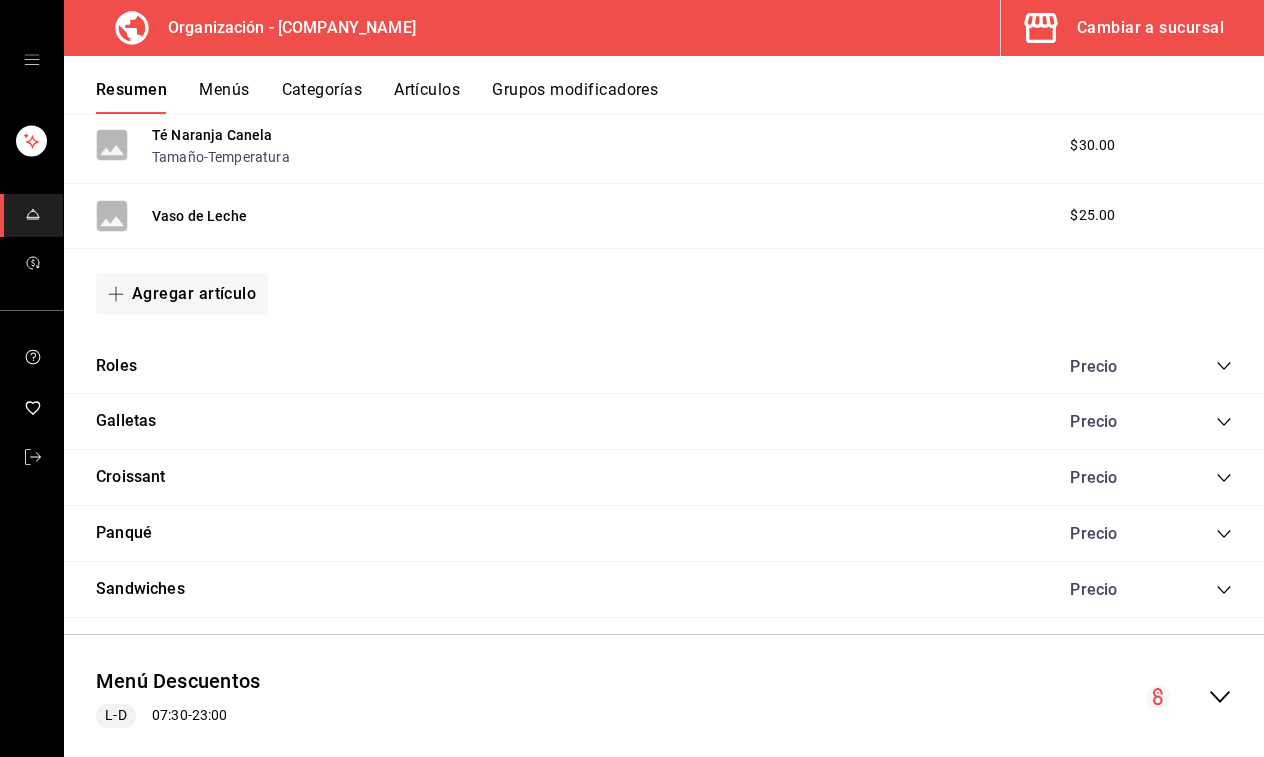 click 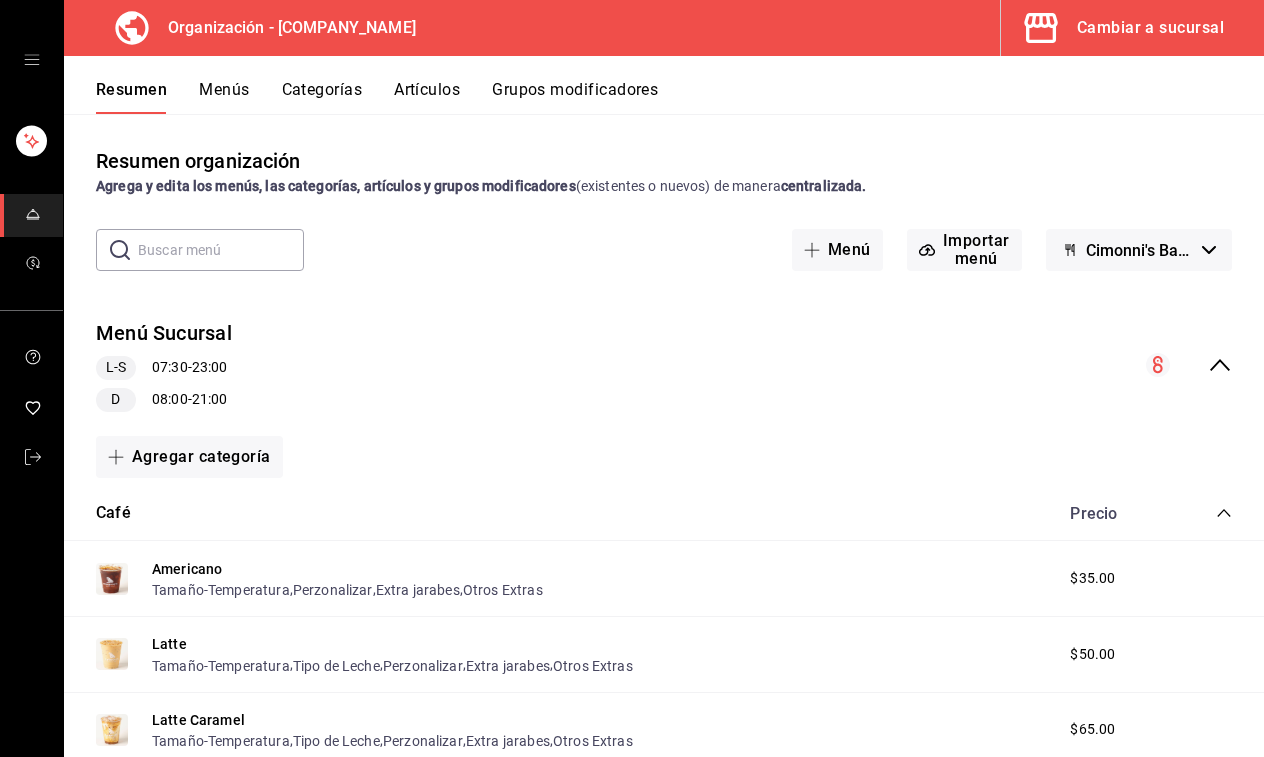 scroll, scrollTop: 0, scrollLeft: 0, axis: both 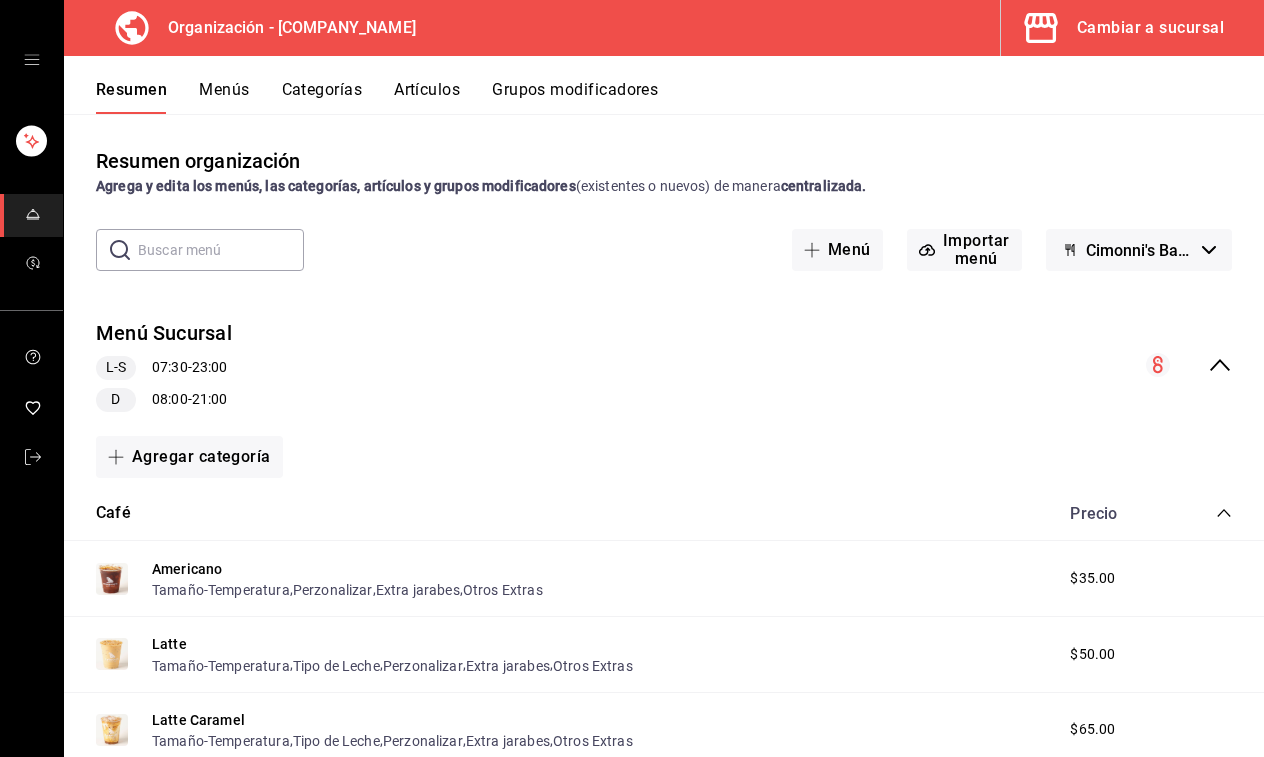 click on "Menús" at bounding box center (224, 97) 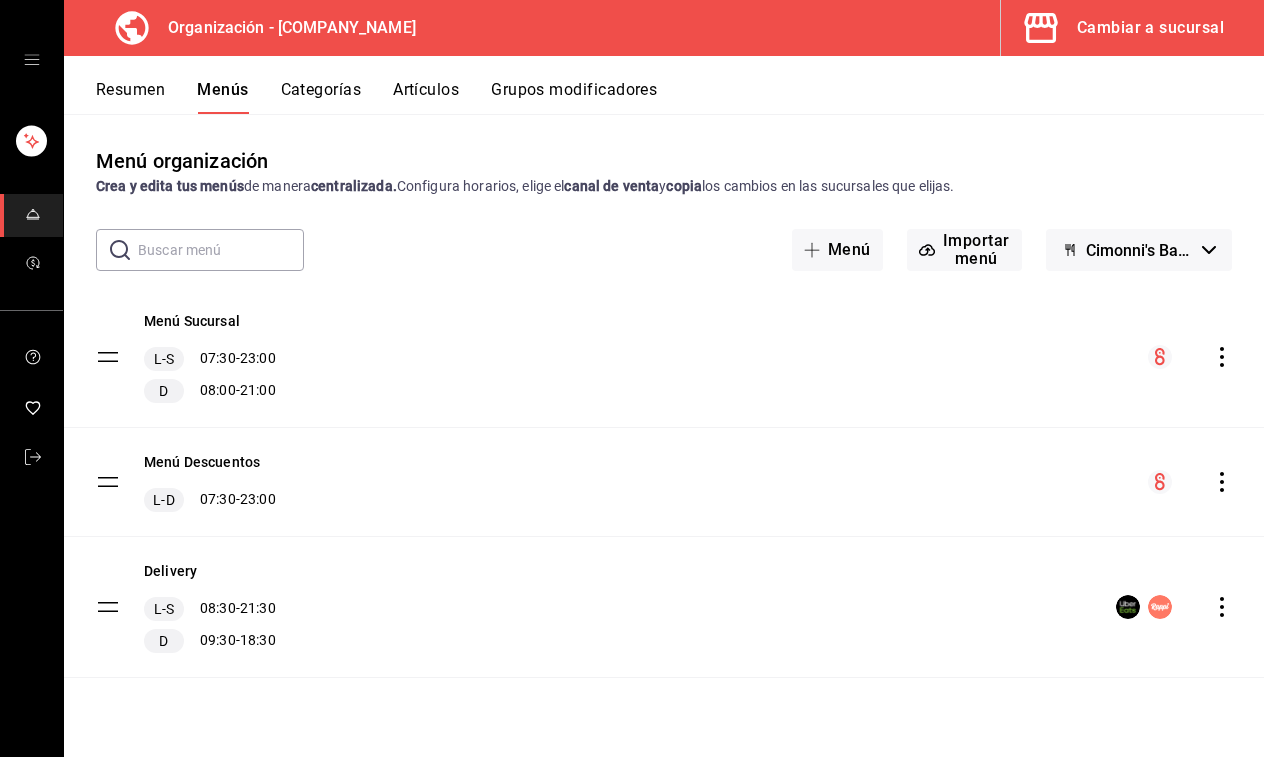 click 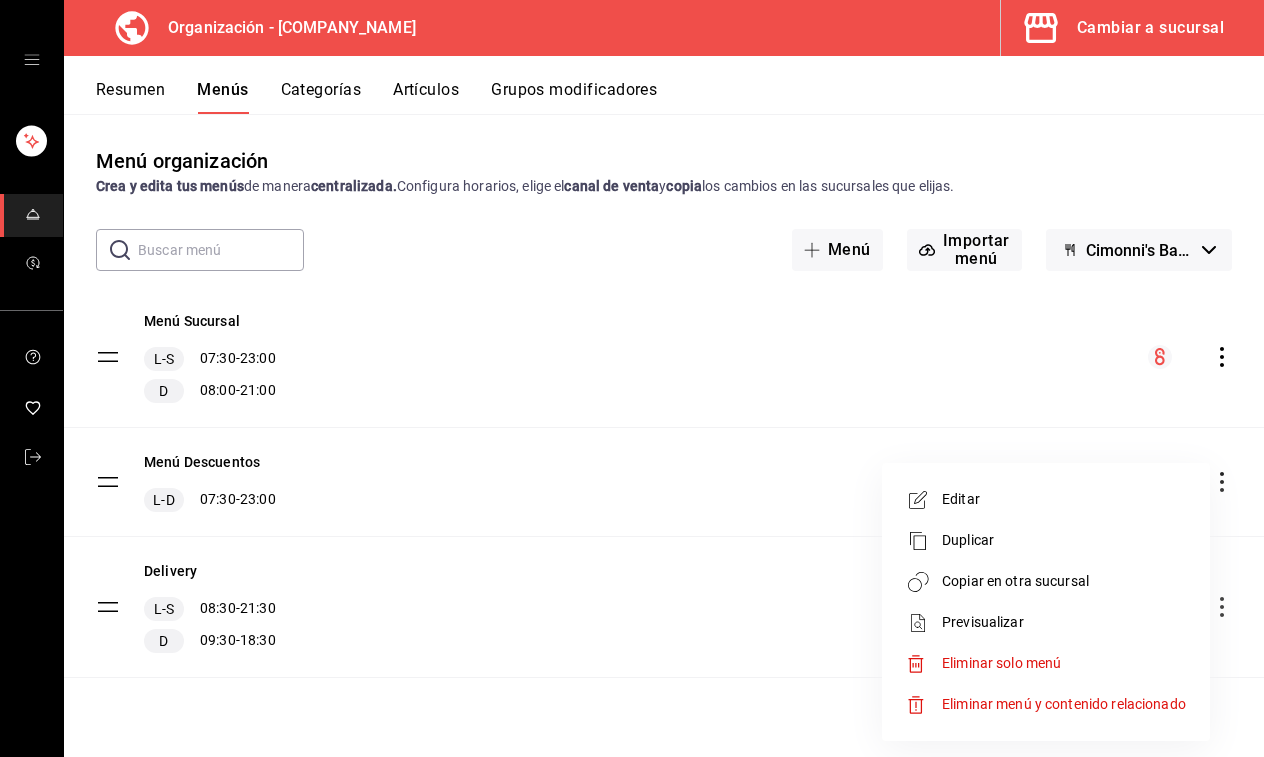 click on "Previsualizar" at bounding box center [1064, 622] 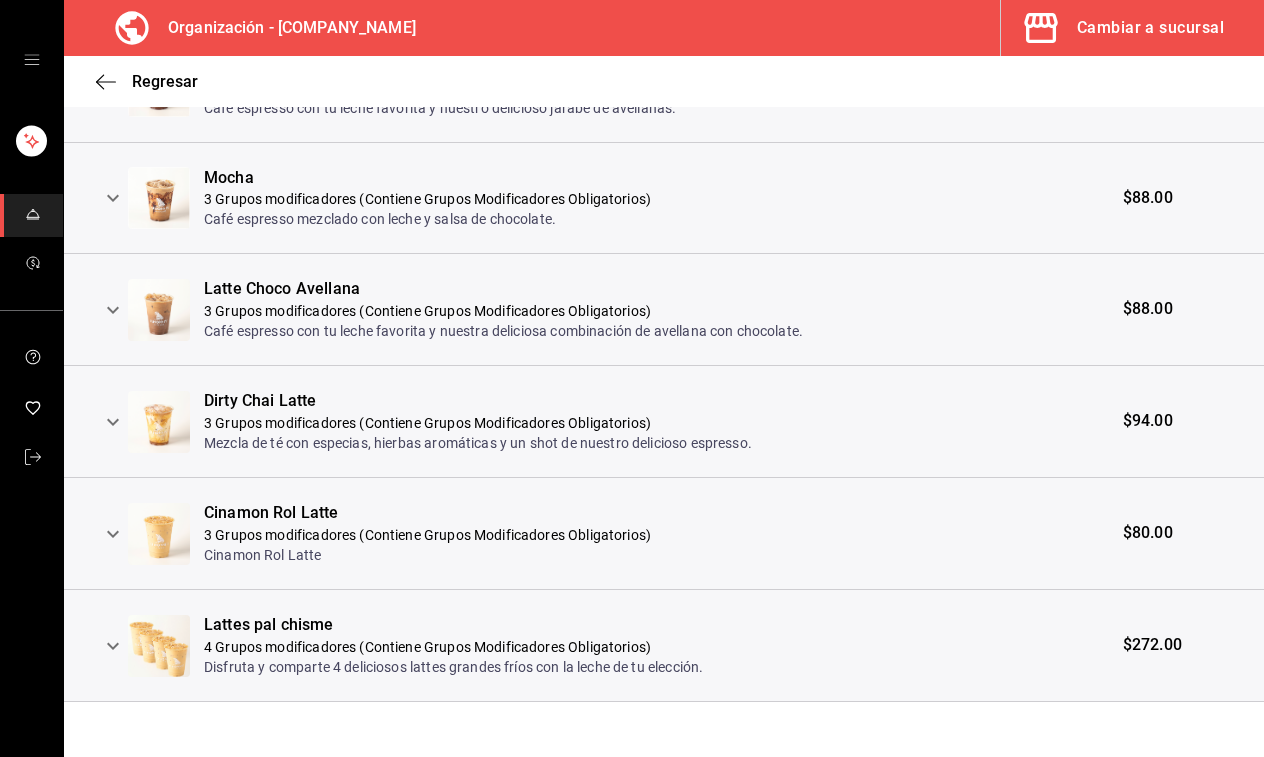 scroll, scrollTop: 0, scrollLeft: 0, axis: both 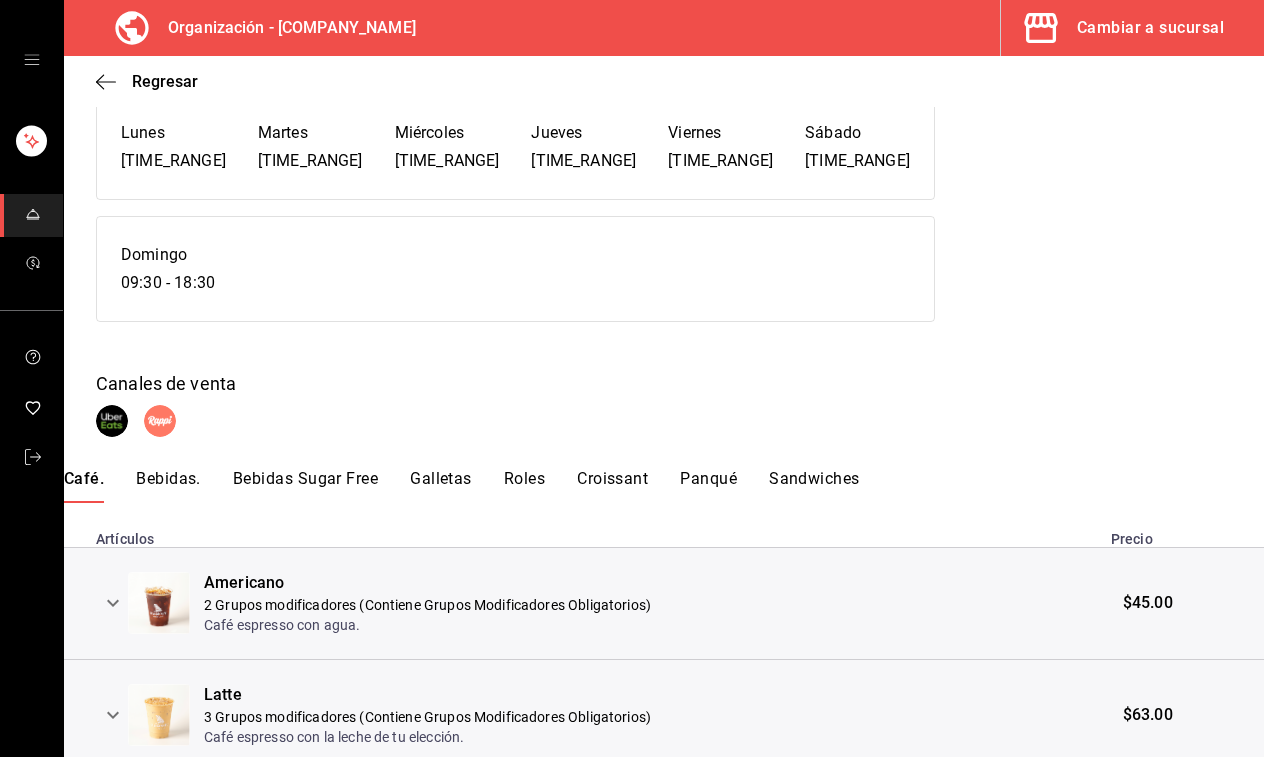 click on "Bebidas." at bounding box center [168, 486] 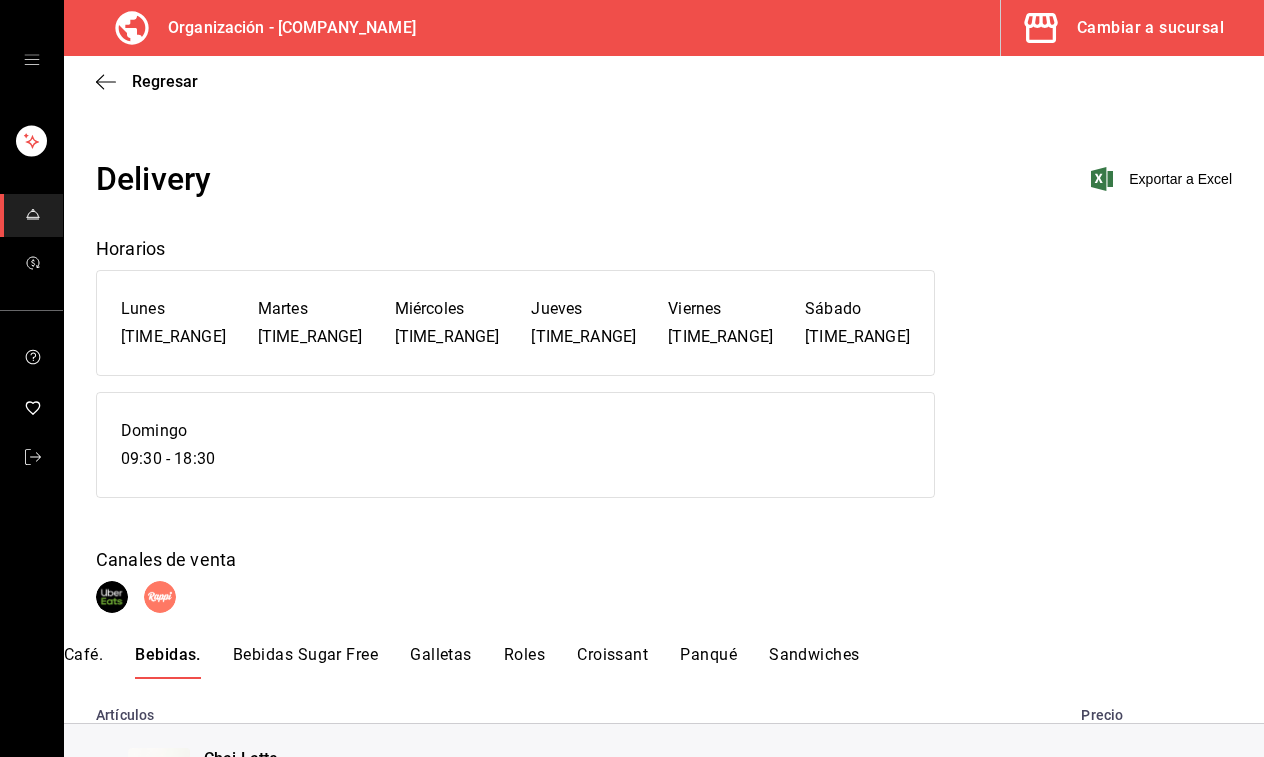 scroll, scrollTop: 0, scrollLeft: 0, axis: both 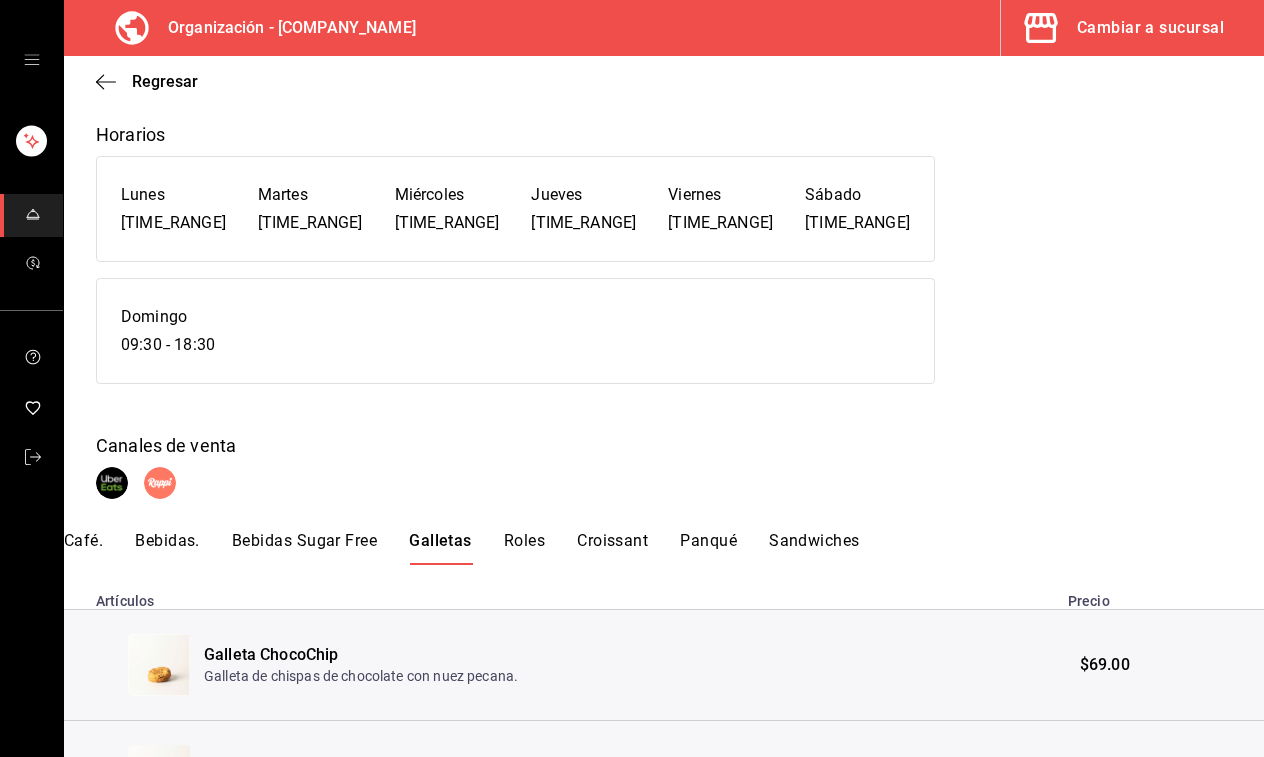 click on "Roles" at bounding box center [524, 548] 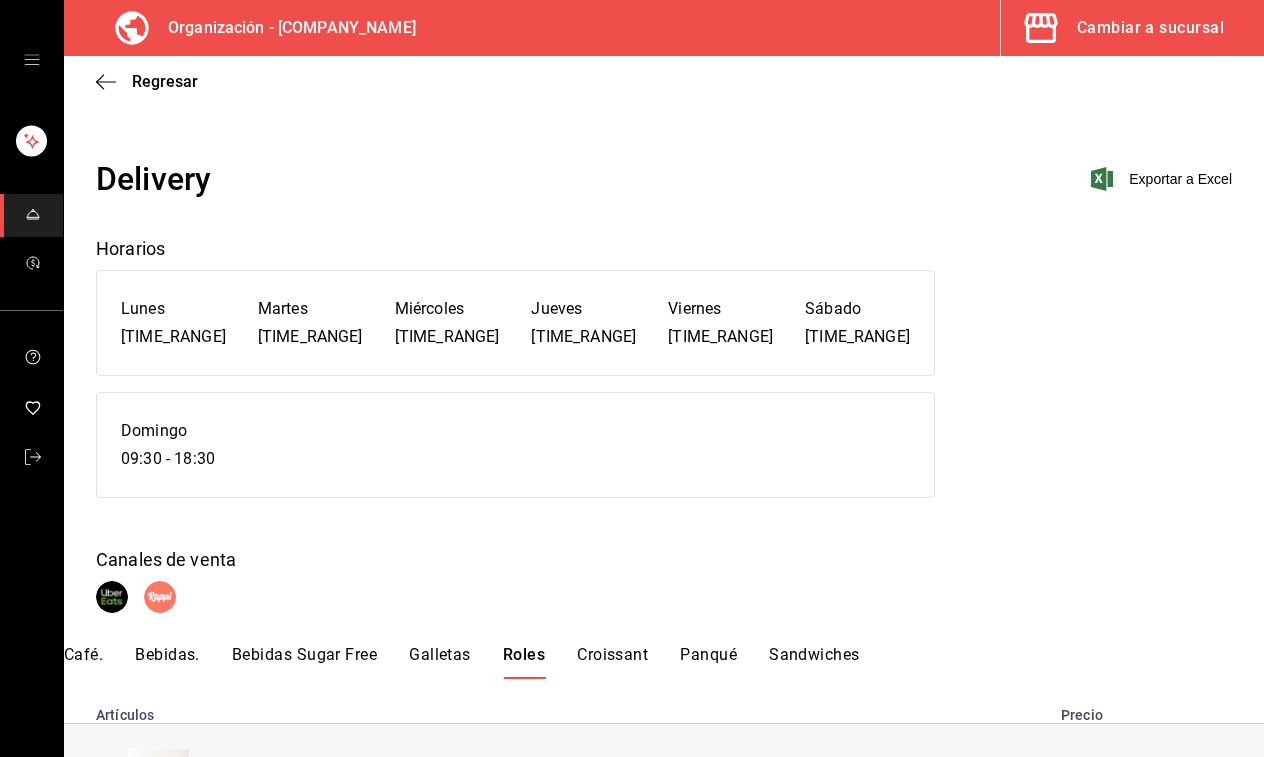 scroll, scrollTop: 0, scrollLeft: 0, axis: both 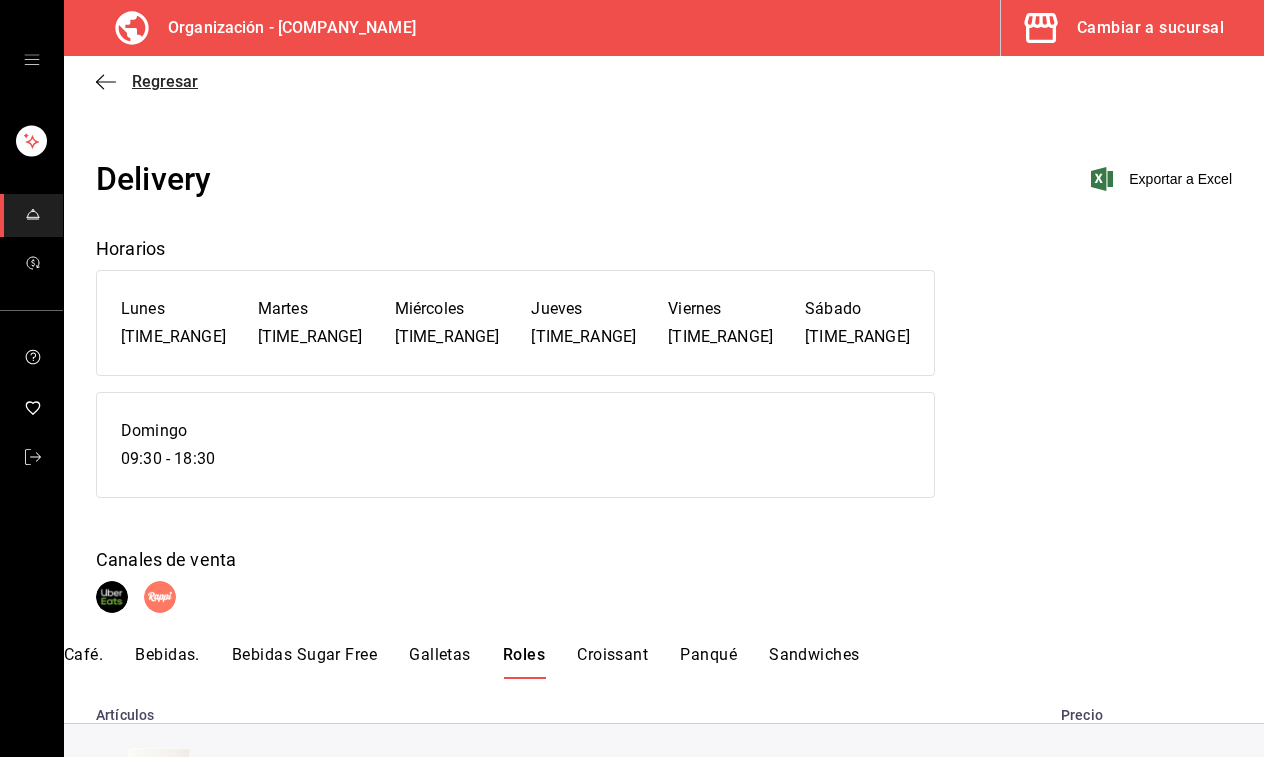 click on "Regresar" at bounding box center [147, 81] 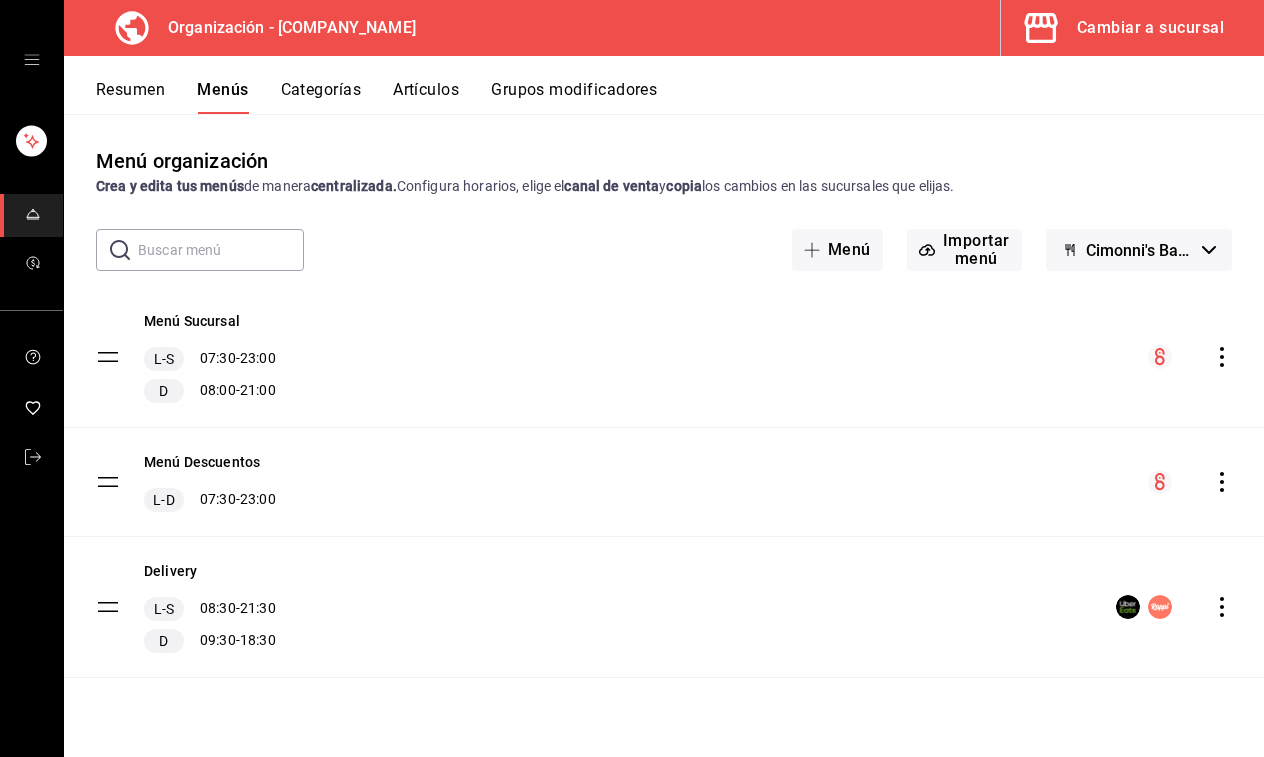 click on "Resumen" at bounding box center [130, 97] 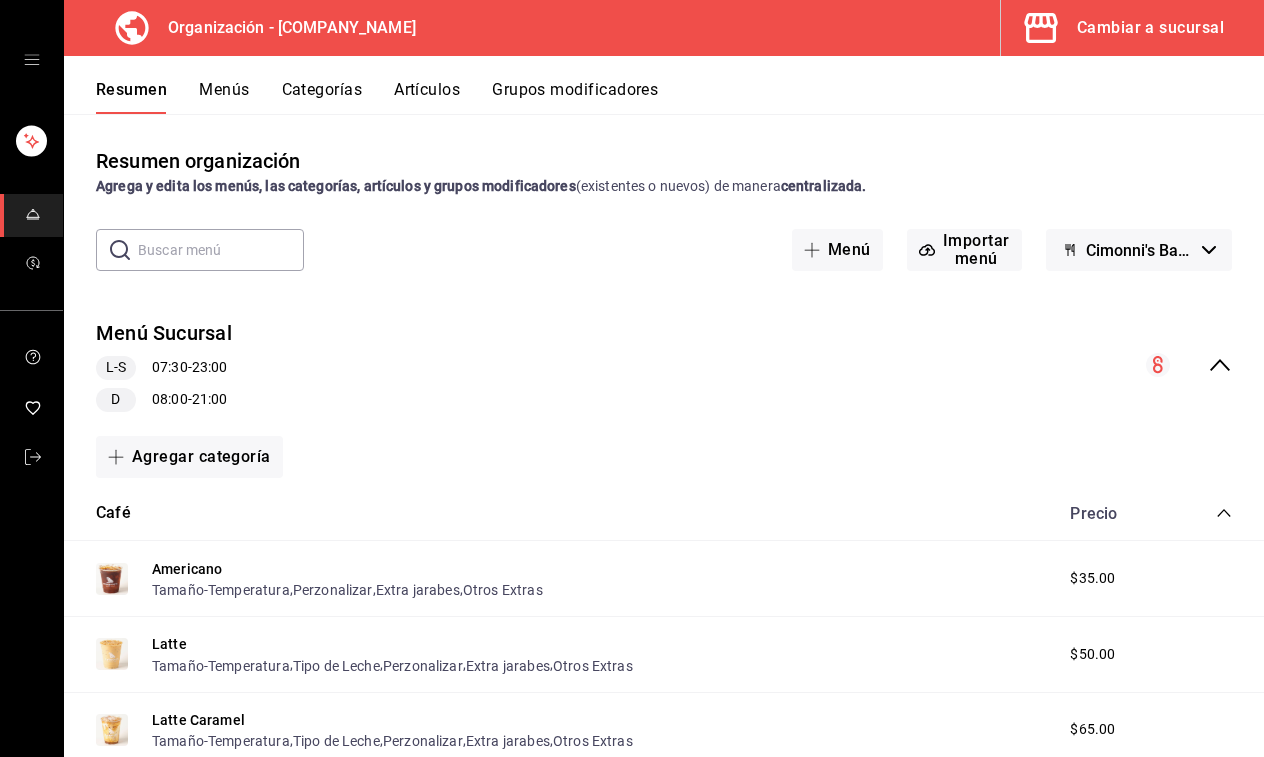 click on "Cimonni's Bakery & Café - Borrador" at bounding box center (1139, 250) 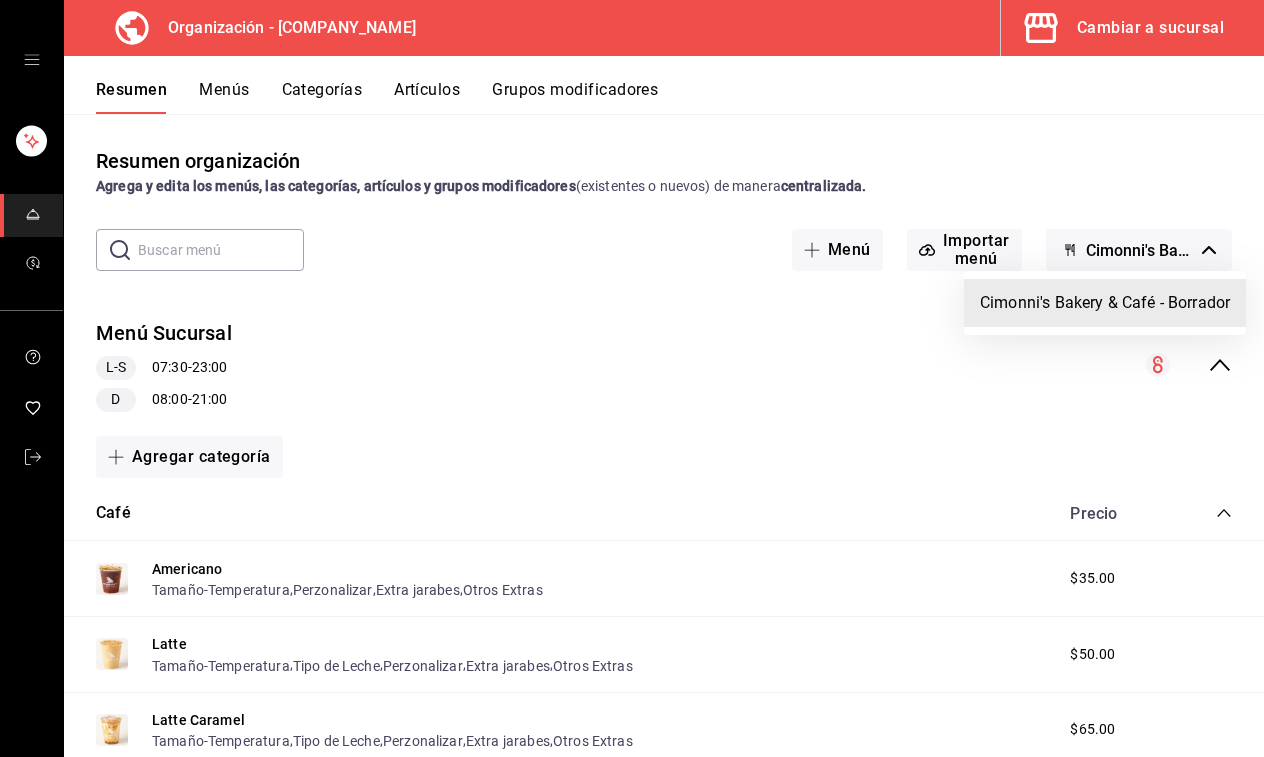 click at bounding box center (632, 378) 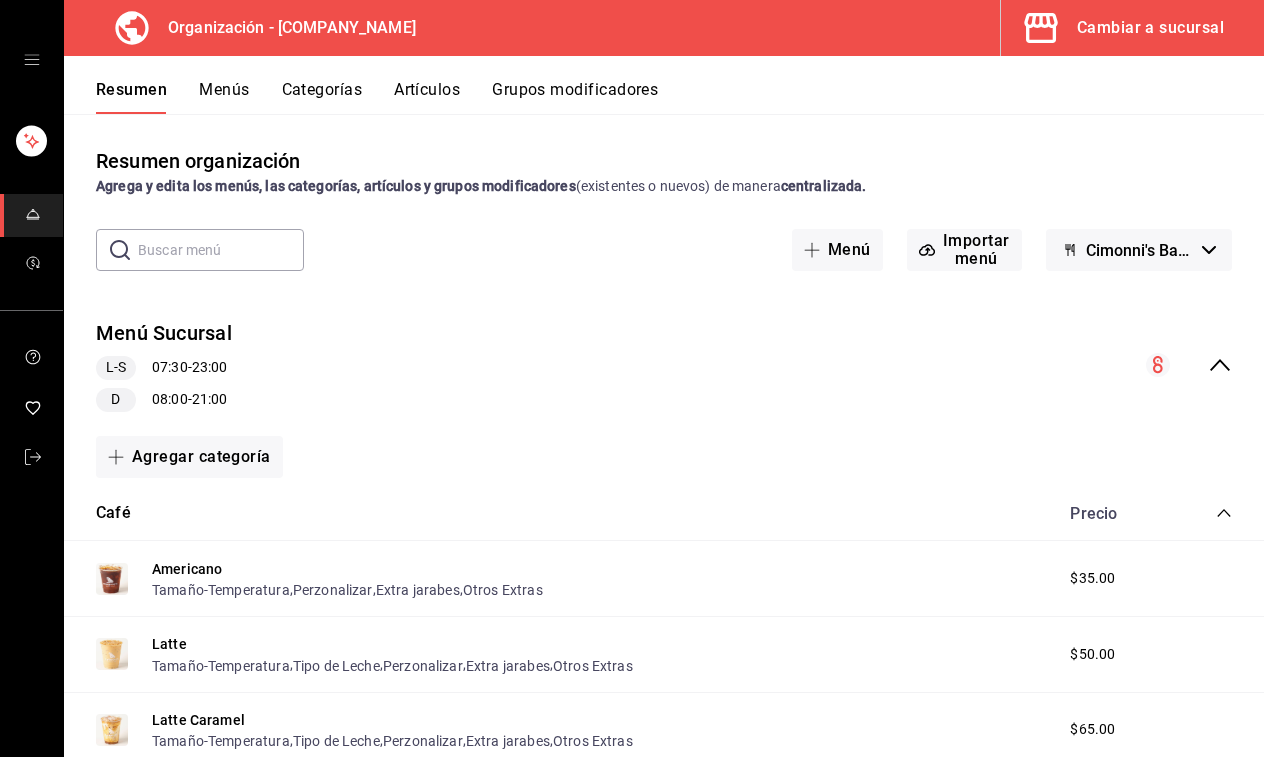 click on "Menús" at bounding box center (224, 97) 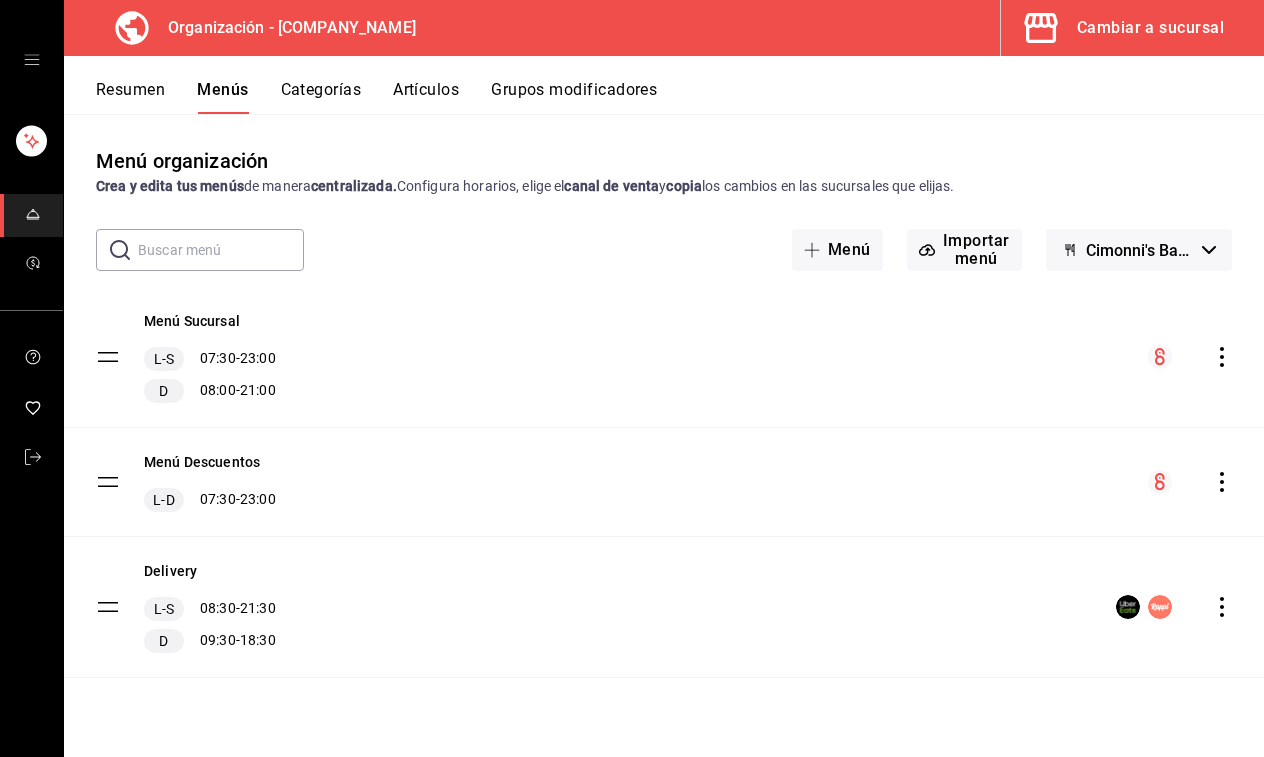 click 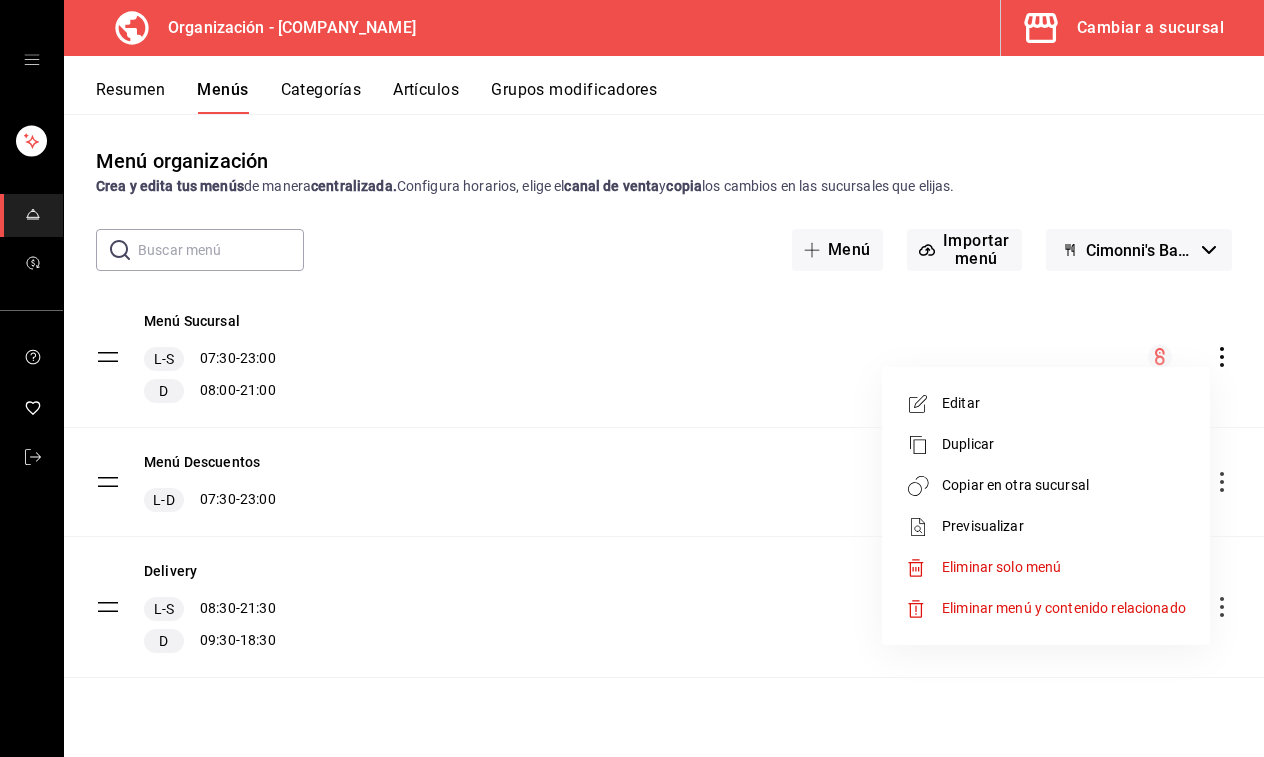click 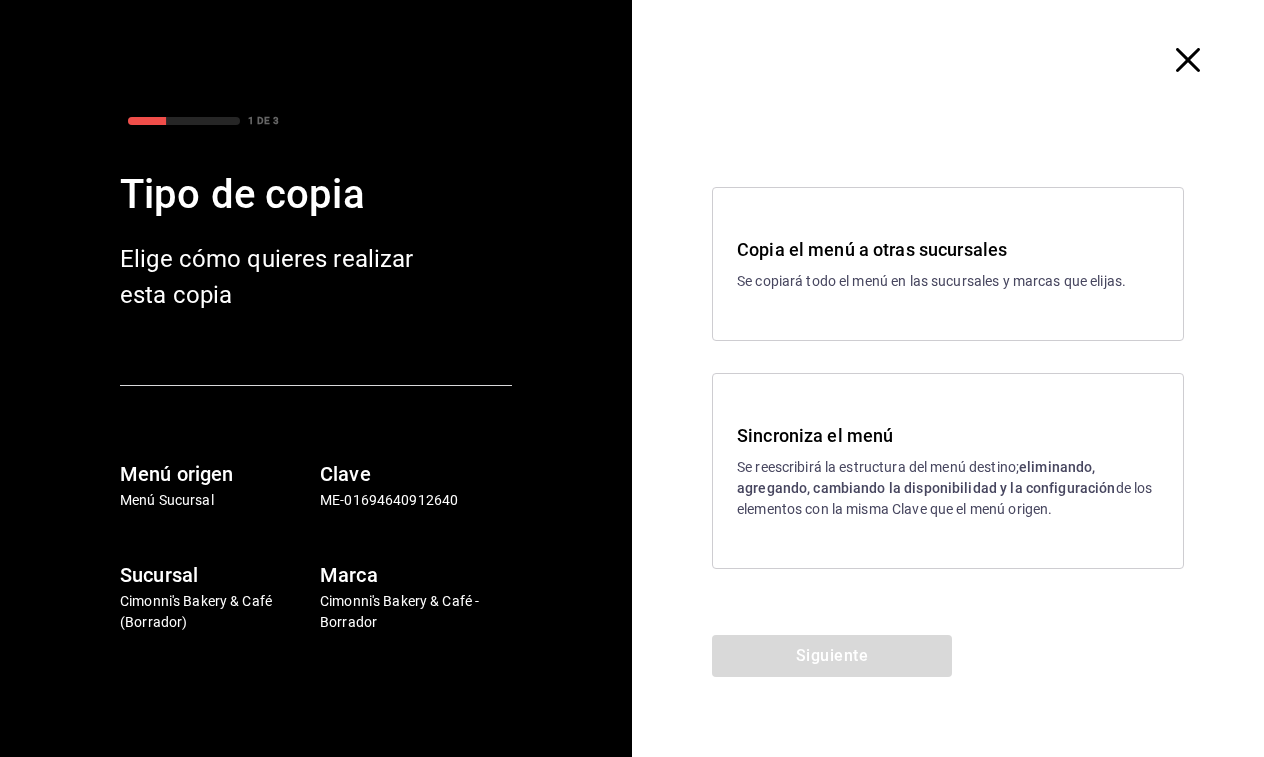 click on "Se reescribirá la estructura del menú destino;  eliminando, agregando, cambiando la disponibilidad y la configuración  de los elementos con la misma Clave que el menú origen." at bounding box center [948, 488] 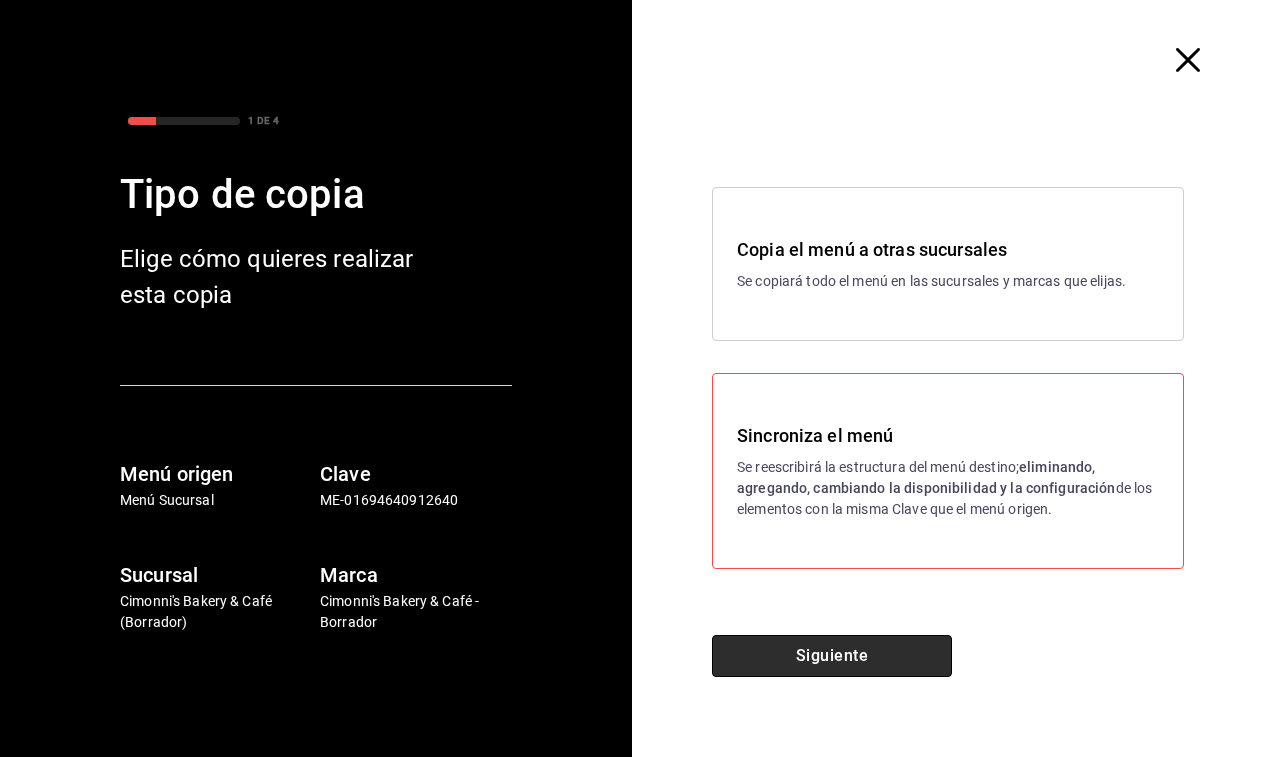 click on "Siguiente" at bounding box center [832, 656] 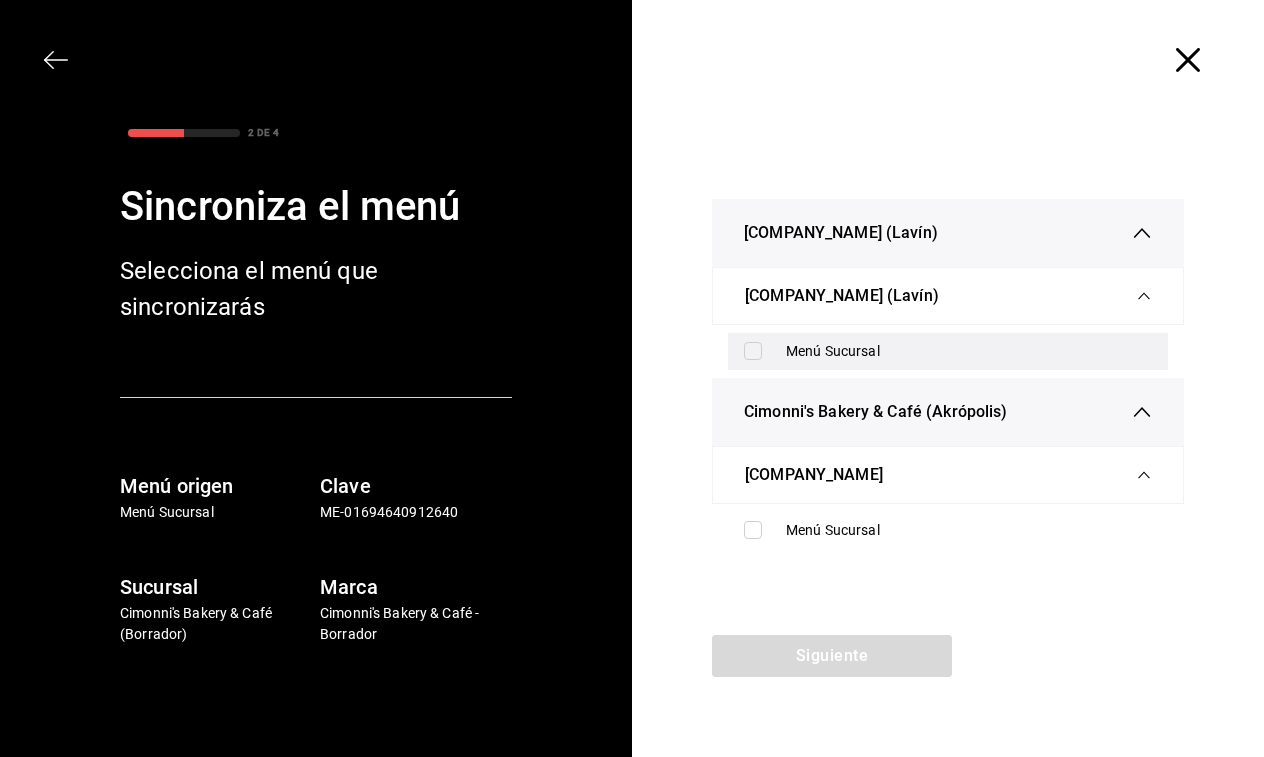click at bounding box center [753, 351] 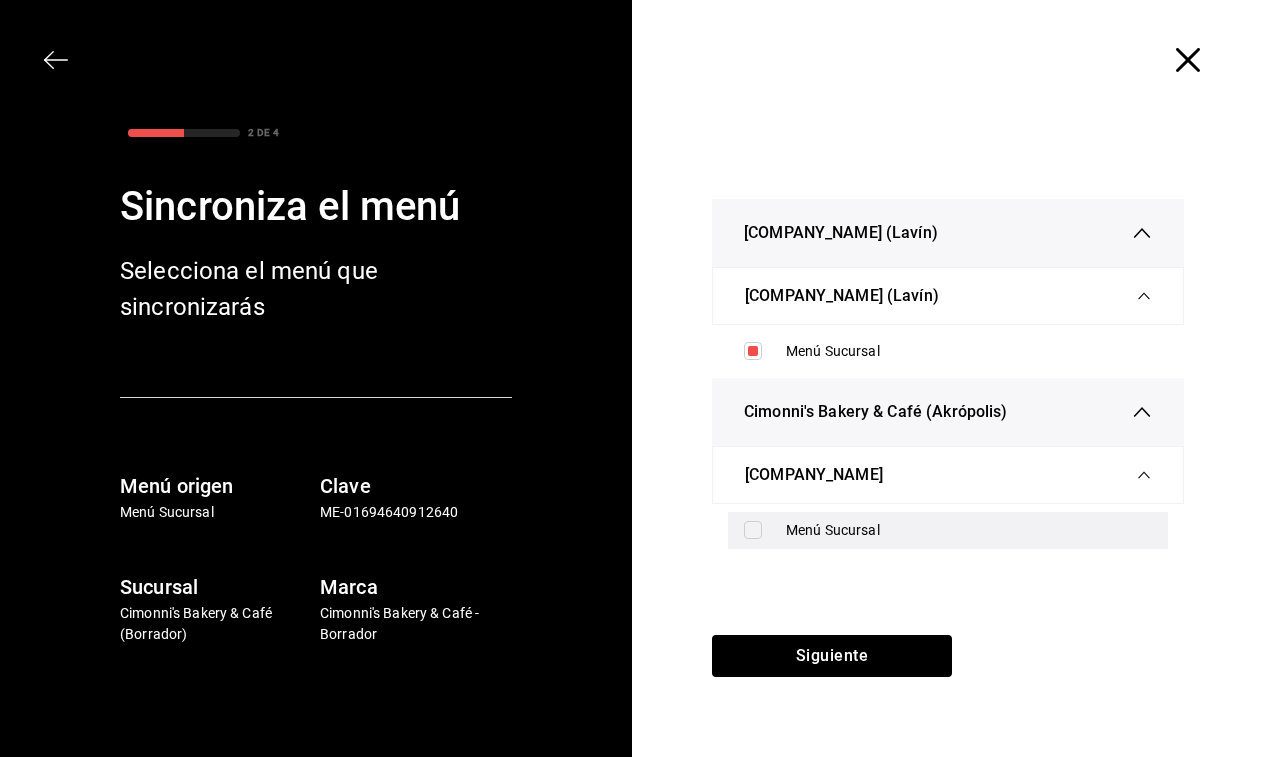 click at bounding box center (753, 530) 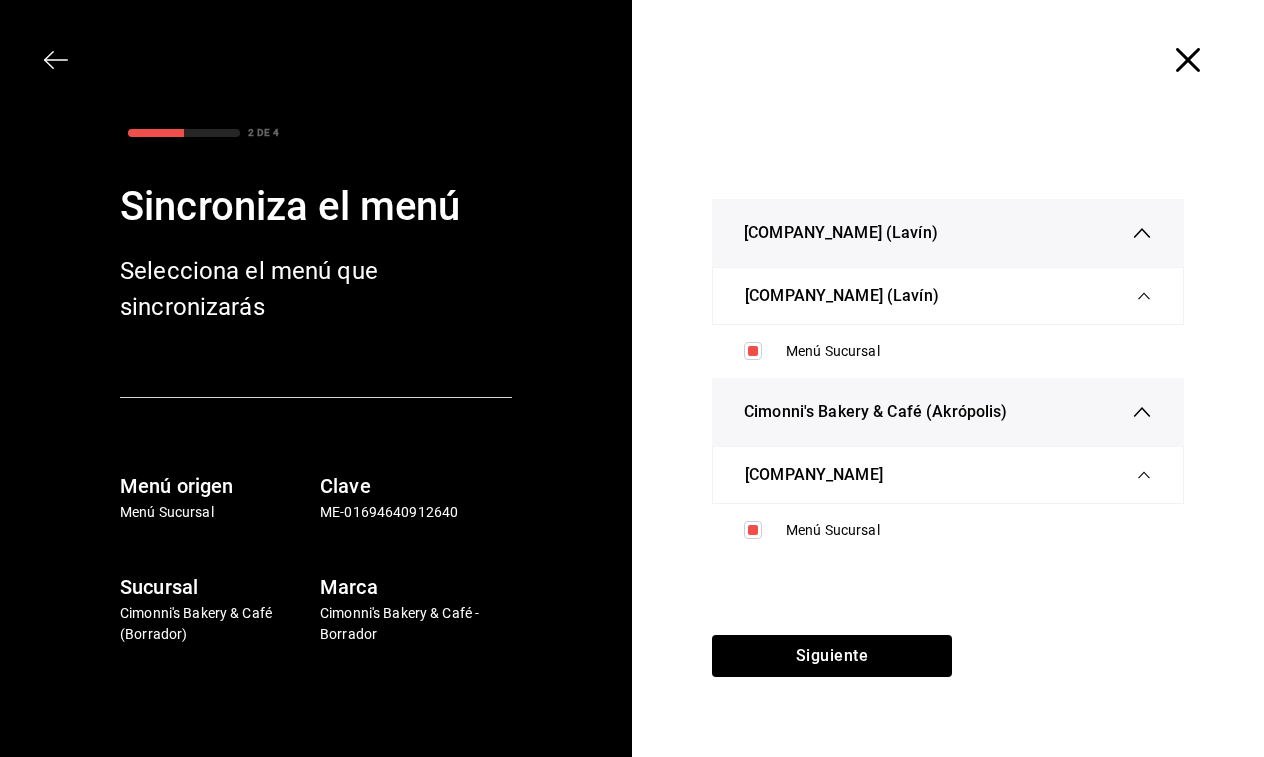 click on "Cimonni's Bakery & Café (Lavín) Cimonni's Bakery & Café (Lavín) Menú Sucursal Cimonni's Bakery & Café (Akrópolis) Cimonni's Bakery & Café (Akropolis) Menú Sucursal" at bounding box center [948, 377] 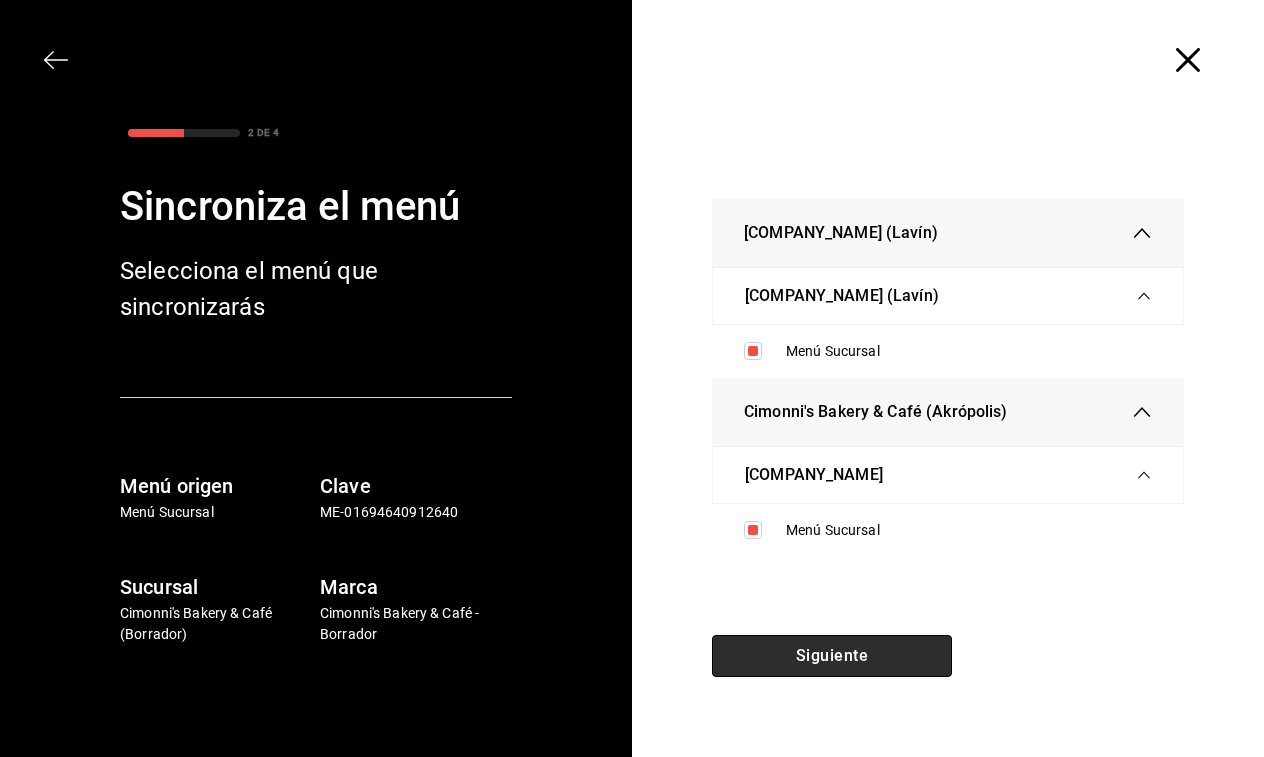 click on "Siguiente" at bounding box center [832, 656] 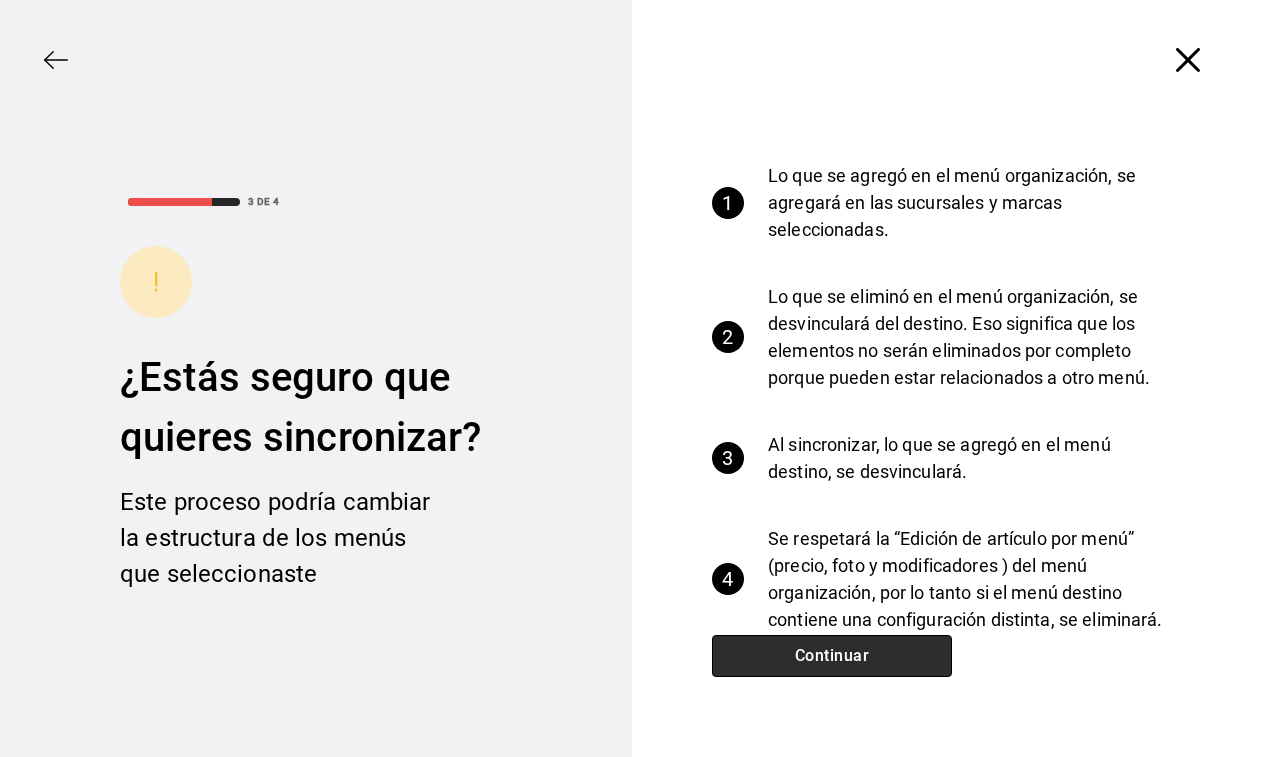 click on "Continuar" at bounding box center (832, 656) 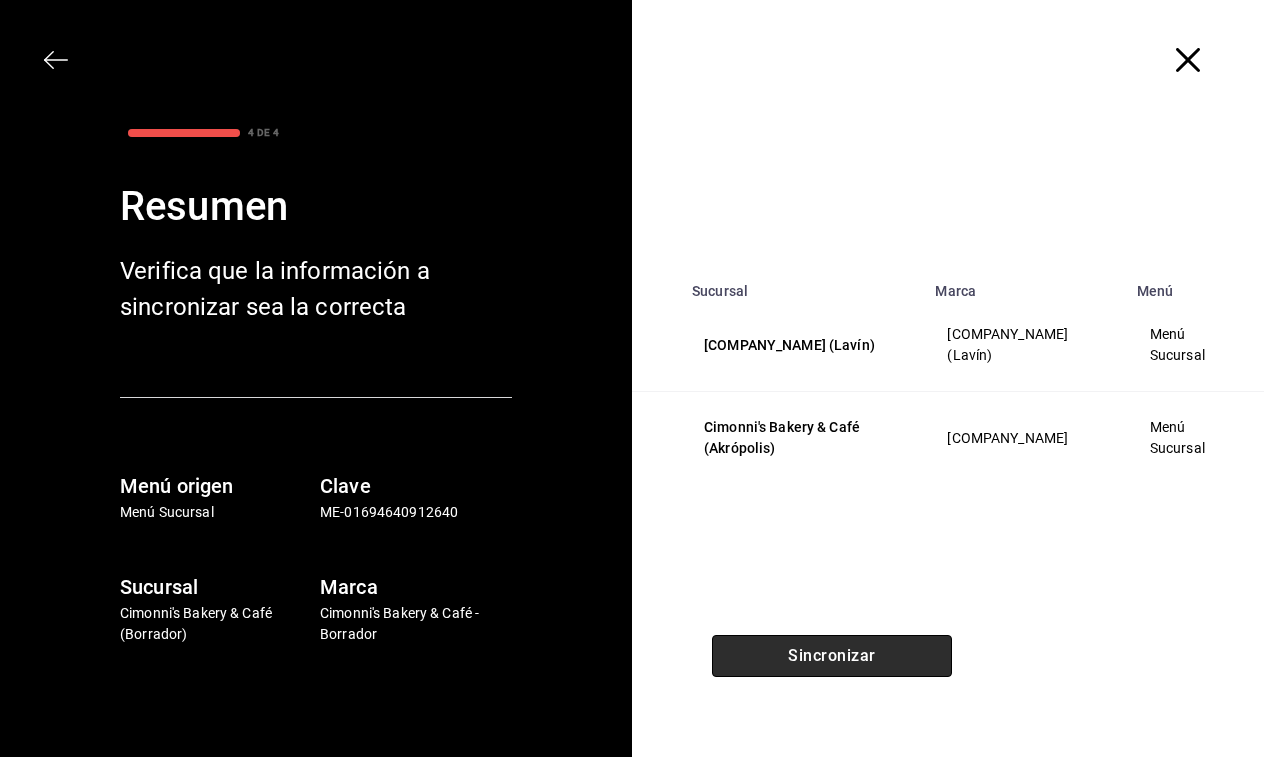 click on "Sincronizar" at bounding box center (832, 656) 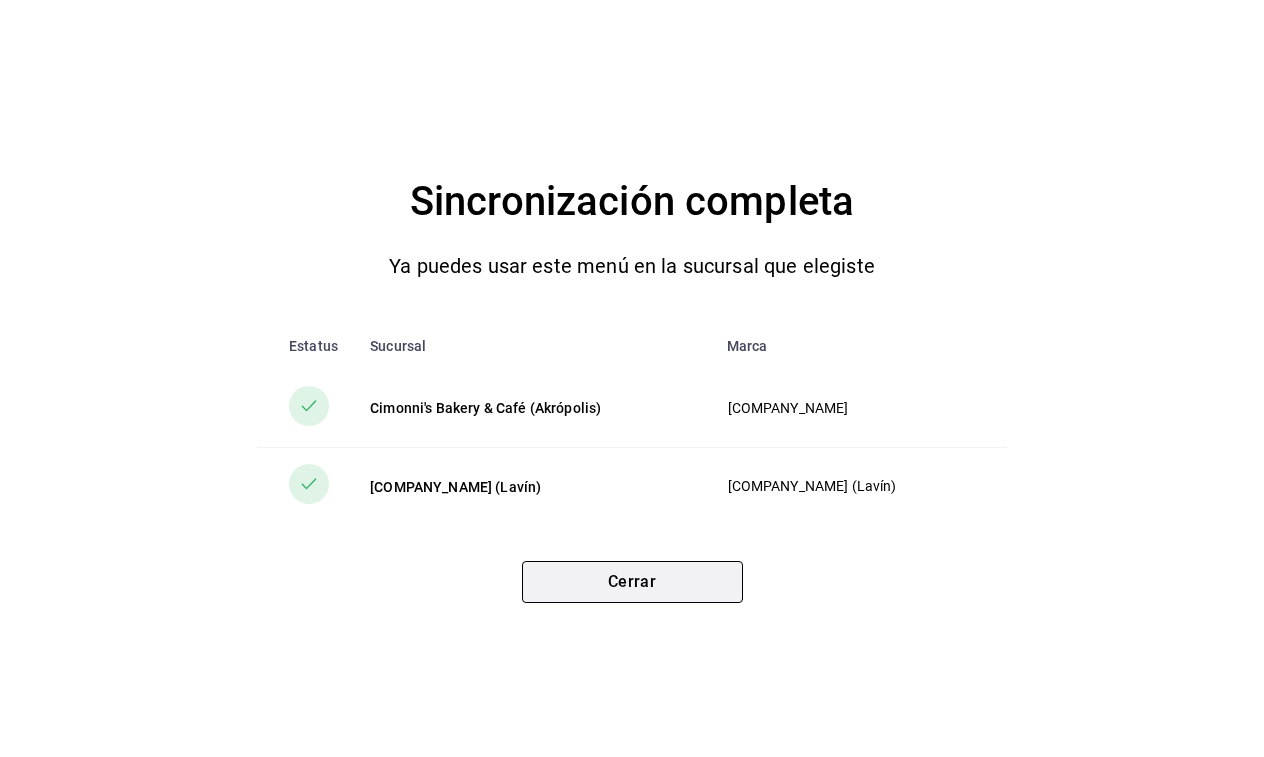 click on "Cerrar" at bounding box center [632, 582] 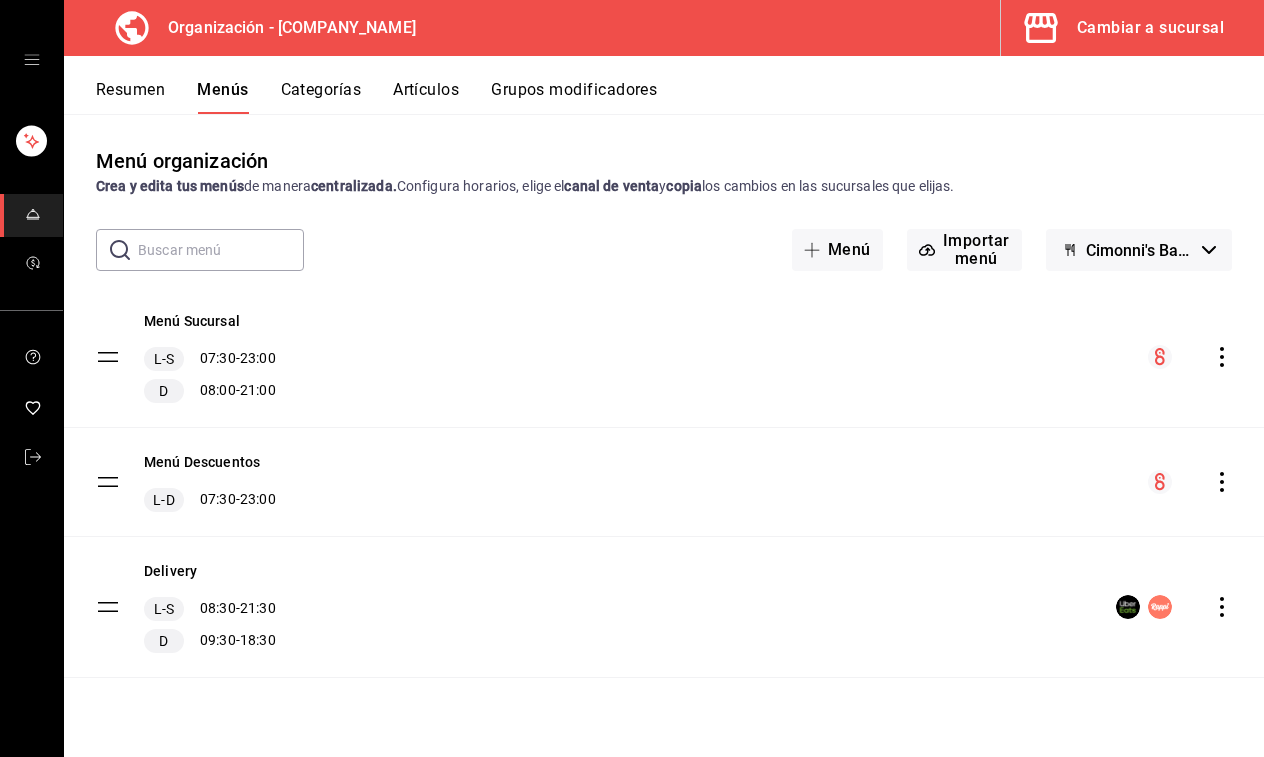 click 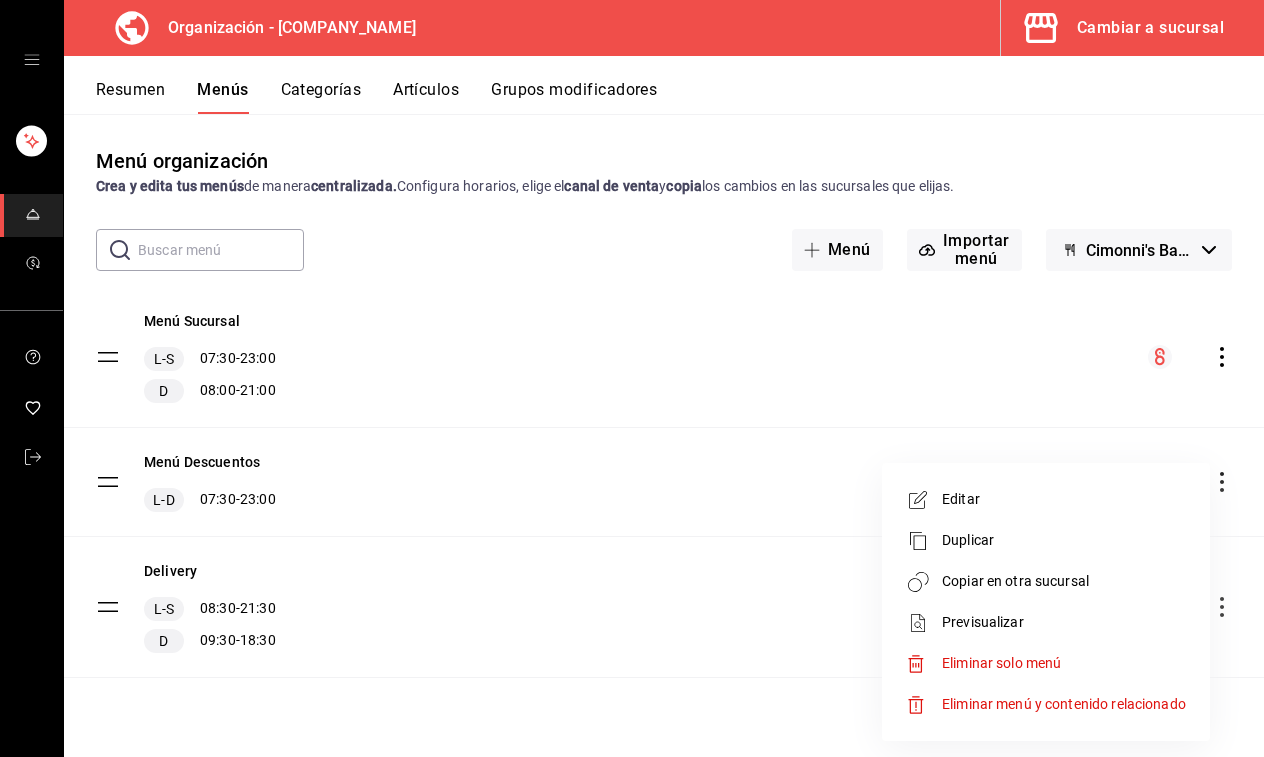 click on "Copiar en otra sucursal" at bounding box center [1064, 581] 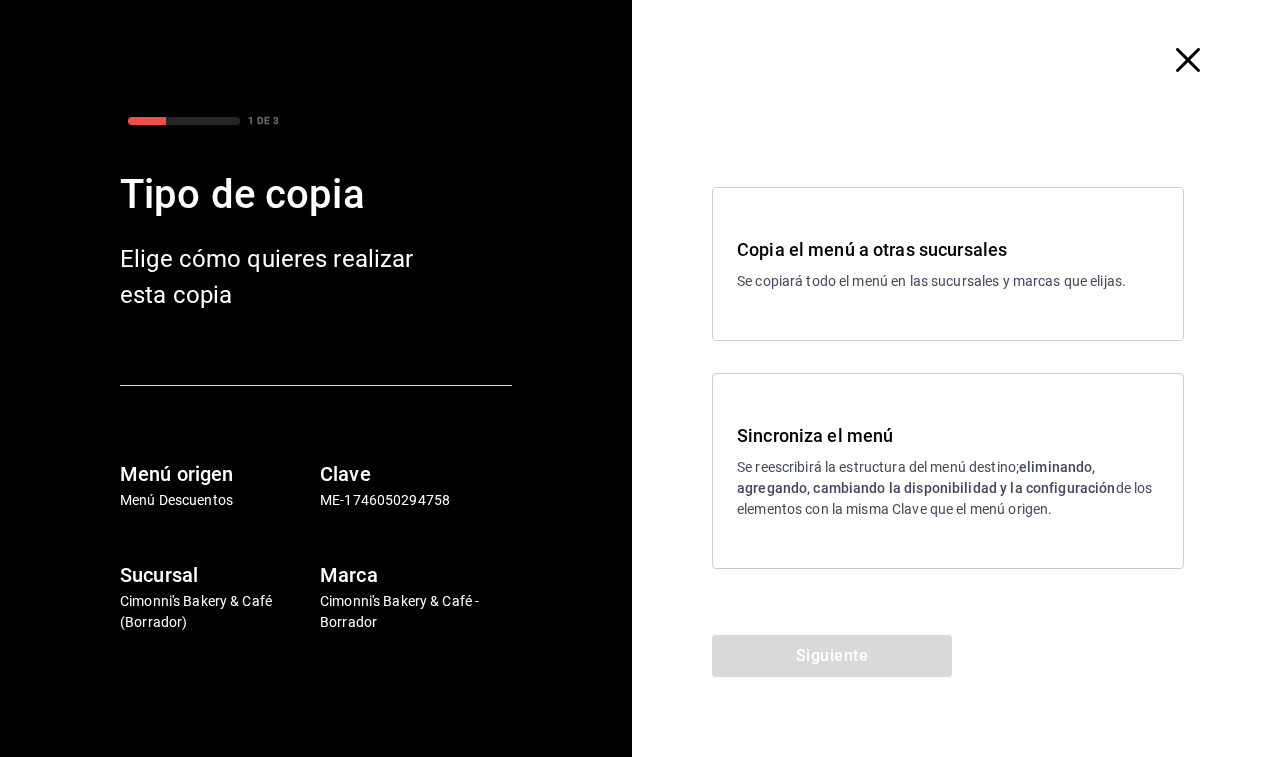 click on "Se reescribirá la estructura del menú destino;  eliminando, agregando, cambiando la disponibilidad y la configuración  de los elementos con la misma Clave que el menú origen." at bounding box center (948, 488) 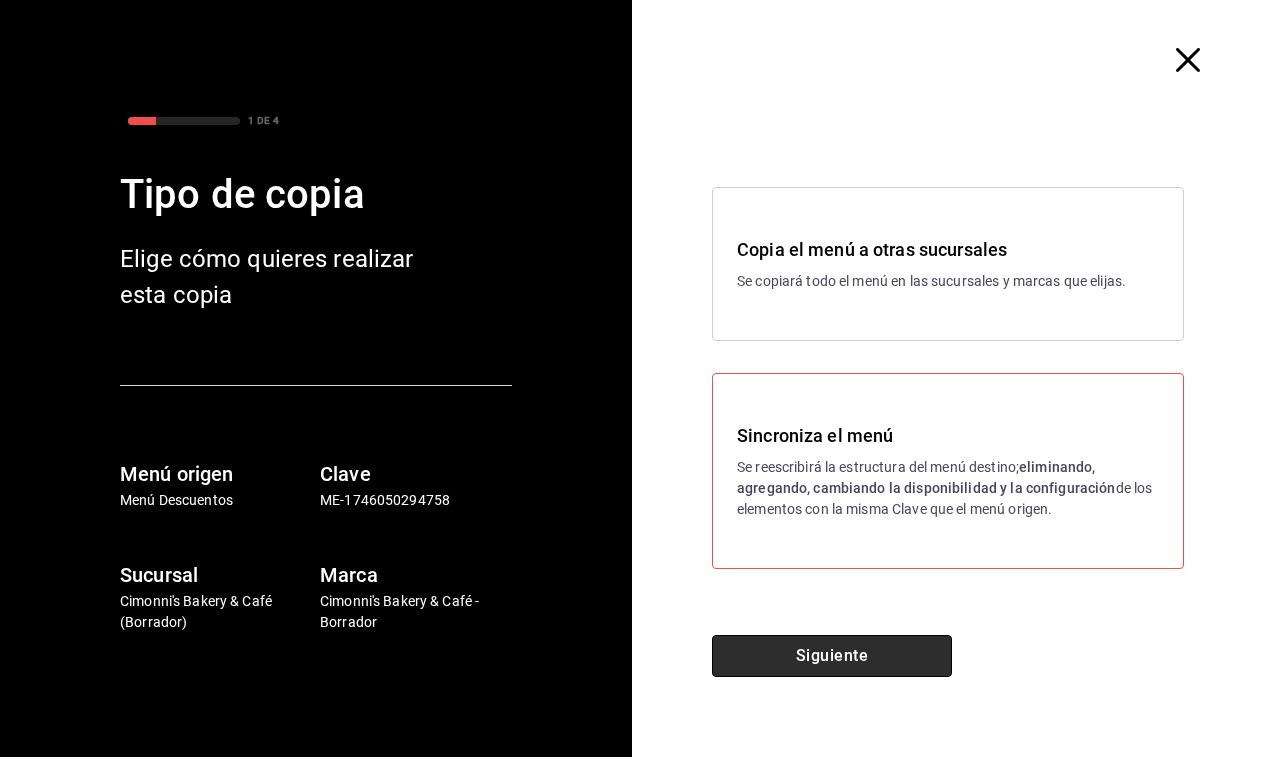 click on "Siguiente" at bounding box center [832, 656] 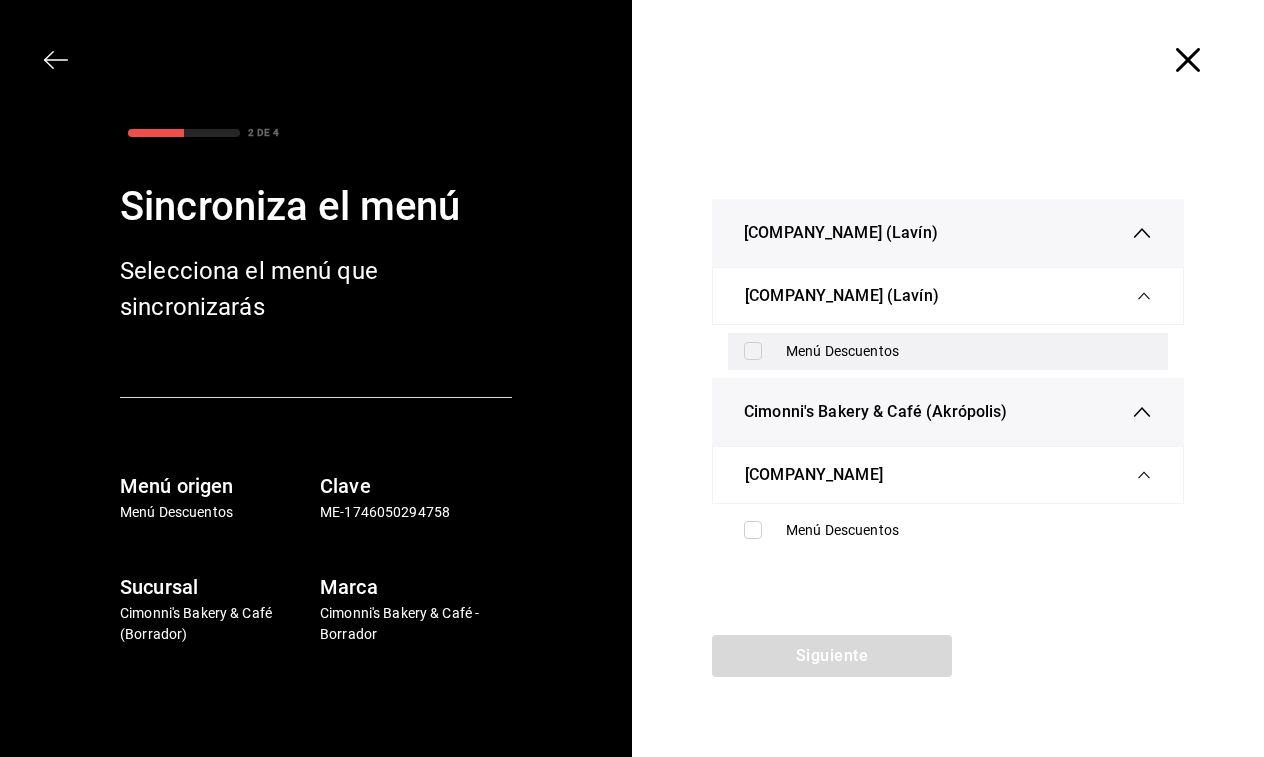 click at bounding box center [753, 351] 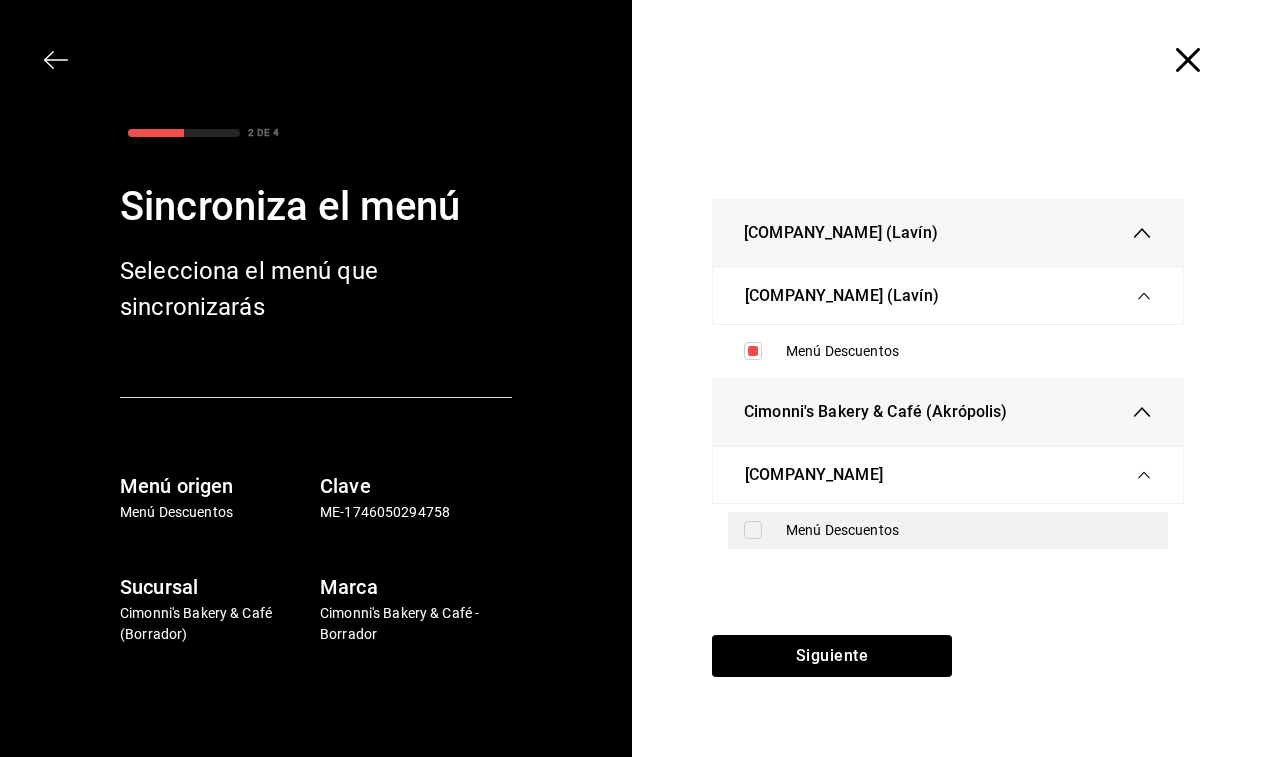click at bounding box center (753, 530) 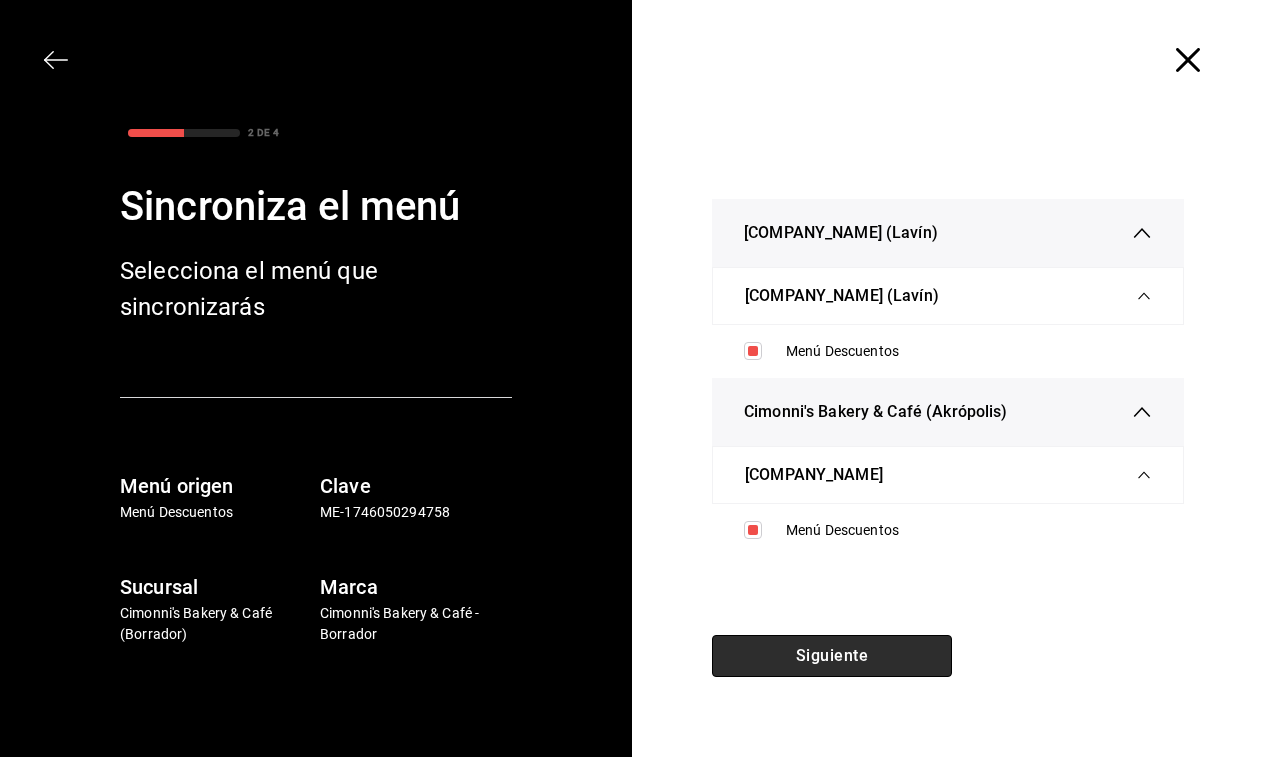 click on "Siguiente" at bounding box center [832, 656] 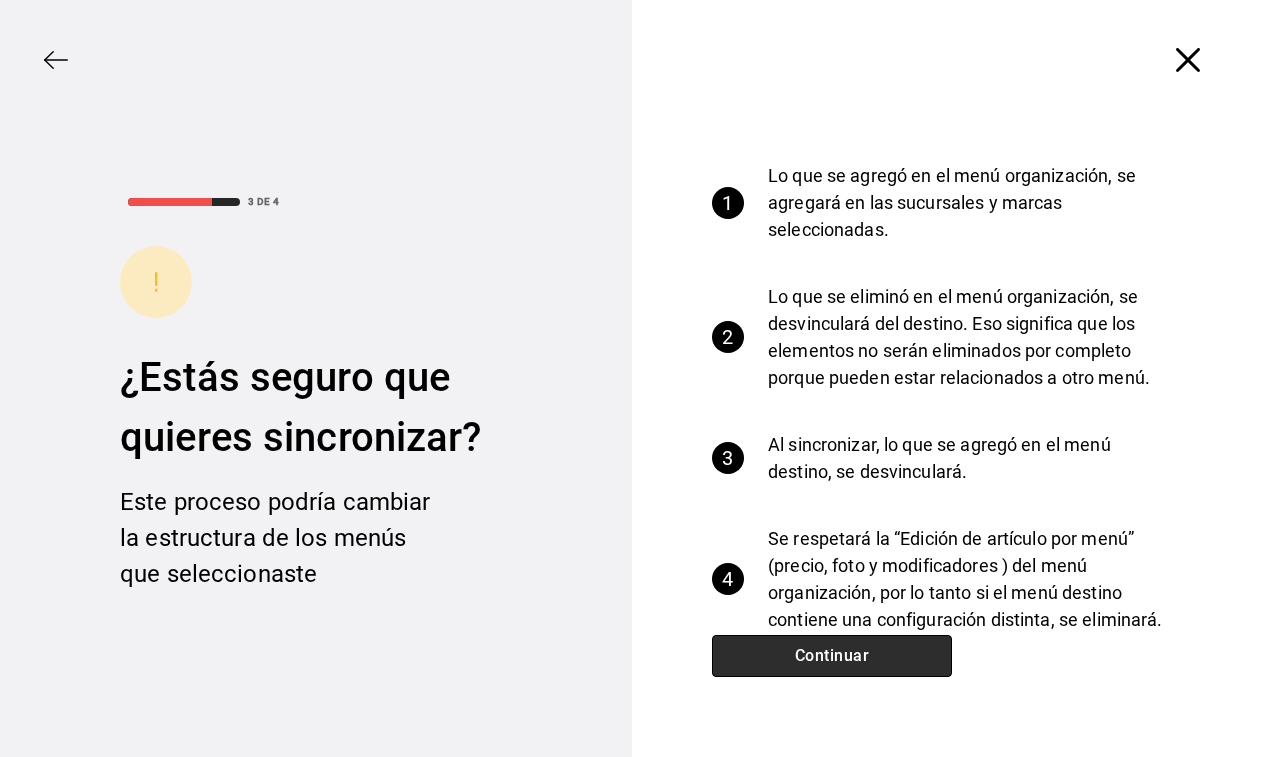 click on "Continuar" at bounding box center (832, 656) 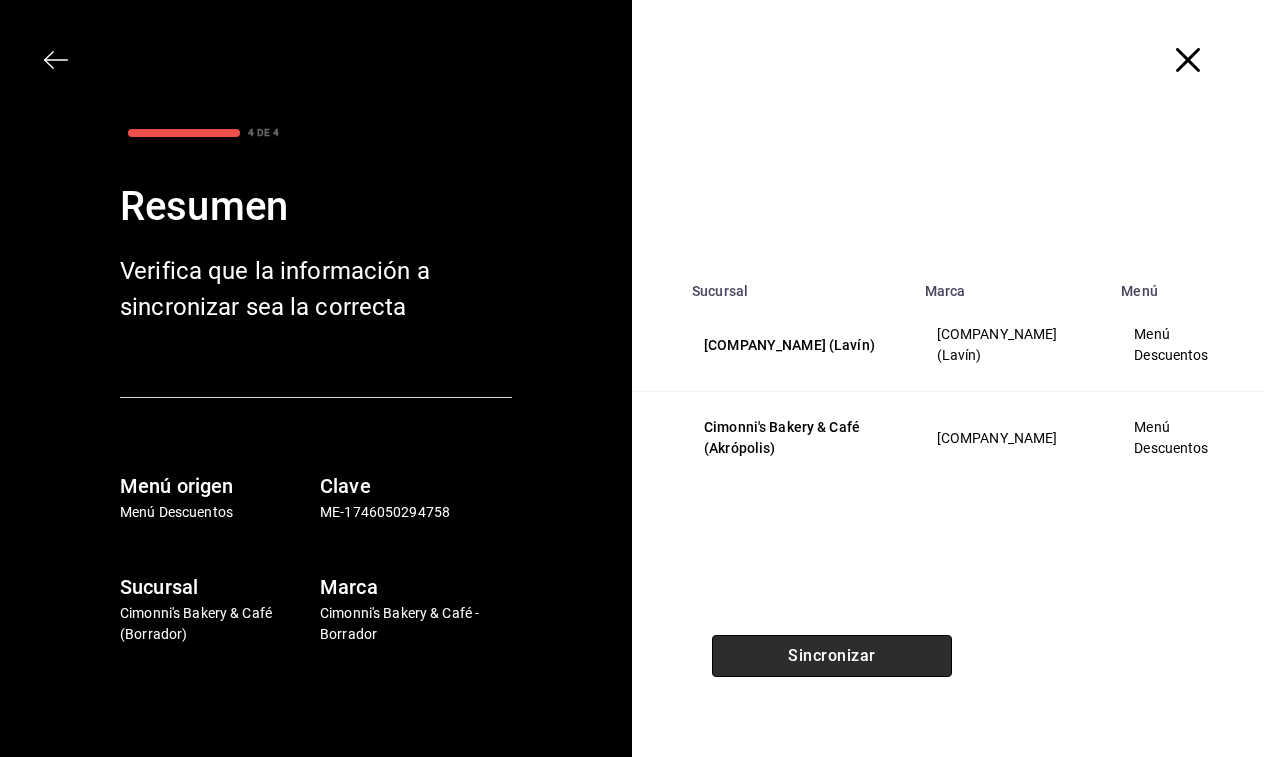 click on "Sincronizar" at bounding box center (832, 656) 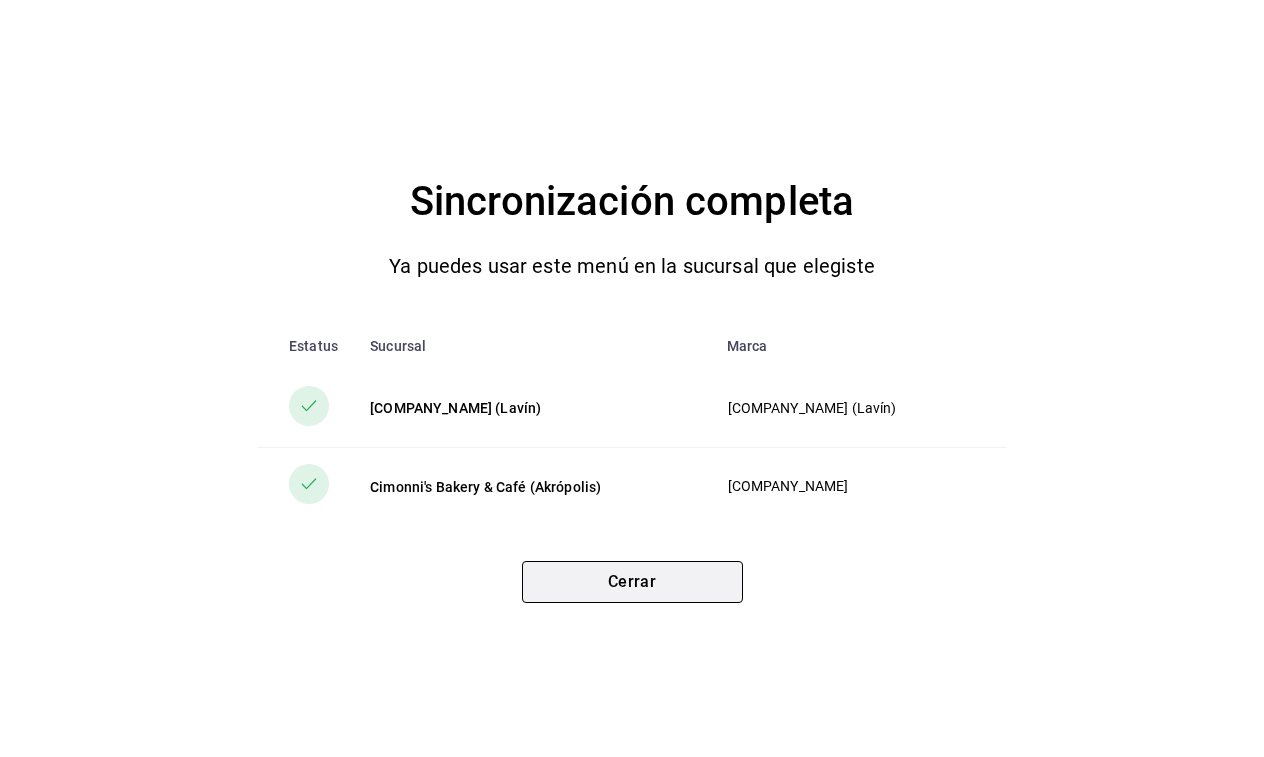 click on "Cerrar" at bounding box center [632, 582] 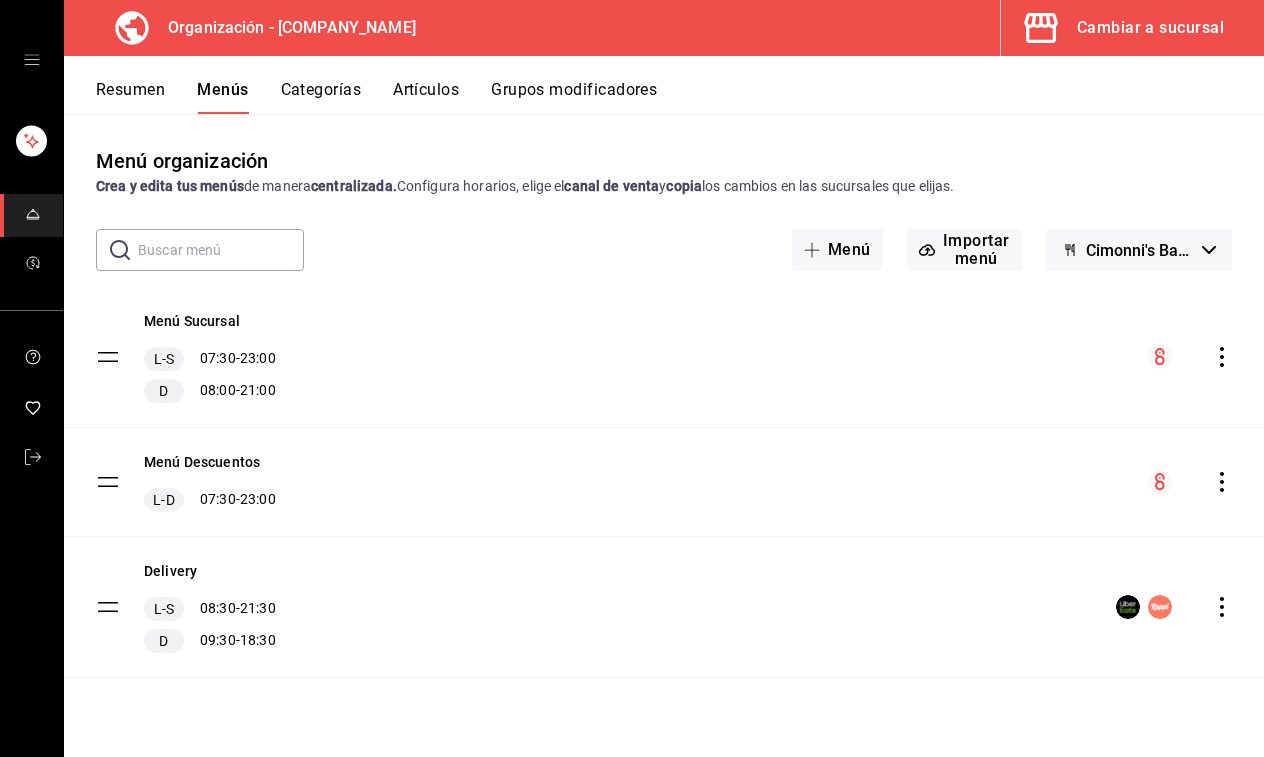 click on "Delivery L-S [TIME]  -  [TIME] D [TIME]  -  [TIME]" at bounding box center [664, 607] 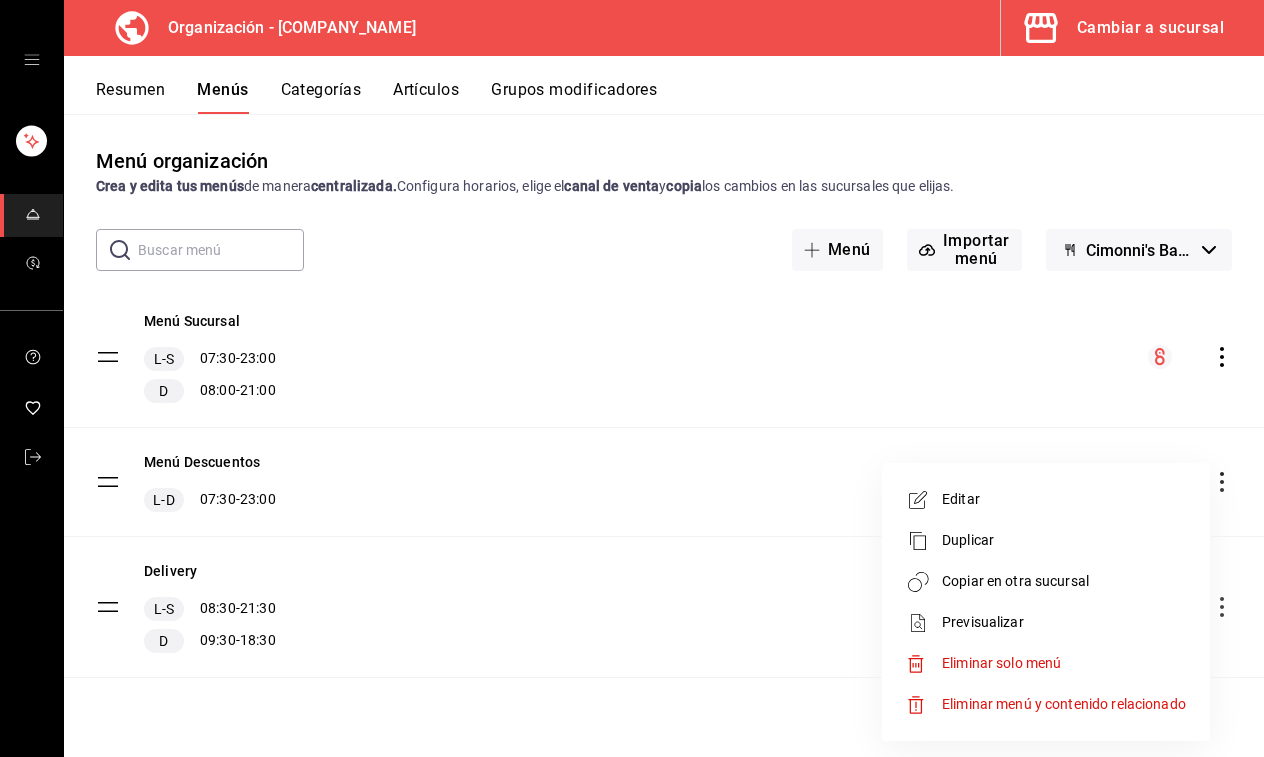 click on "Copiar en otra sucursal" at bounding box center [1064, 581] 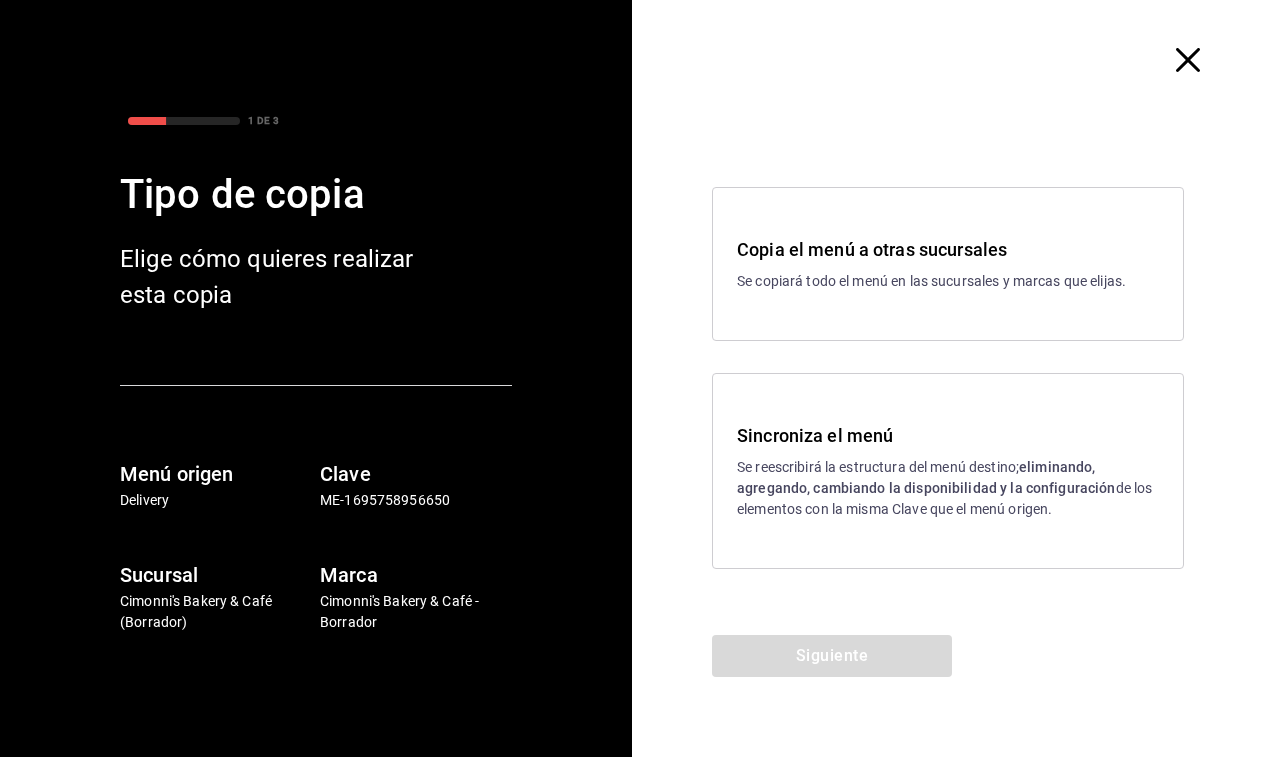 click on "Se reescribirá la estructura del menú destino;  eliminando, agregando, cambiando la disponibilidad y la configuración  de los elementos con la misma Clave que el menú origen." at bounding box center [948, 488] 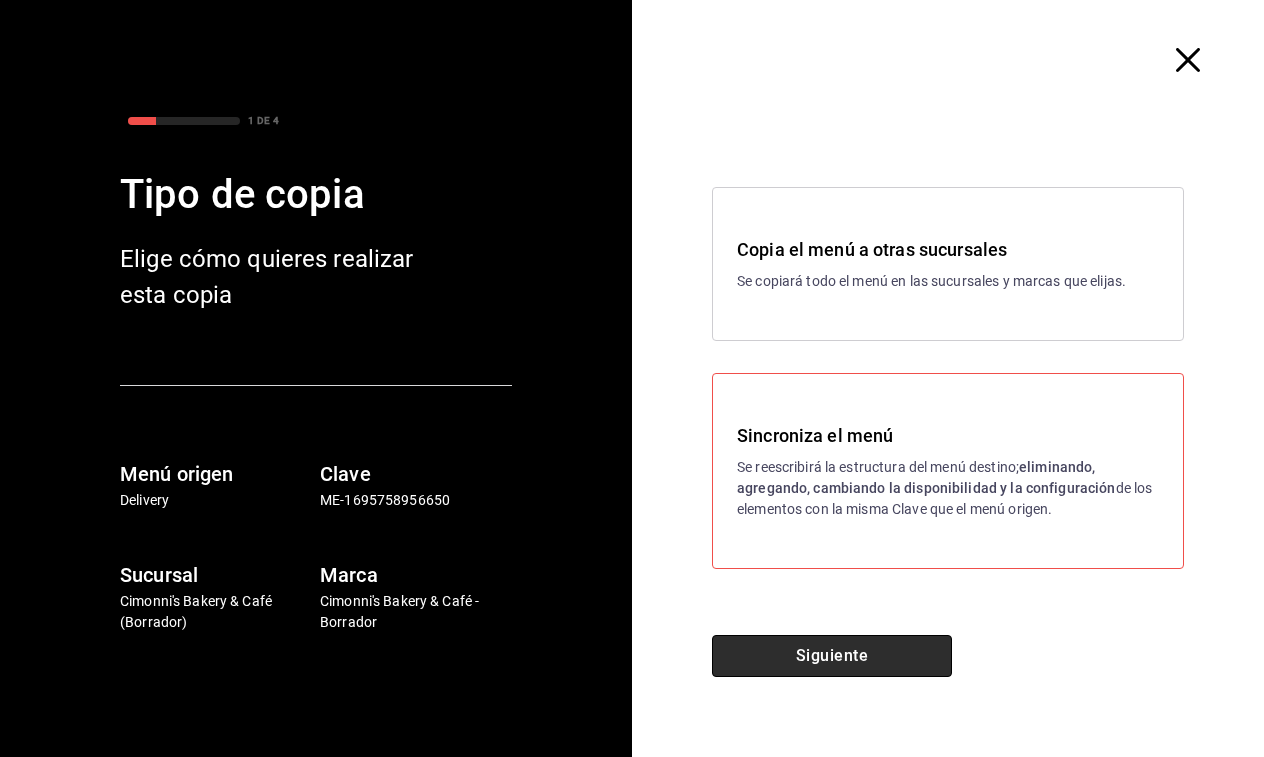 click on "Siguiente" at bounding box center (832, 656) 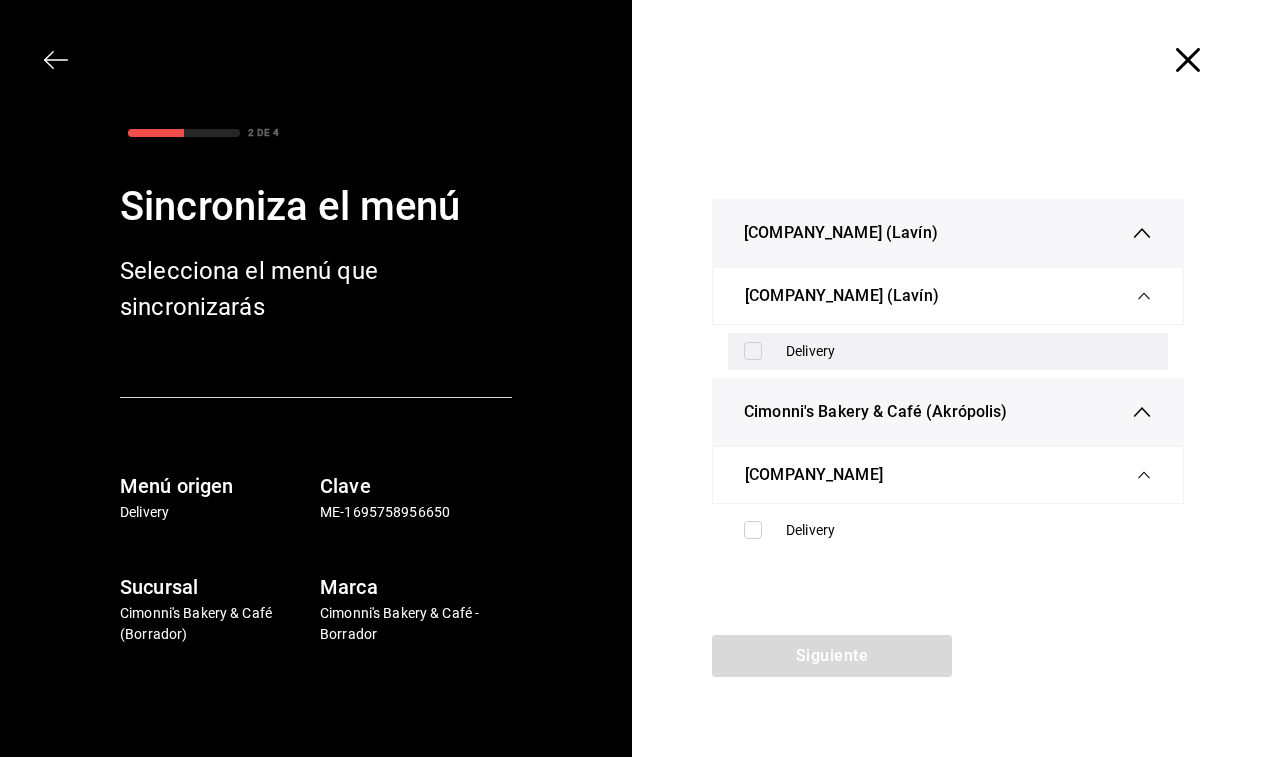 click at bounding box center (753, 351) 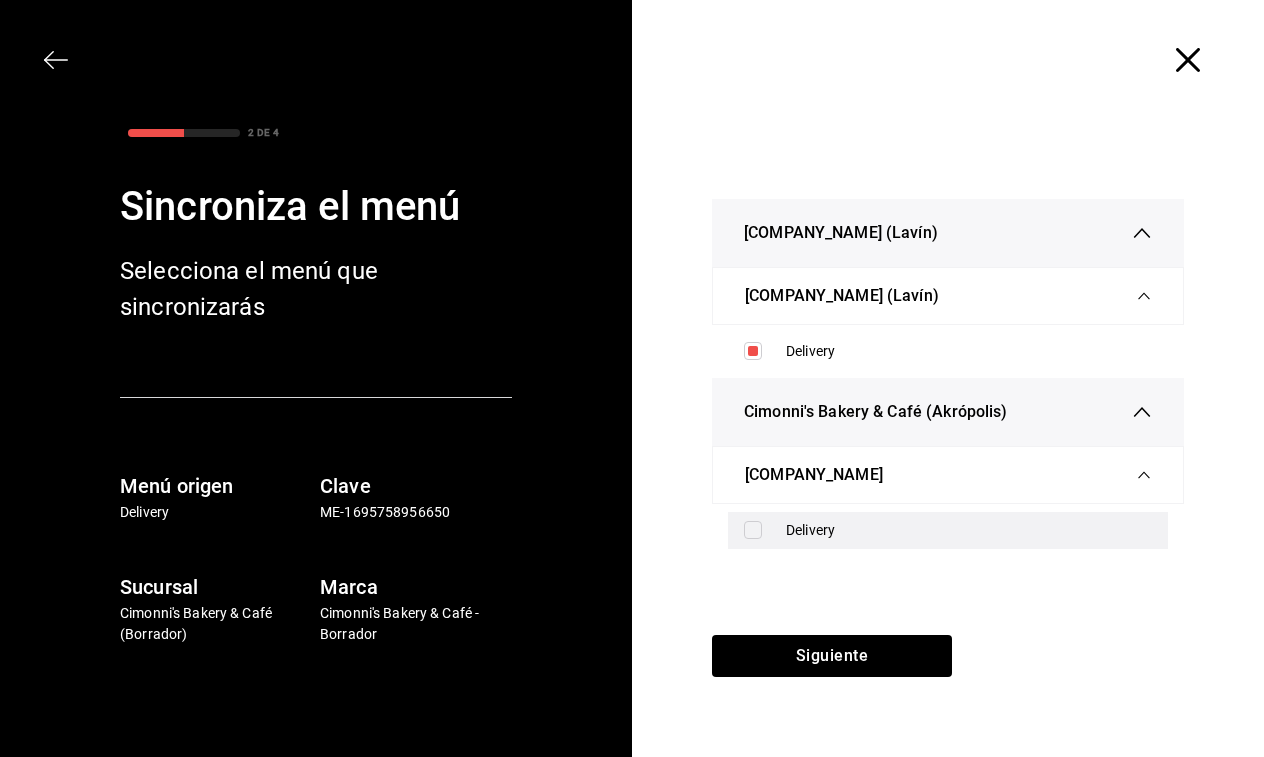 click at bounding box center [753, 530] 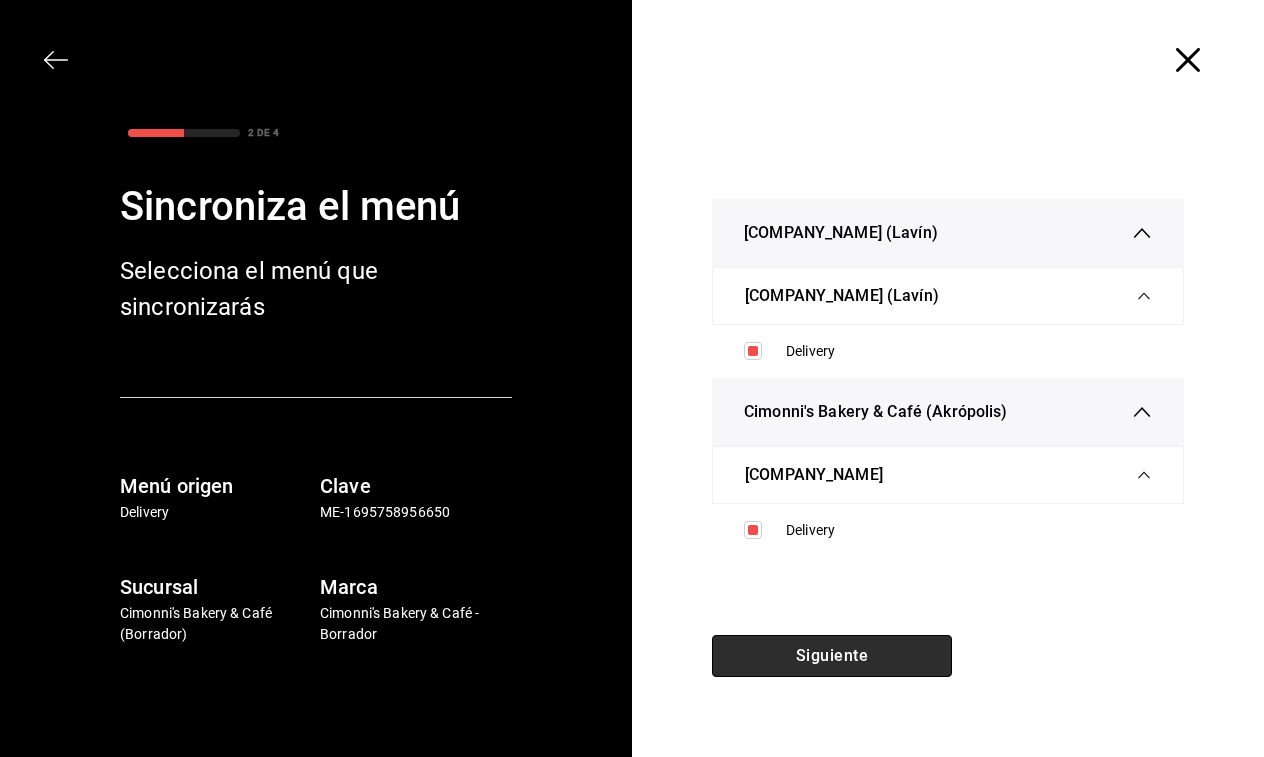 click on "Siguiente" at bounding box center (832, 656) 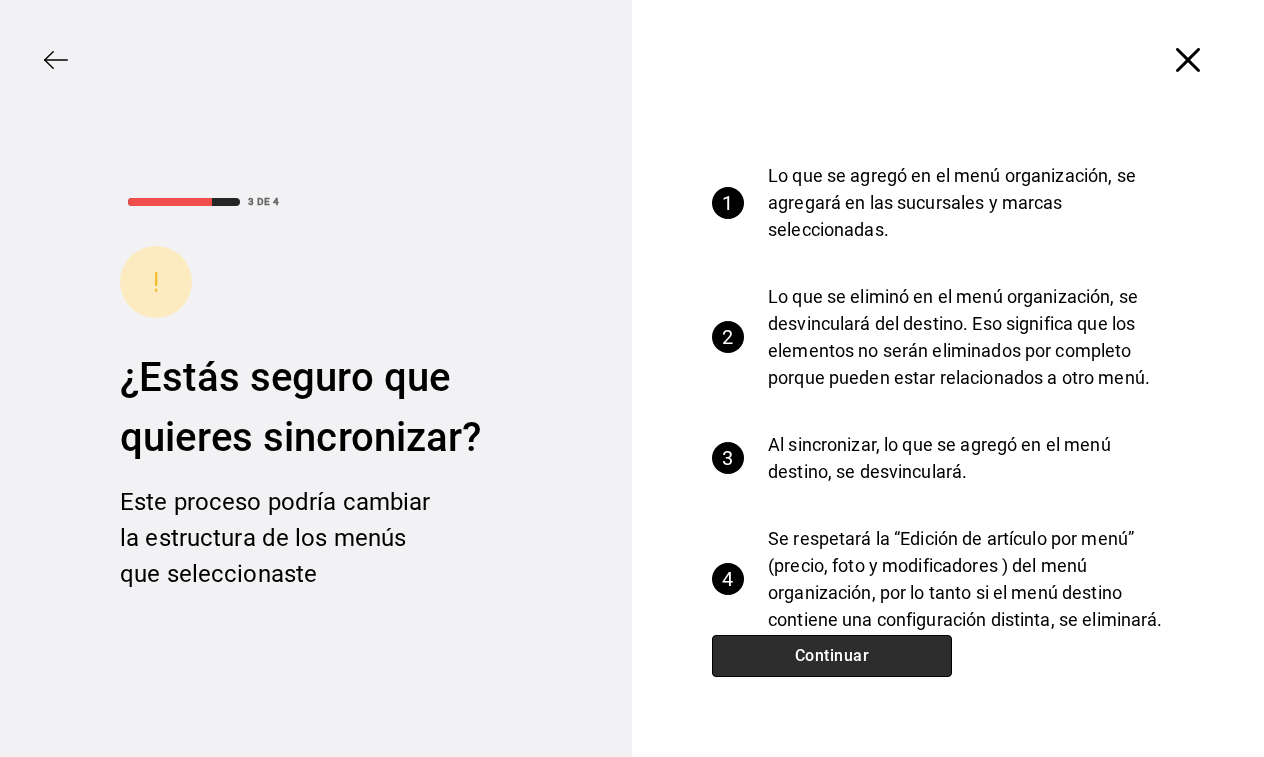 click on "Continuar" at bounding box center [832, 656] 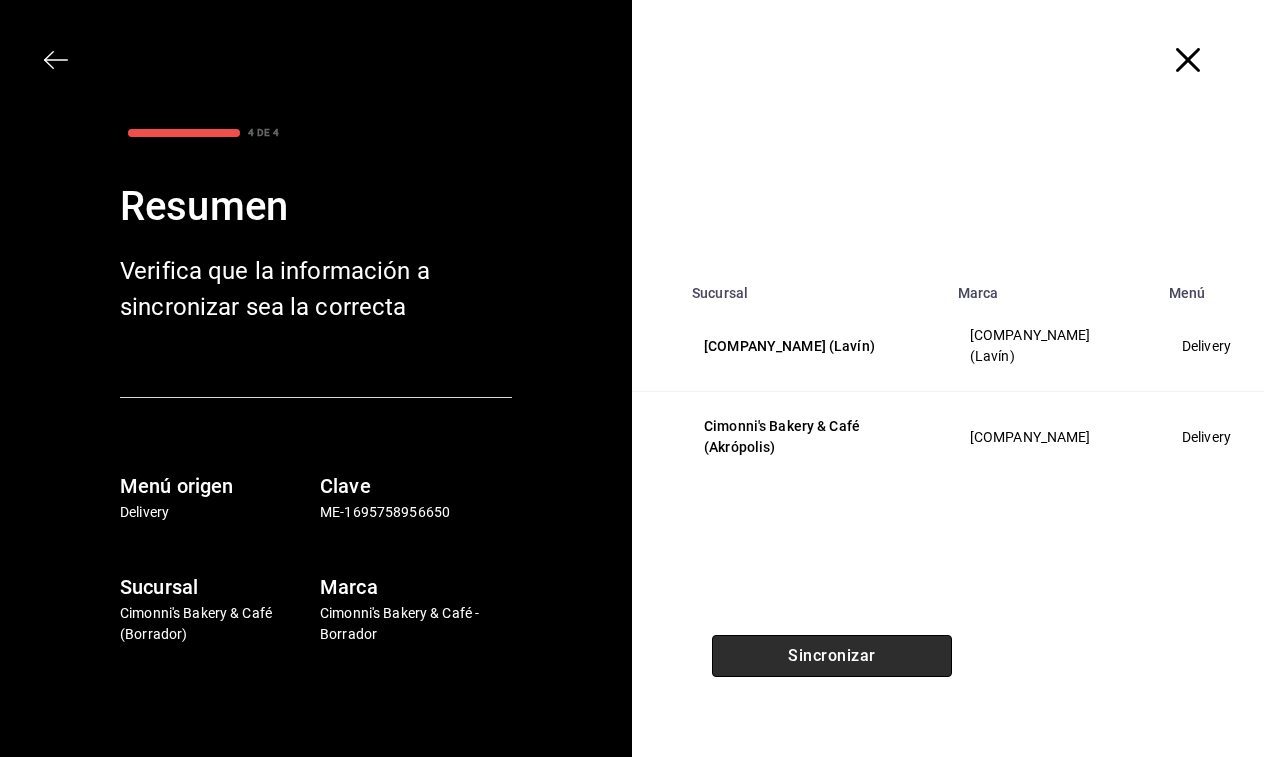 click on "Sincronizar" at bounding box center [832, 656] 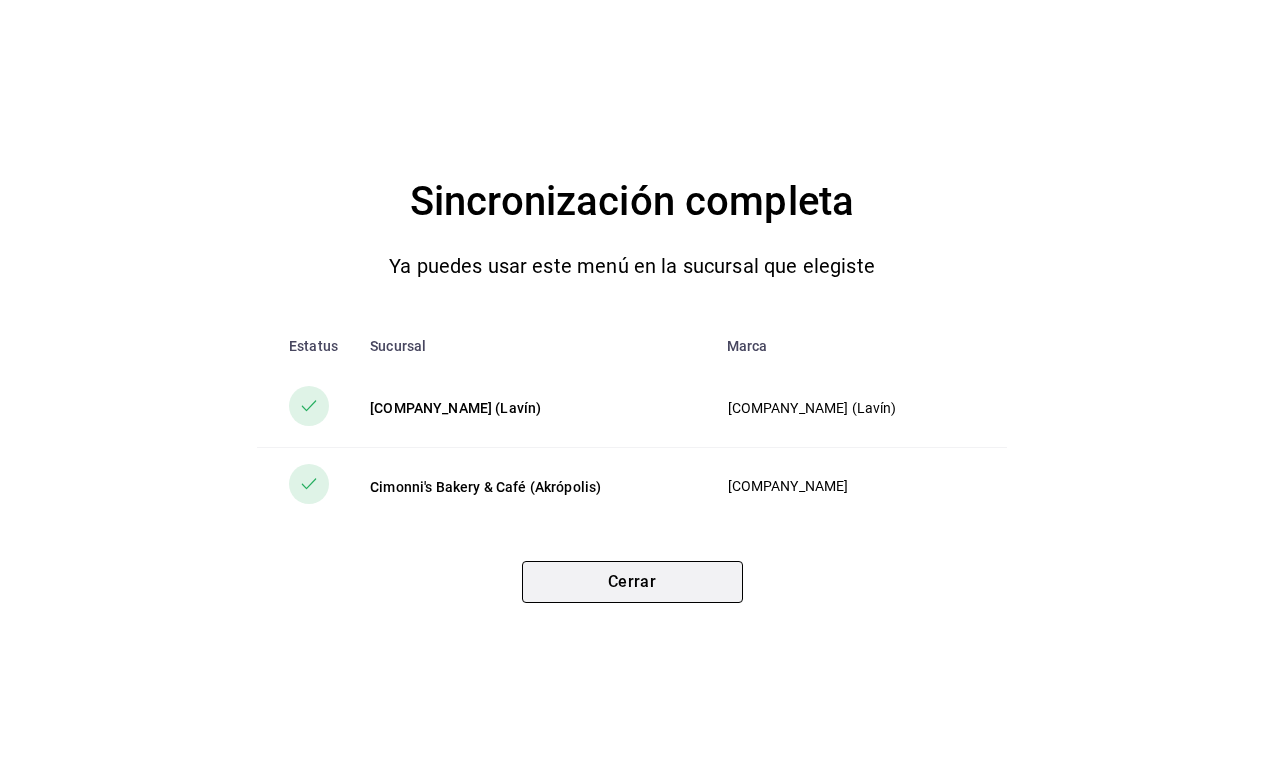 click on "Cerrar" at bounding box center (632, 582) 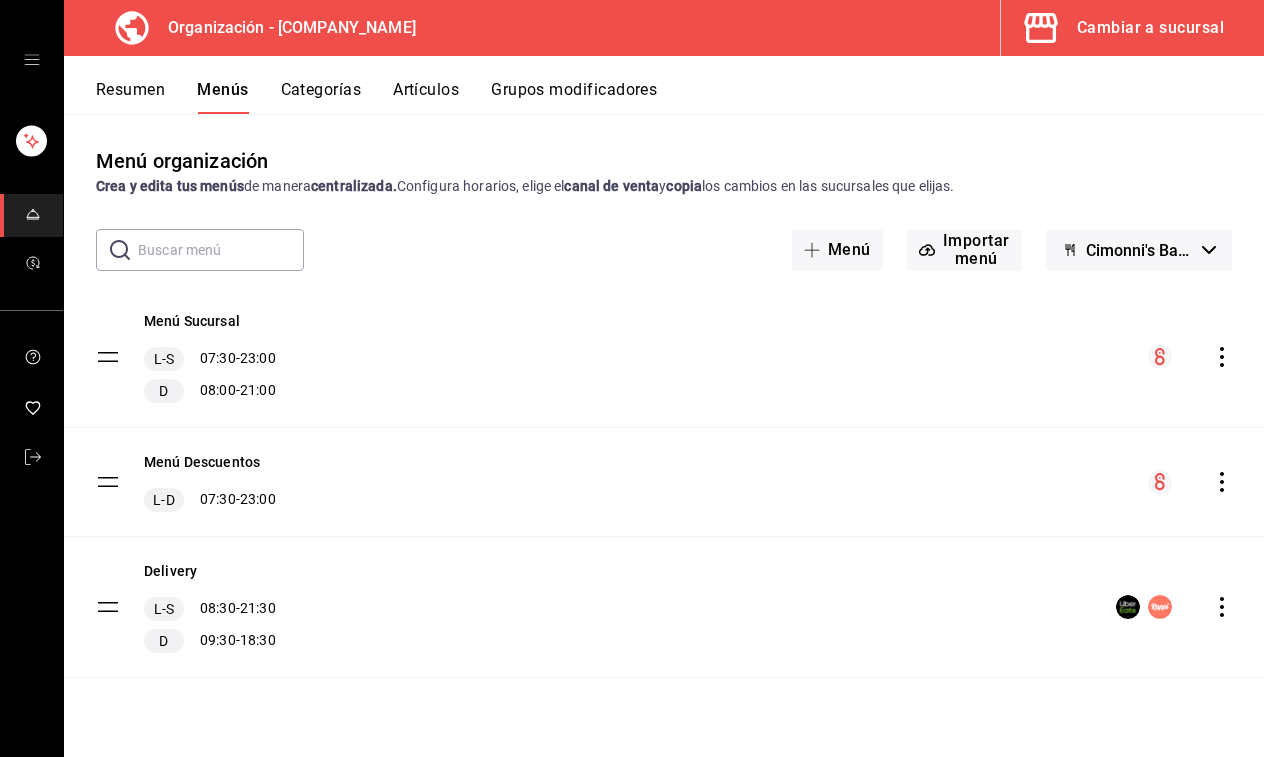 click on "Cambiar a sucursal" at bounding box center (1124, 28) 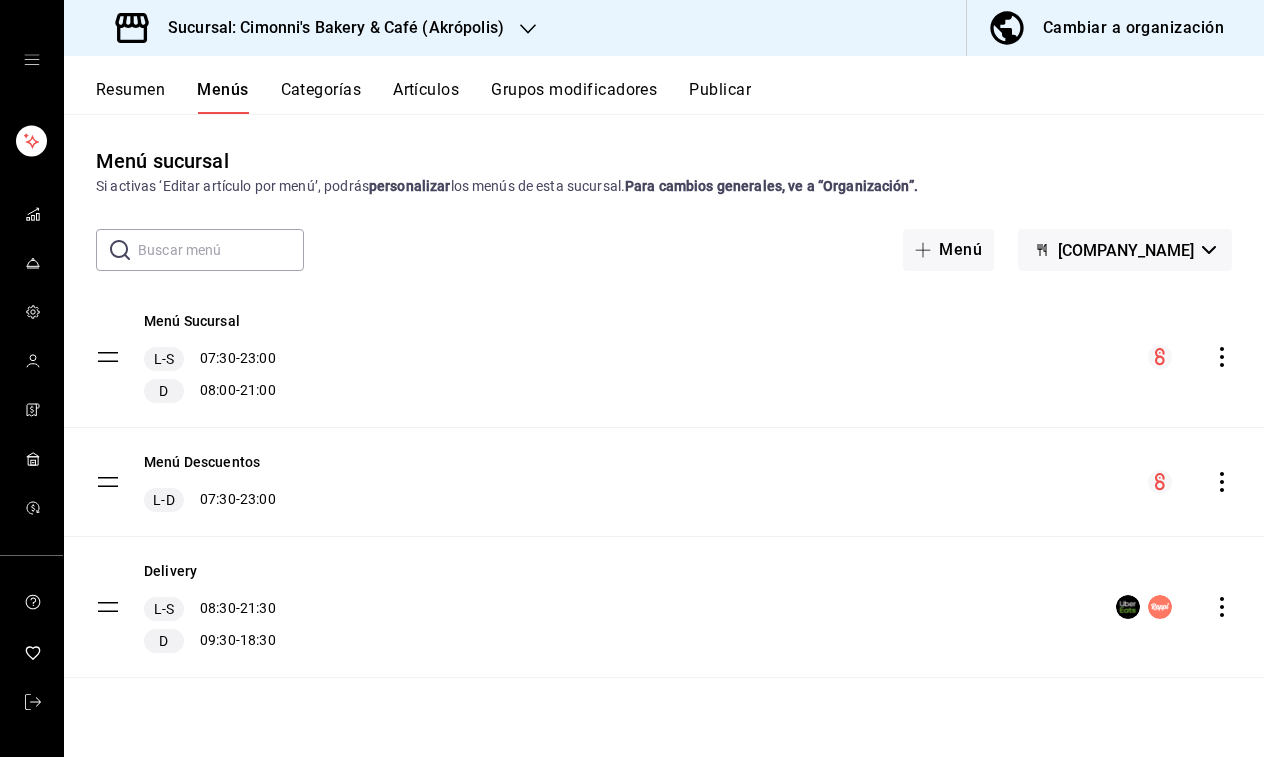 click on "Resumen Menús Categorías Artículos Grupos modificadores Publicar" at bounding box center (680, 97) 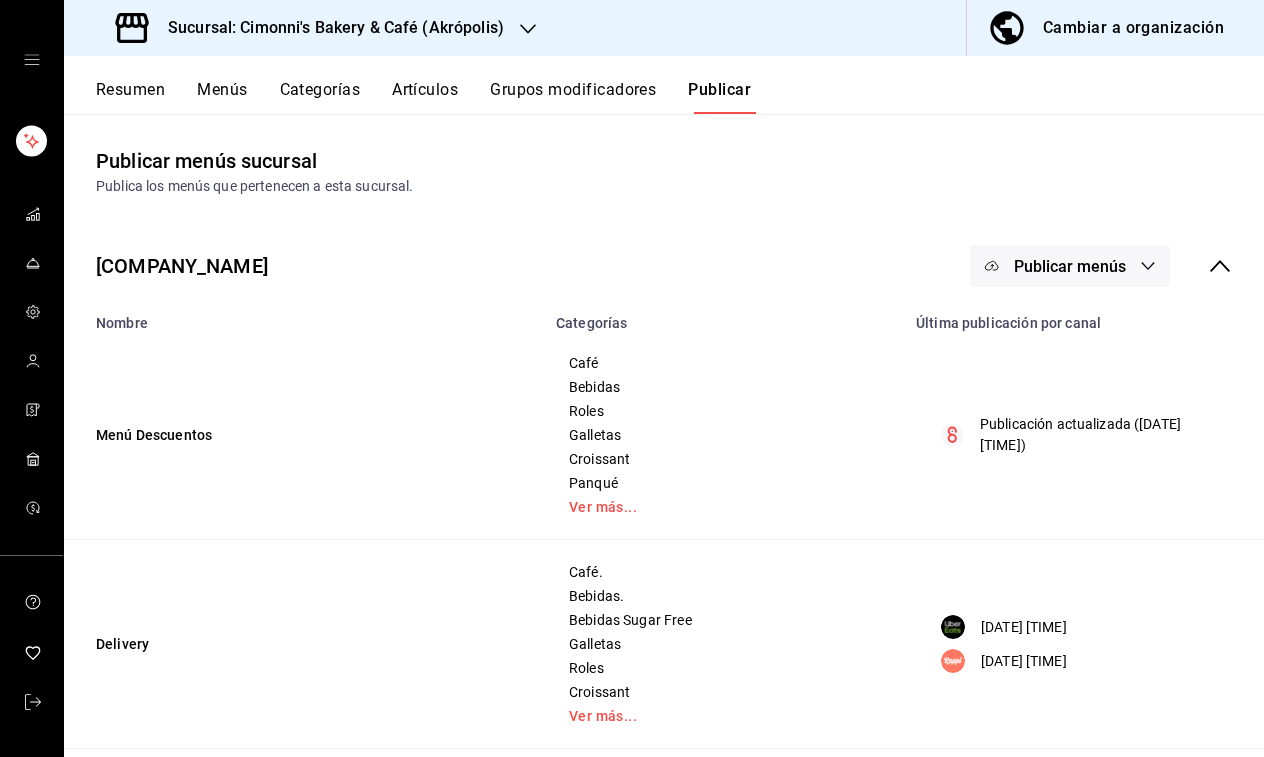 scroll, scrollTop: 0, scrollLeft: 0, axis: both 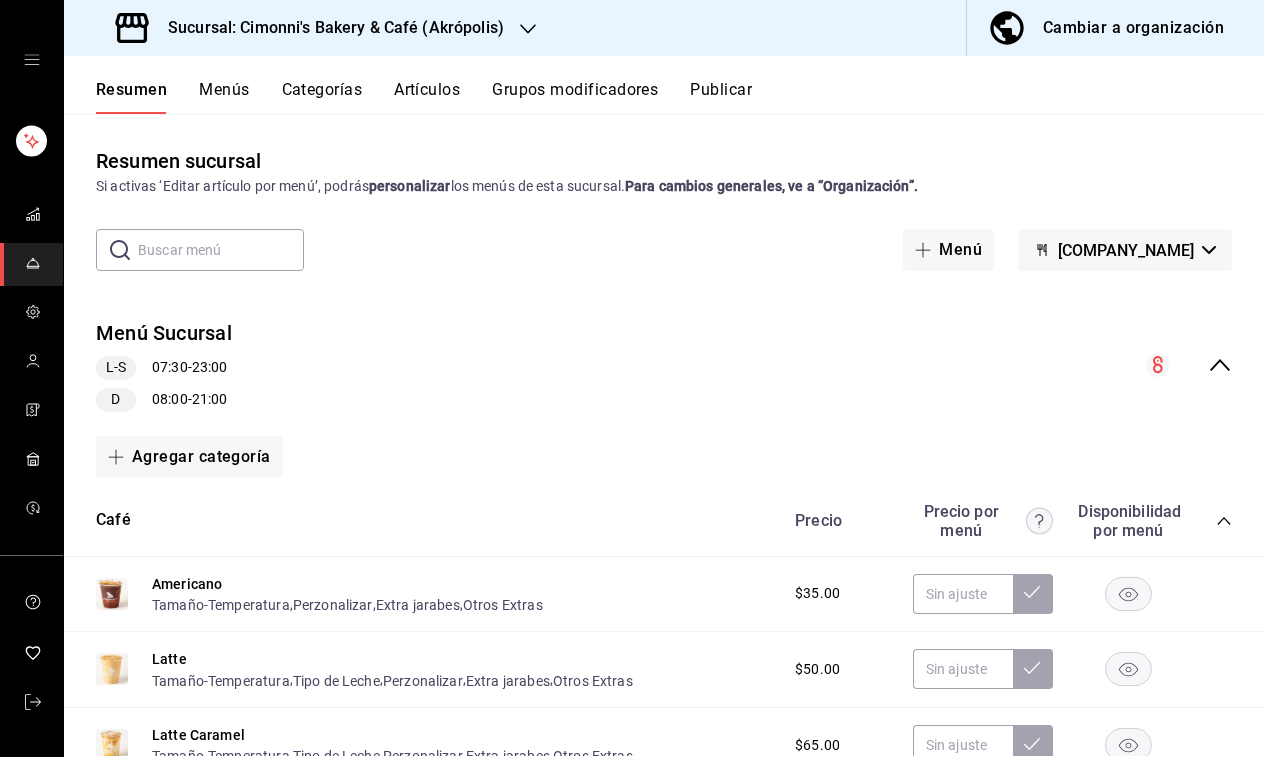 click on "Menús" at bounding box center [224, 97] 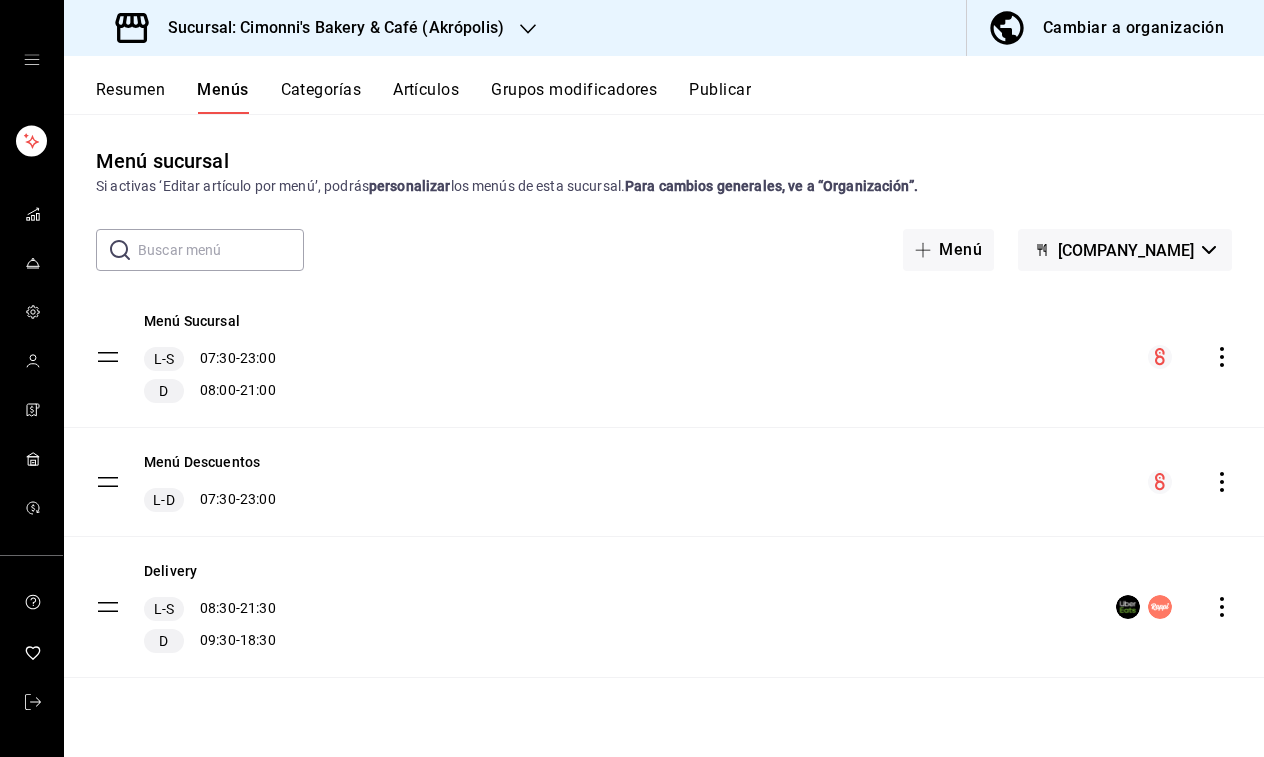 click 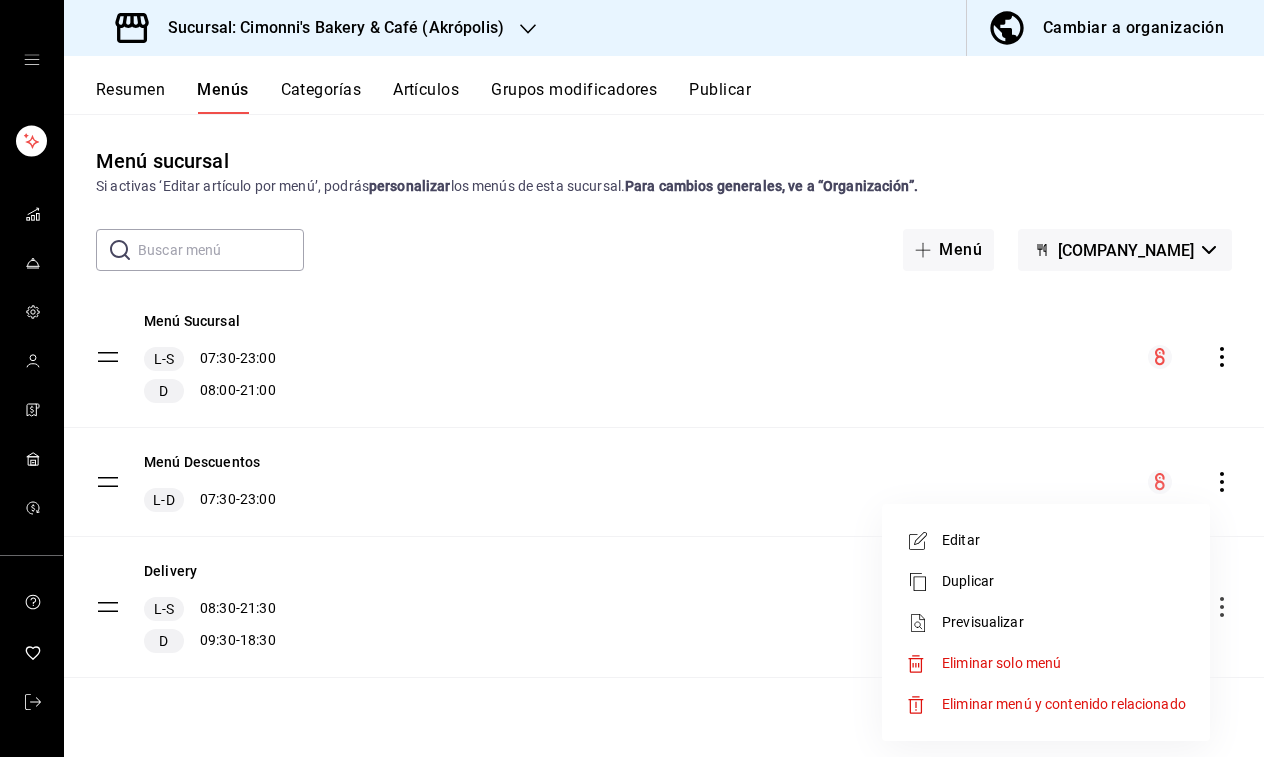 click on "Previsualizar" at bounding box center (1064, 622) 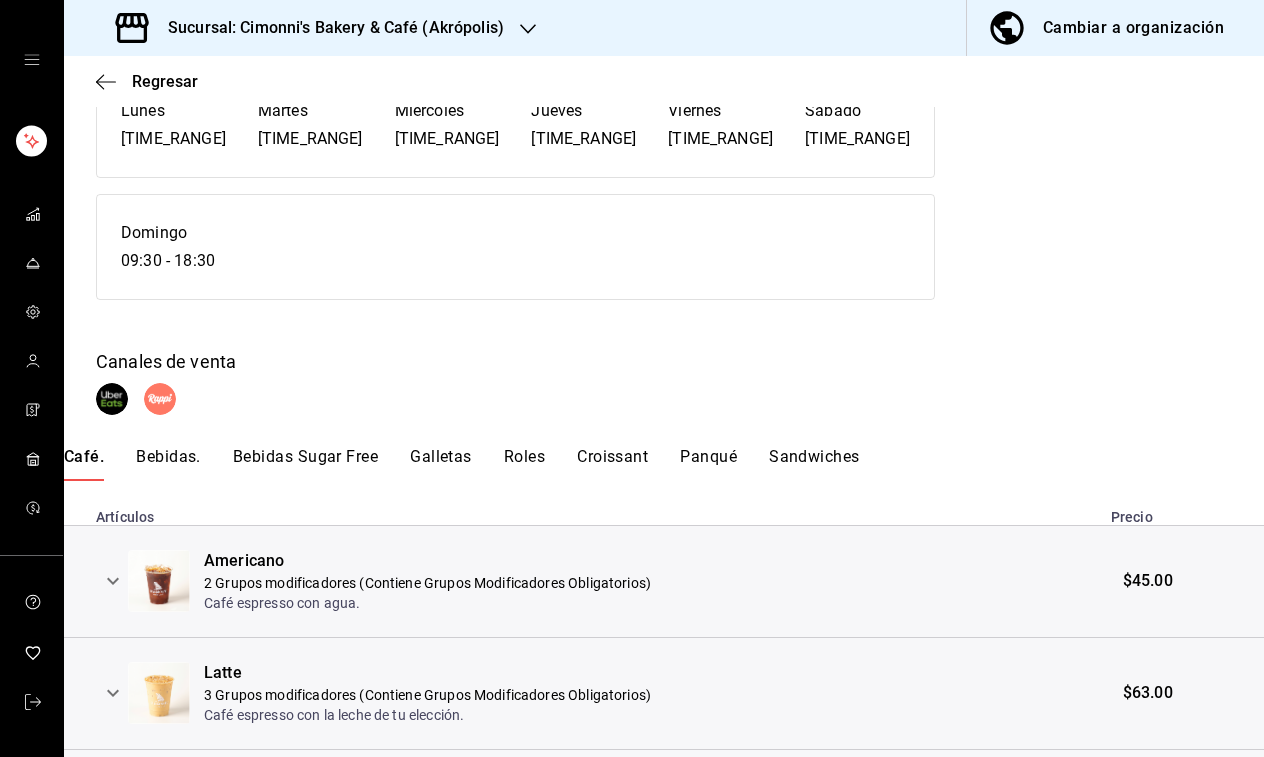 scroll, scrollTop: 199, scrollLeft: 0, axis: vertical 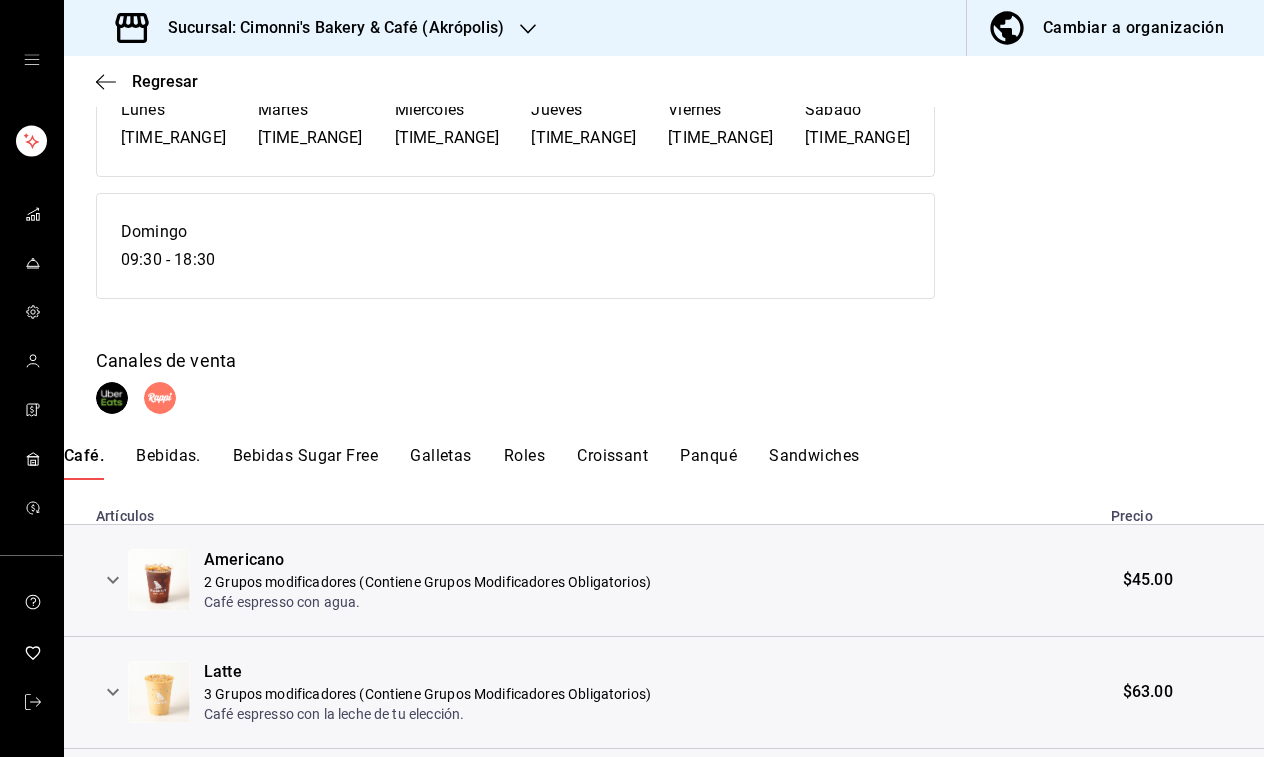 click on "Roles" at bounding box center [524, 463] 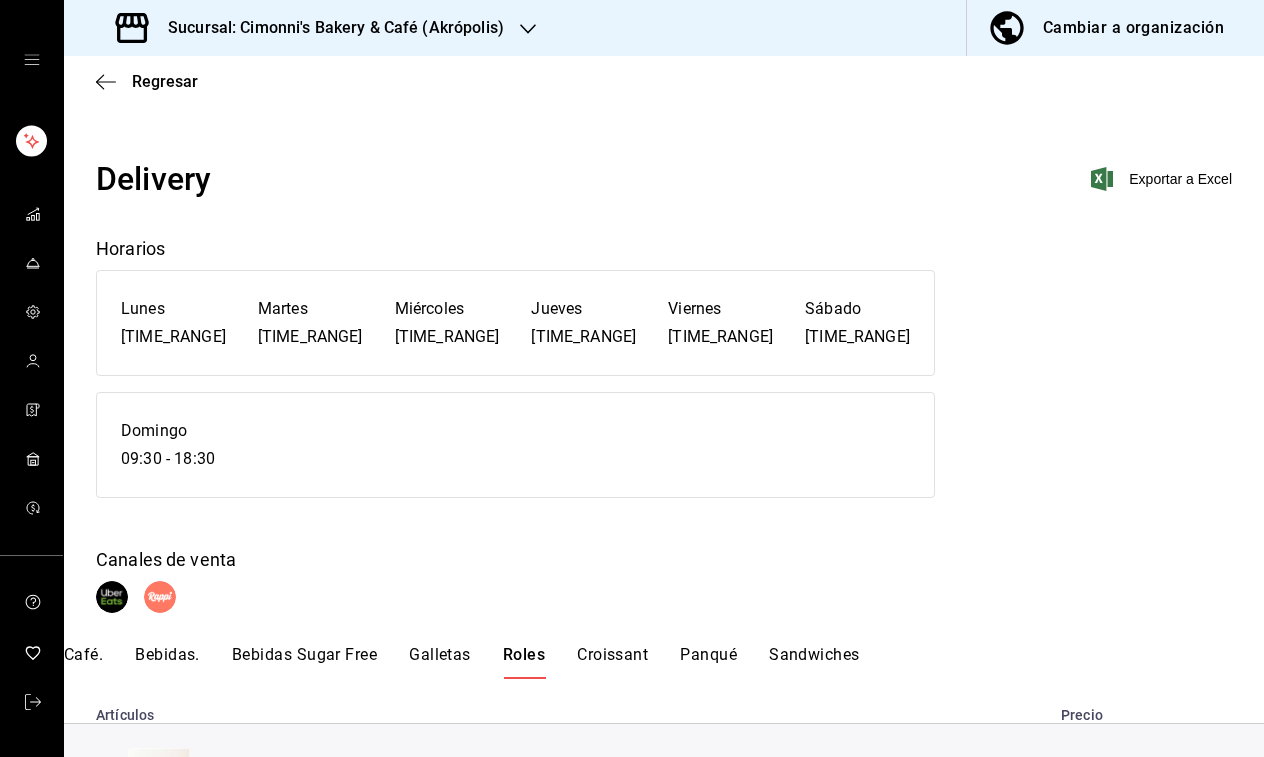scroll, scrollTop: -2, scrollLeft: 0, axis: vertical 